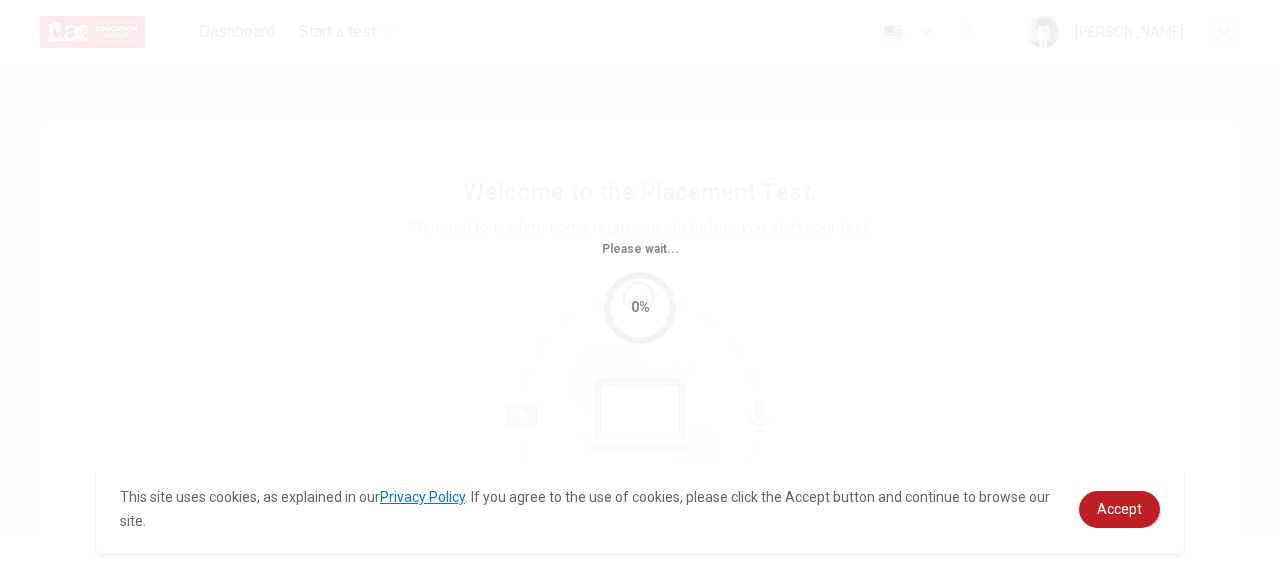 scroll, scrollTop: 0, scrollLeft: 0, axis: both 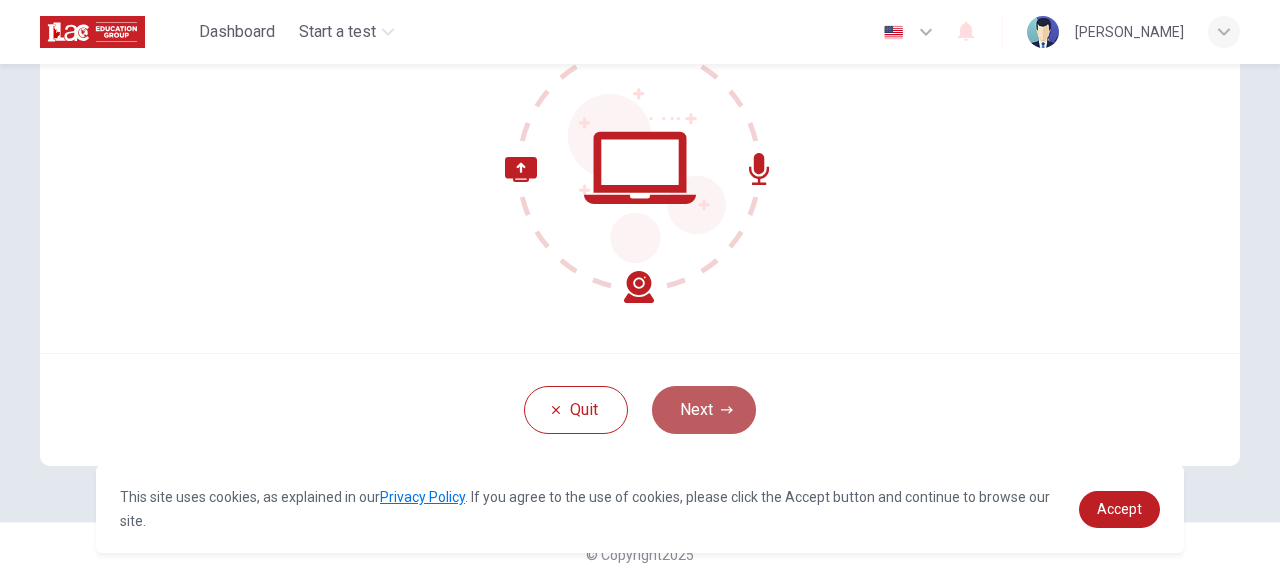click on "Next" at bounding box center (704, 410) 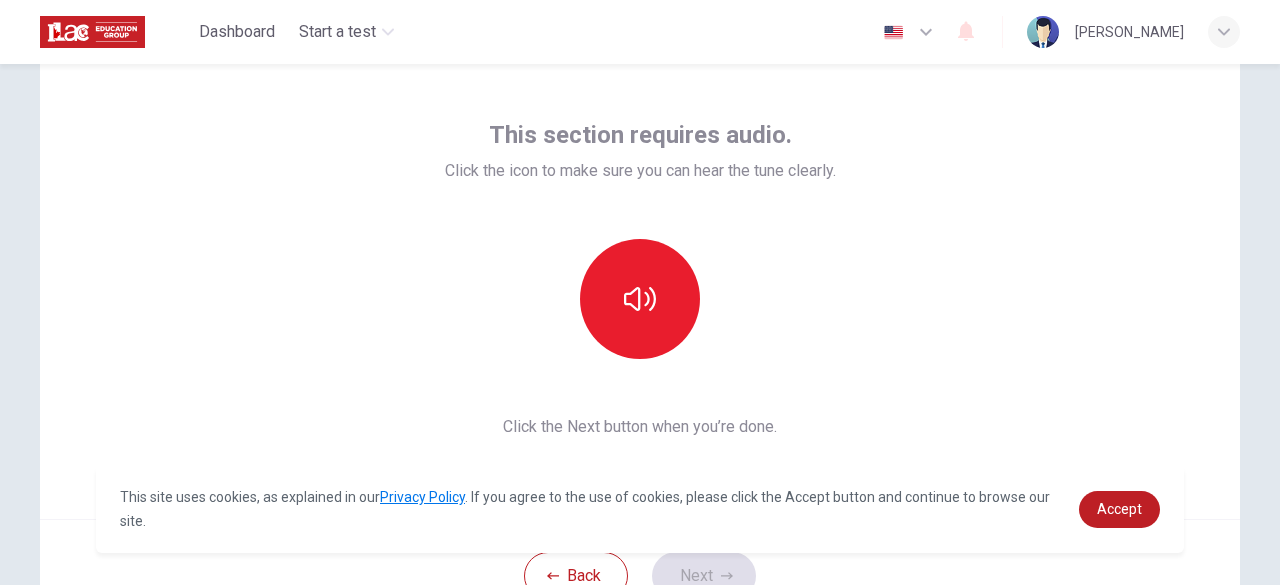 scroll, scrollTop: 82, scrollLeft: 0, axis: vertical 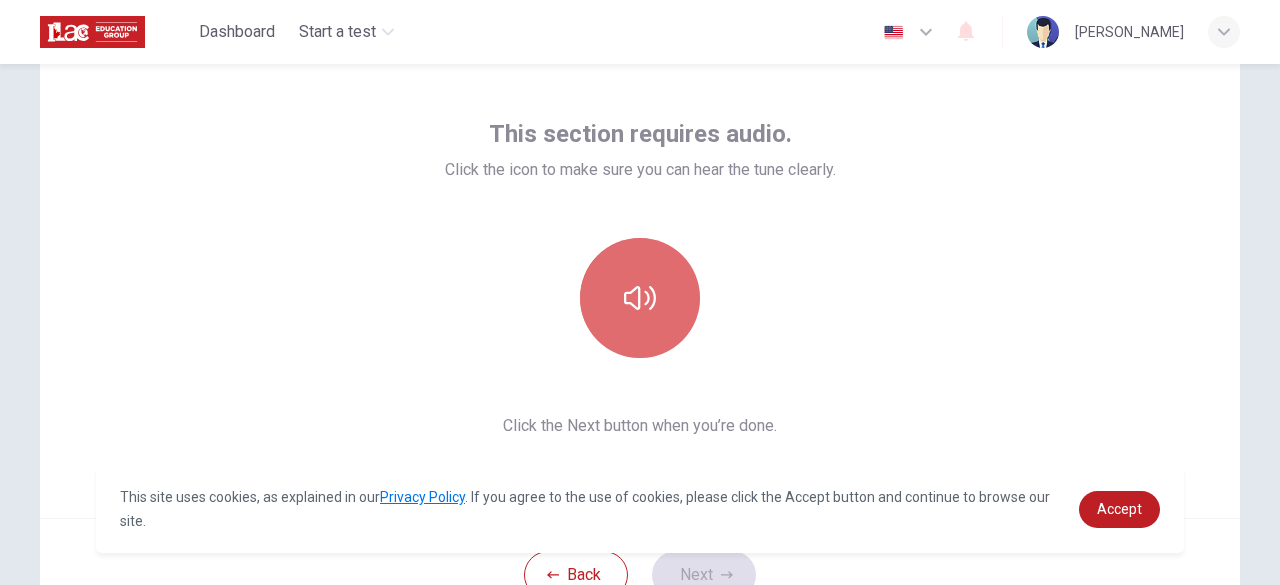 click at bounding box center (640, 298) 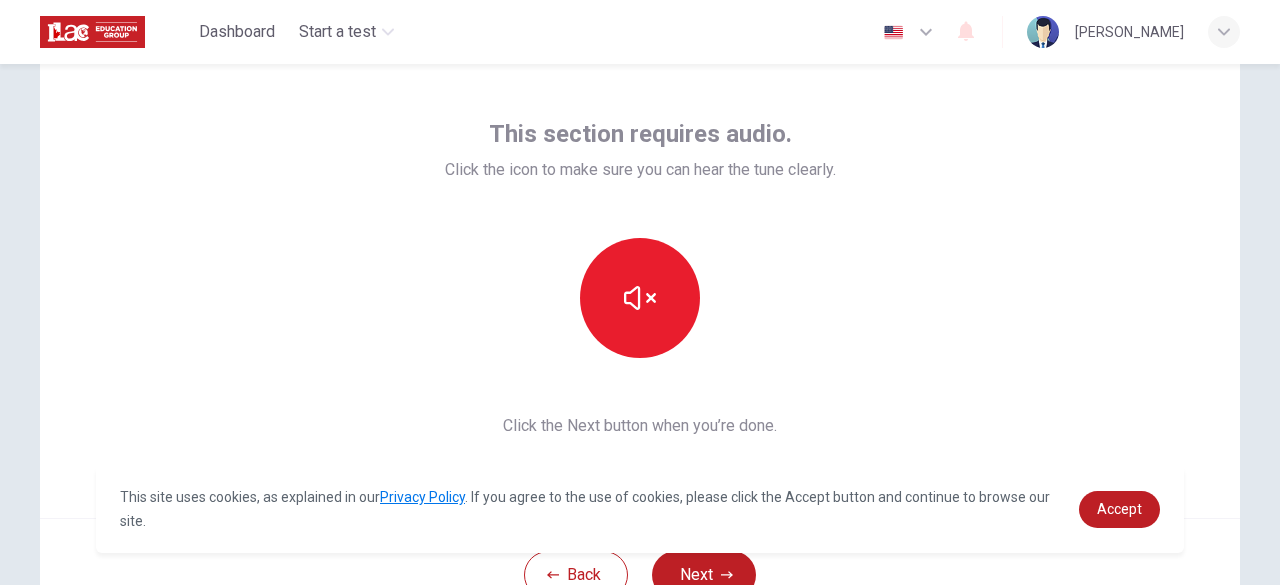 type 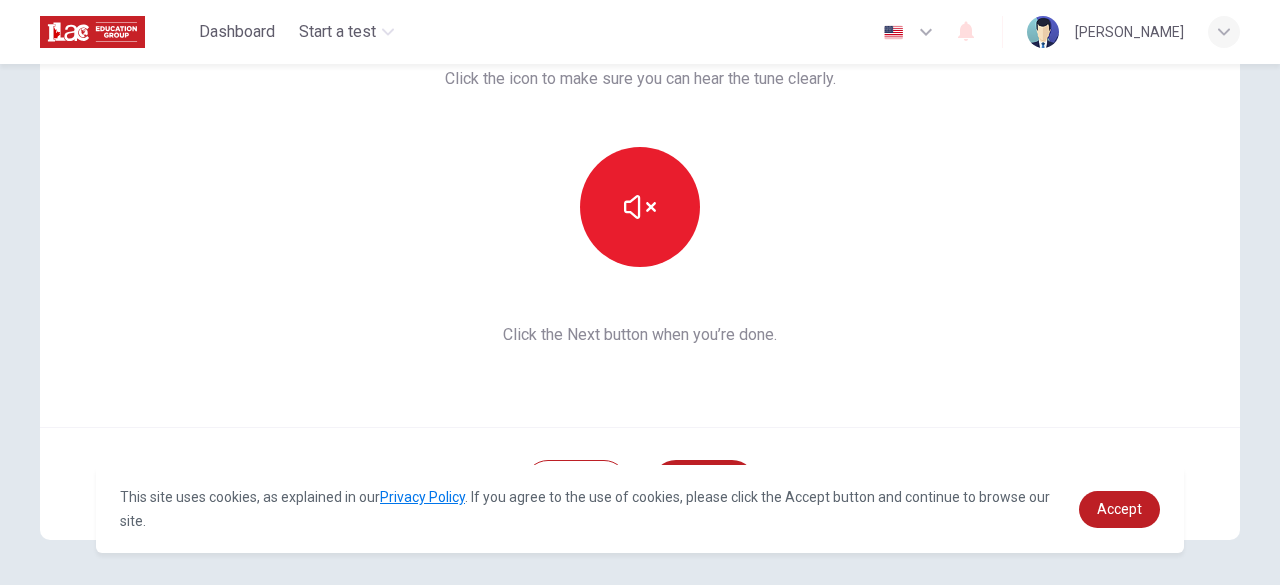 scroll, scrollTop: 247, scrollLeft: 0, axis: vertical 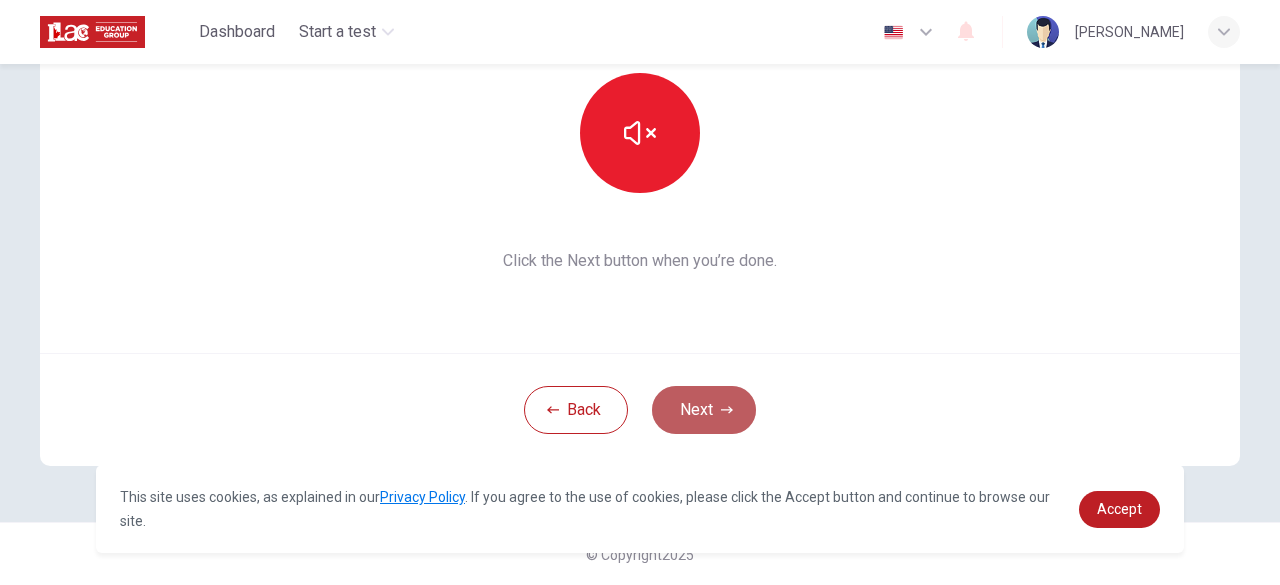 click on "Next" at bounding box center (704, 410) 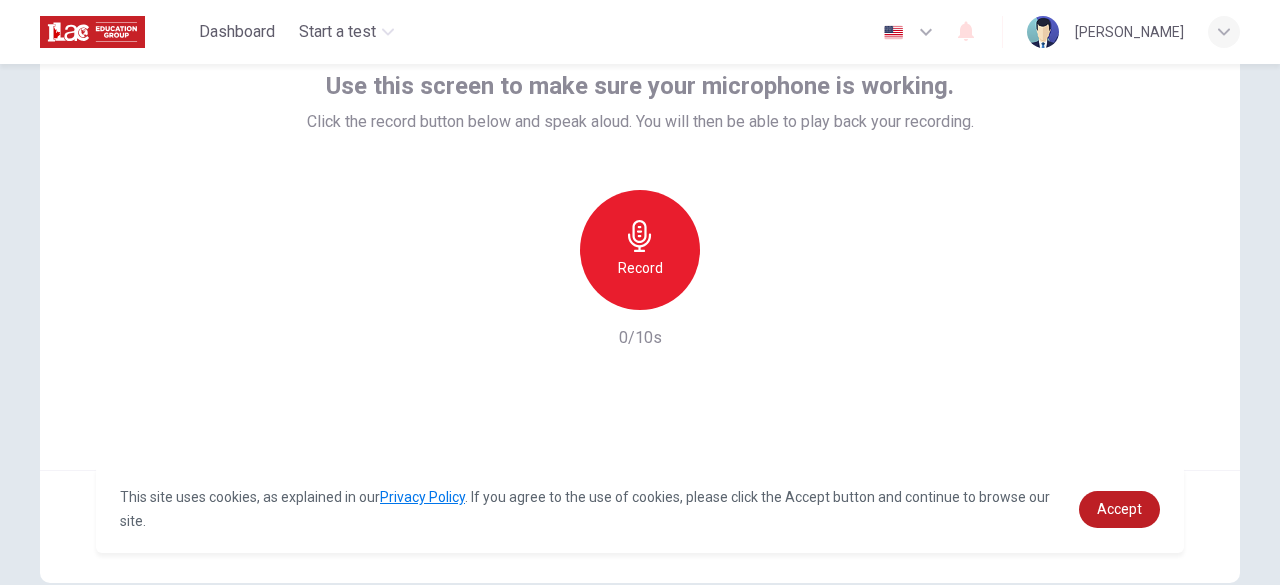 scroll, scrollTop: 247, scrollLeft: 0, axis: vertical 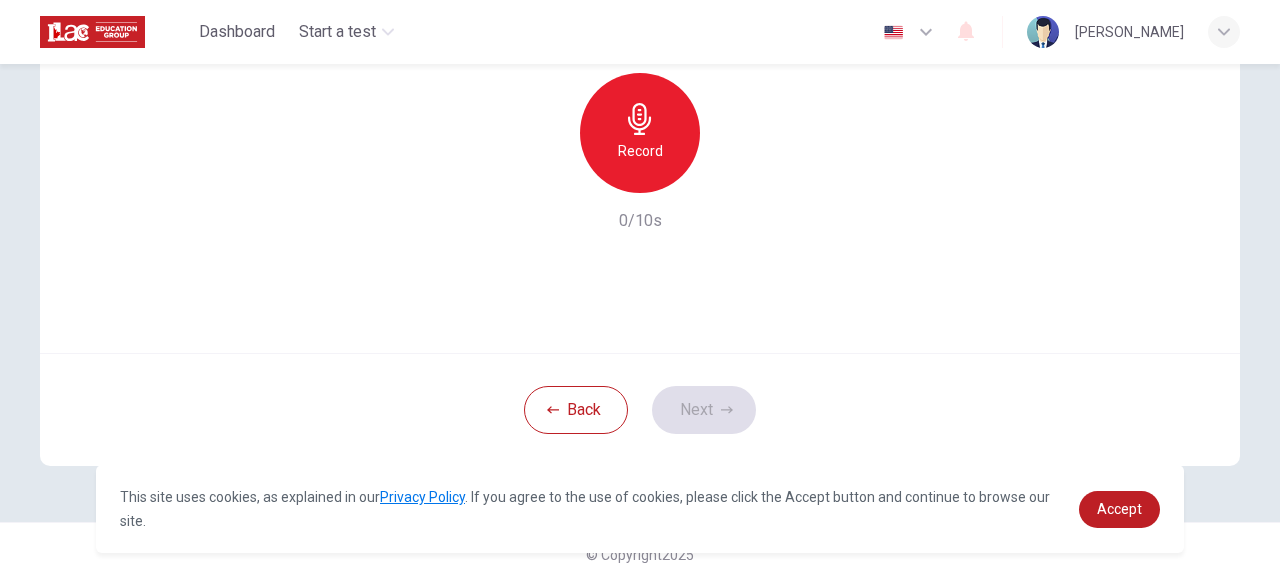 click on "Record" at bounding box center [640, 151] 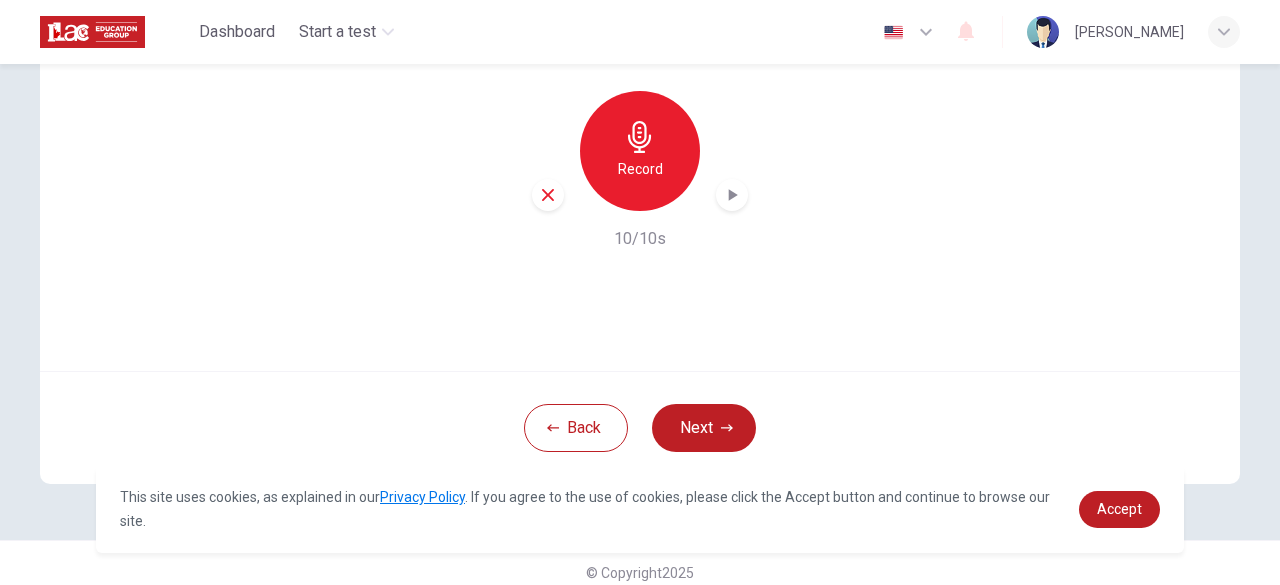 scroll, scrollTop: 242, scrollLeft: 0, axis: vertical 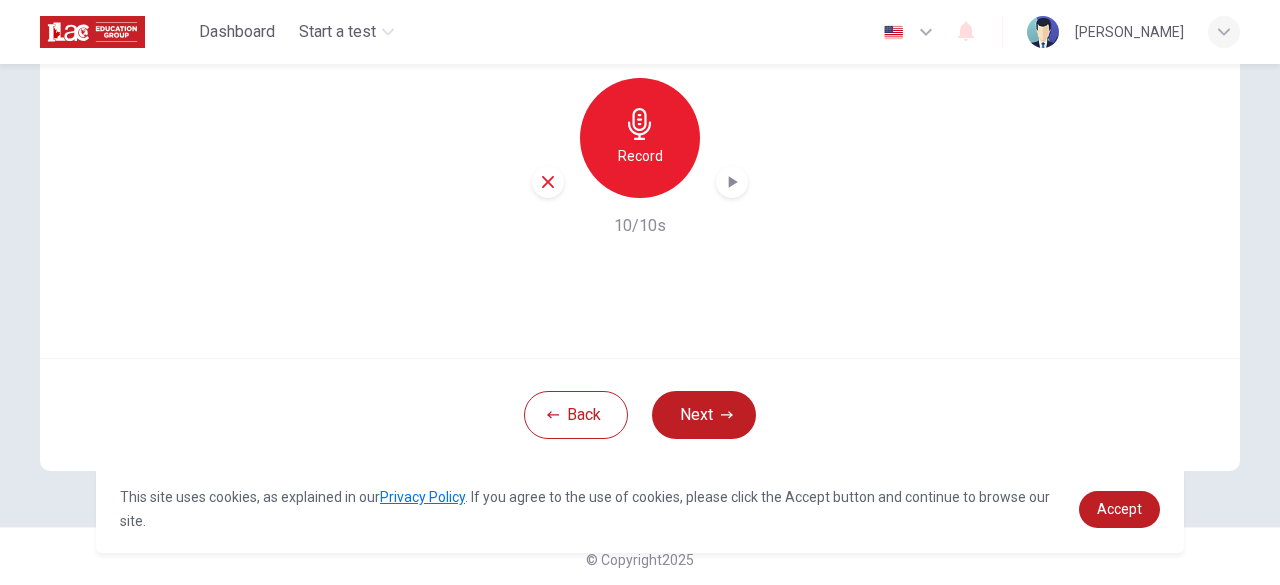 click 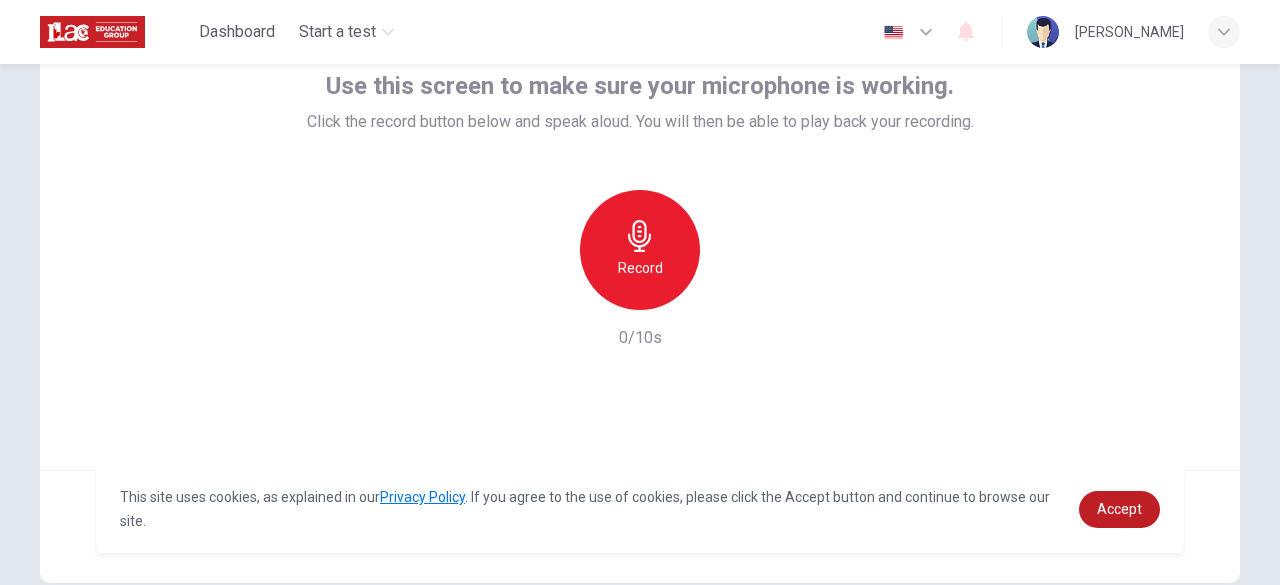 scroll, scrollTop: 131, scrollLeft: 0, axis: vertical 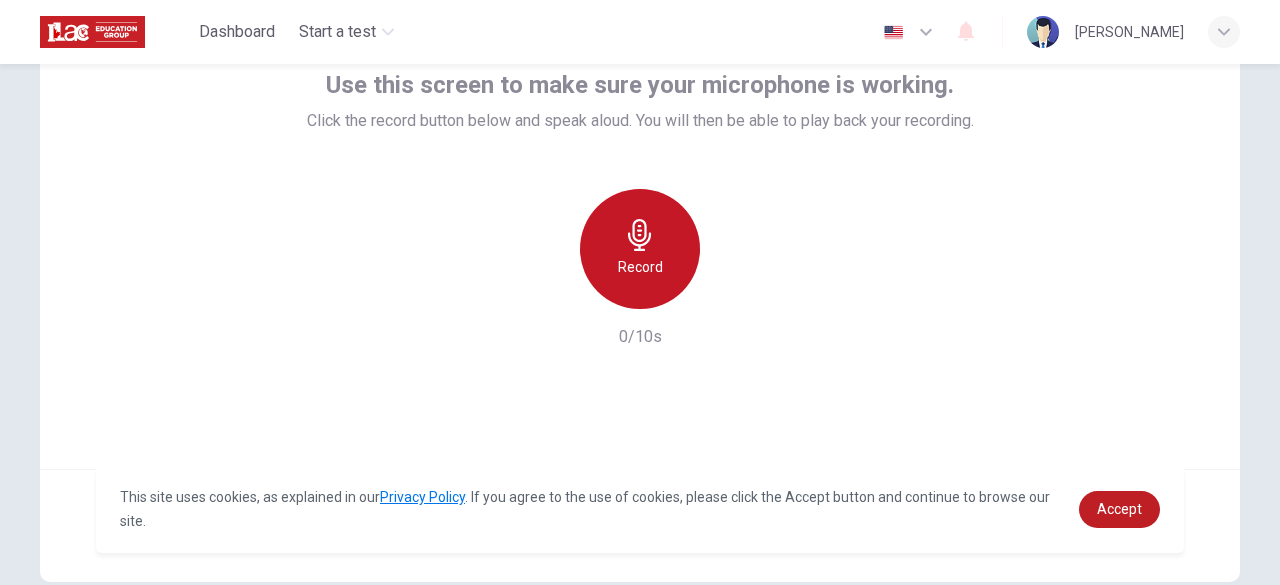 click 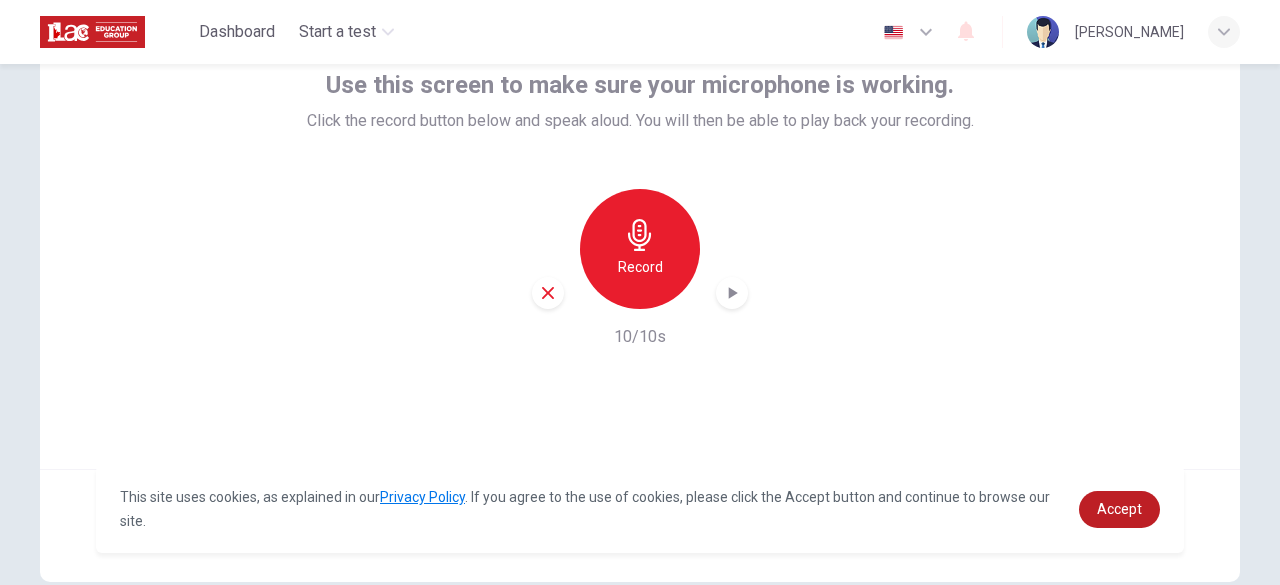 scroll, scrollTop: 247, scrollLeft: 0, axis: vertical 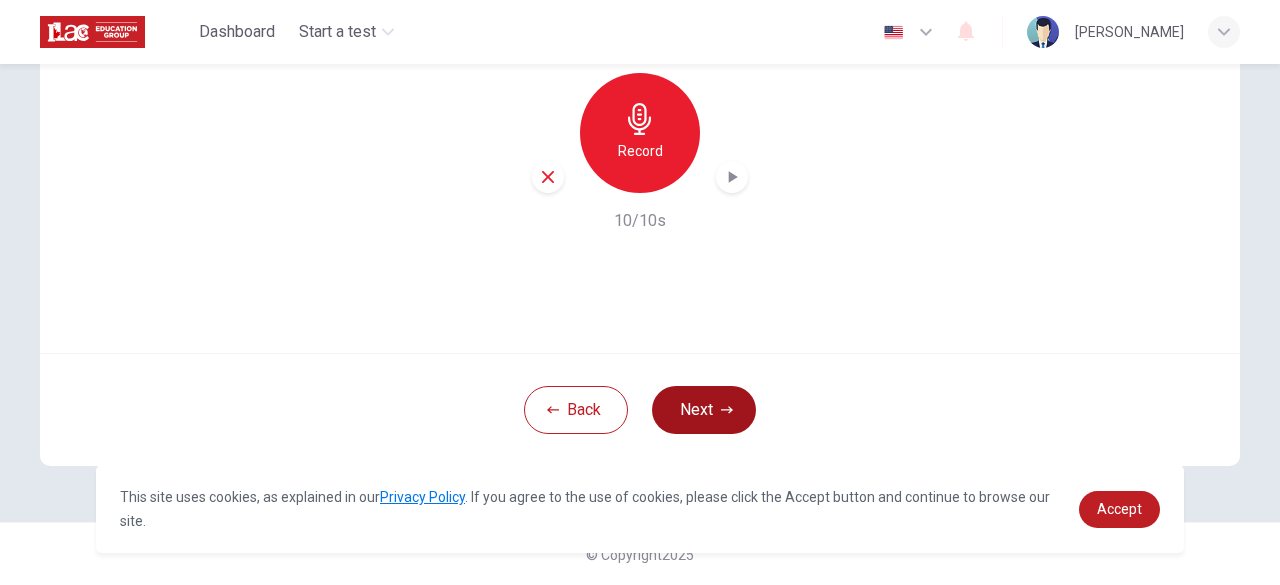 click on "Next" at bounding box center (704, 410) 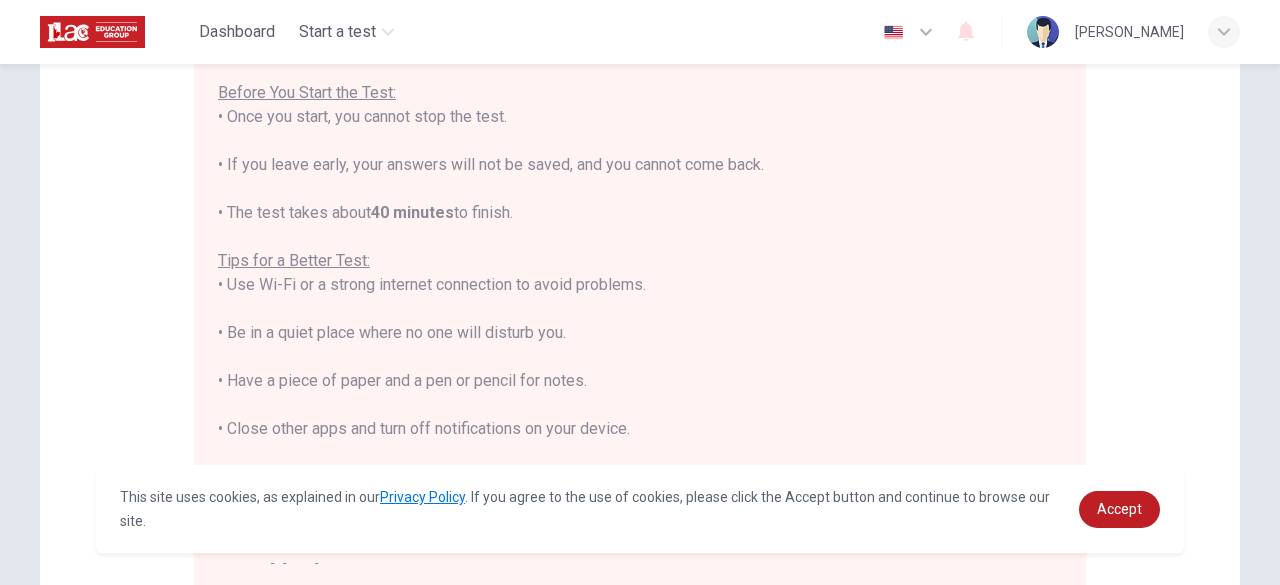 scroll, scrollTop: 0, scrollLeft: 0, axis: both 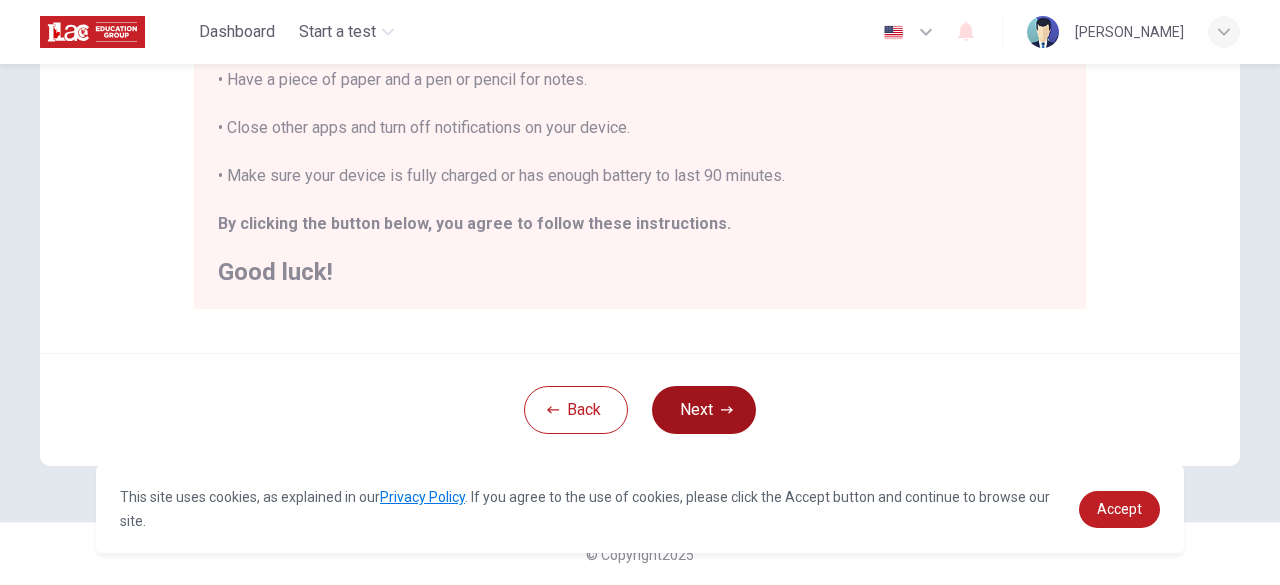 click on "Next" at bounding box center (704, 410) 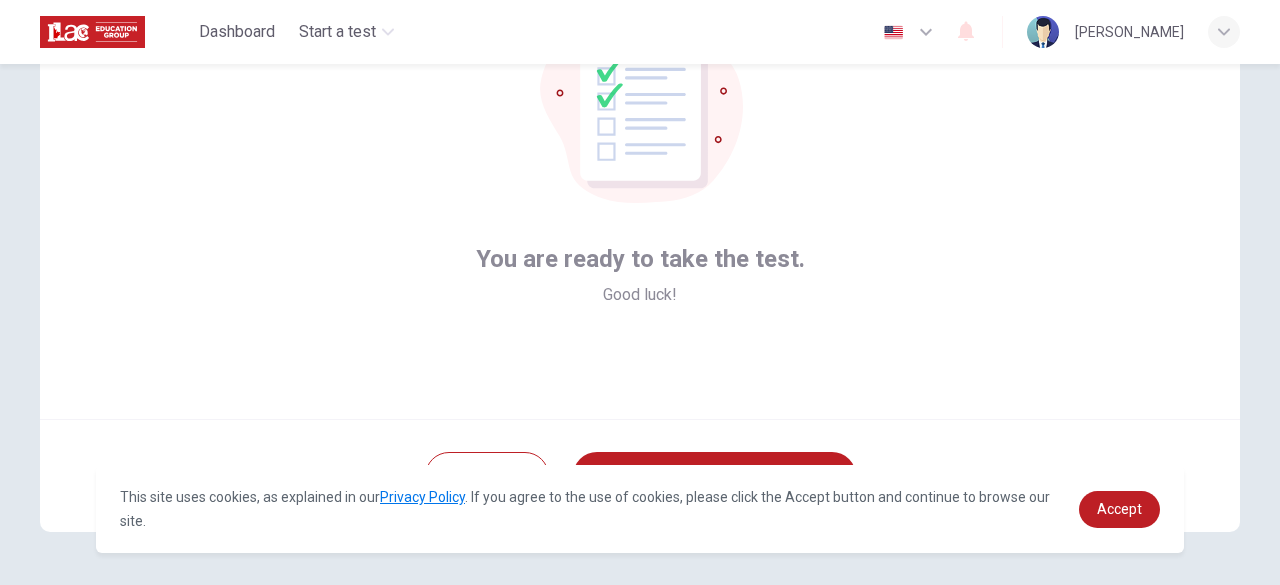 scroll, scrollTop: 247, scrollLeft: 0, axis: vertical 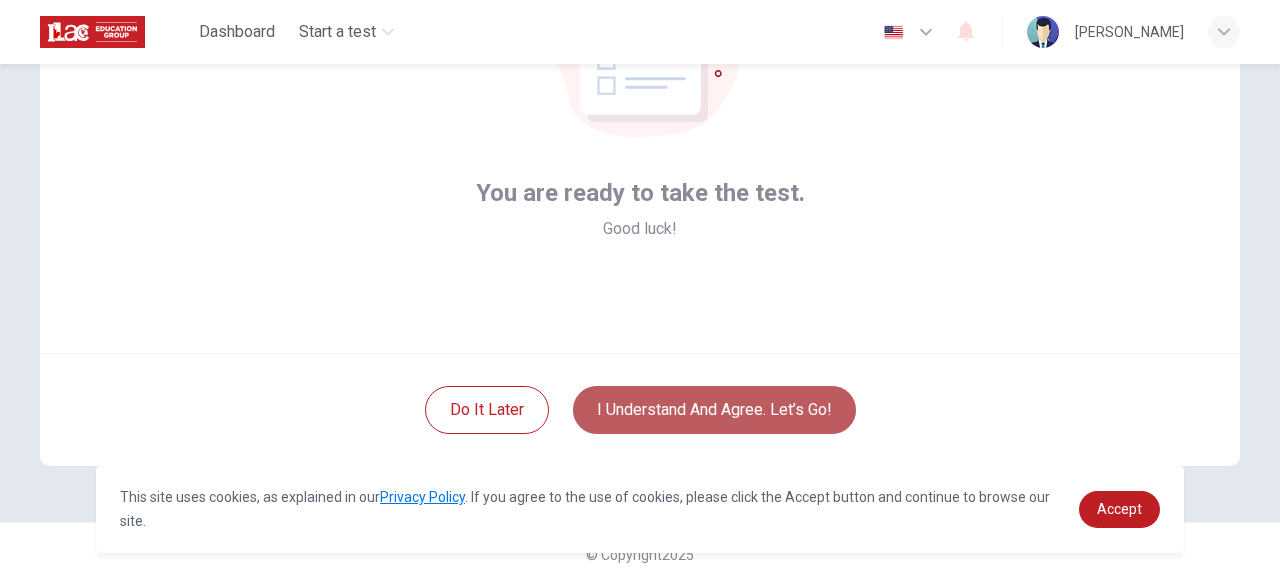 click on "I understand and agree. Let’s go!" at bounding box center (714, 410) 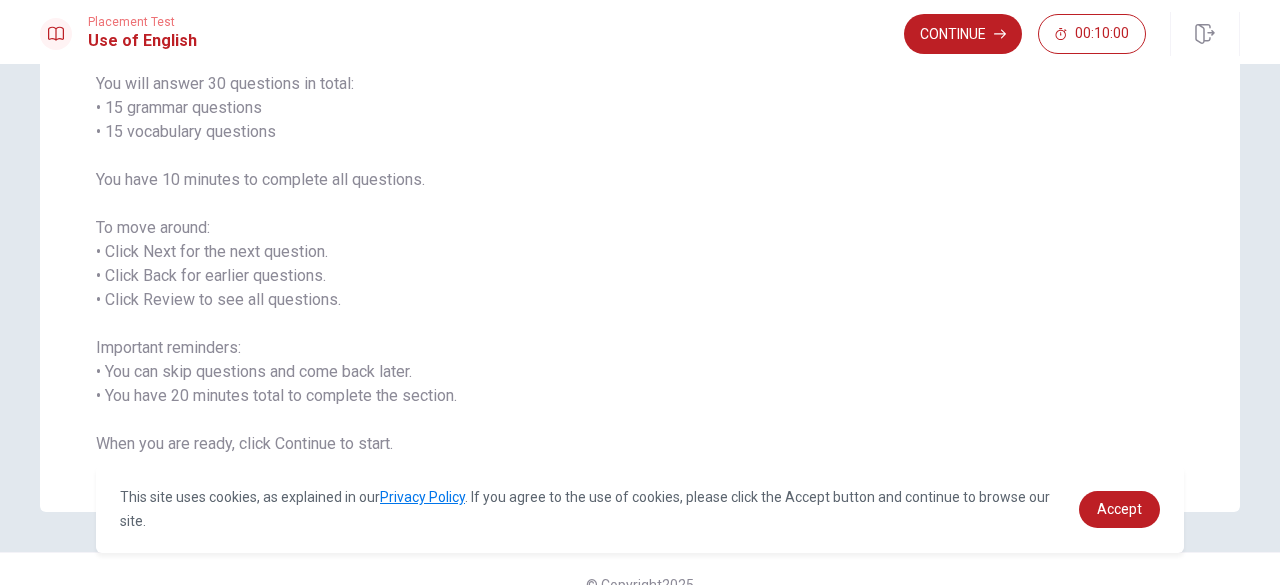 scroll, scrollTop: 198, scrollLeft: 0, axis: vertical 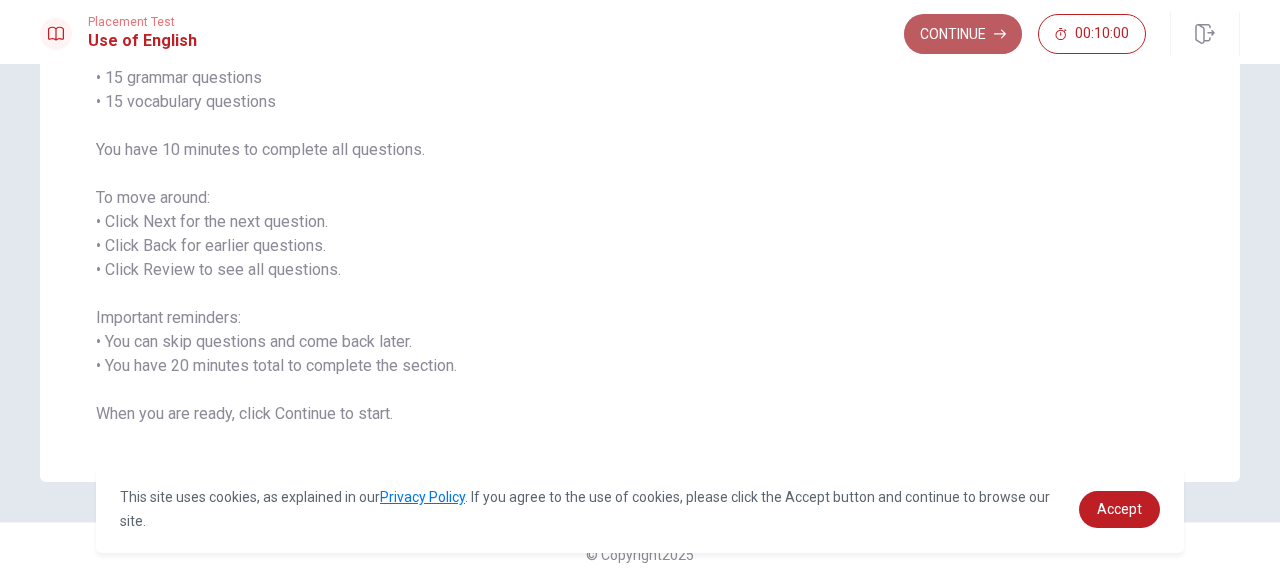 click on "Continue" at bounding box center [963, 34] 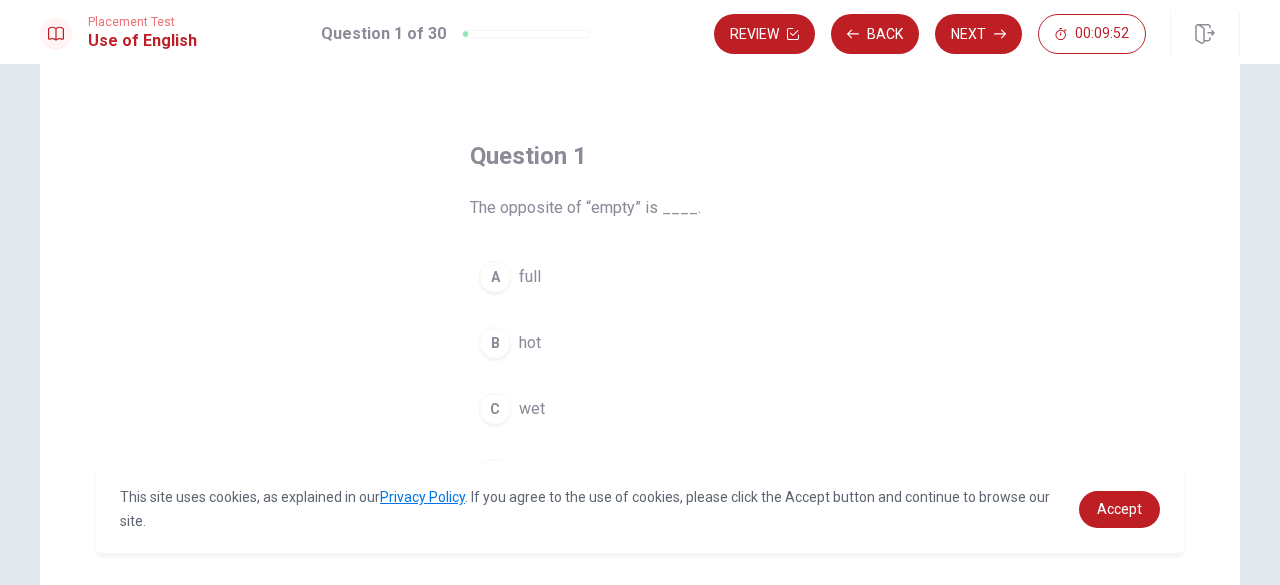 scroll, scrollTop: 25, scrollLeft: 0, axis: vertical 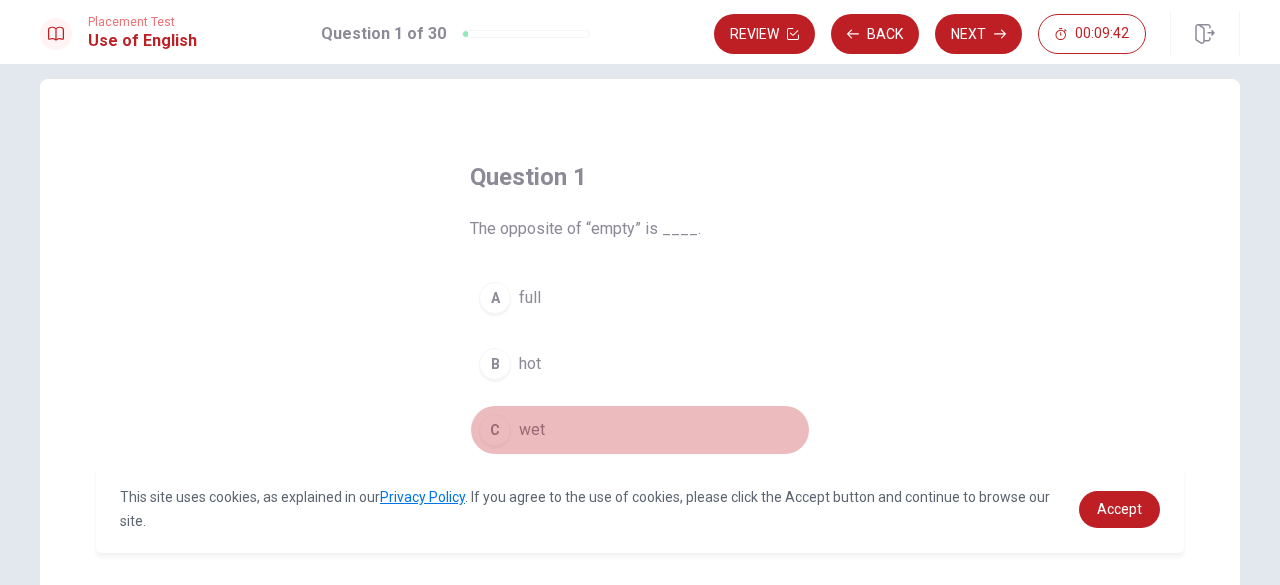 click on "C" at bounding box center [495, 430] 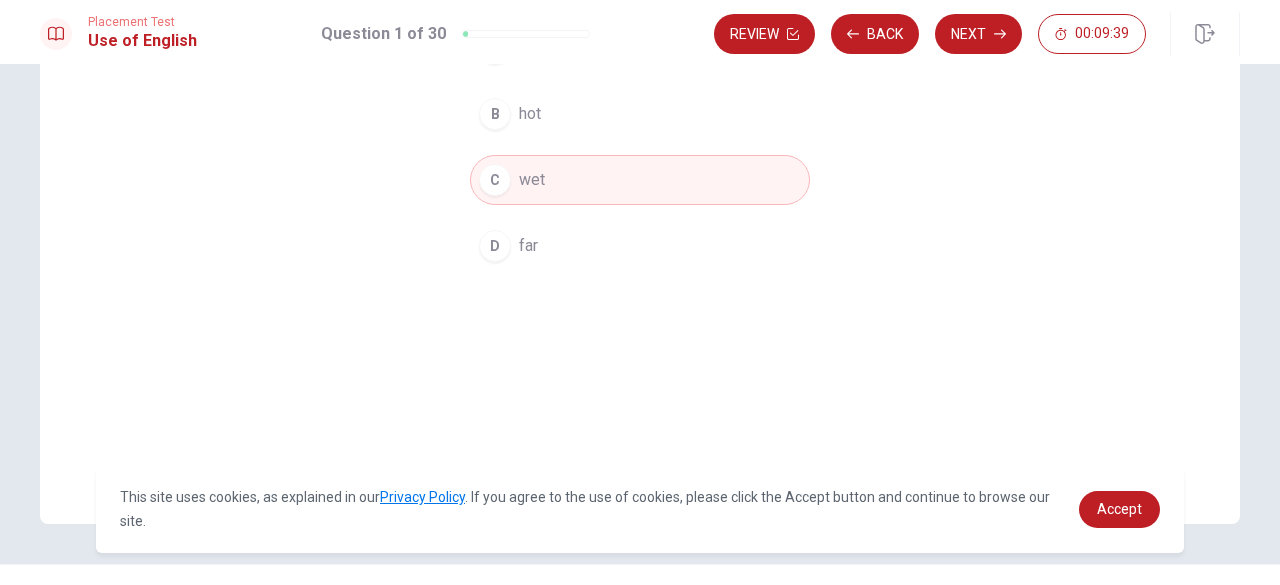 scroll, scrollTop: 0, scrollLeft: 0, axis: both 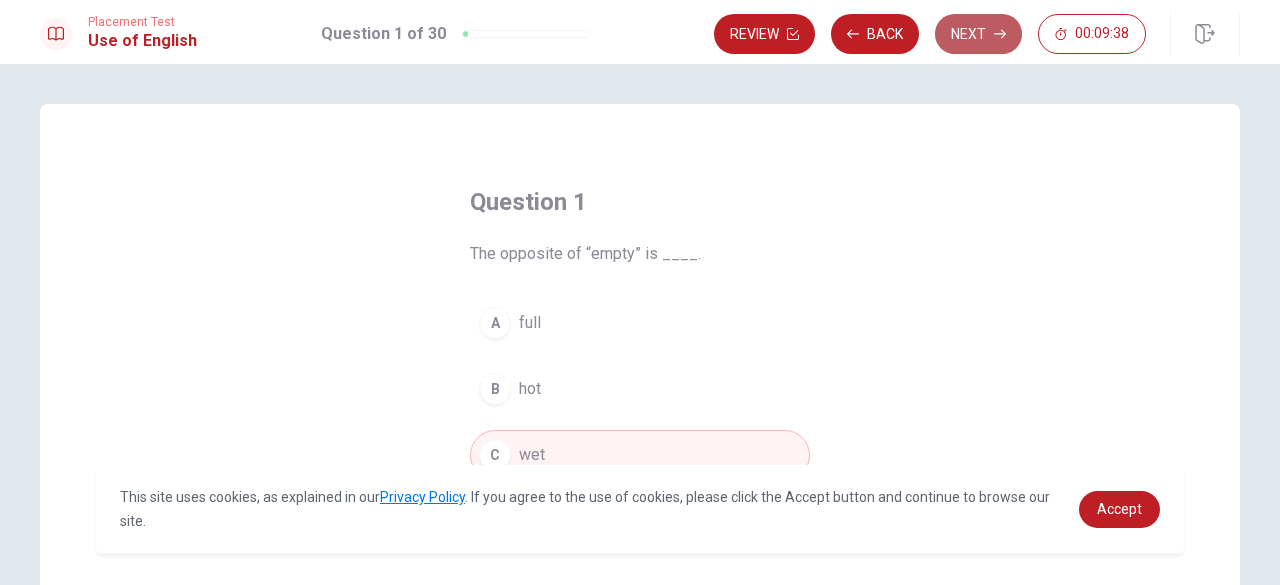 click on "Next" at bounding box center (978, 34) 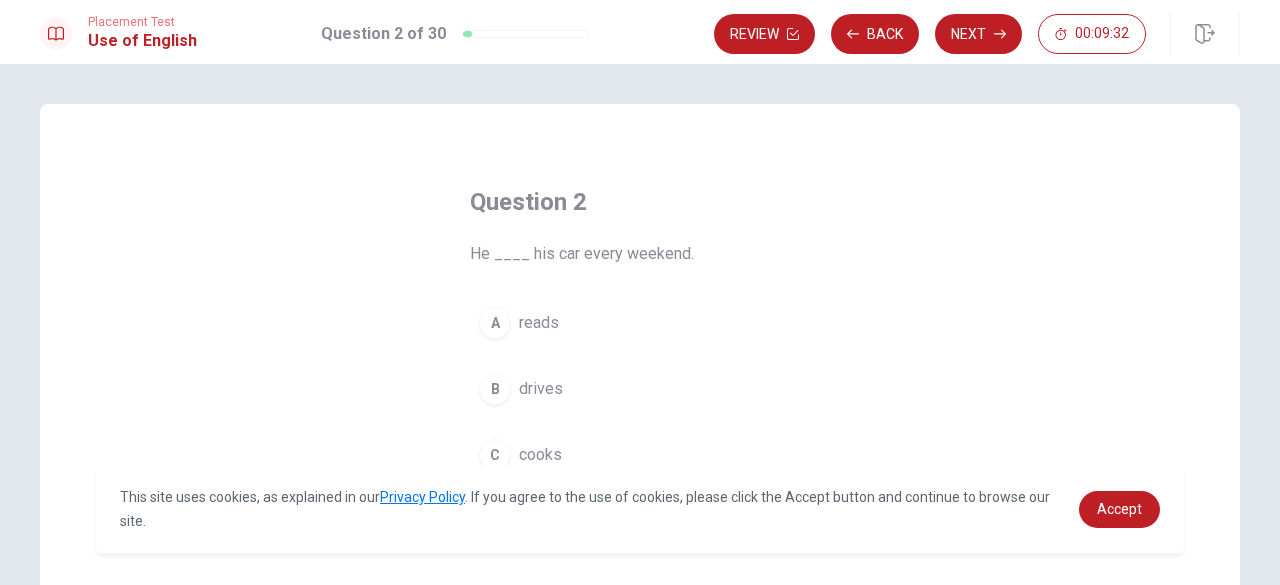 click on "drives" at bounding box center (541, 389) 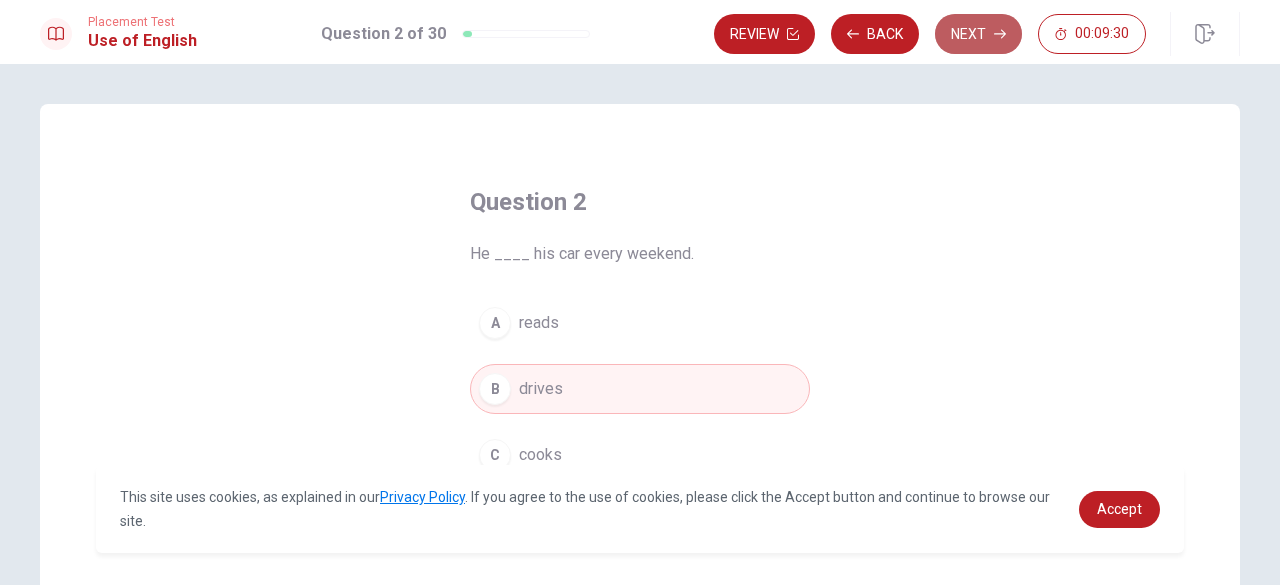 click on "Next" at bounding box center [978, 34] 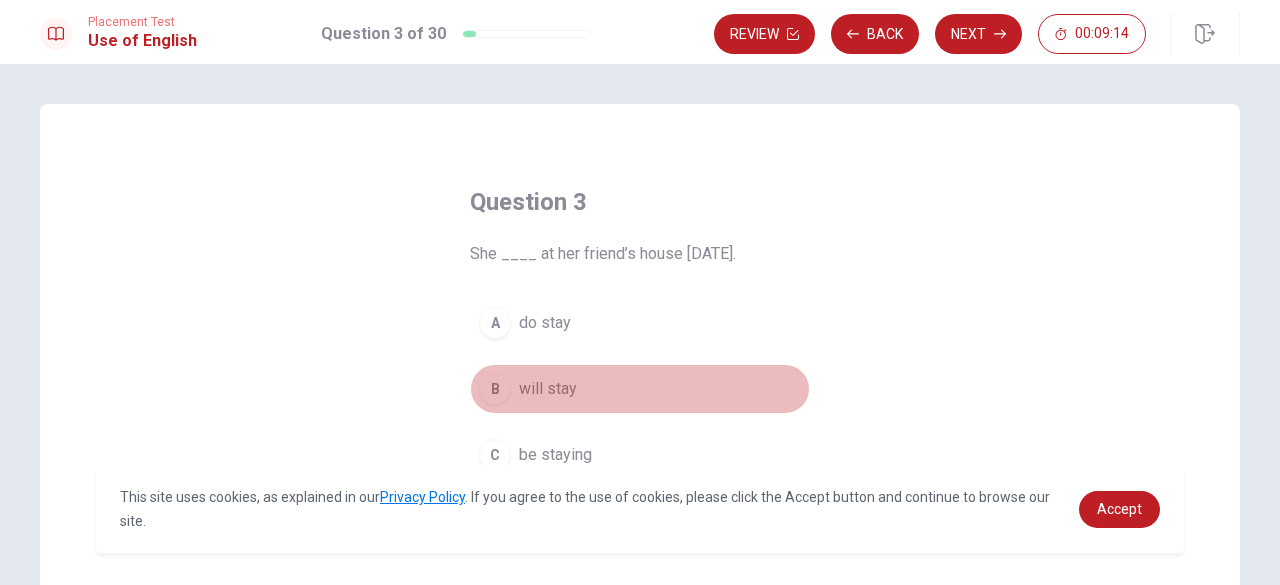 click on "will stay" at bounding box center (548, 389) 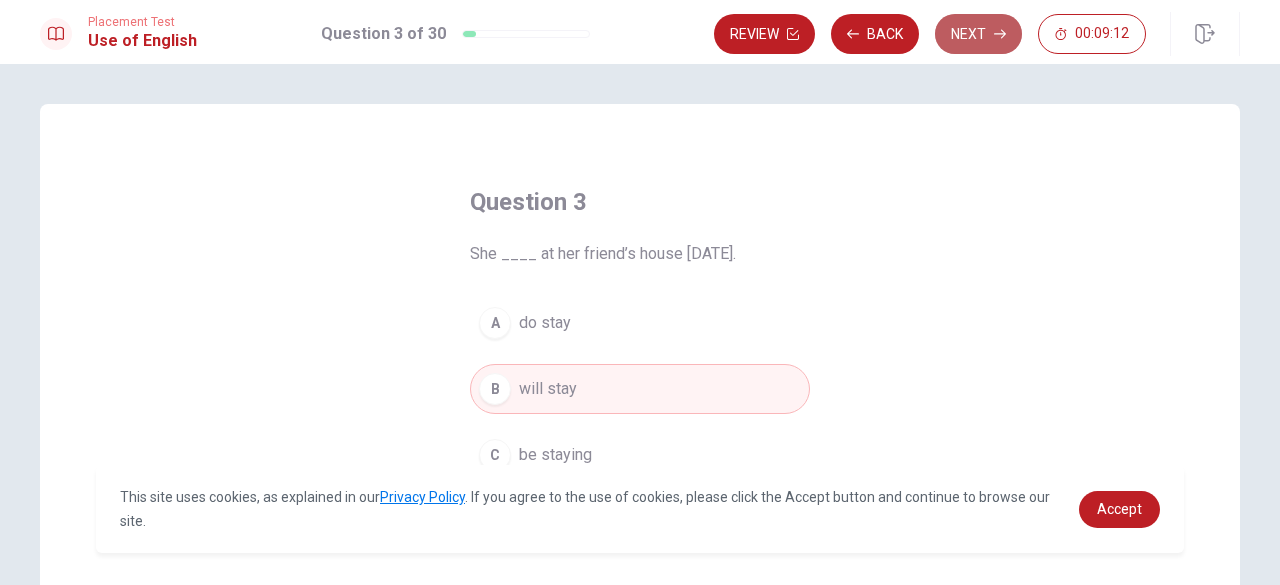 click on "Next" at bounding box center [978, 34] 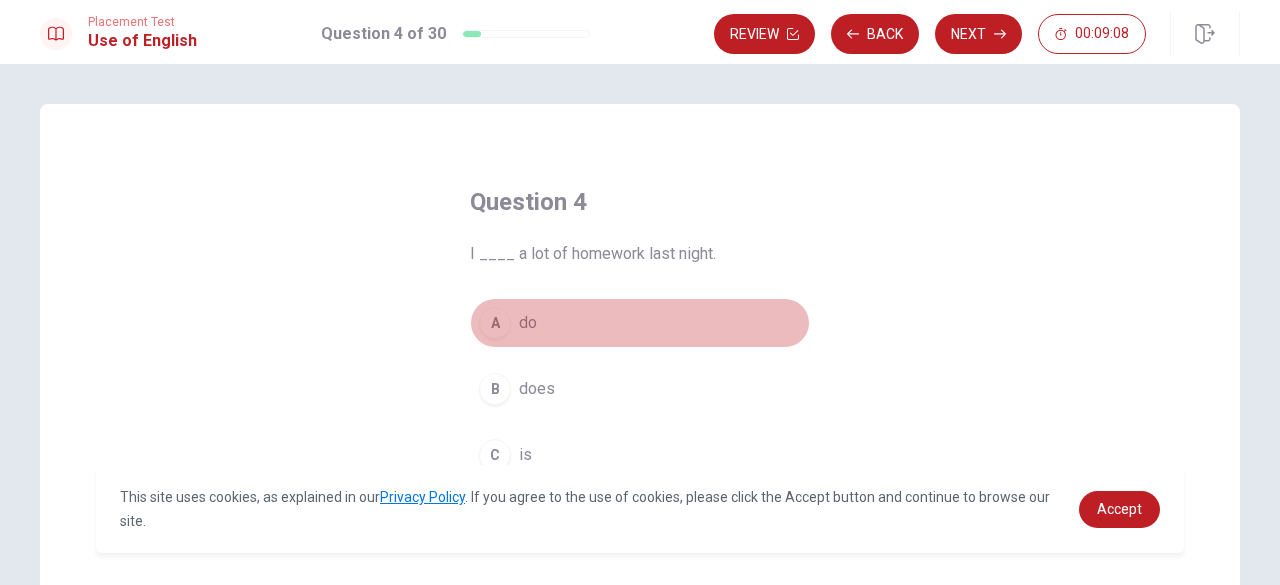 click on "A do" at bounding box center (640, 323) 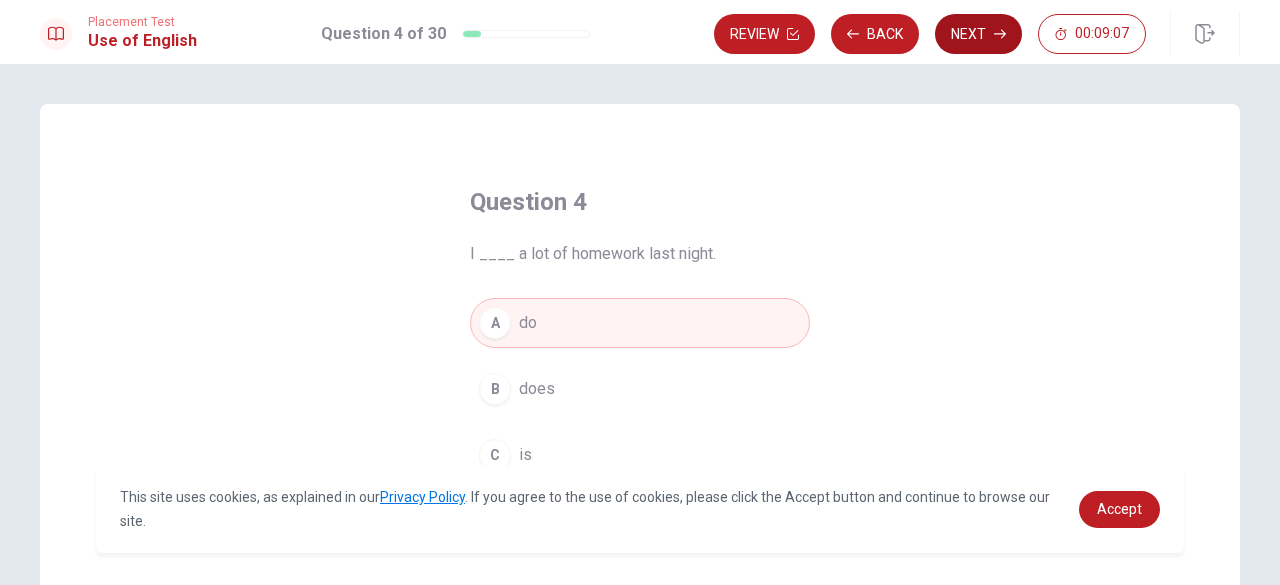 click on "Next" at bounding box center (978, 34) 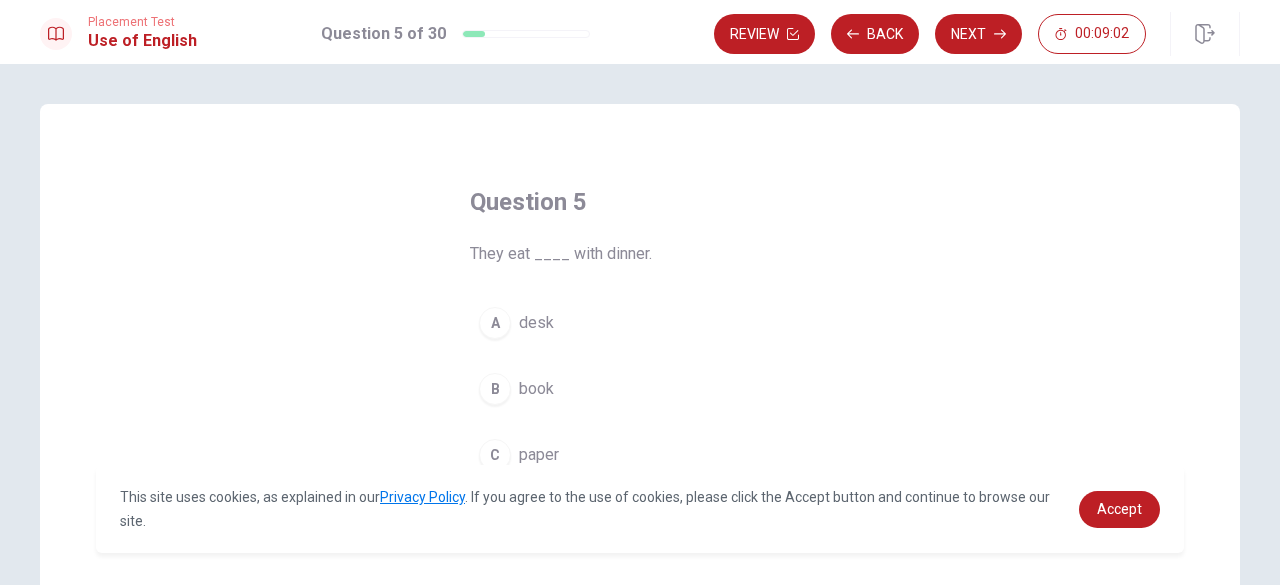 click on "desk" at bounding box center (536, 323) 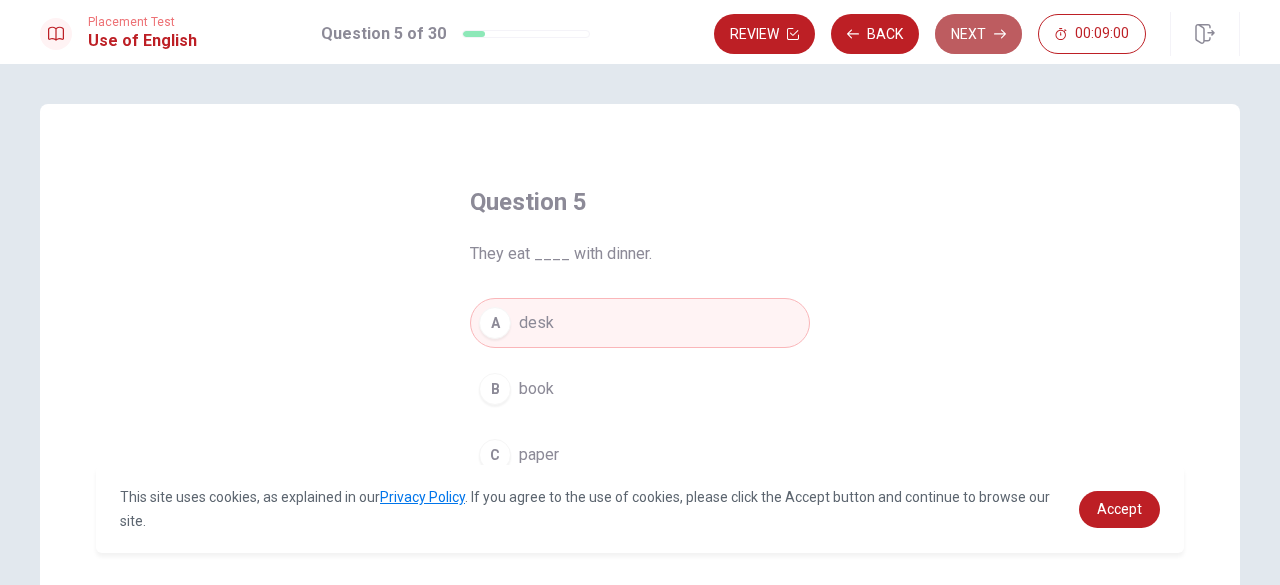 click on "Next" at bounding box center (978, 34) 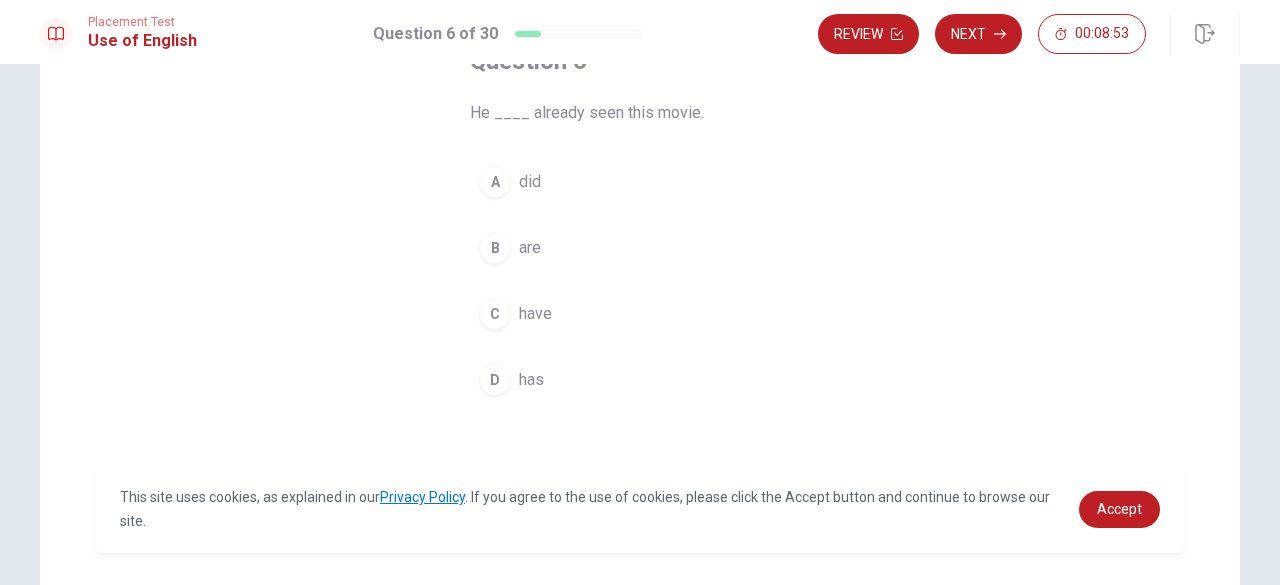 scroll, scrollTop: 142, scrollLeft: 0, axis: vertical 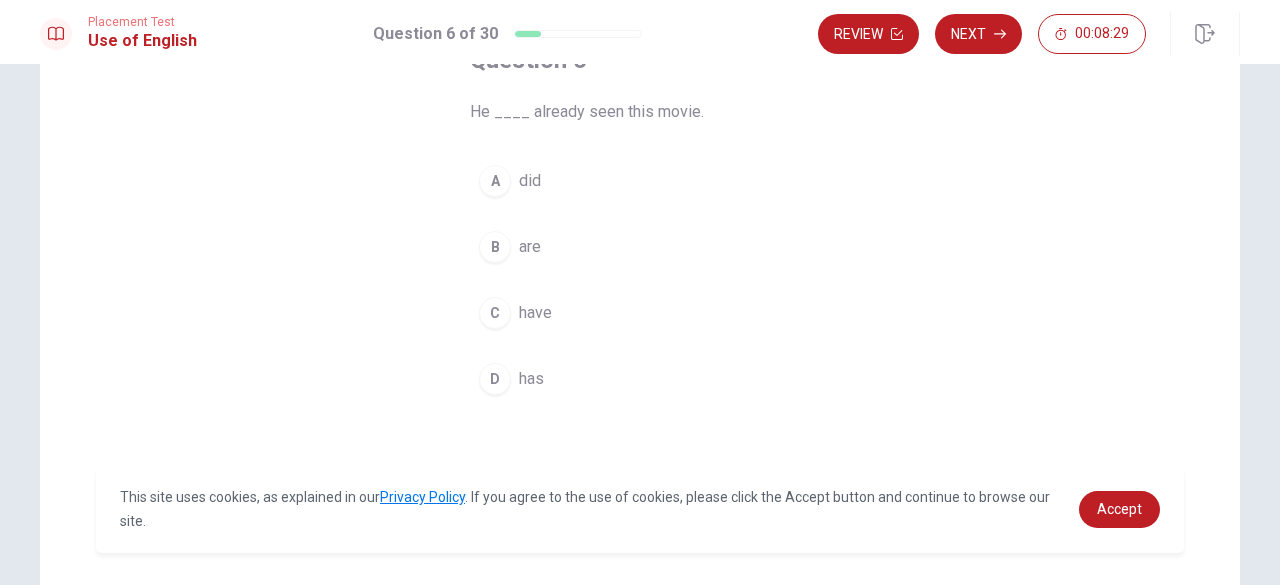click on "did" at bounding box center (530, 181) 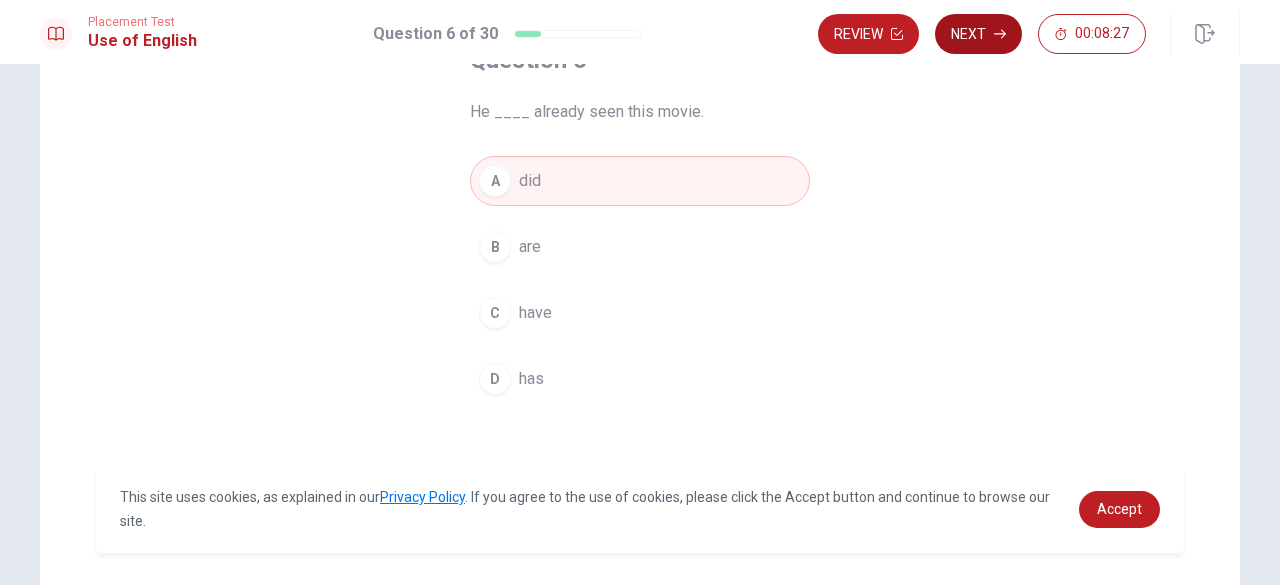 click on "Next" at bounding box center (978, 34) 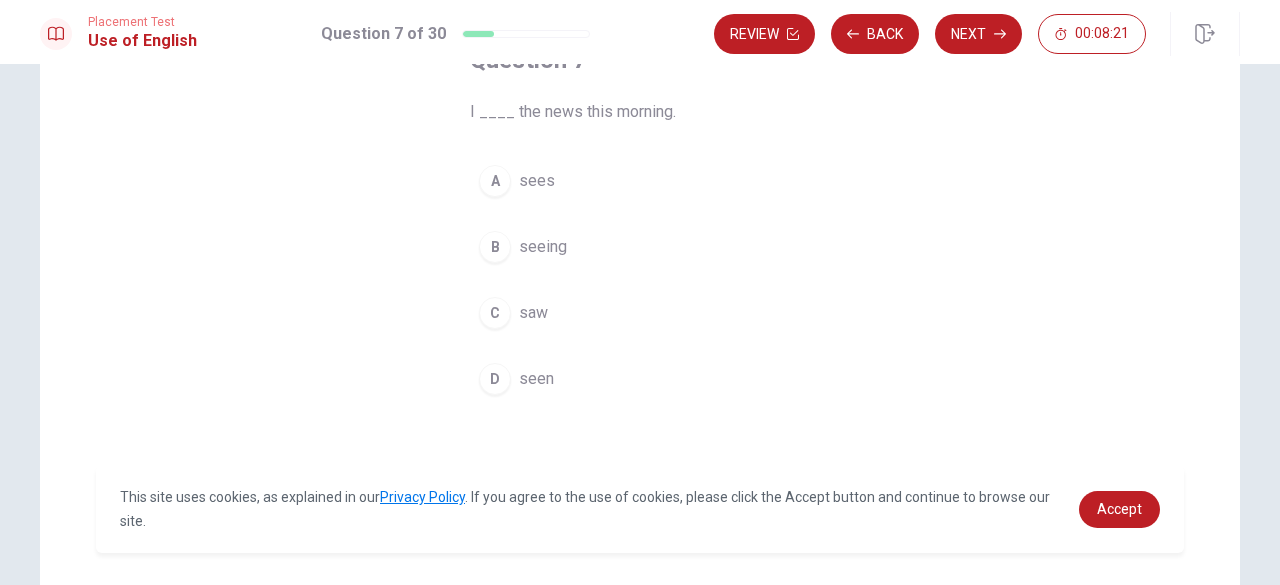 click on "saw" at bounding box center [533, 313] 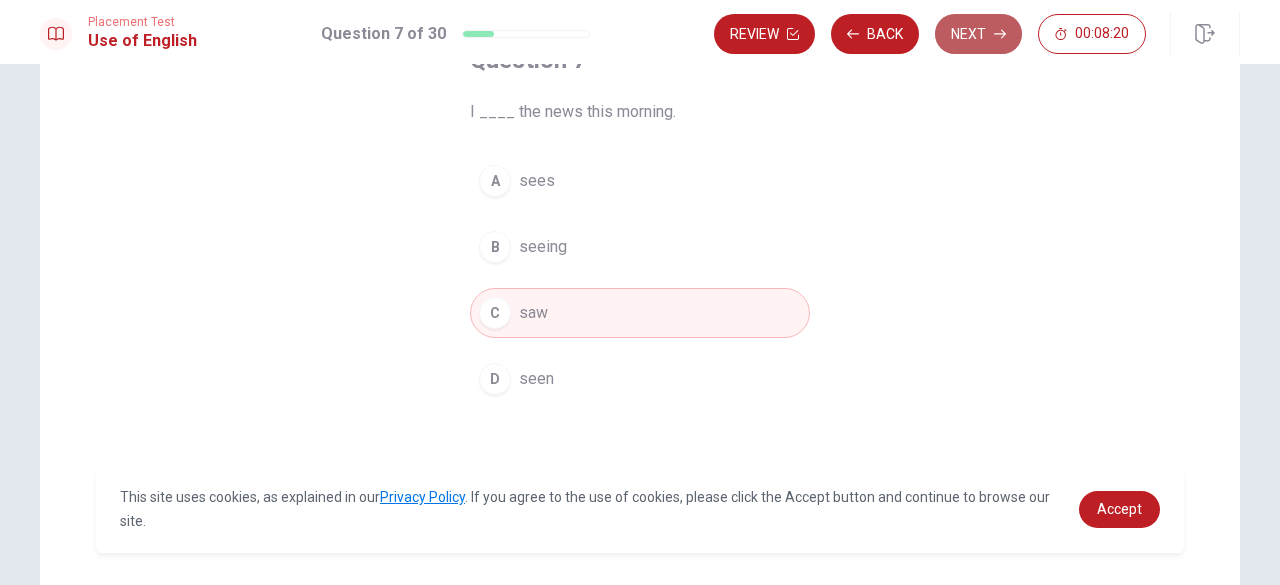 click on "Next" at bounding box center (978, 34) 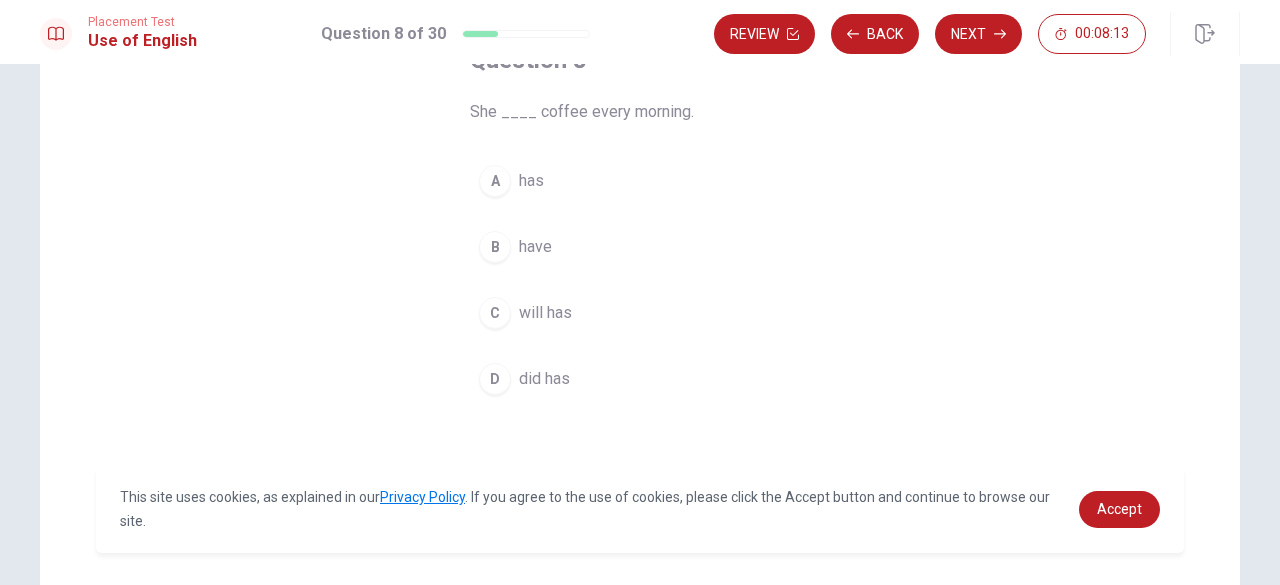 click on "have" at bounding box center (535, 247) 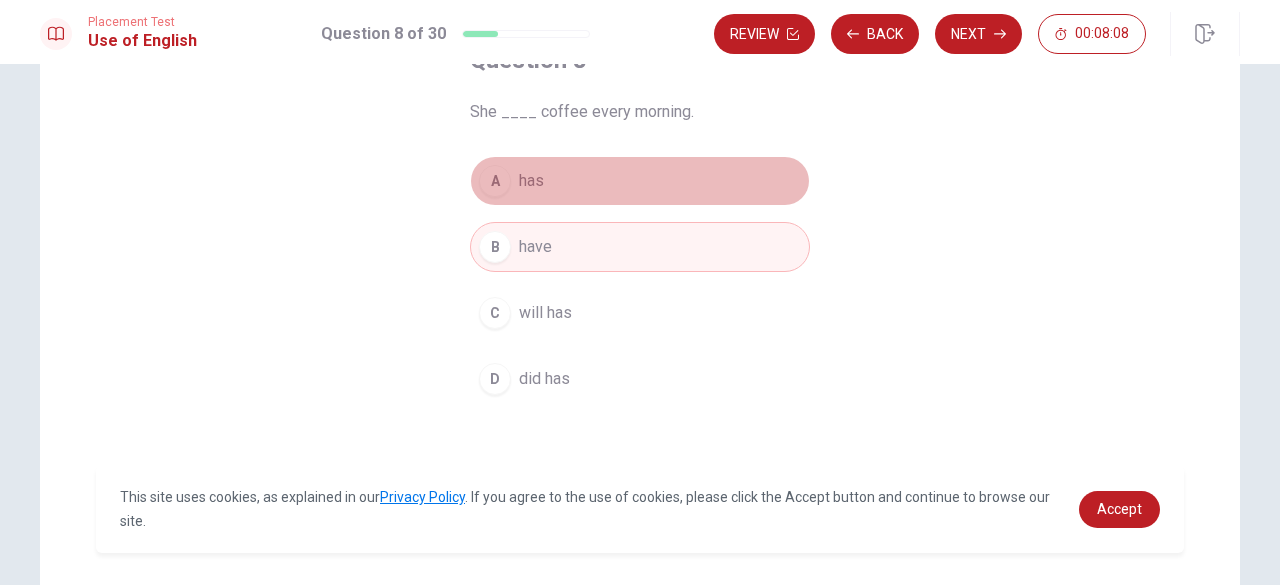 click on "A has" at bounding box center (640, 181) 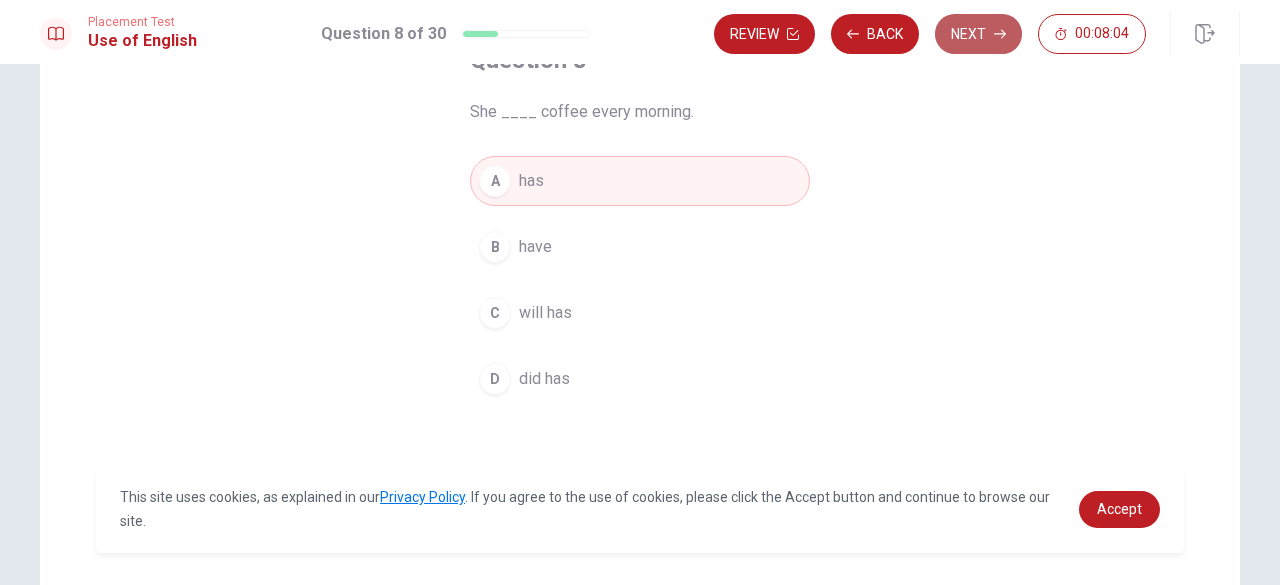 click on "Next" at bounding box center [978, 34] 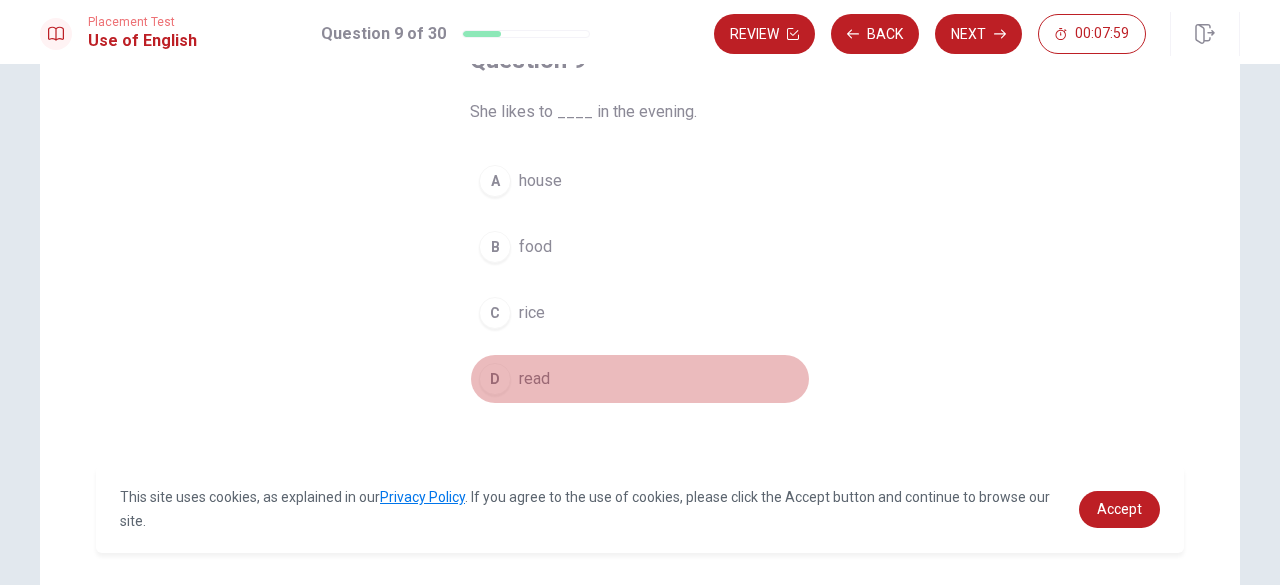 click on "read" at bounding box center [534, 379] 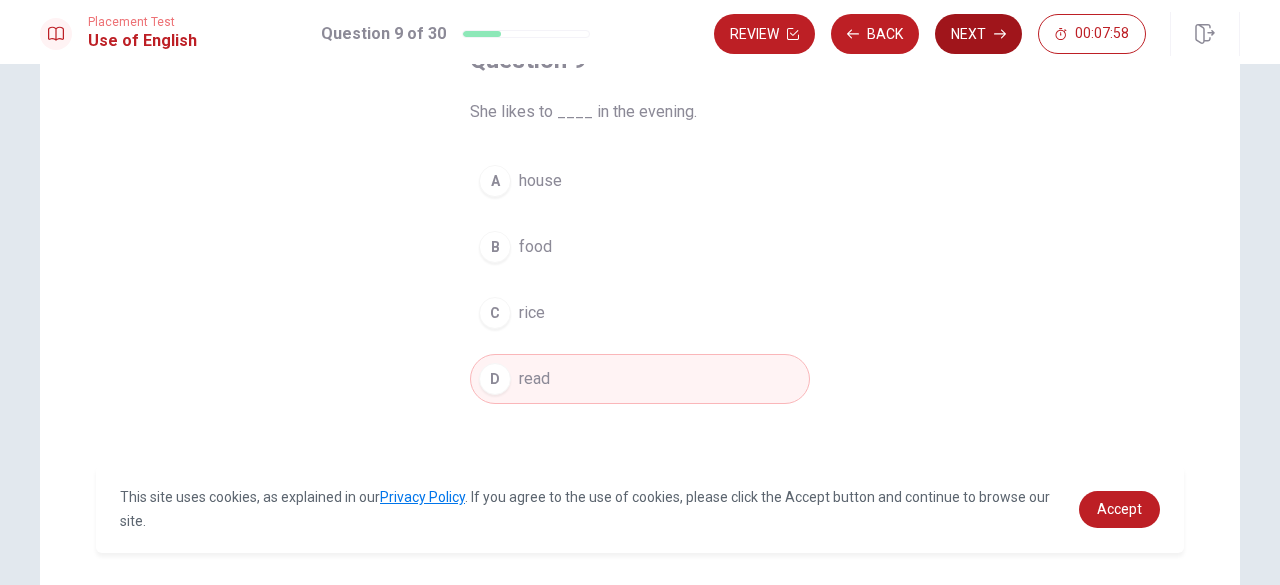 click on "Next" at bounding box center (978, 34) 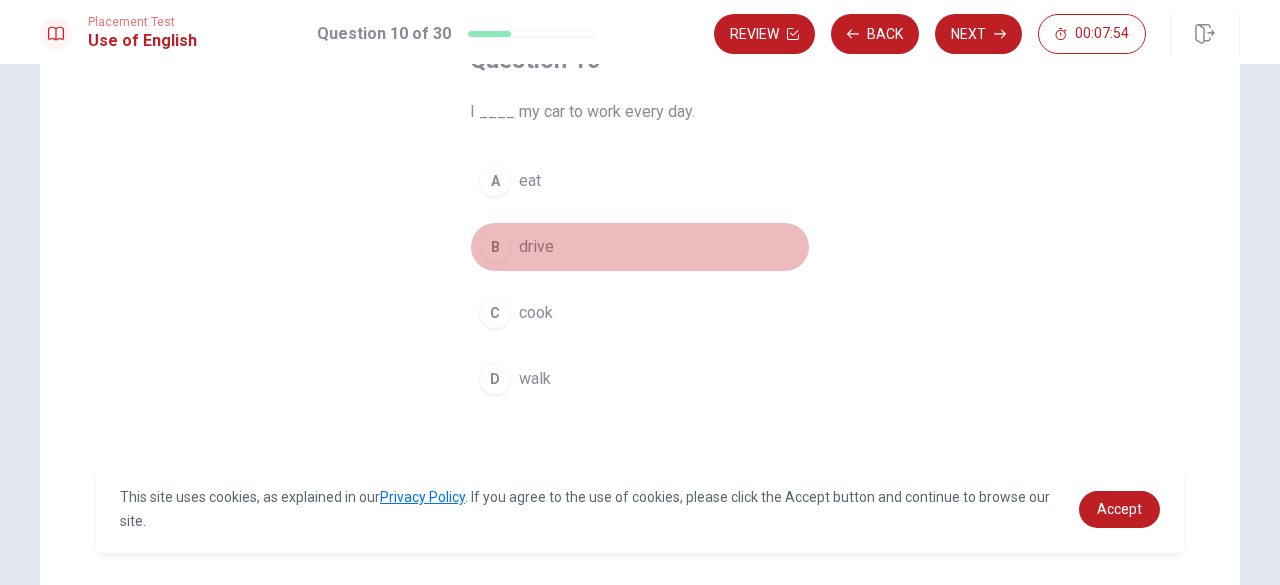 click on "drive" at bounding box center [536, 247] 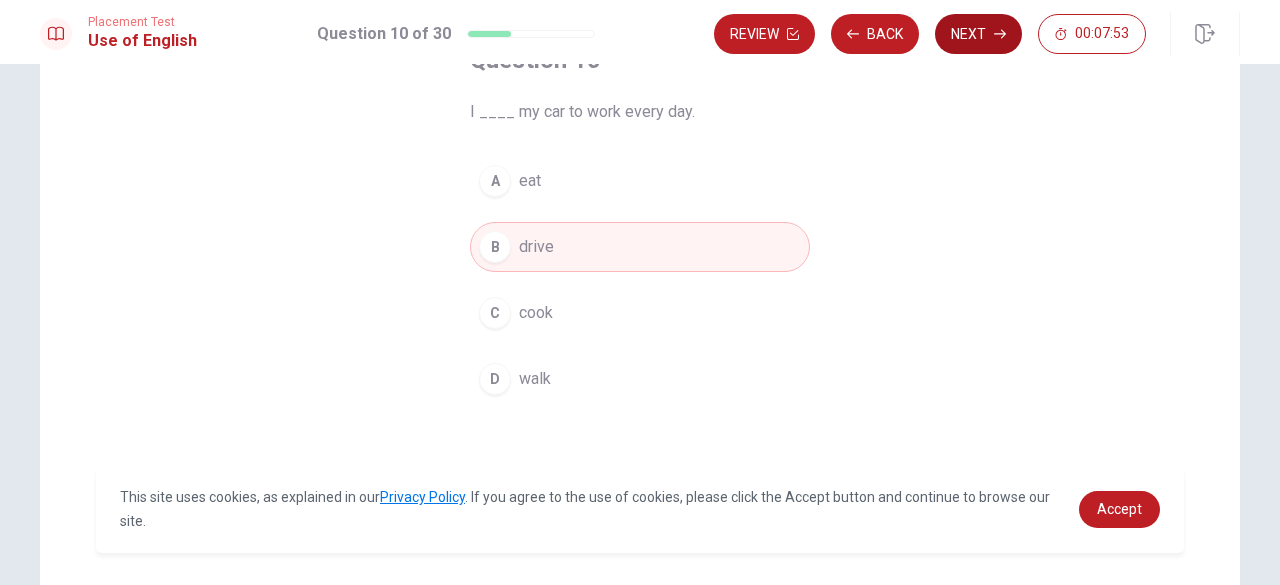 click on "Next" at bounding box center (978, 34) 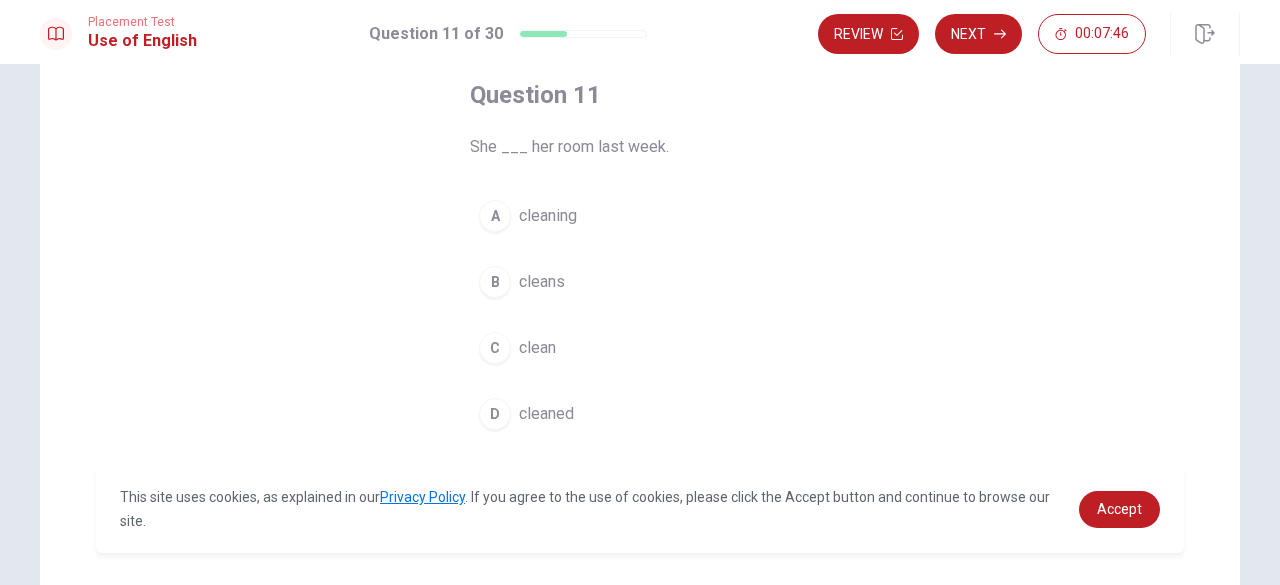 scroll, scrollTop: 140, scrollLeft: 0, axis: vertical 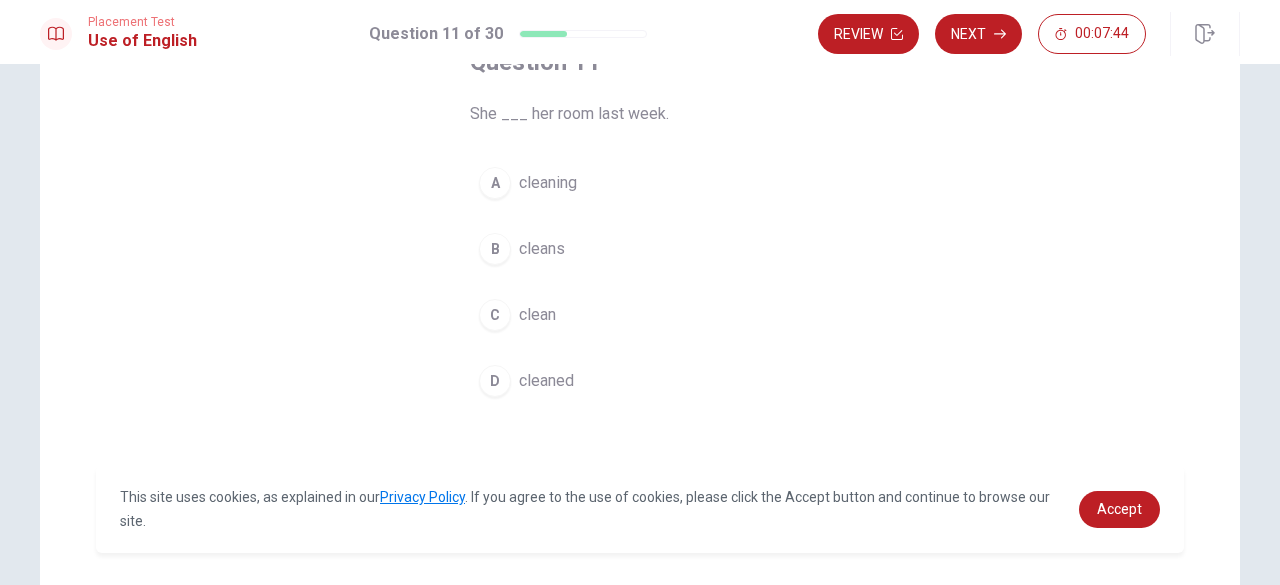 click on "clean" at bounding box center (537, 315) 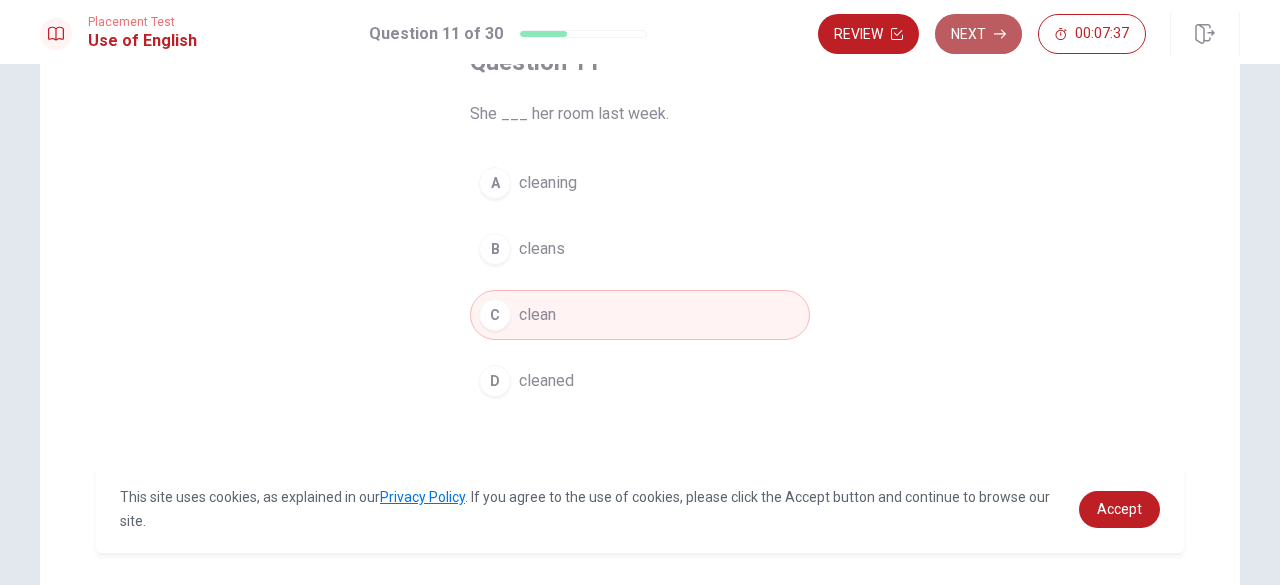 click on "Next" at bounding box center (978, 34) 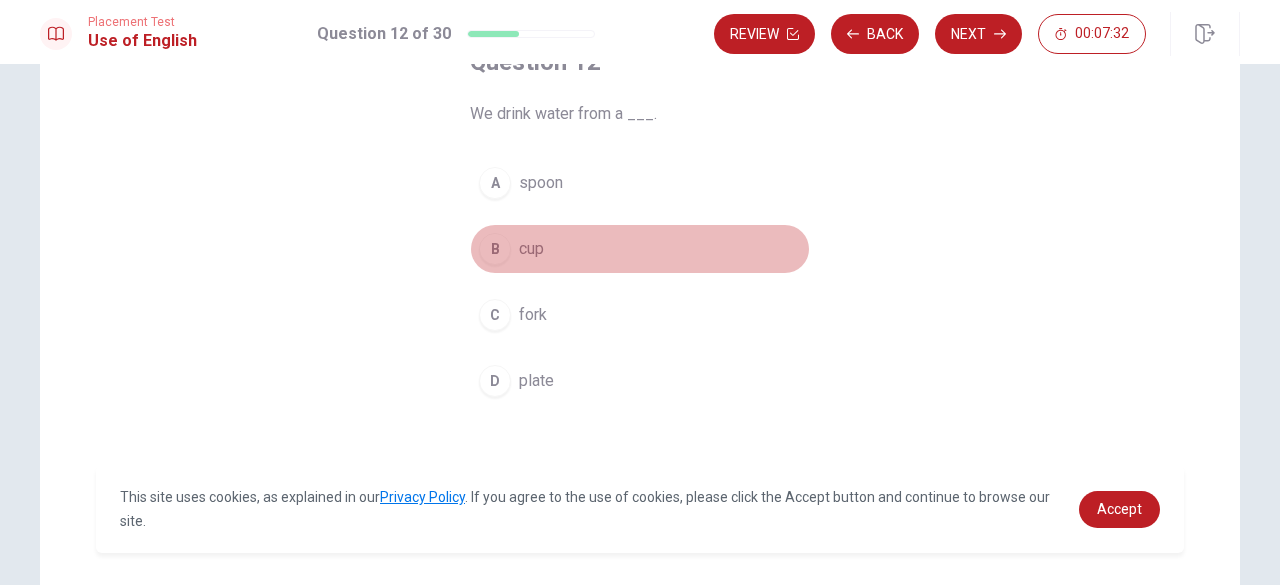 click on "cup" at bounding box center (531, 249) 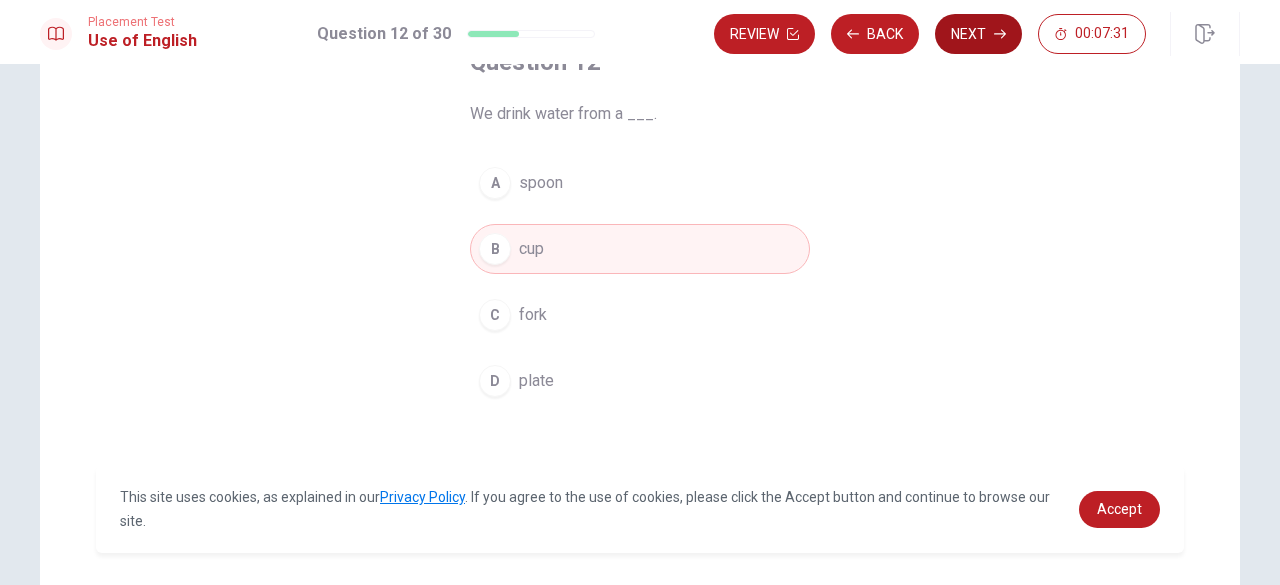 click on "Next" at bounding box center (978, 34) 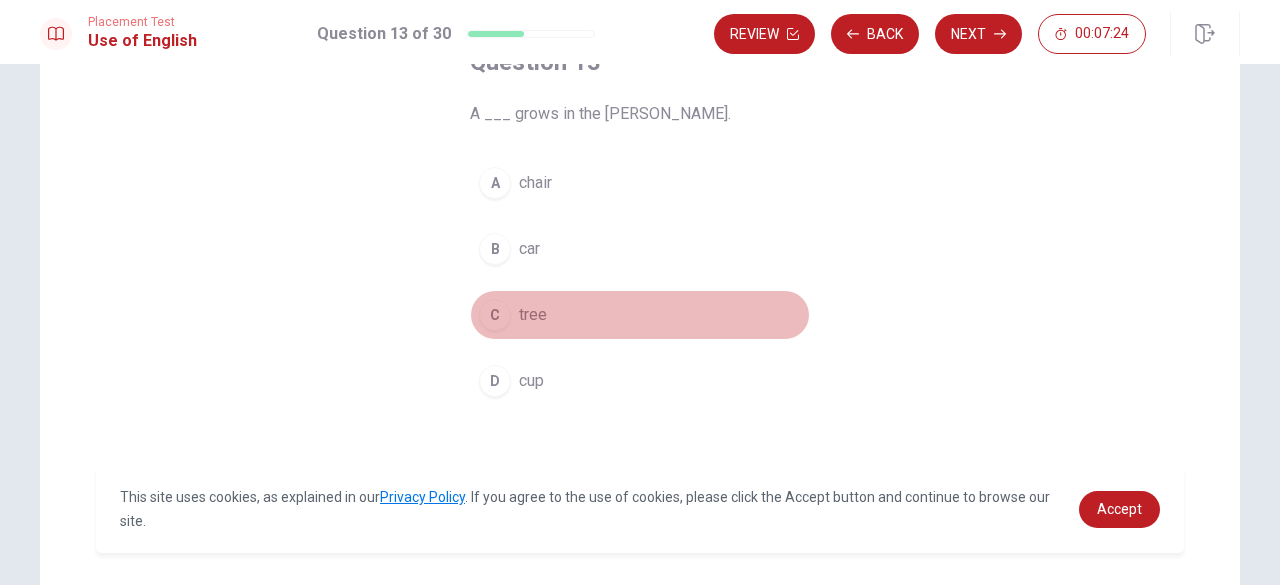 click on "C tree" at bounding box center (640, 315) 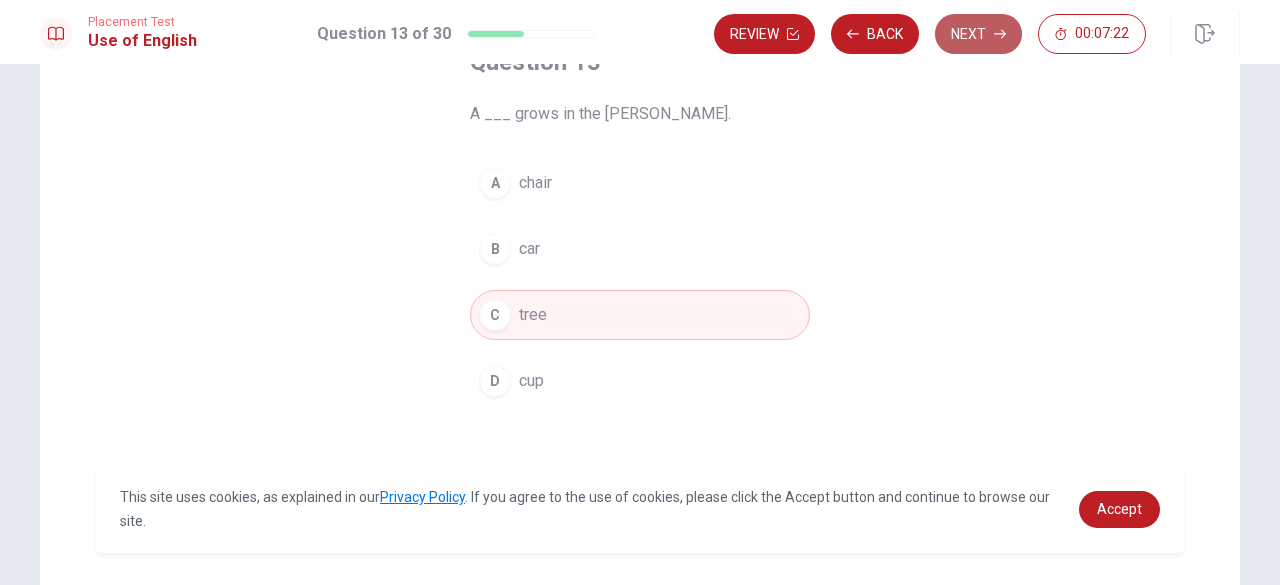 click on "Next" at bounding box center (978, 34) 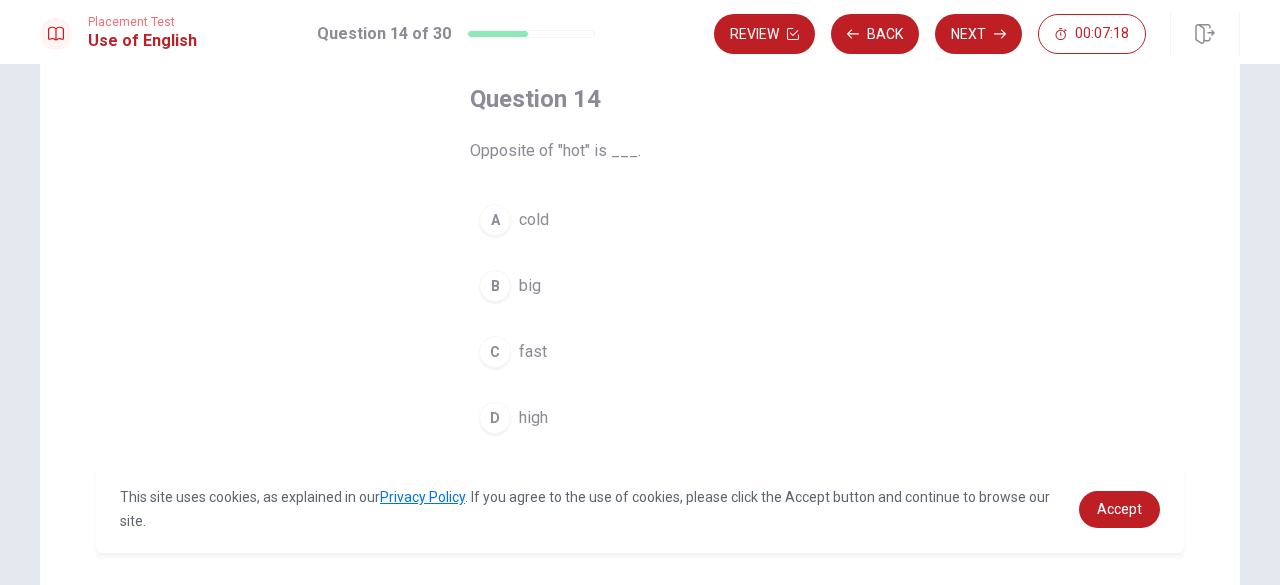 scroll, scrollTop: 147, scrollLeft: 0, axis: vertical 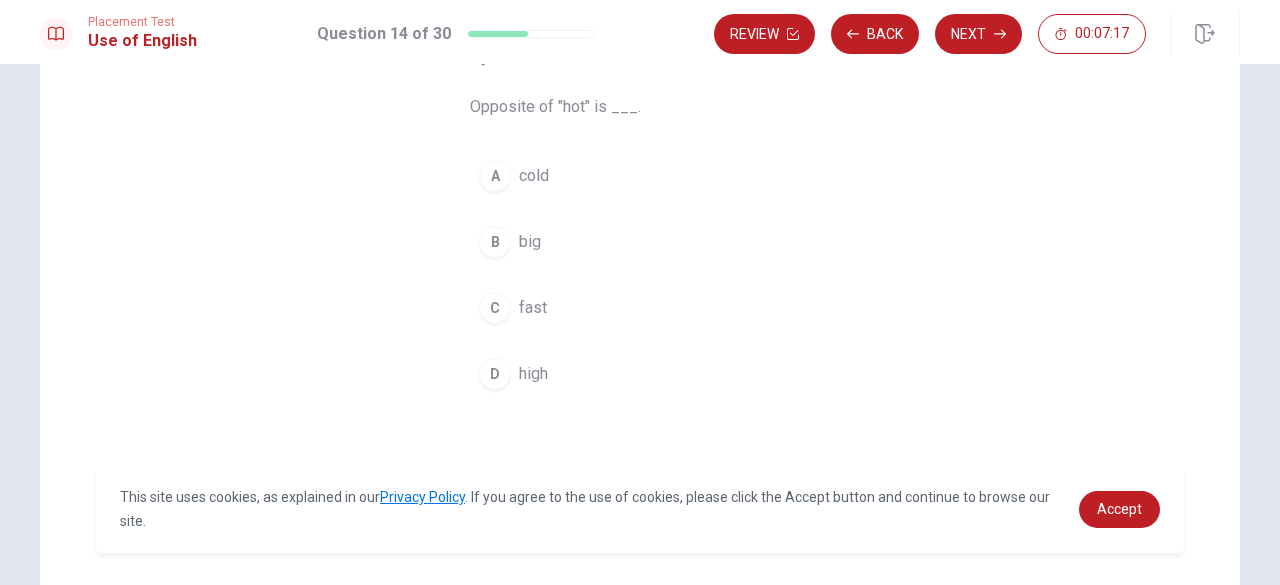 click on "A" at bounding box center (495, 176) 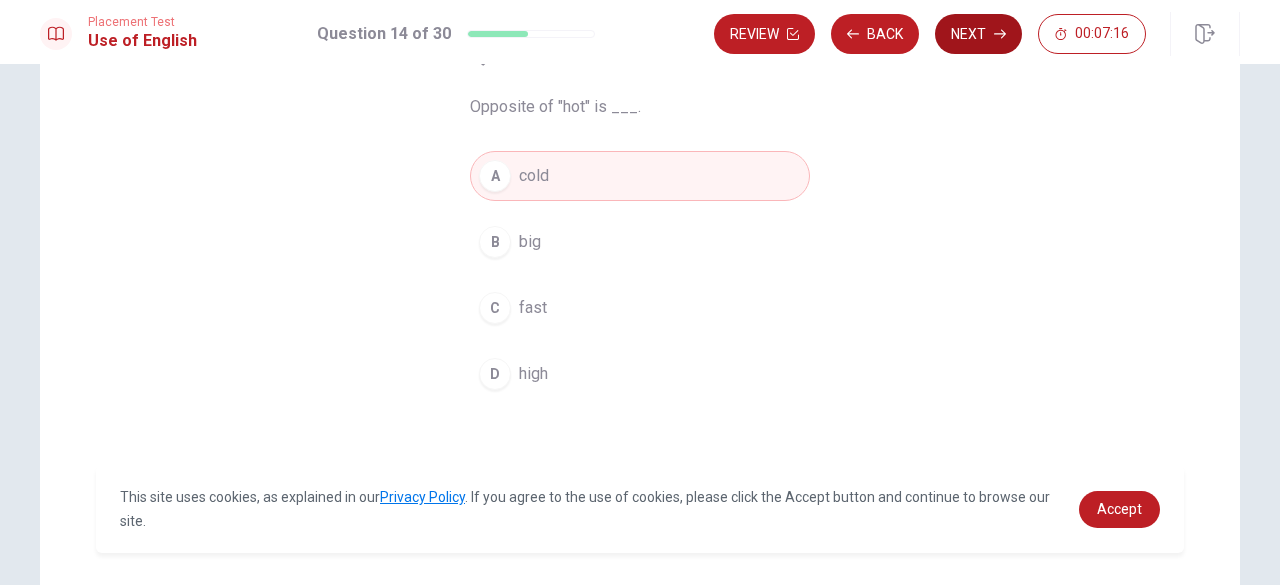 click on "Next" at bounding box center [978, 34] 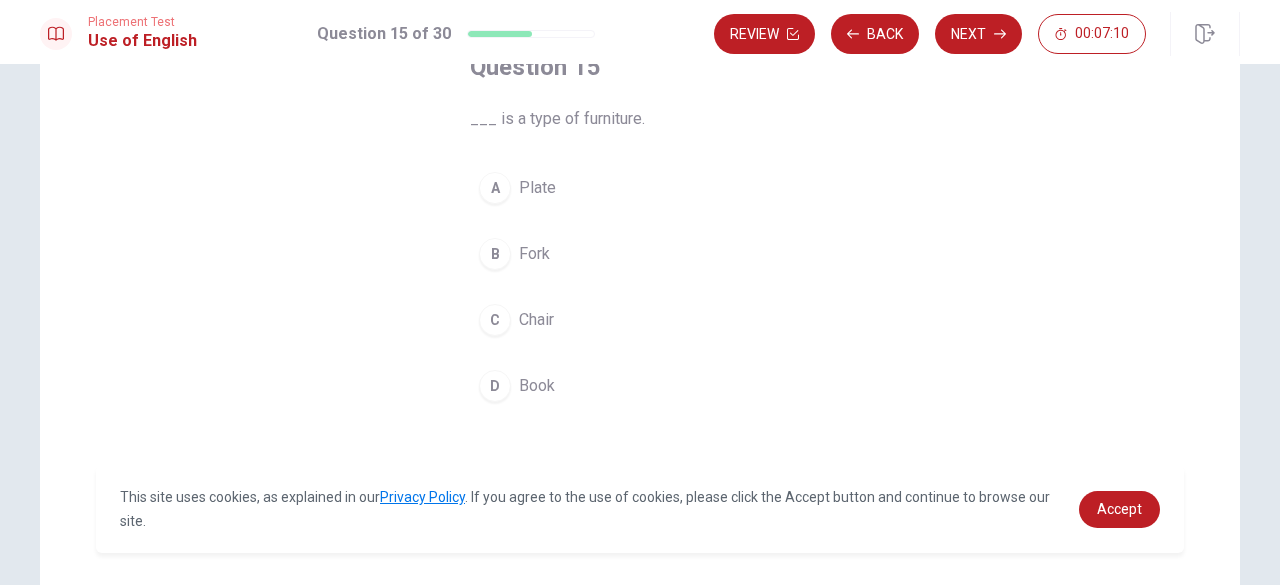 scroll, scrollTop: 133, scrollLeft: 0, axis: vertical 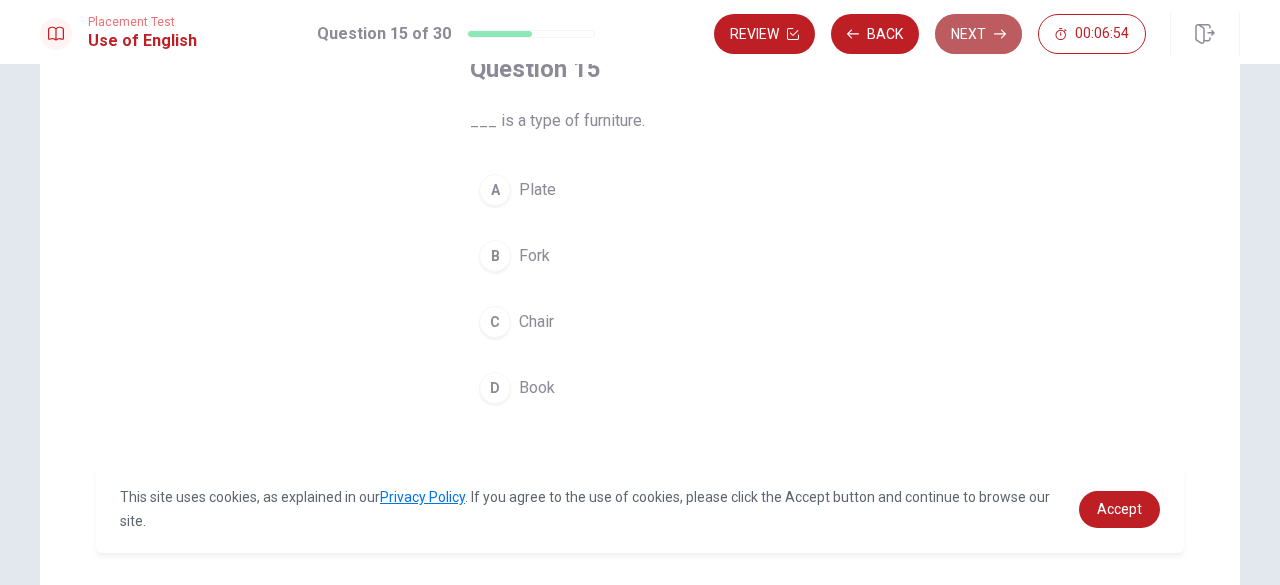click on "Next" at bounding box center [978, 34] 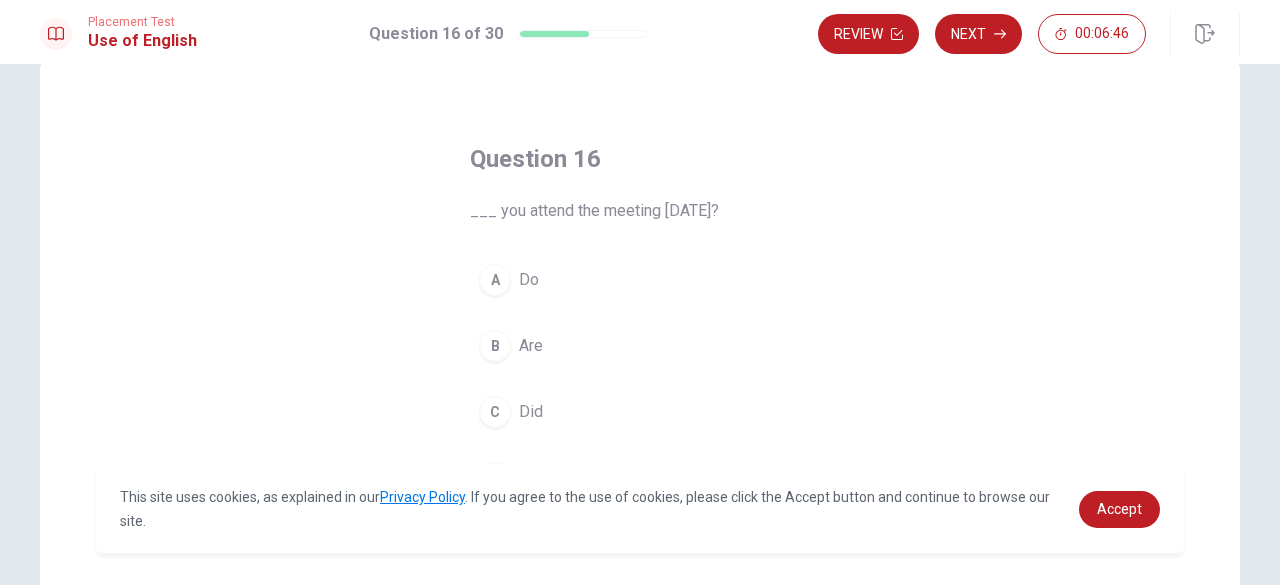 scroll, scrollTop: 101, scrollLeft: 0, axis: vertical 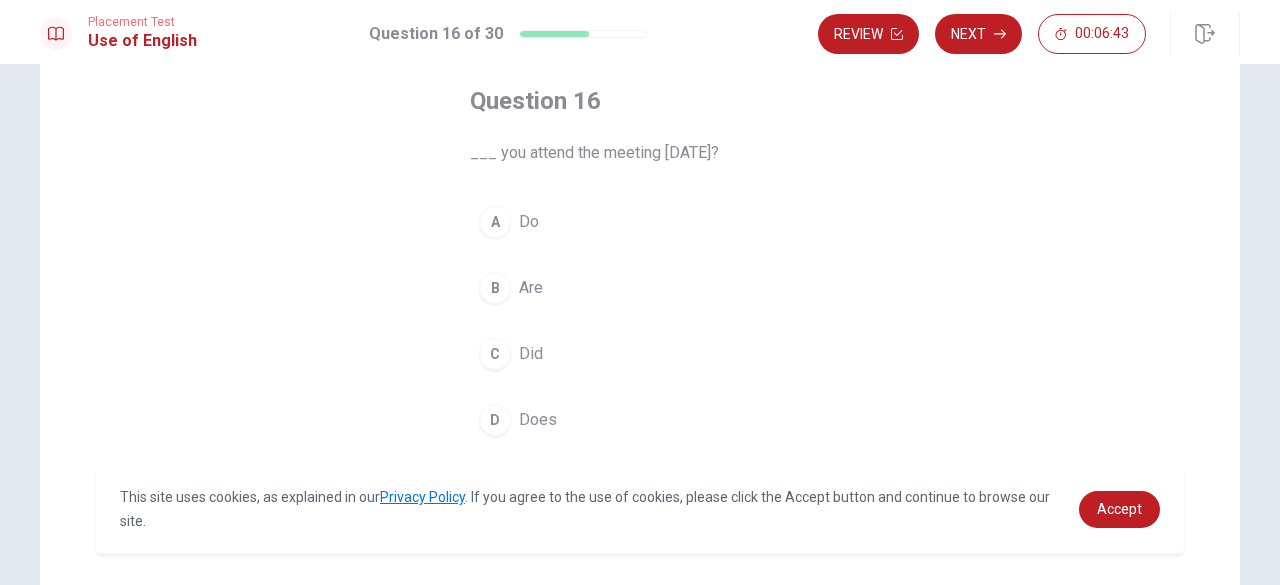 click on "C" at bounding box center (495, 354) 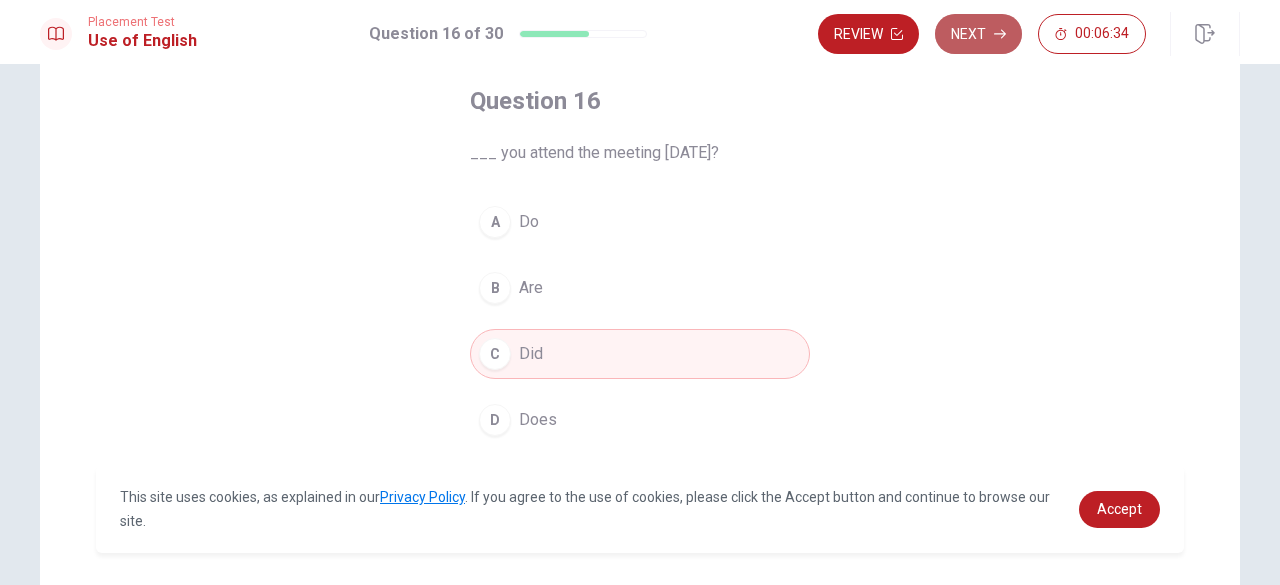 click on "Next" at bounding box center [978, 34] 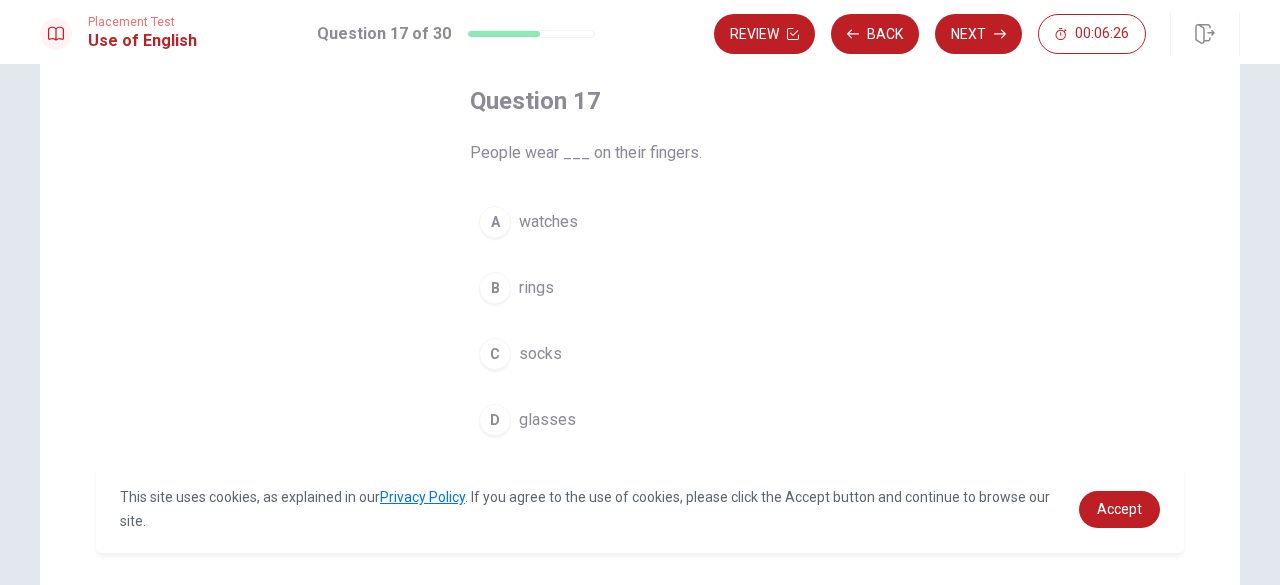 click on "B rings" at bounding box center [640, 288] 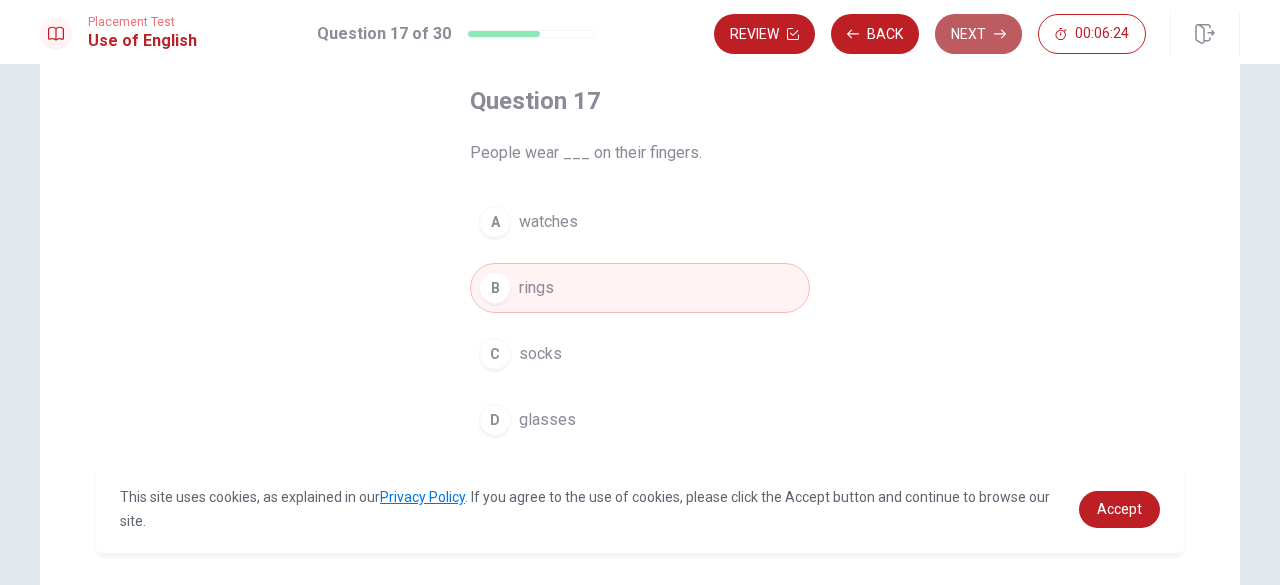 click on "Next" at bounding box center (978, 34) 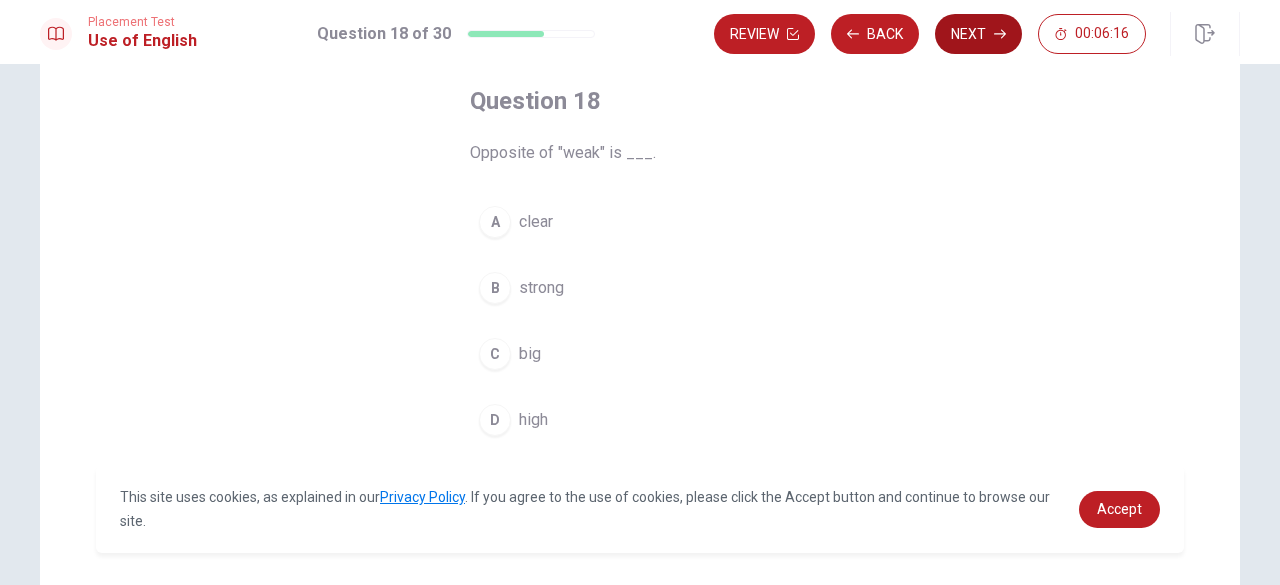 click on "Next" at bounding box center [978, 34] 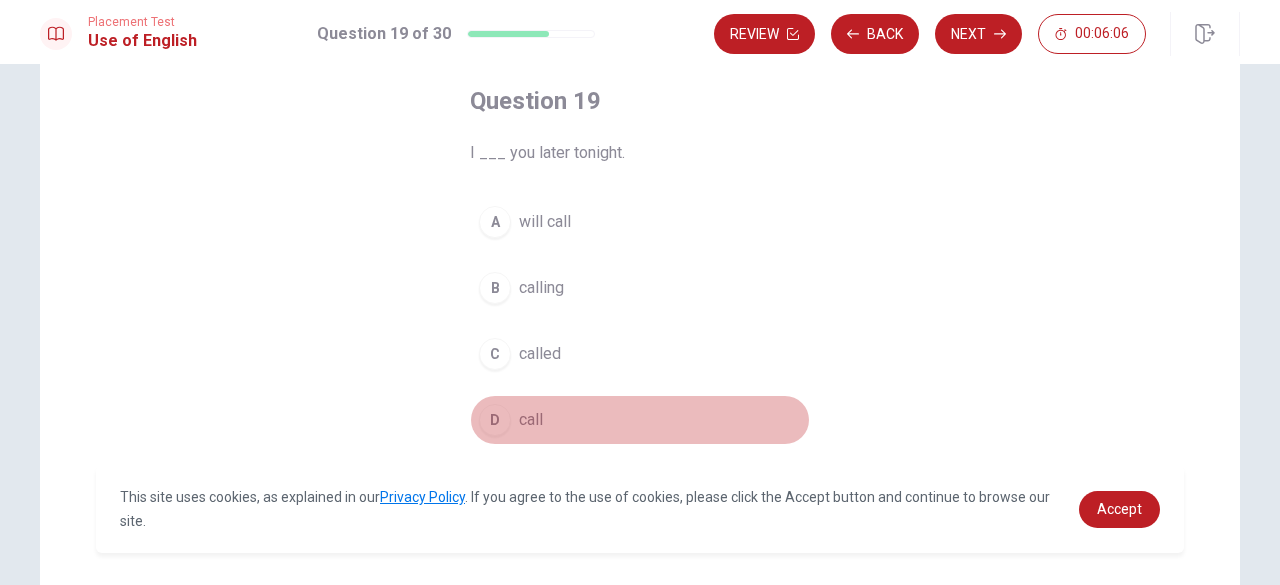 click on "D call" at bounding box center [640, 420] 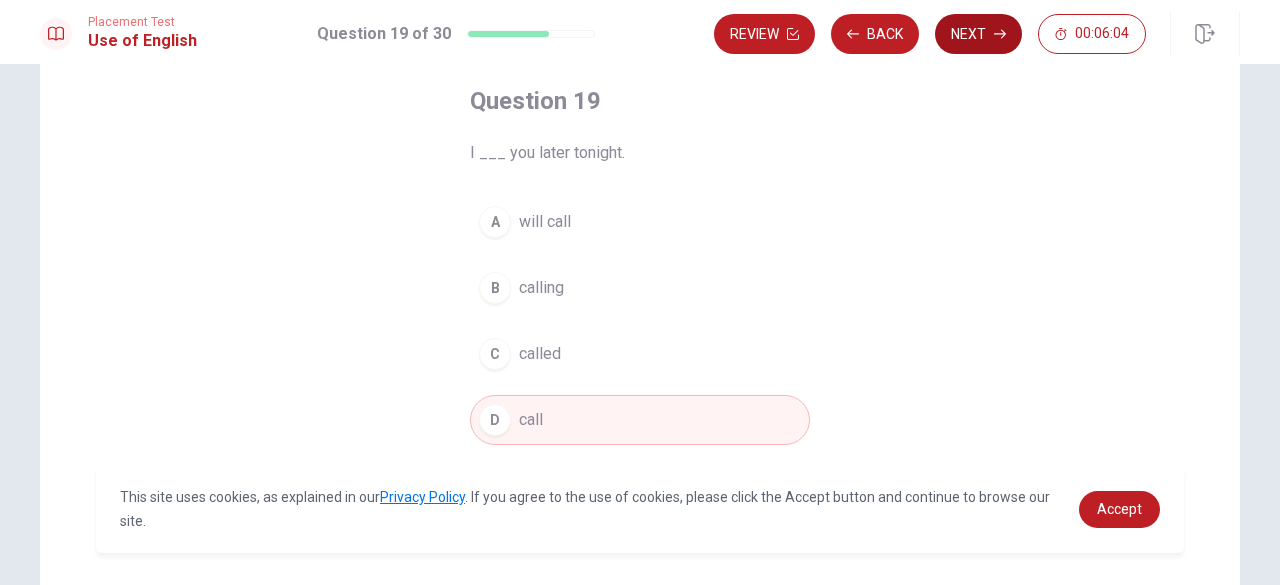 click on "Next" at bounding box center [978, 34] 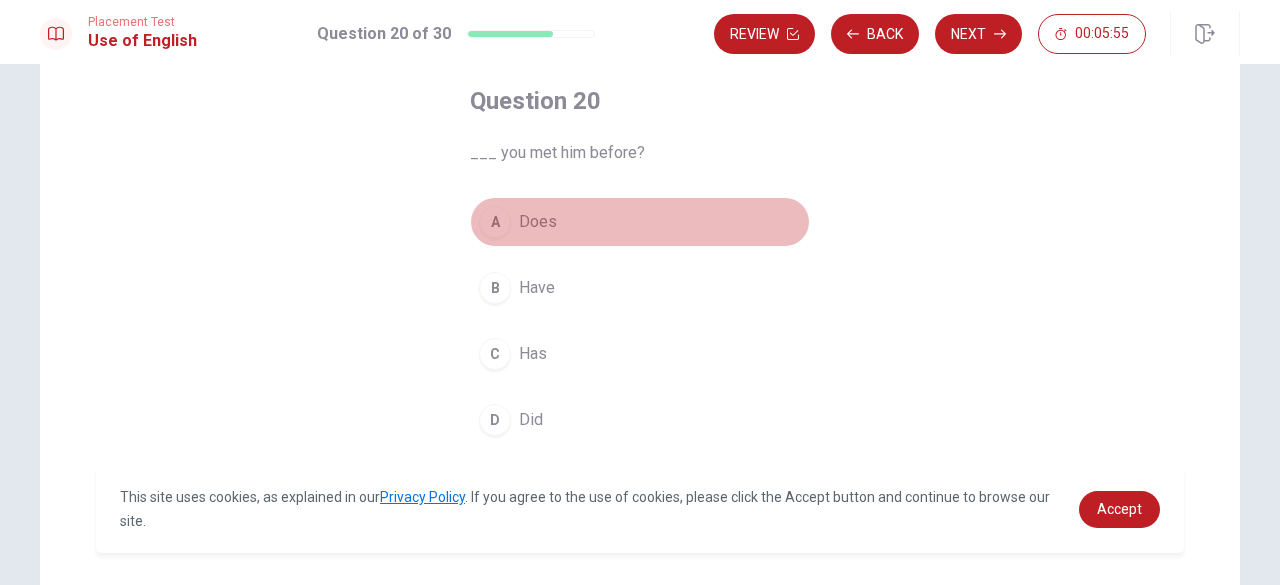 click on "Does" at bounding box center [538, 222] 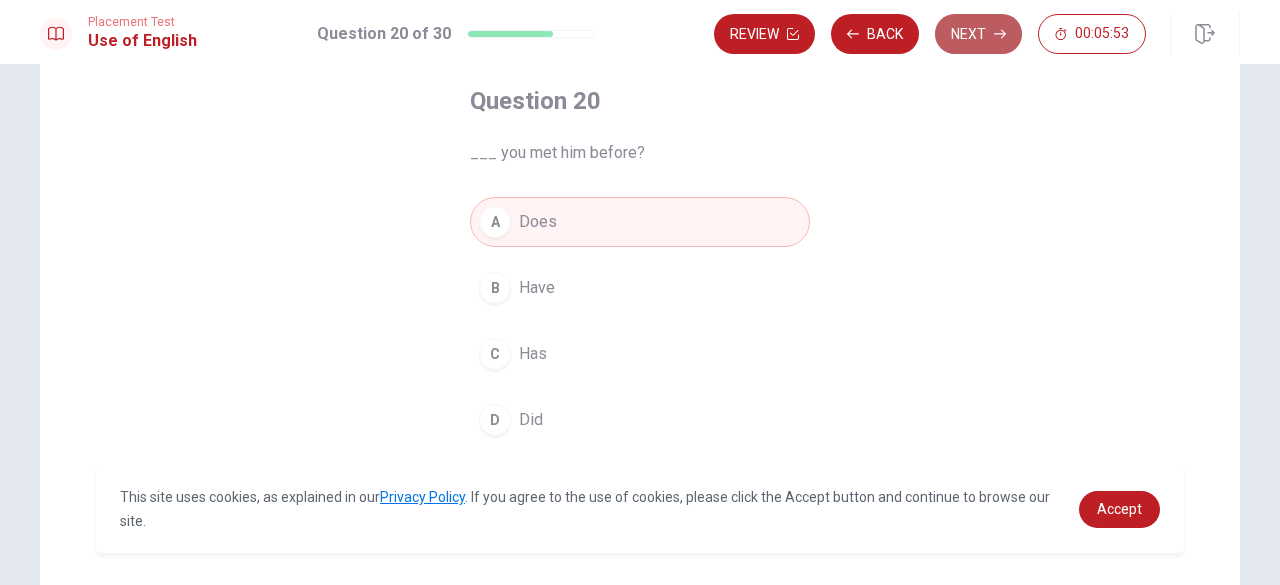 click on "Next" at bounding box center [978, 34] 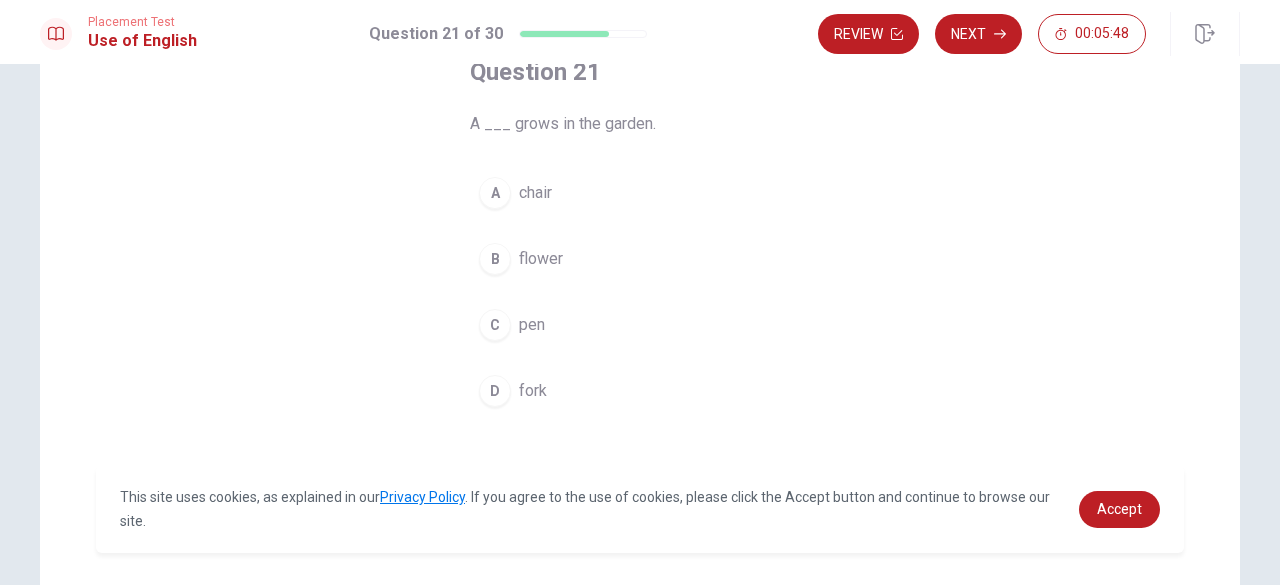scroll, scrollTop: 143, scrollLeft: 0, axis: vertical 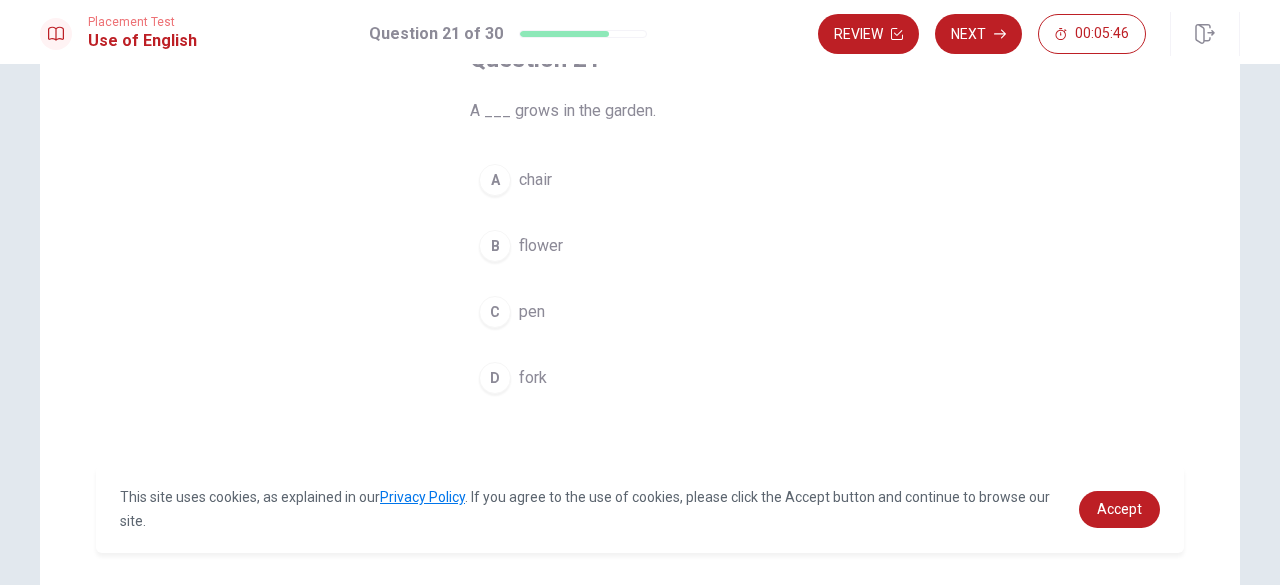 click on "flower" at bounding box center [541, 246] 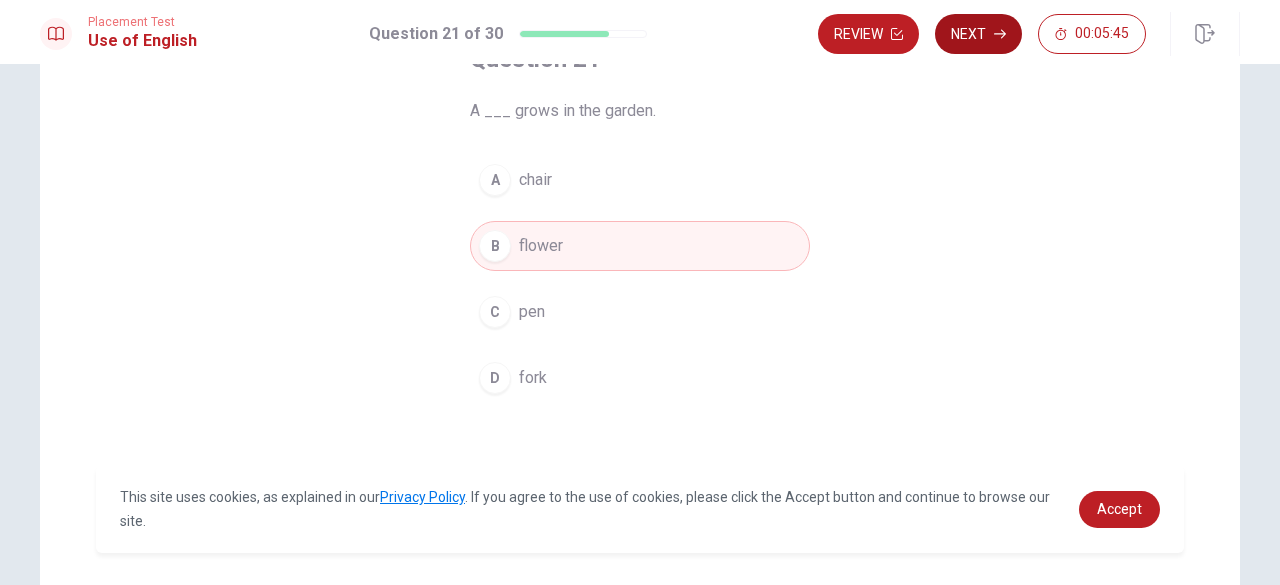 click on "Next" at bounding box center [978, 34] 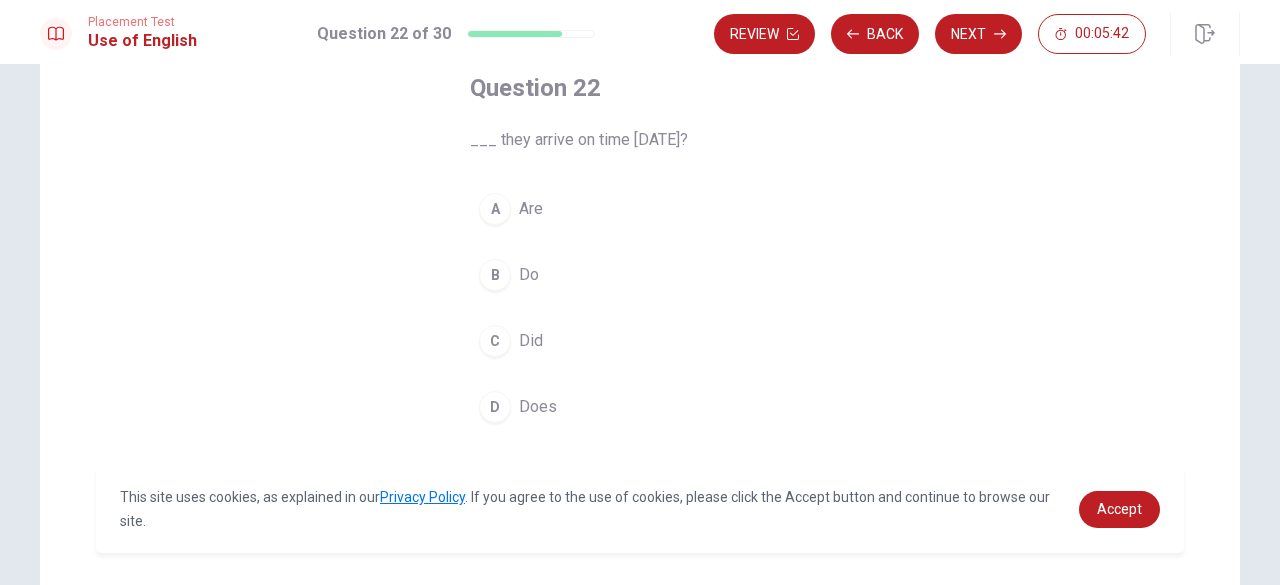 scroll, scrollTop: 115, scrollLeft: 0, axis: vertical 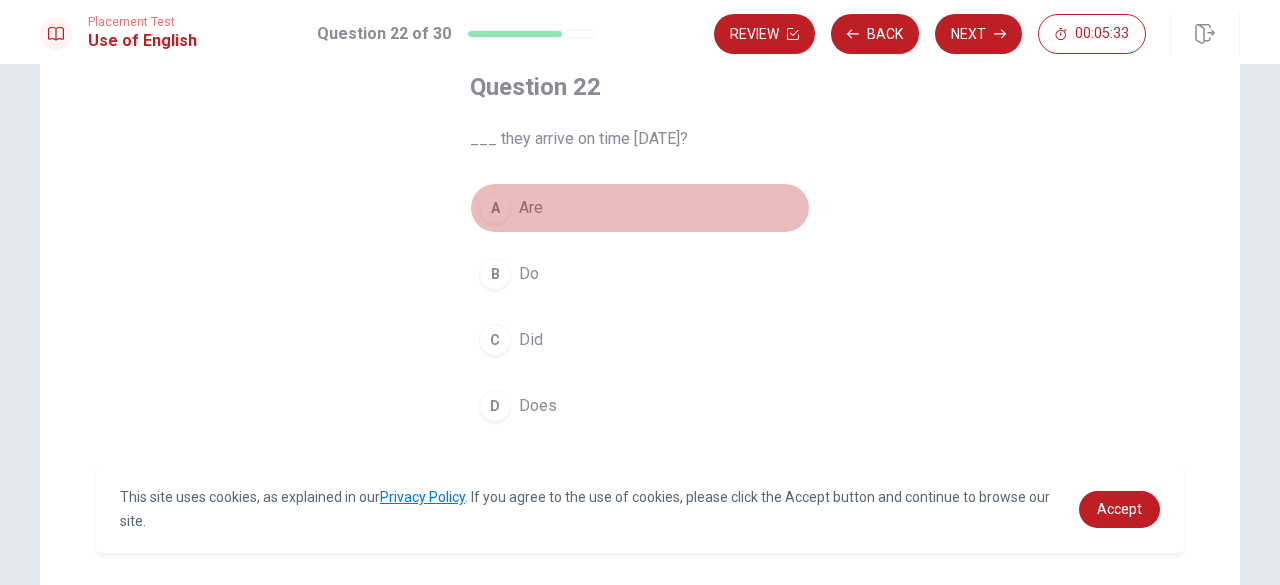 click on "Are" at bounding box center [531, 208] 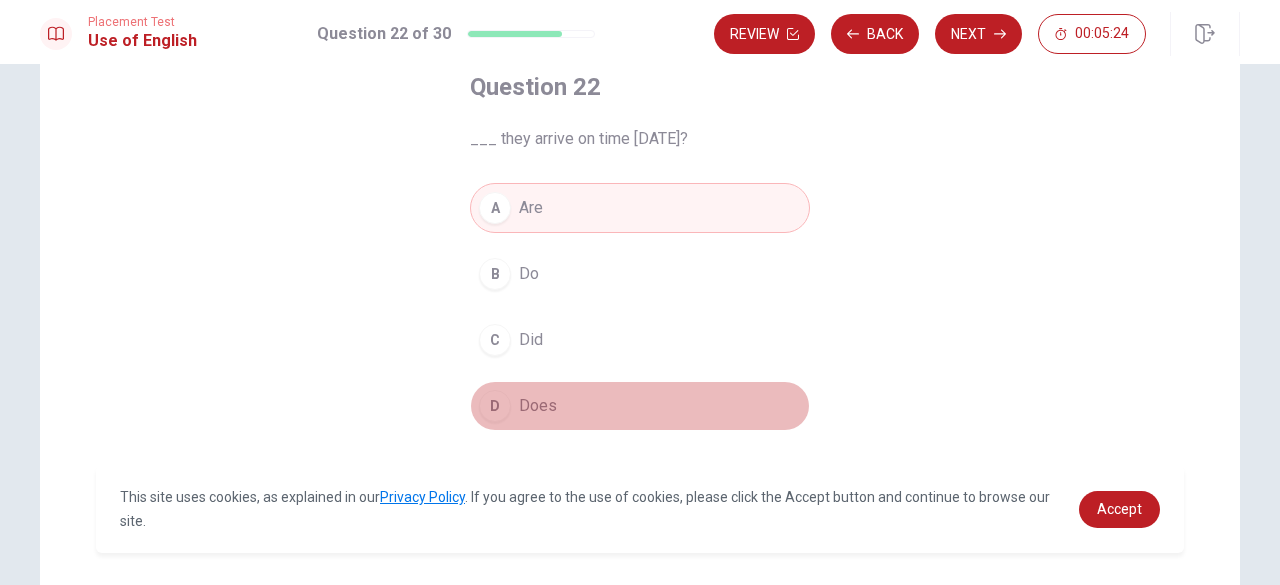 click on "D Does" at bounding box center (640, 406) 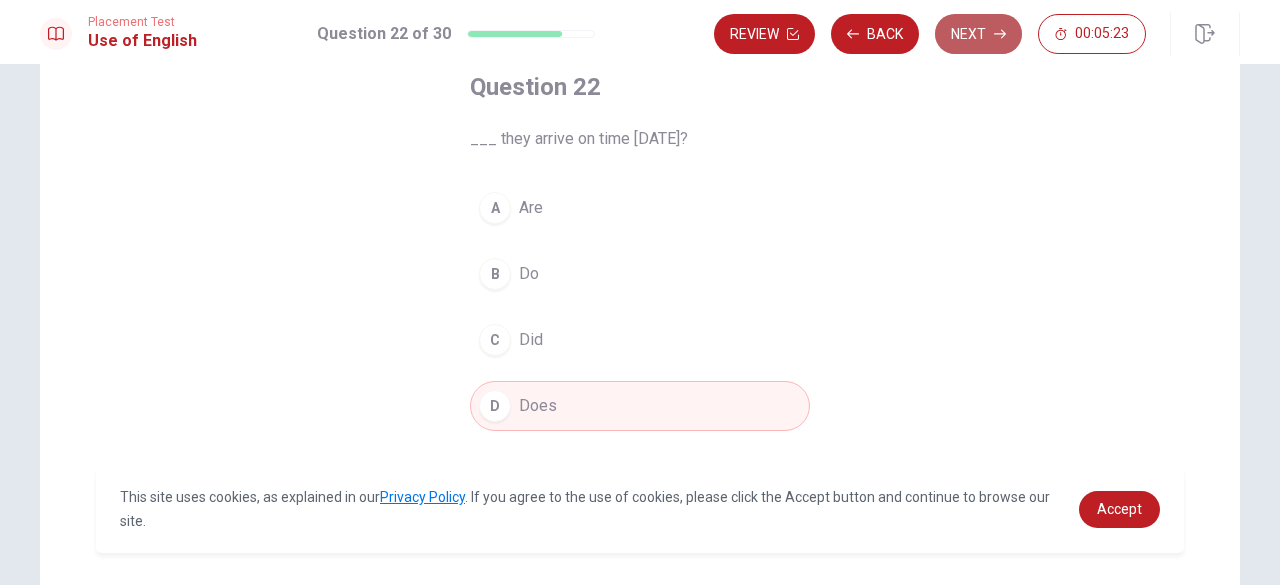 click on "Next" at bounding box center [978, 34] 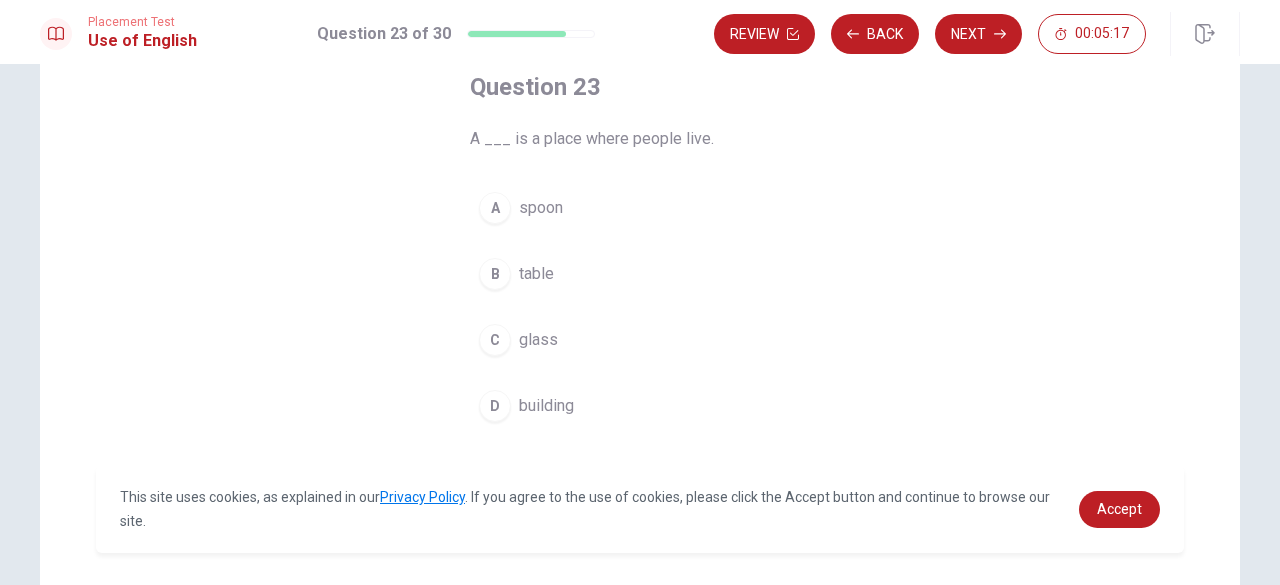 click on "D building" at bounding box center [640, 406] 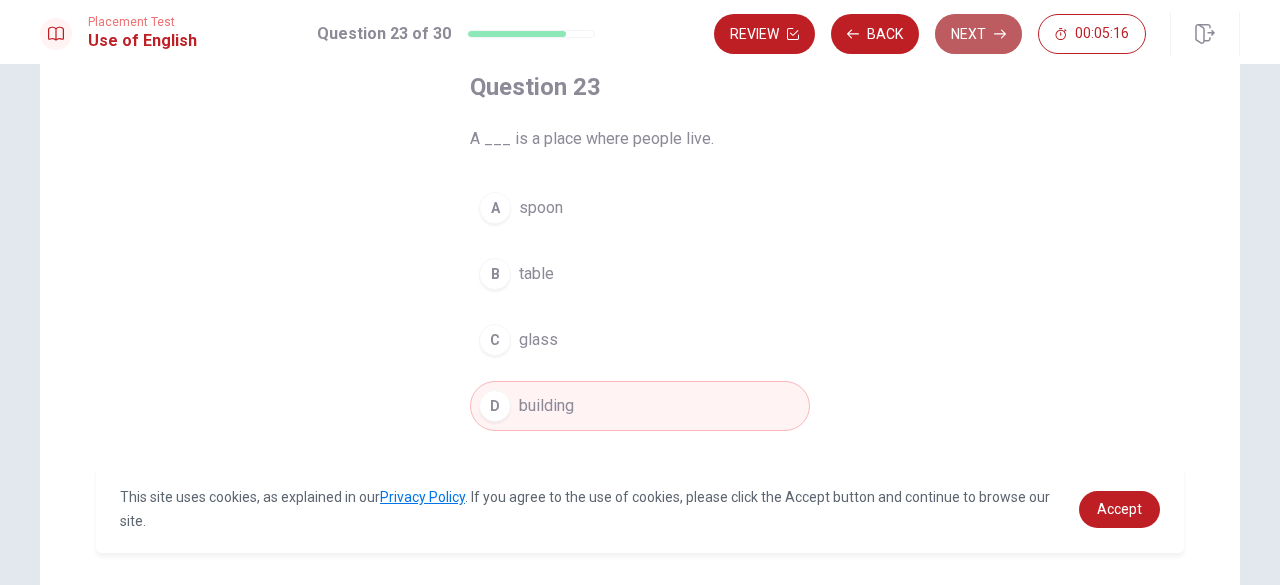 click on "Next" at bounding box center [978, 34] 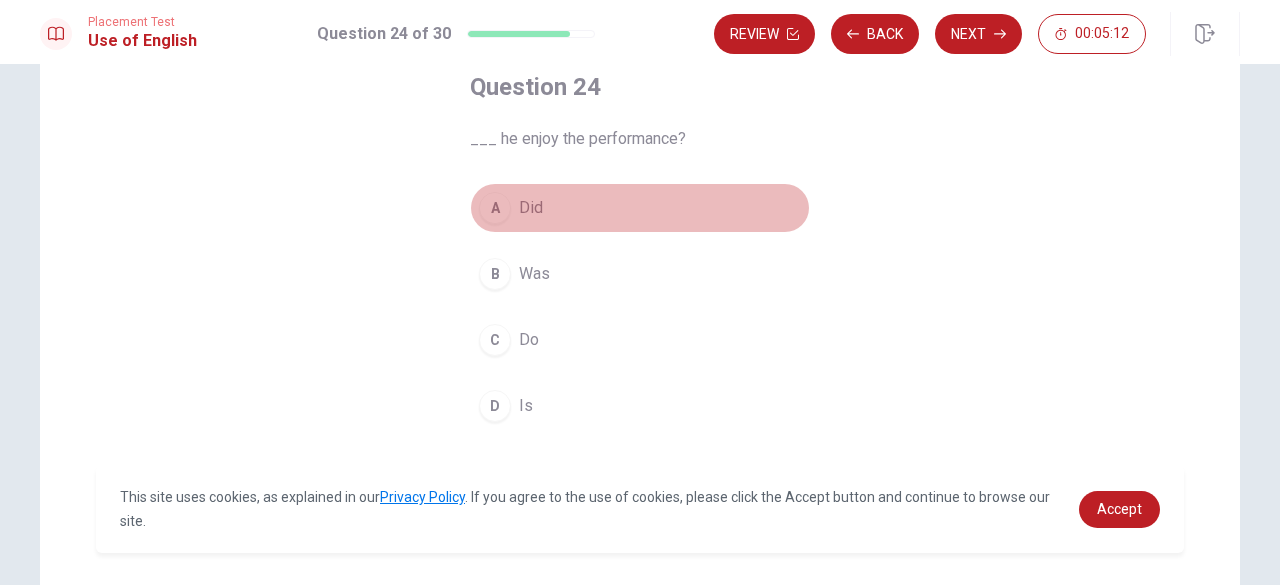 click on "Did" at bounding box center [531, 208] 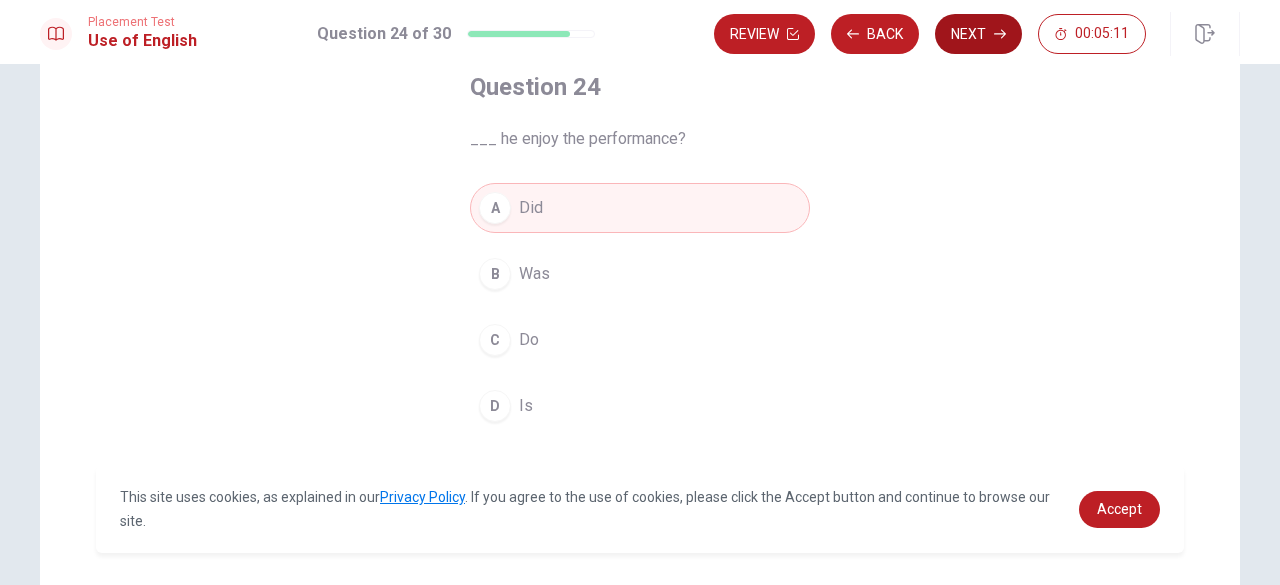 click on "Next" at bounding box center (978, 34) 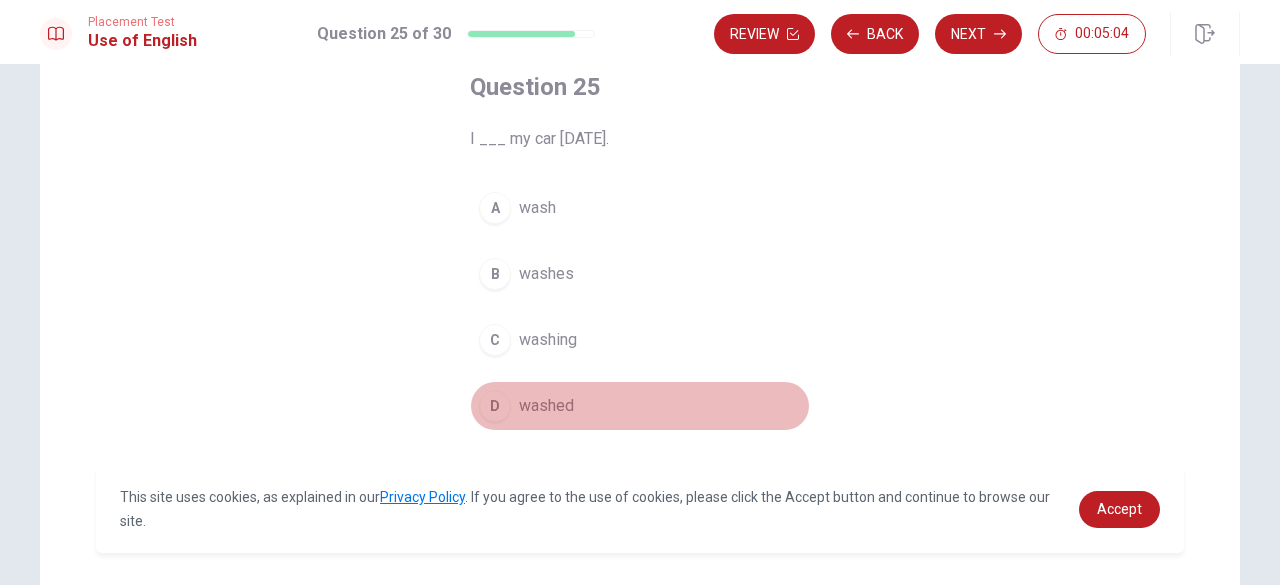 click on "washed" at bounding box center [546, 406] 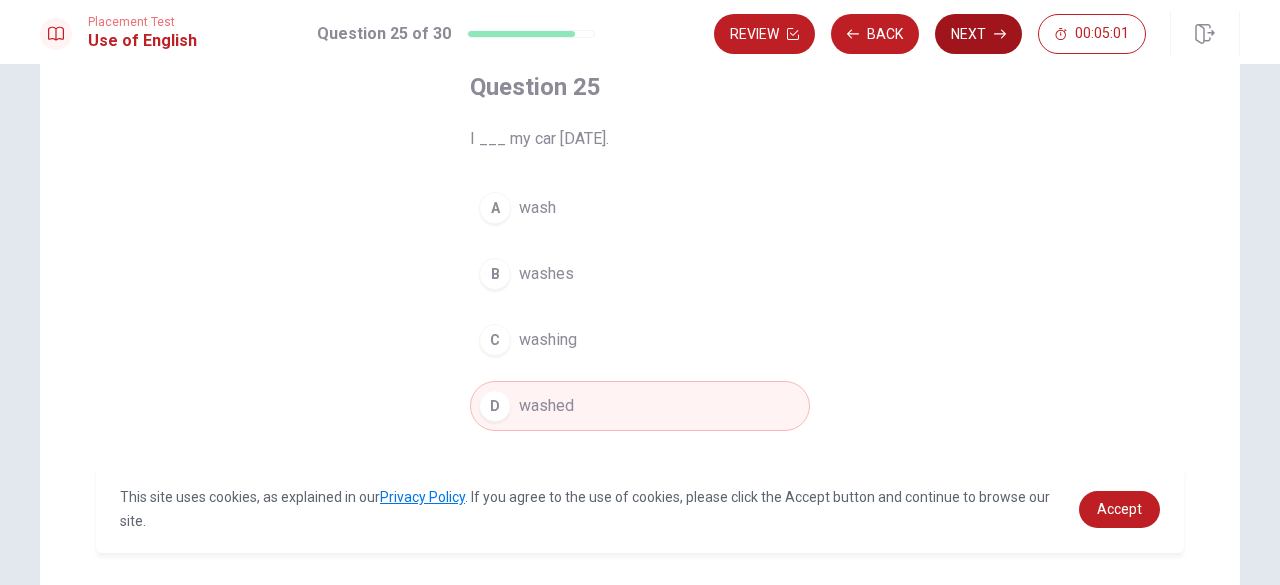 click on "Next" at bounding box center [978, 34] 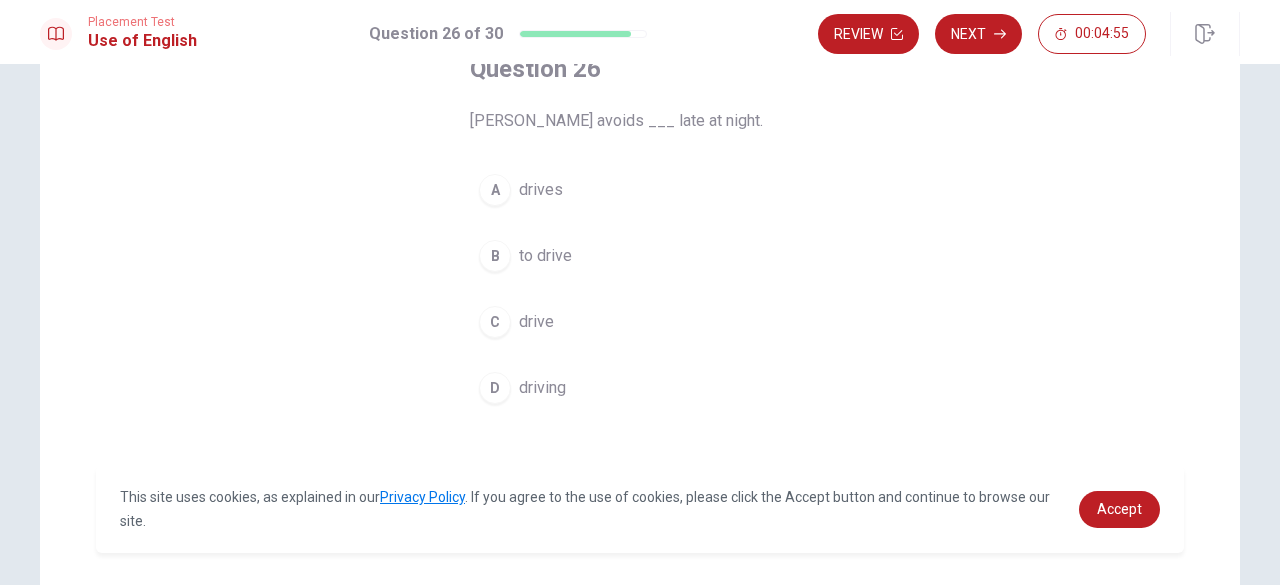 scroll, scrollTop: 140, scrollLeft: 0, axis: vertical 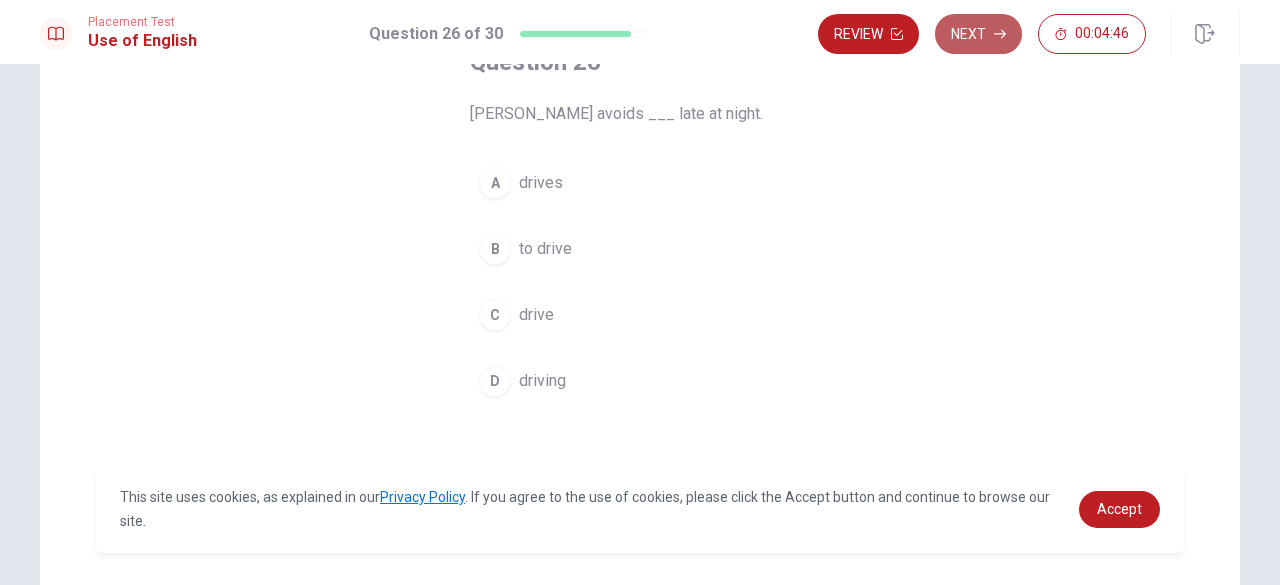 click on "Next" at bounding box center (978, 34) 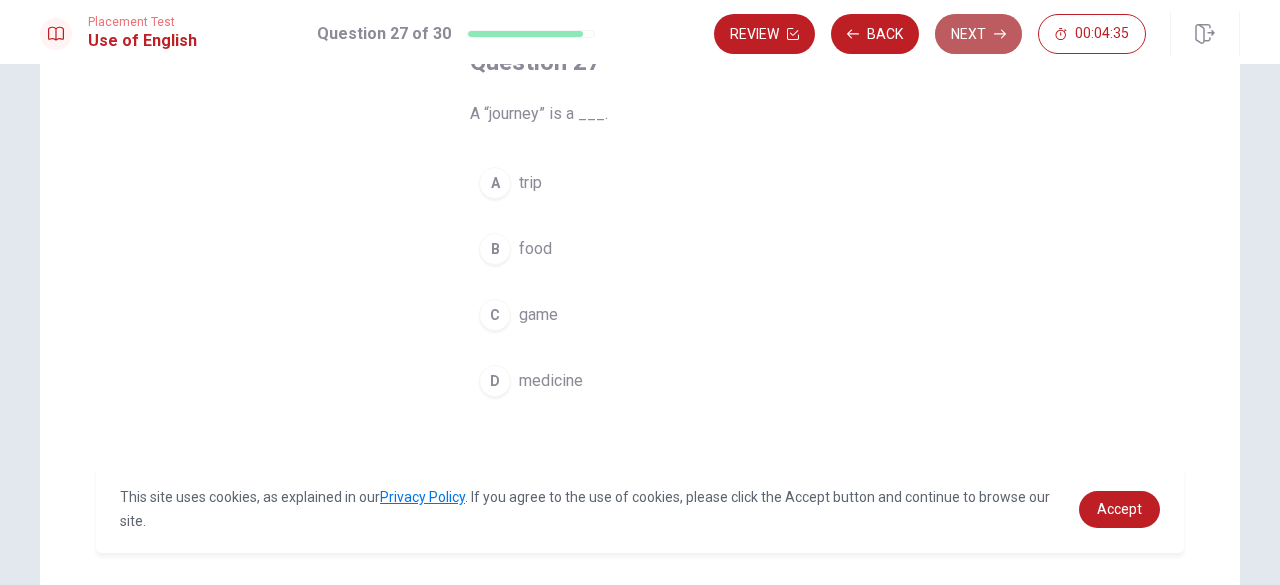 click on "Next" at bounding box center (978, 34) 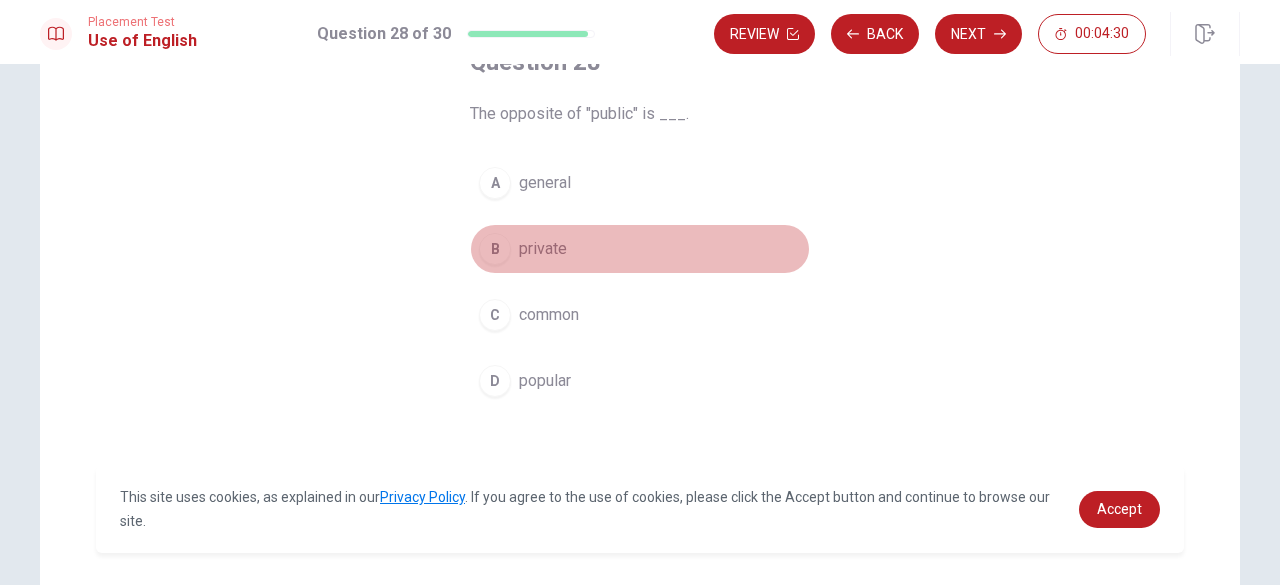 click on "private" at bounding box center [543, 249] 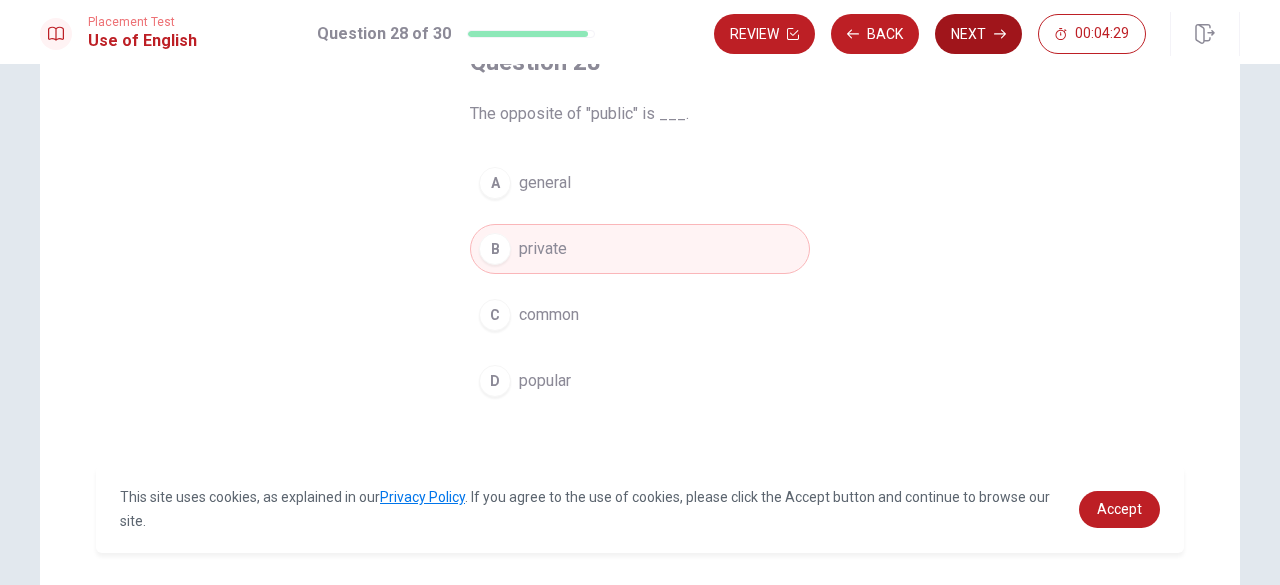 click on "Next" at bounding box center [978, 34] 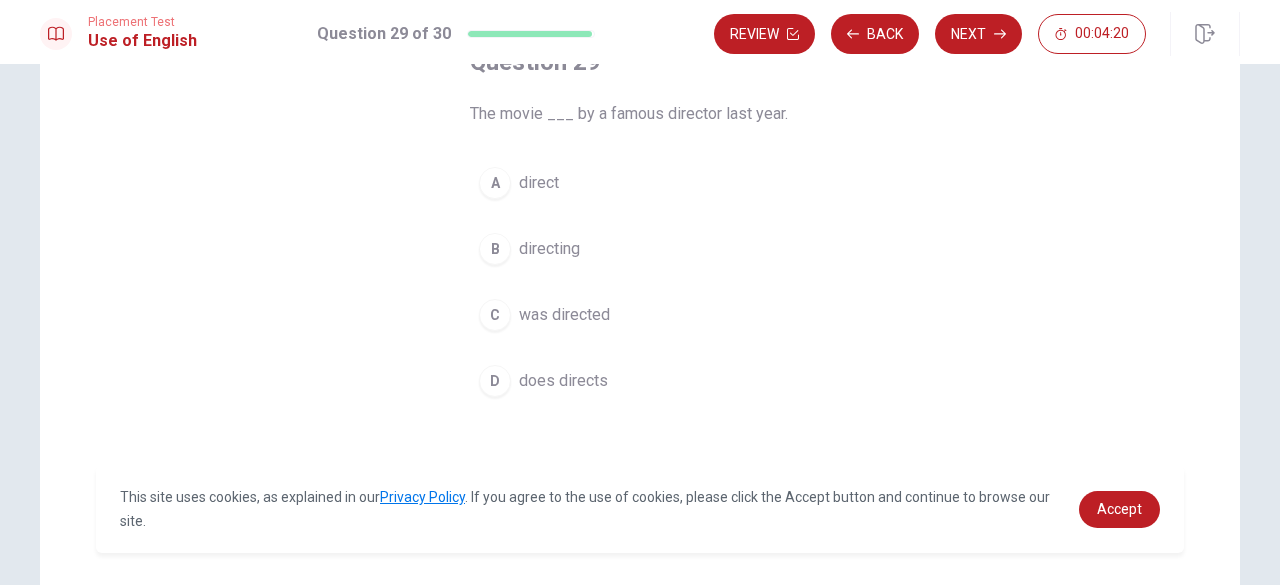 click on "C was directed" at bounding box center (640, 315) 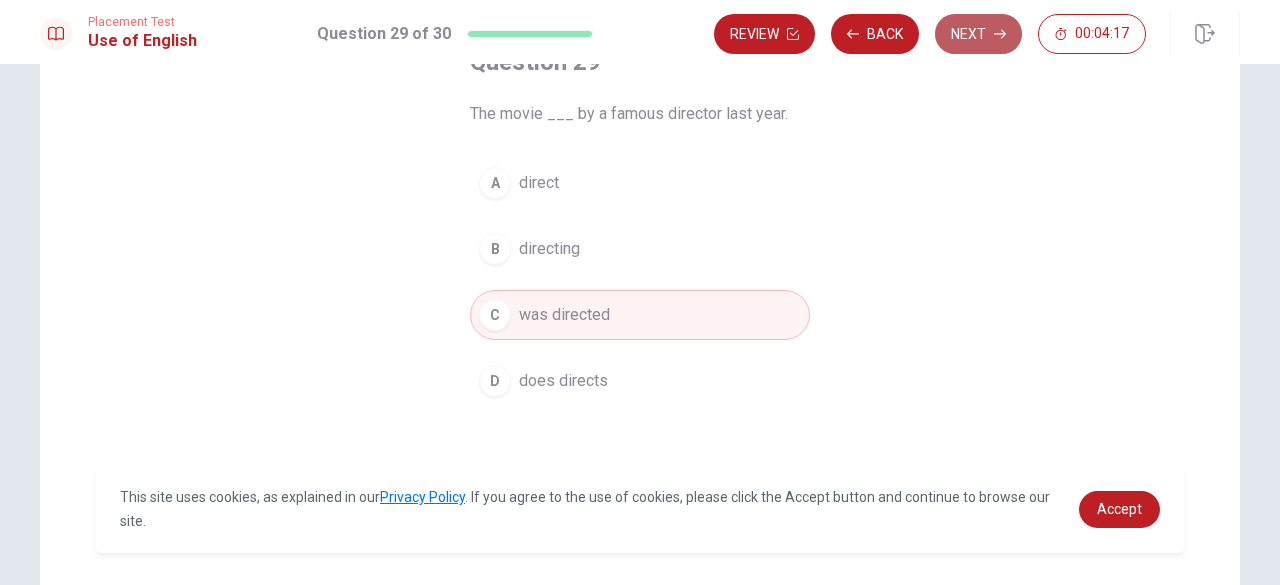 click on "Next" at bounding box center (978, 34) 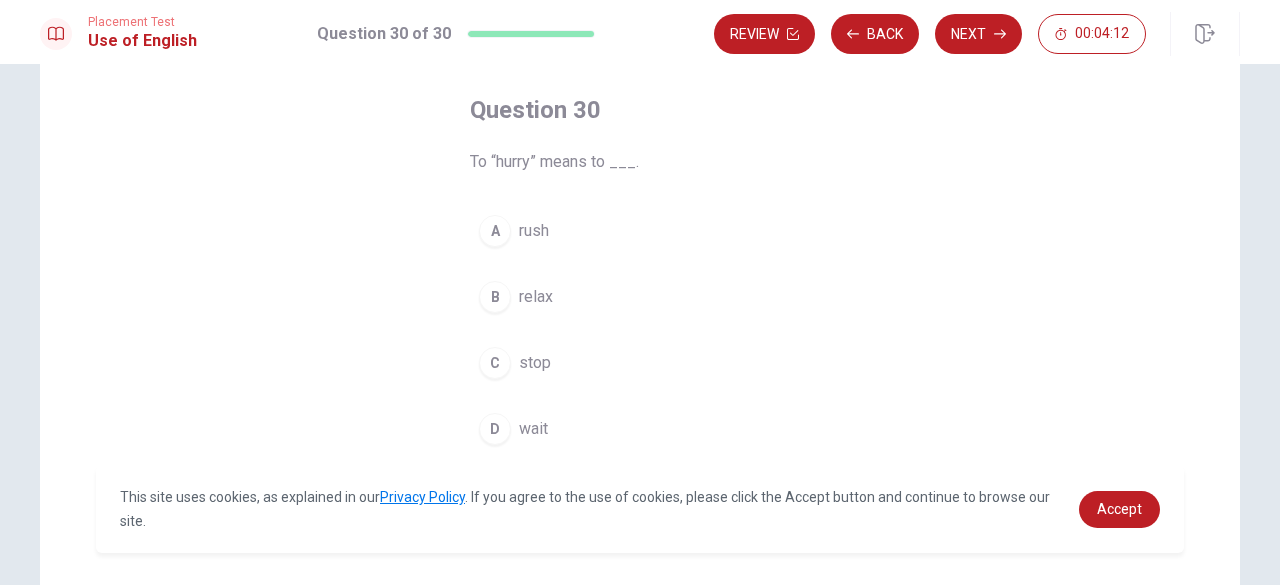 scroll, scrollTop: 93, scrollLeft: 0, axis: vertical 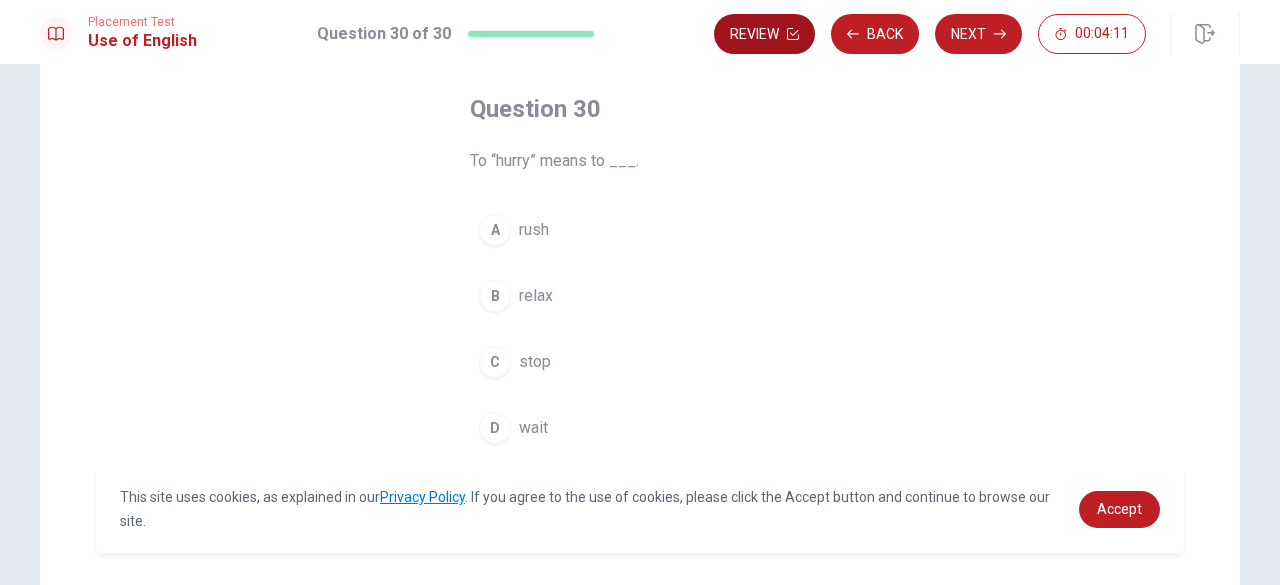 click on "Review" at bounding box center (764, 34) 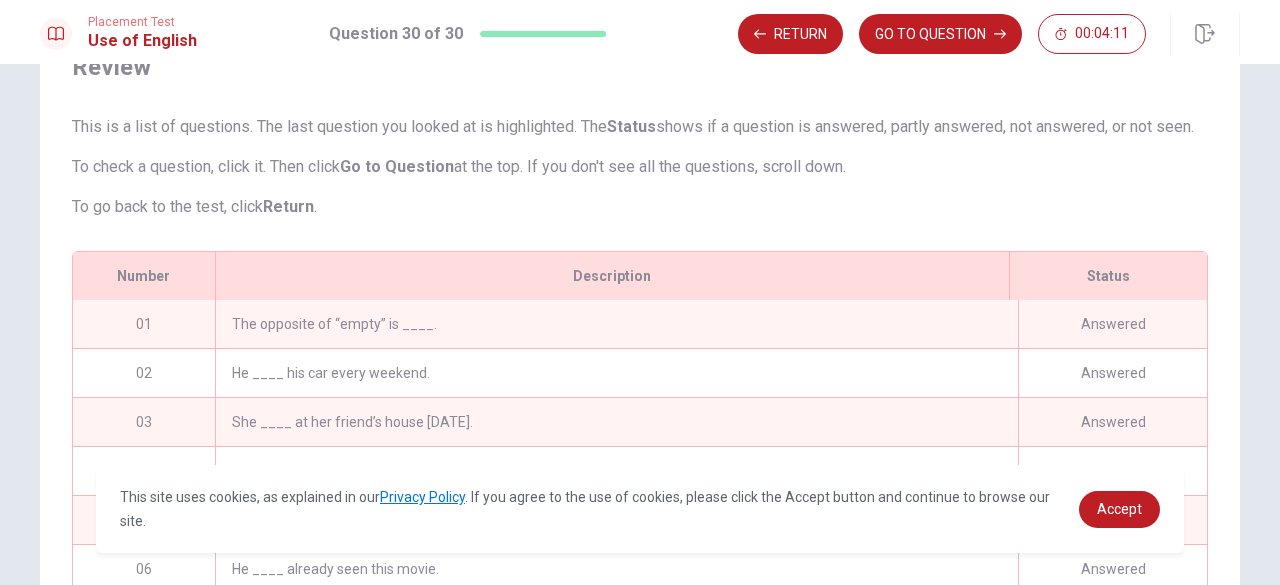 scroll, scrollTop: 424, scrollLeft: 0, axis: vertical 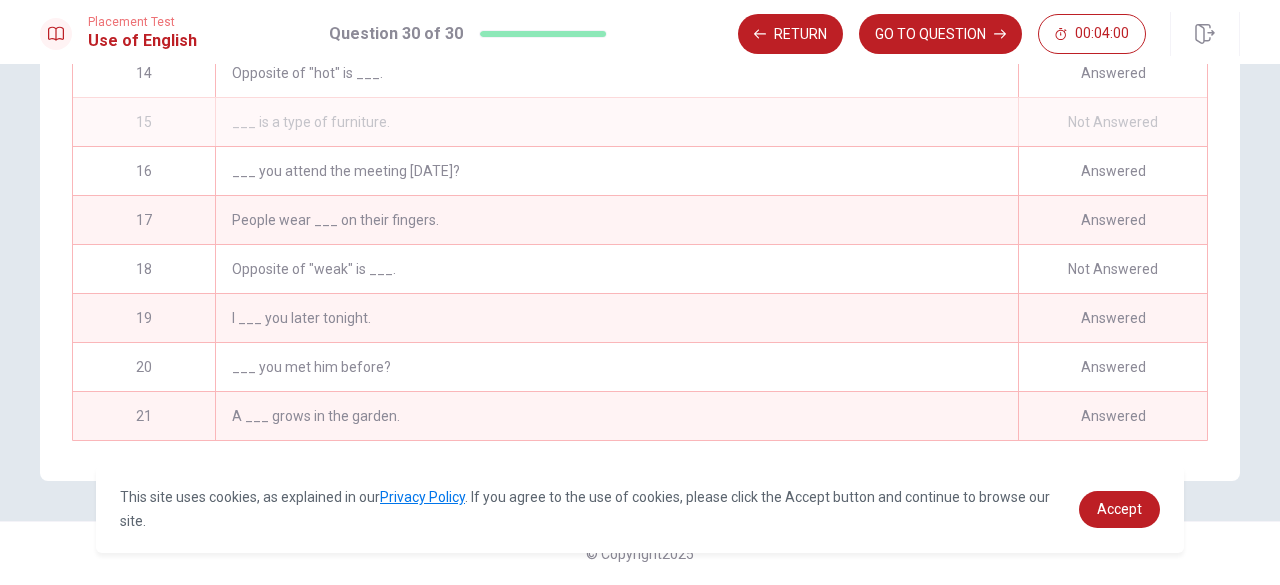 click on "Not Answered" at bounding box center (1112, 122) 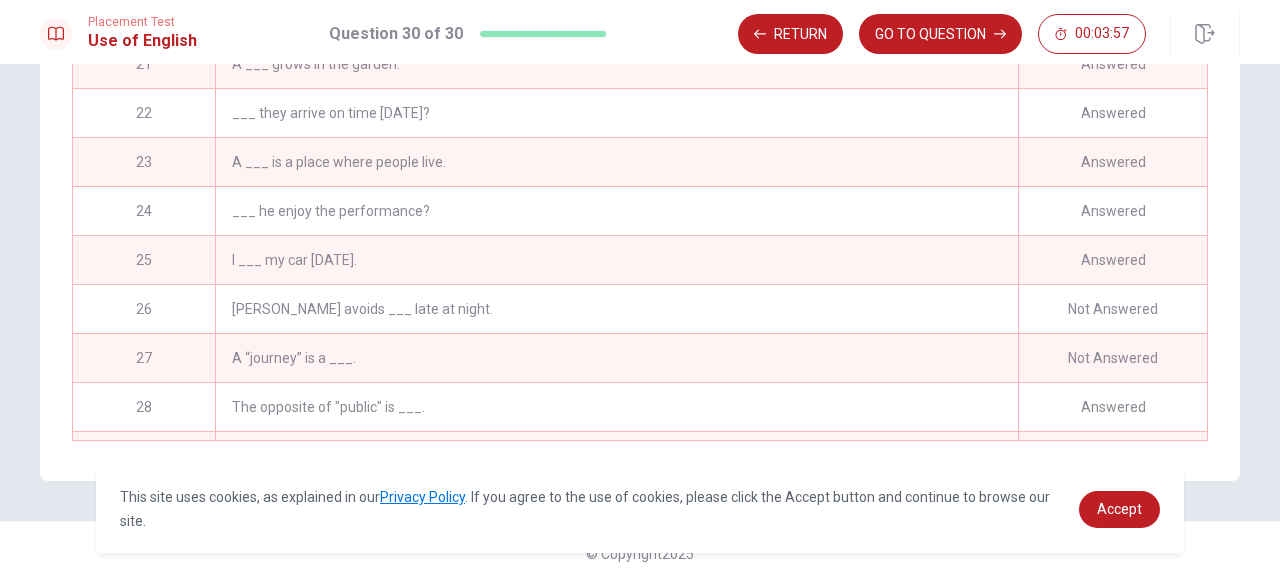 scroll, scrollTop: 1021, scrollLeft: 0, axis: vertical 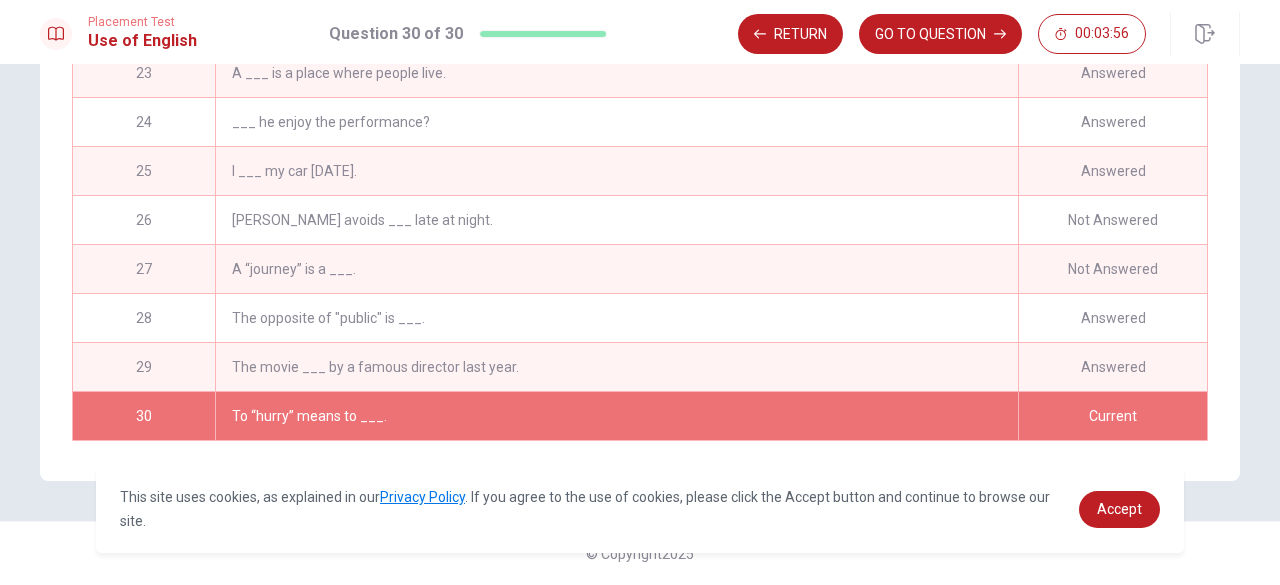 click on "Not Answered" at bounding box center [1112, 269] 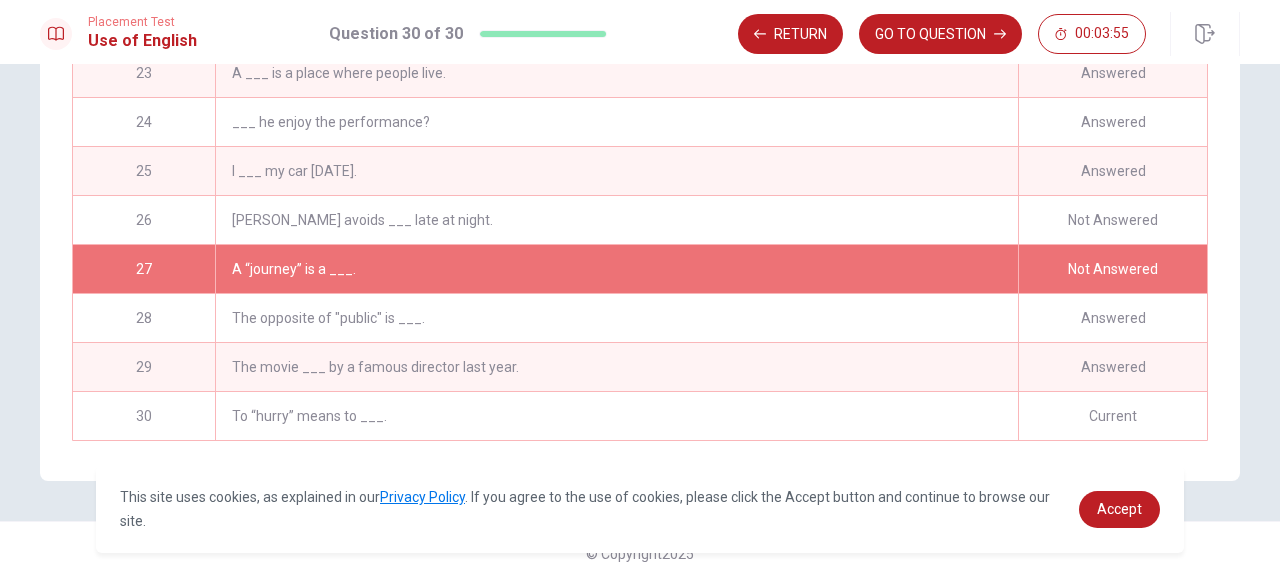 click on "Not Answered" at bounding box center (1112, 220) 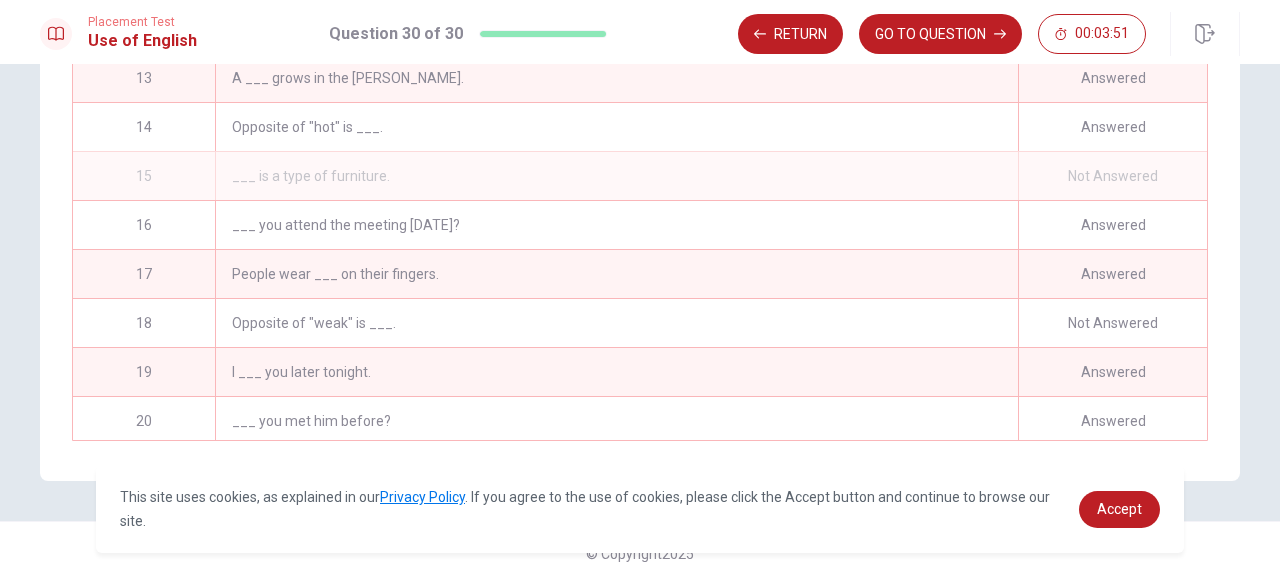 scroll, scrollTop: 529, scrollLeft: 0, axis: vertical 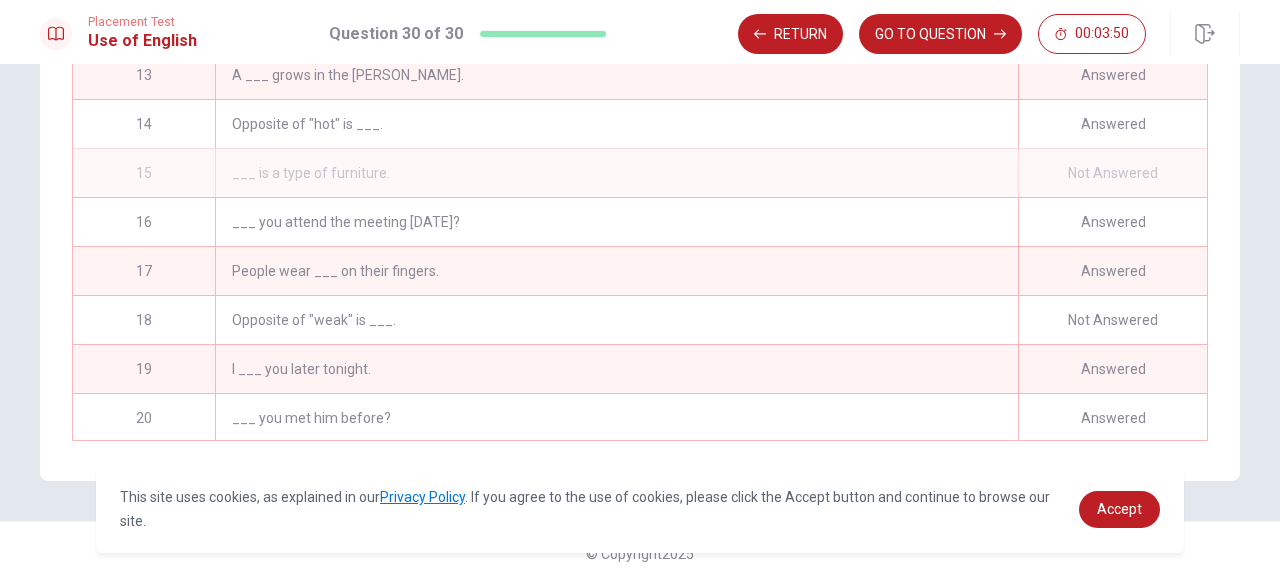 click on "Not Answered" at bounding box center [1112, 320] 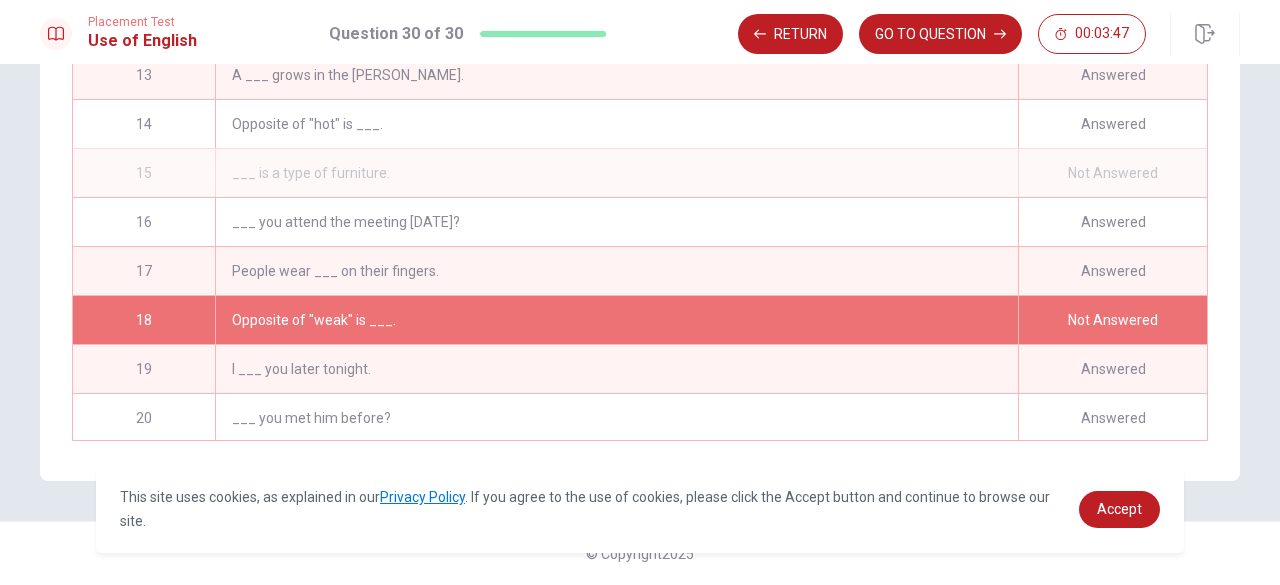 click on "Opposite of "weak" is ___." at bounding box center (616, 320) 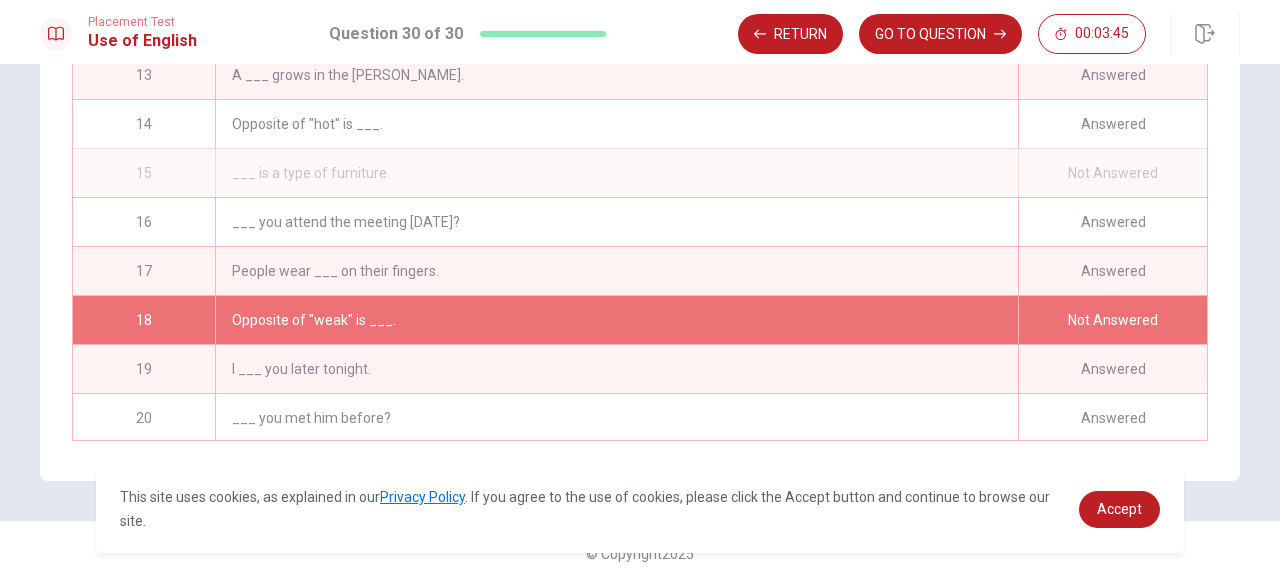 click on "Opposite of "weak" is ___." at bounding box center [616, 320] 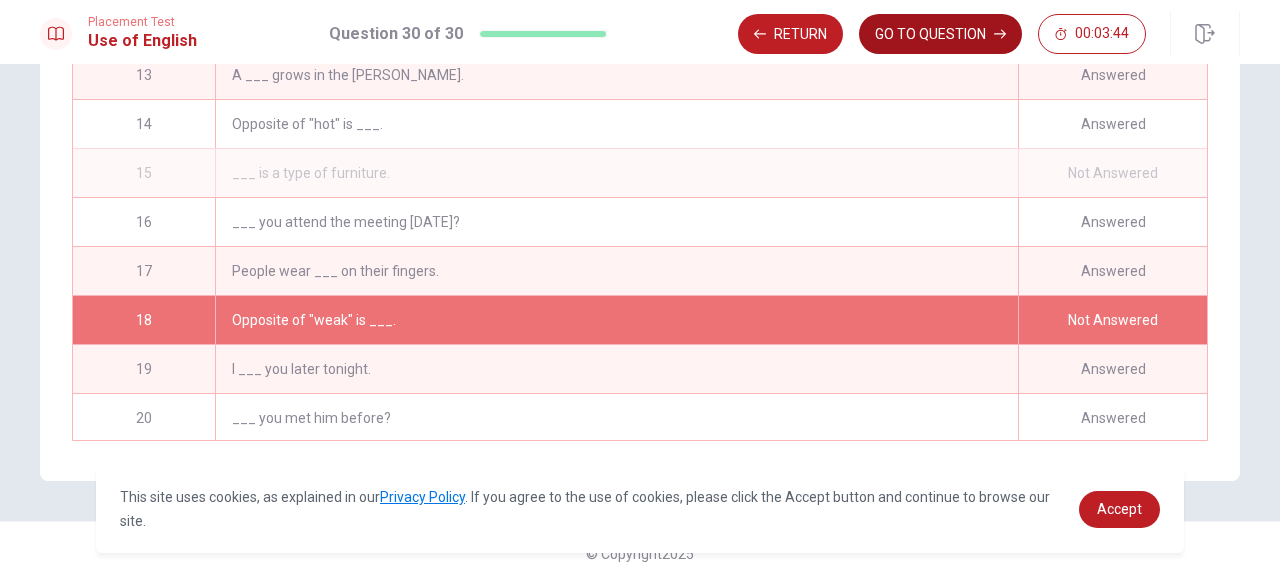 click on "GO TO QUESTION" at bounding box center (940, 34) 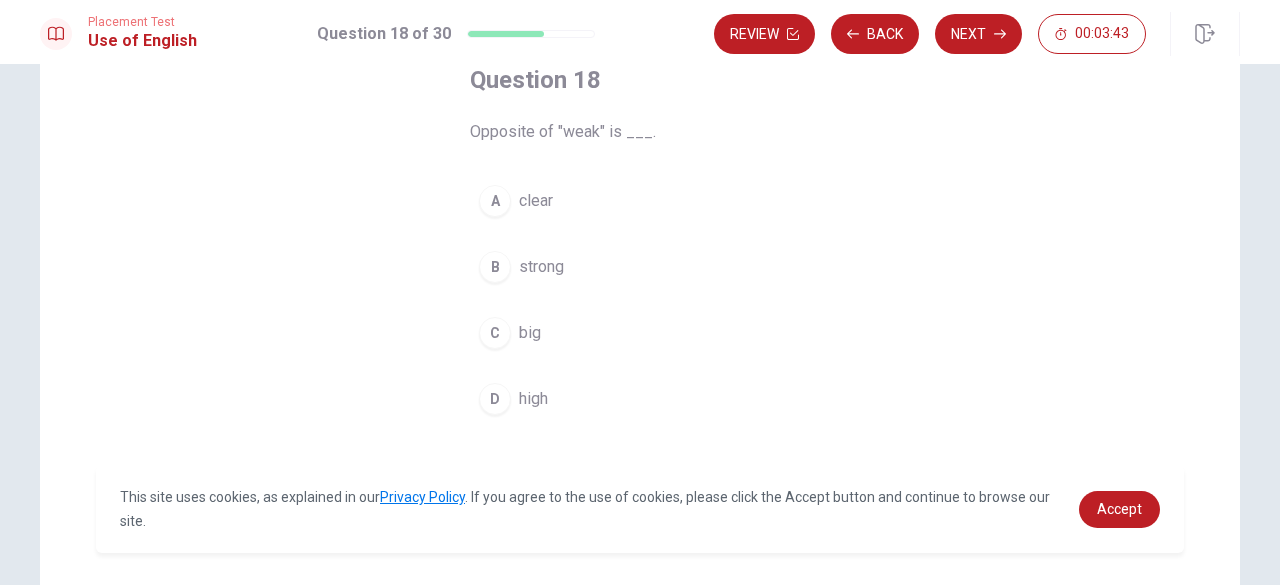 scroll, scrollTop: 107, scrollLeft: 0, axis: vertical 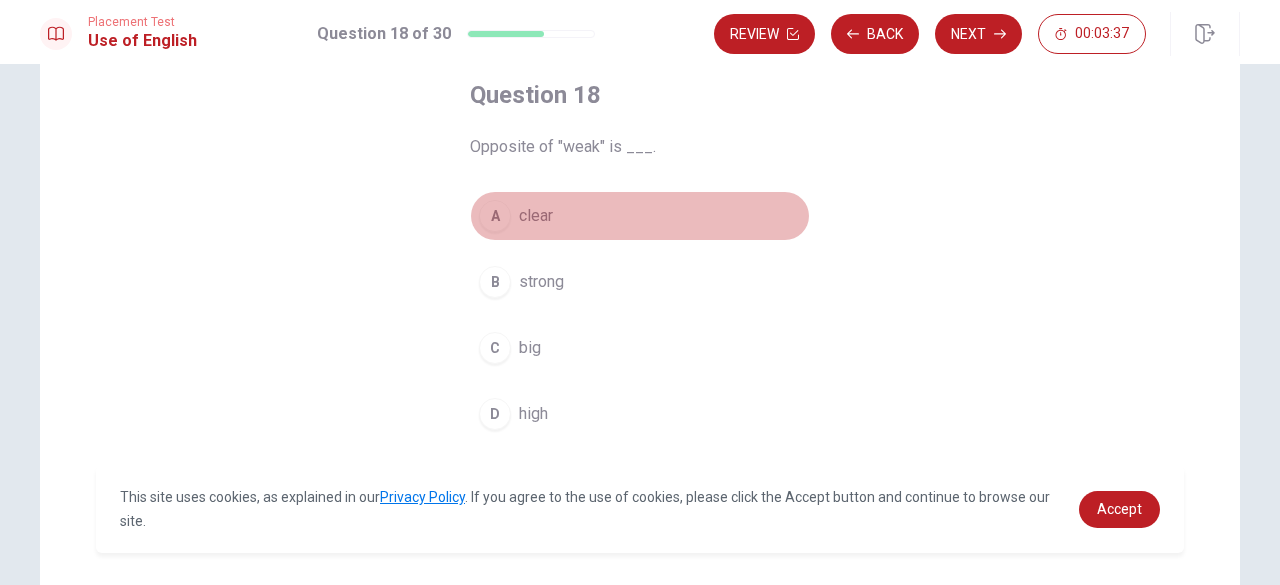 click on "A" at bounding box center [495, 216] 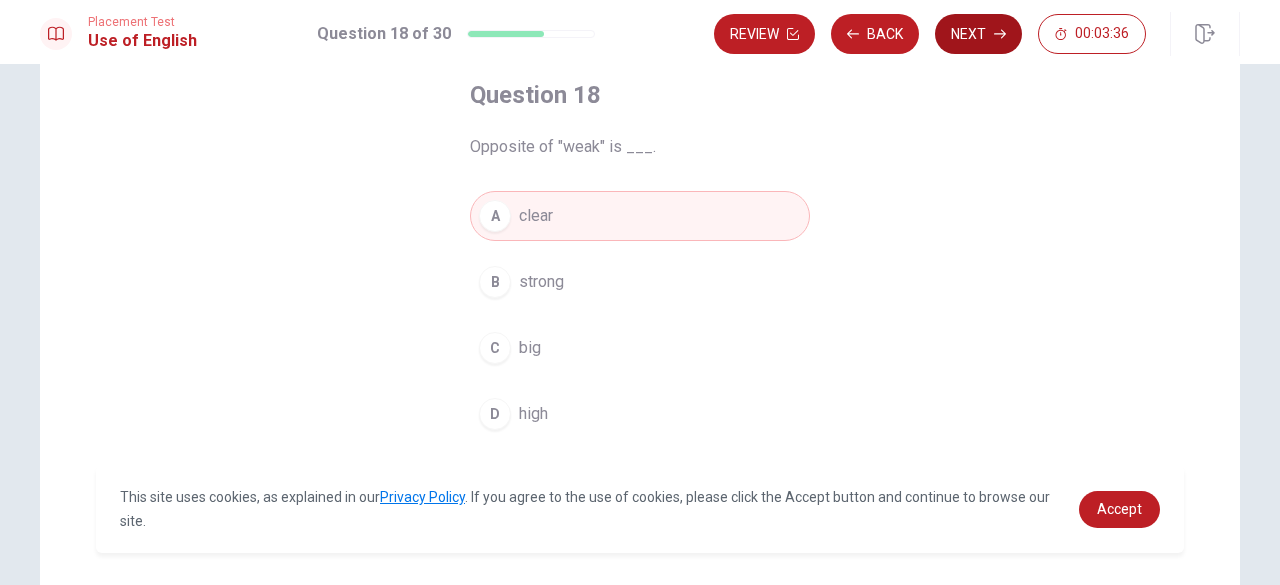 click on "Next" at bounding box center [978, 34] 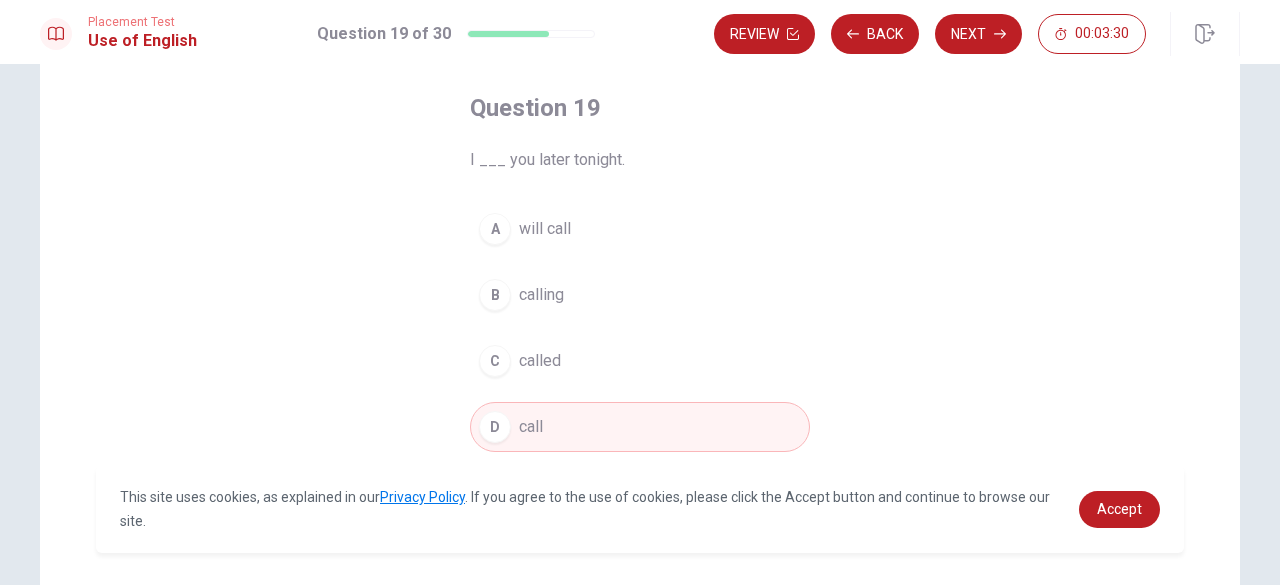 scroll, scrollTop: 95, scrollLeft: 0, axis: vertical 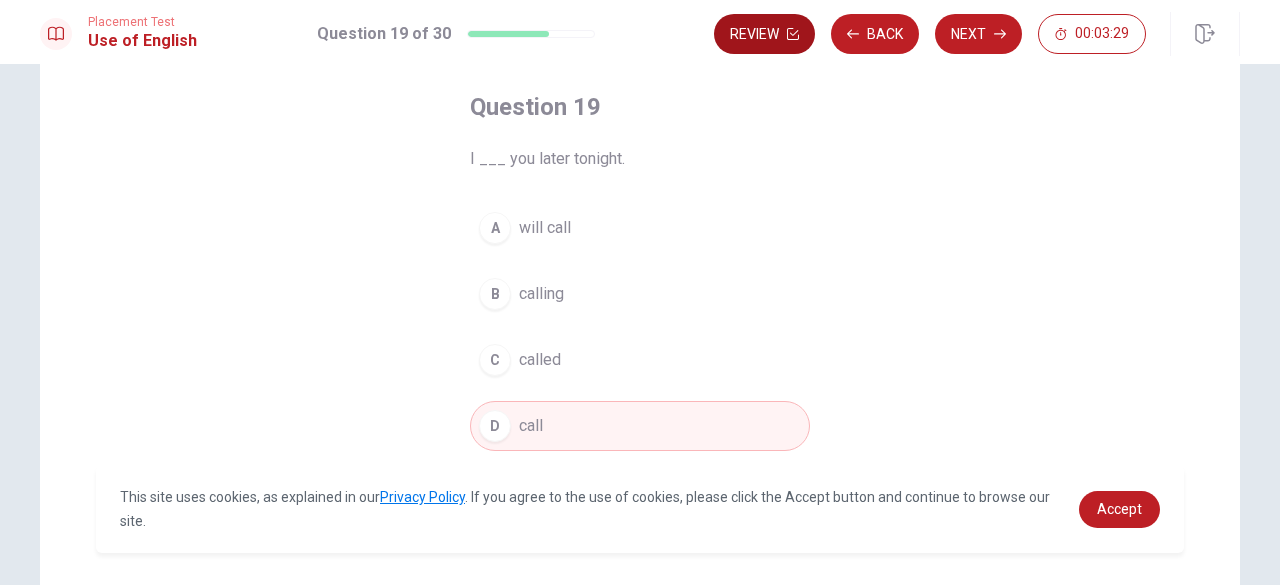 click on "Review" at bounding box center (764, 34) 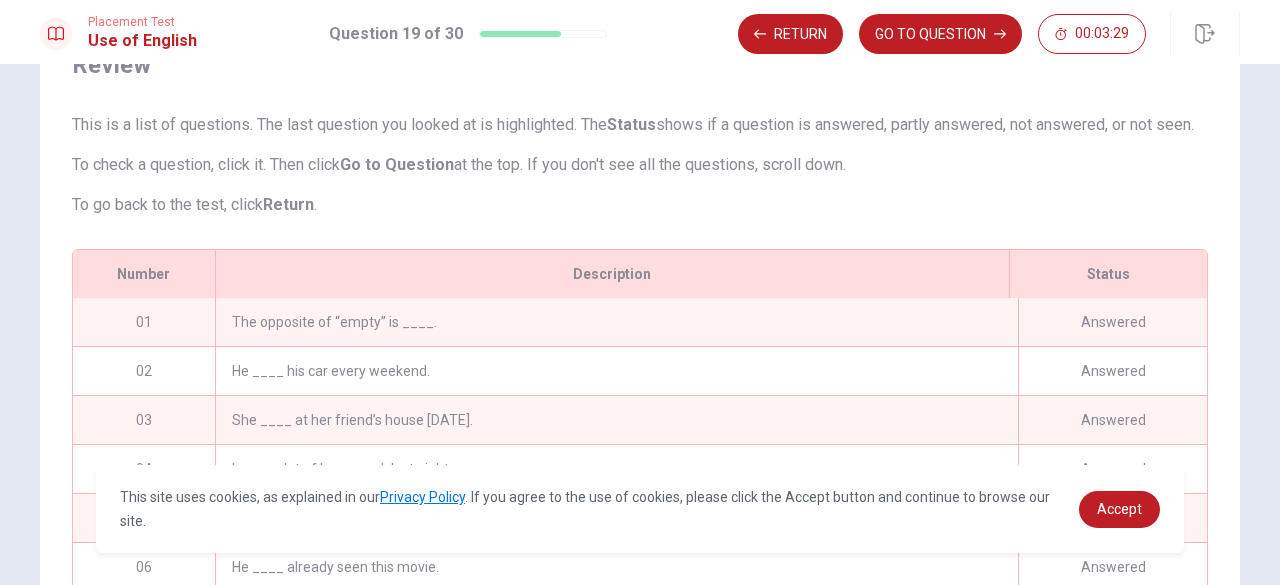 scroll, scrollTop: 334, scrollLeft: 0, axis: vertical 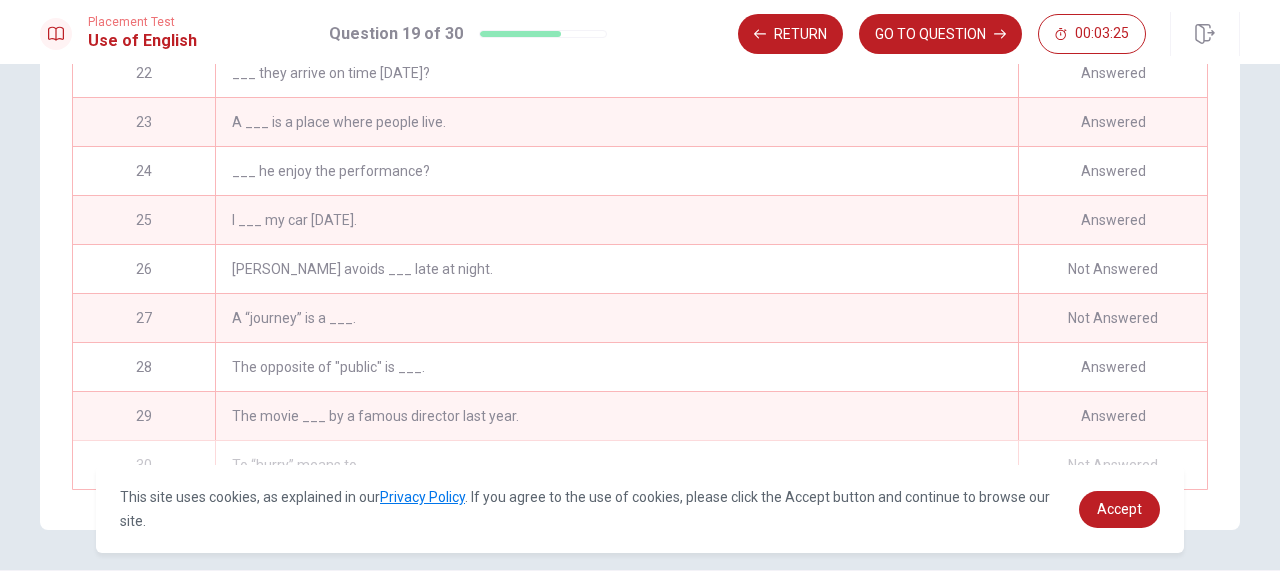 click on "Not Answered" at bounding box center [1112, 269] 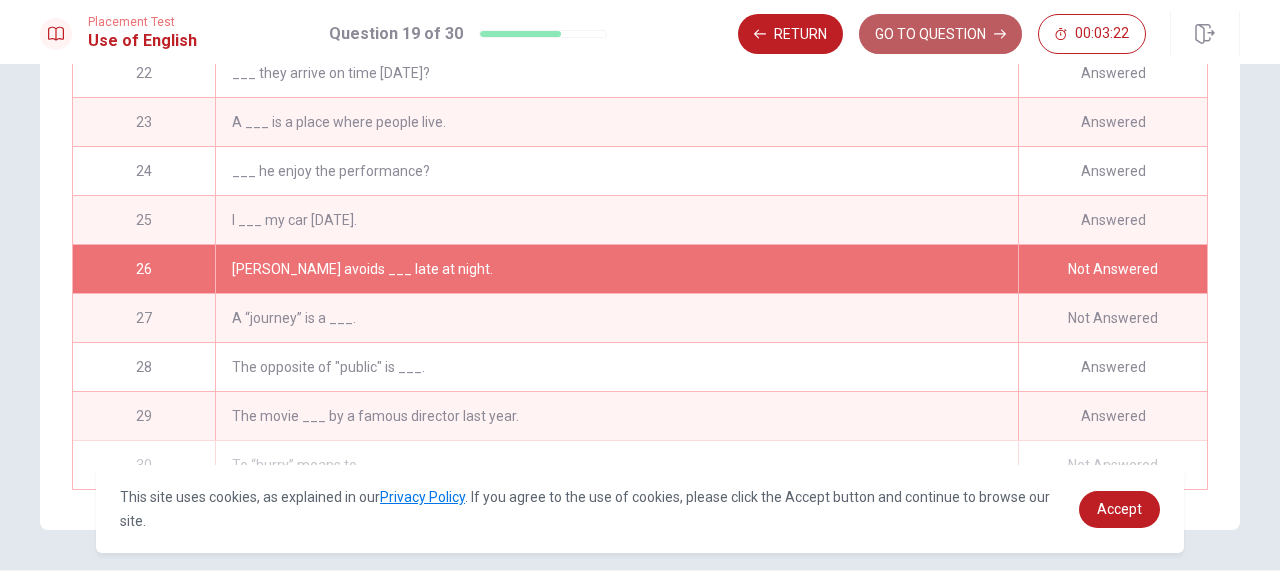 click on "GO TO QUESTION" at bounding box center (940, 34) 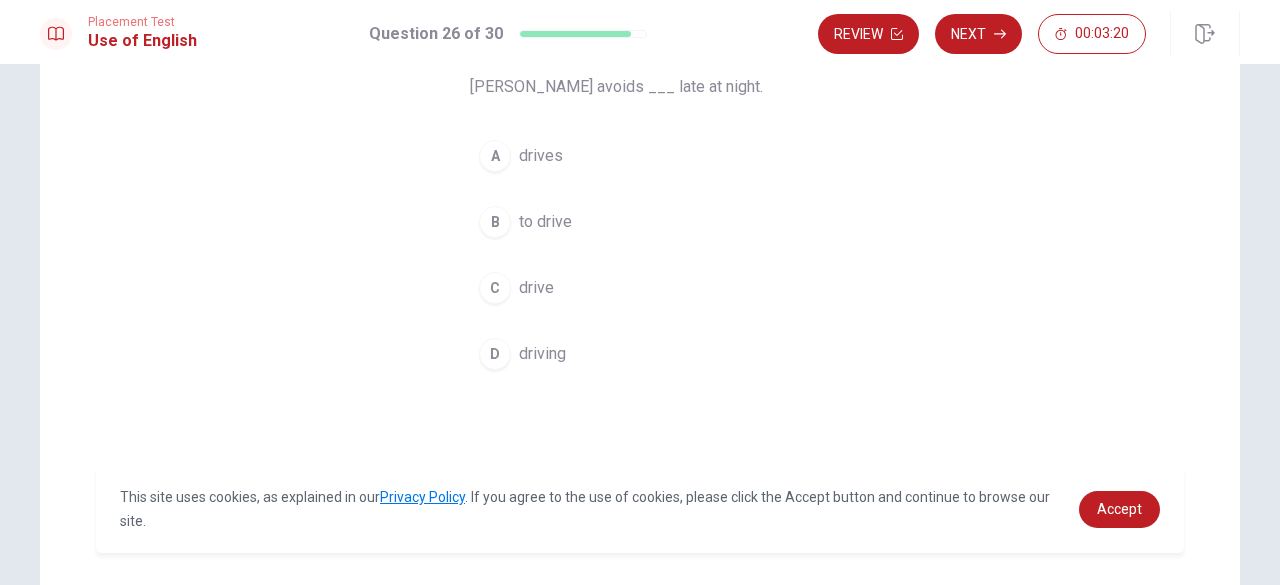 scroll, scrollTop: 166, scrollLeft: 0, axis: vertical 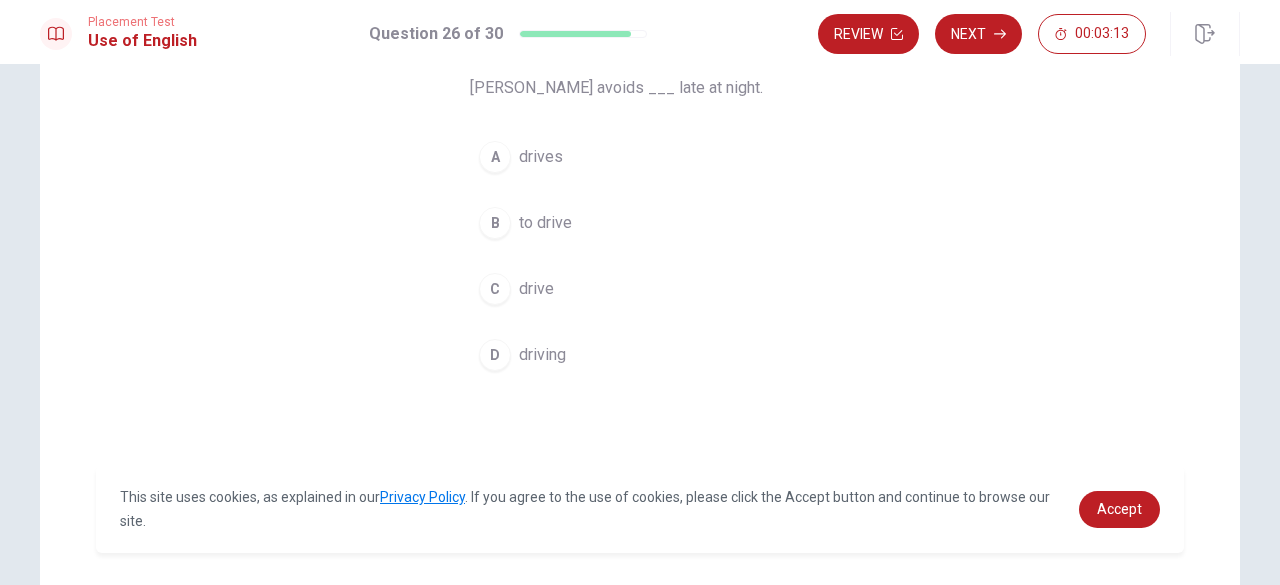 click on "B to drive" at bounding box center (640, 223) 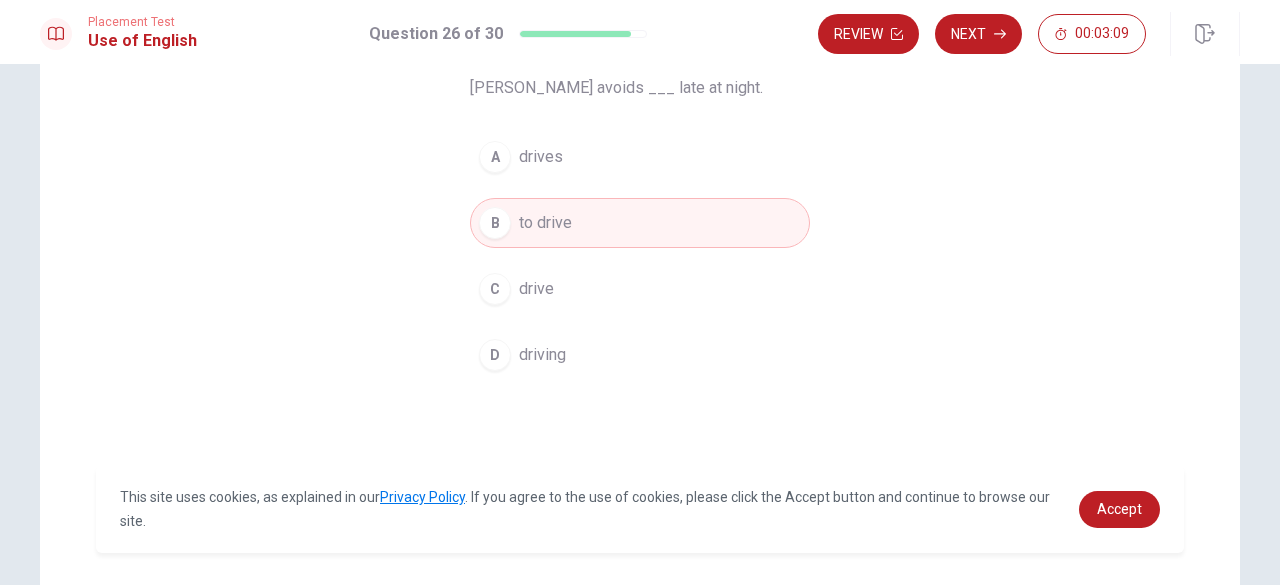 click on "driving" at bounding box center (542, 355) 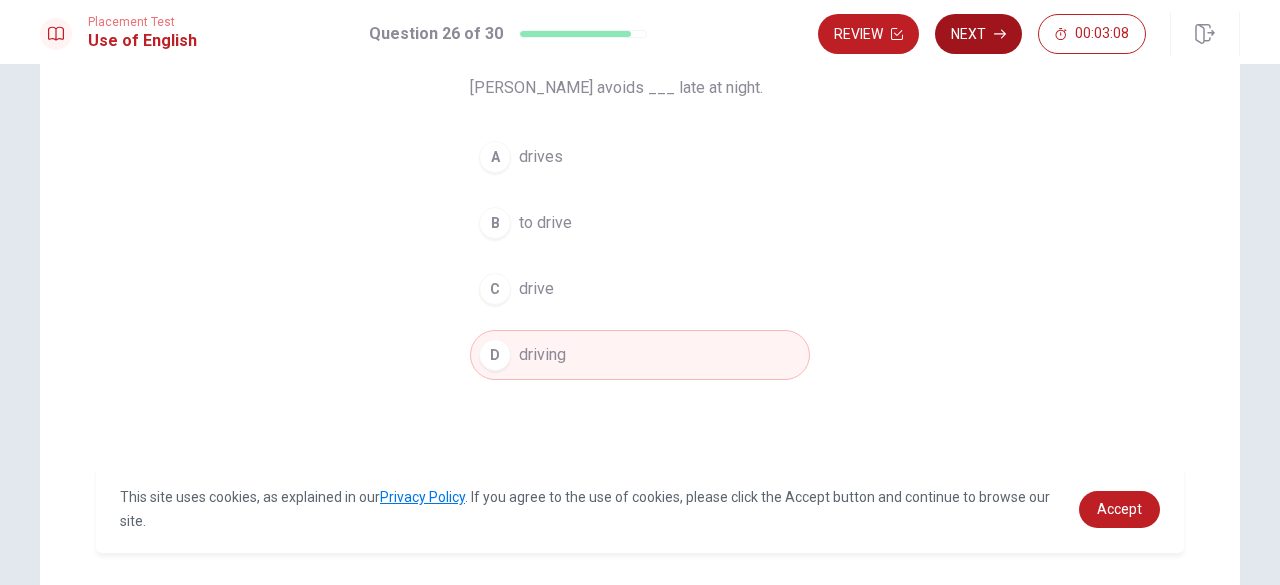 click 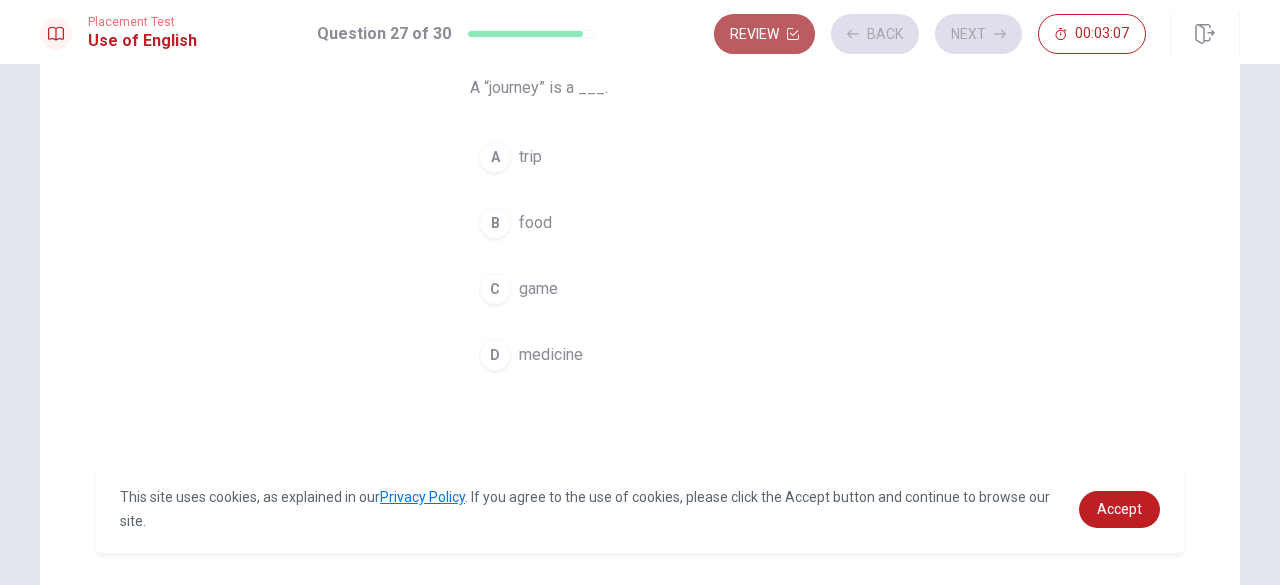 click 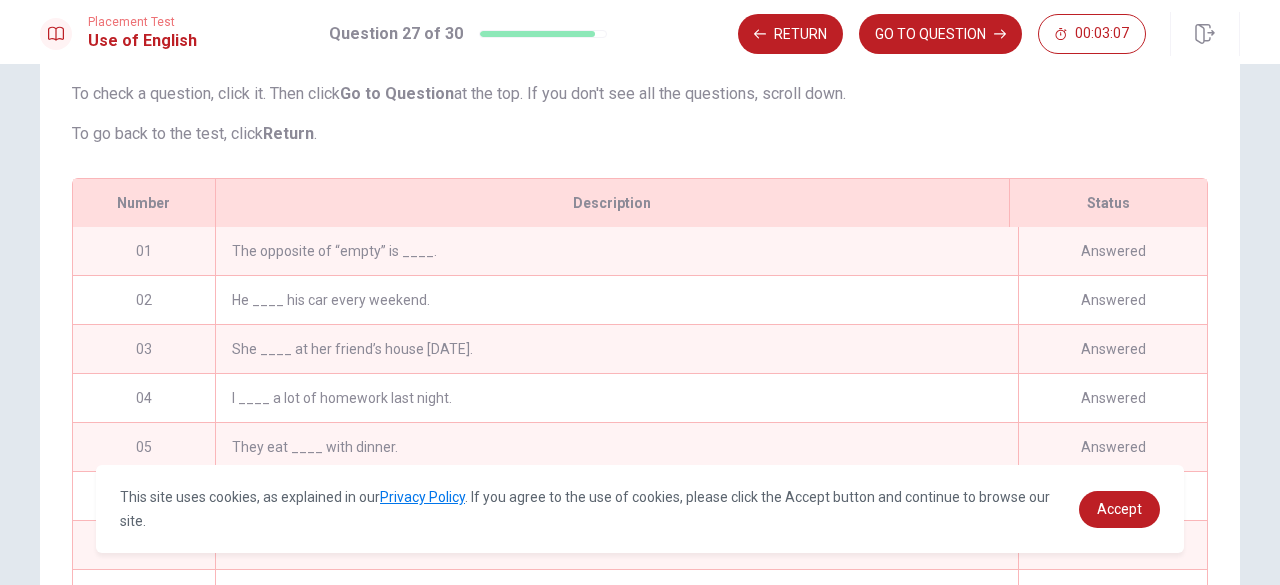 scroll, scrollTop: 424, scrollLeft: 0, axis: vertical 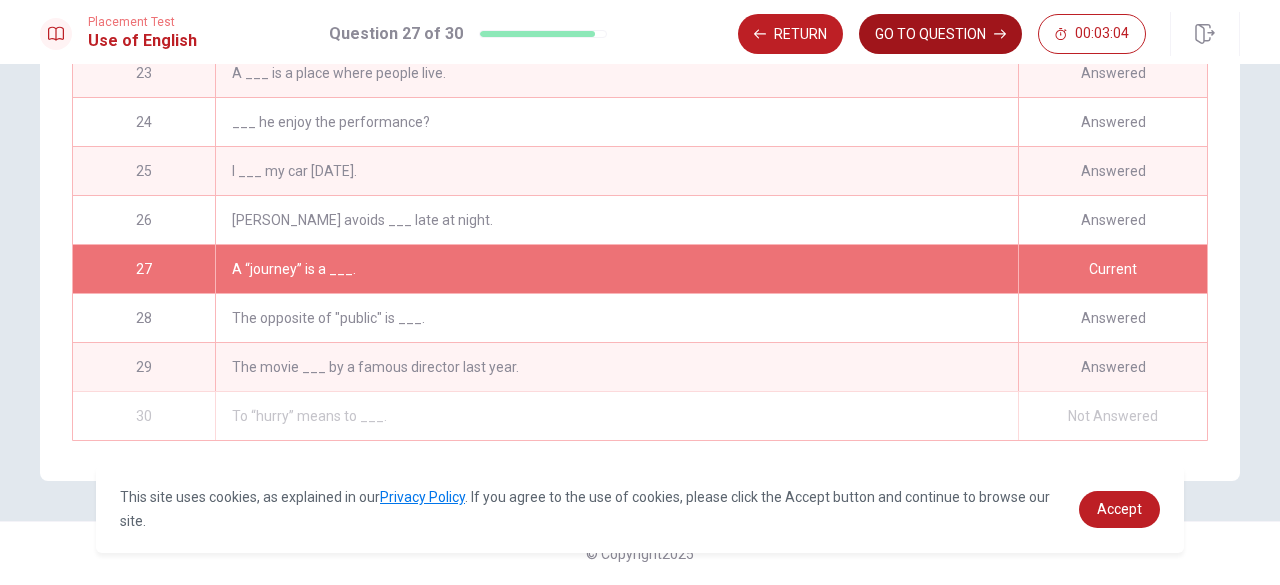 click on "GO TO QUESTION" at bounding box center (940, 34) 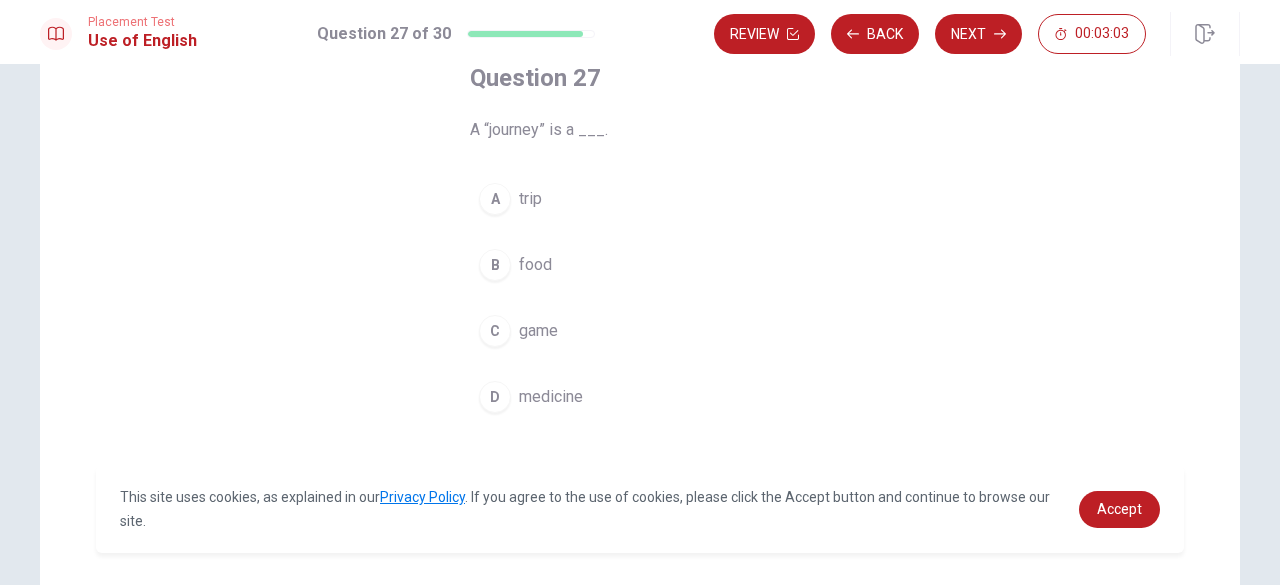 scroll, scrollTop: 105, scrollLeft: 0, axis: vertical 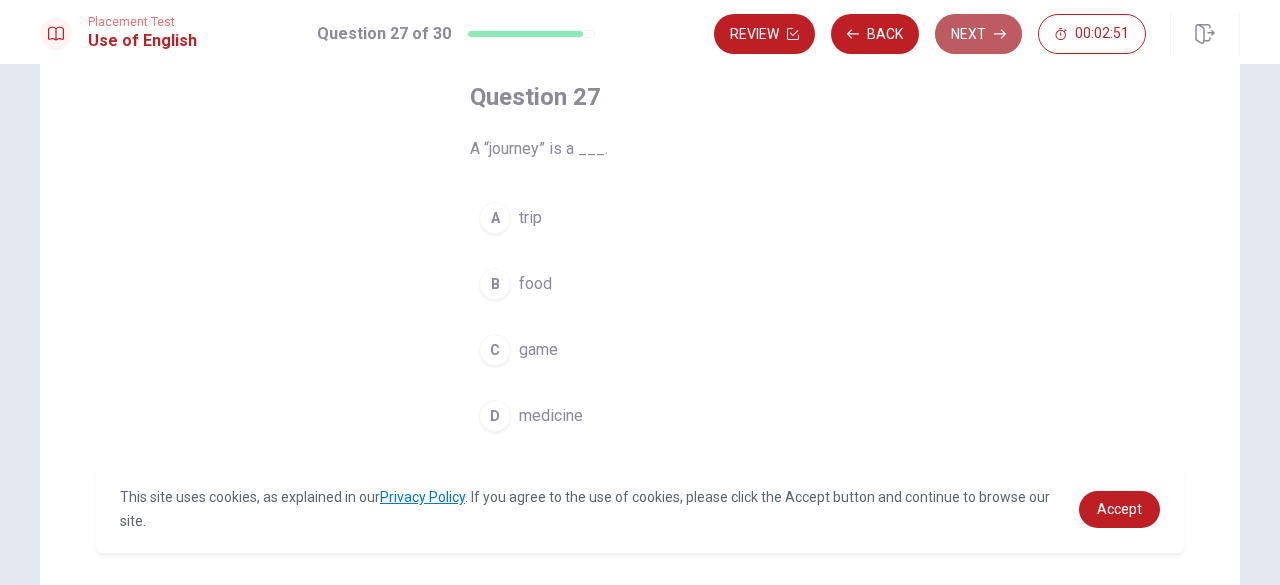 click on "Next" at bounding box center (978, 34) 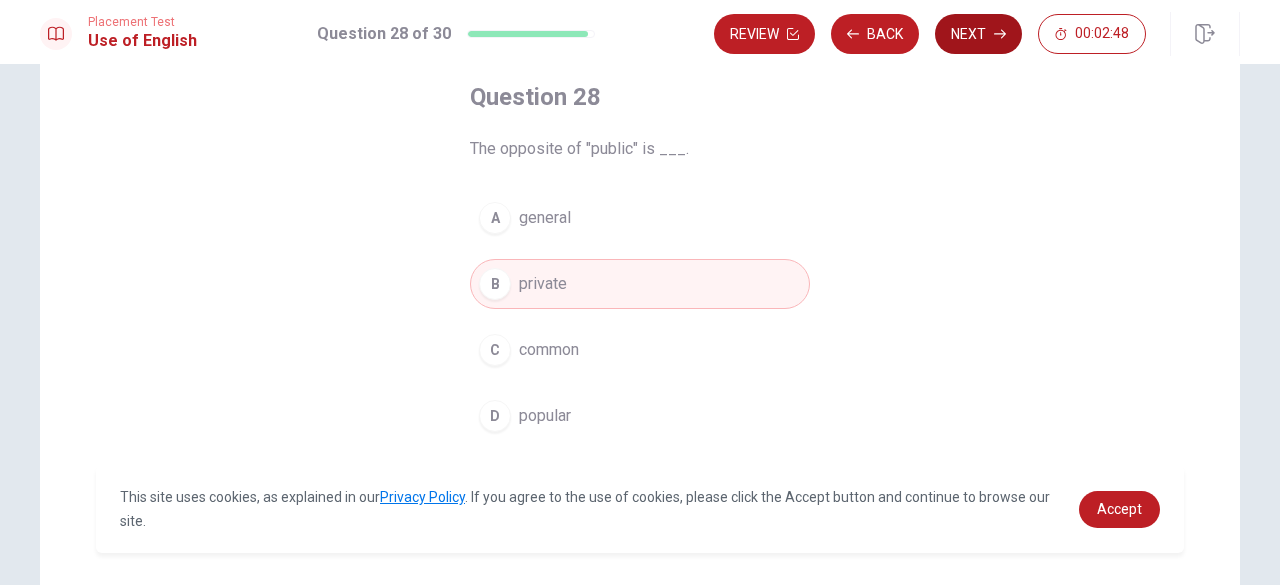 click on "Next" at bounding box center (978, 34) 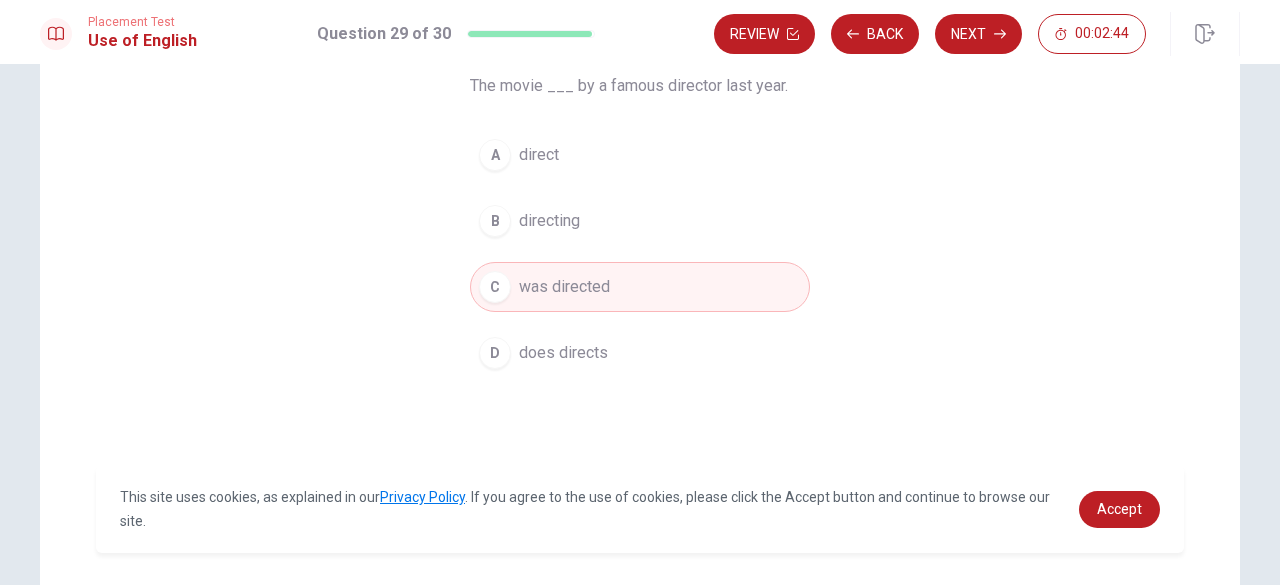 scroll, scrollTop: 0, scrollLeft: 0, axis: both 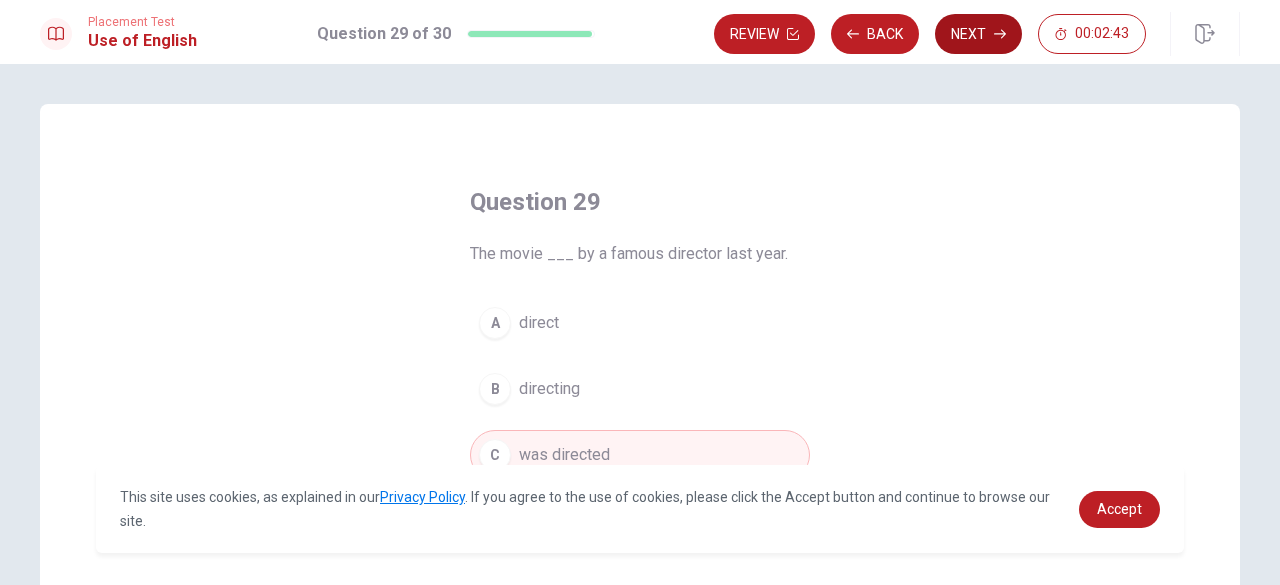 click on "Next" at bounding box center (978, 34) 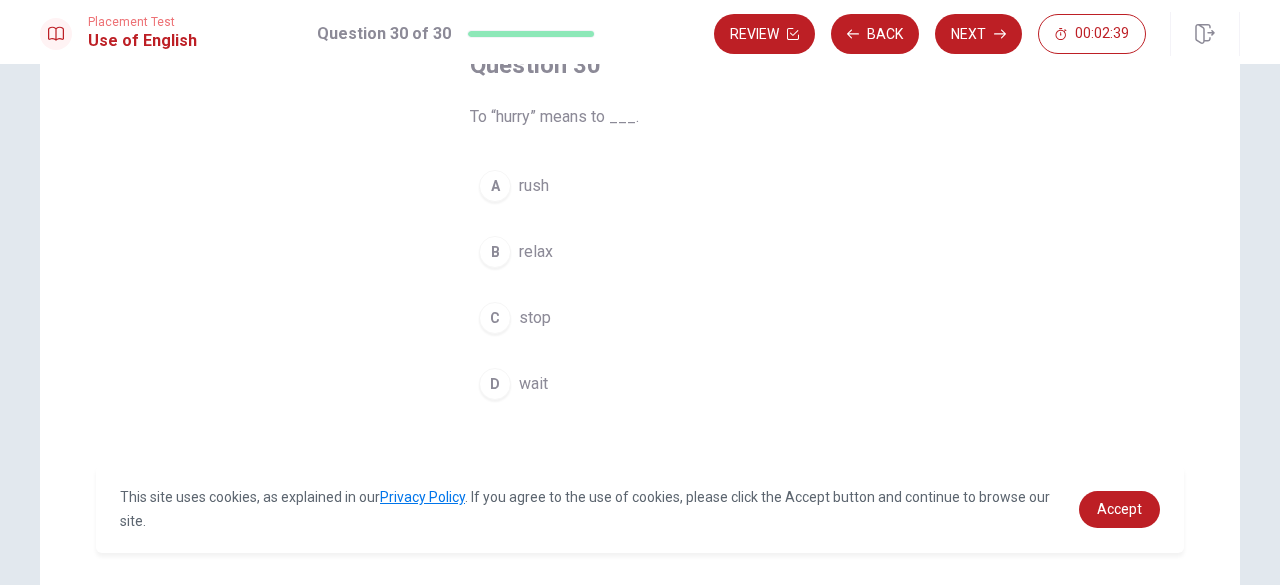 scroll, scrollTop: 136, scrollLeft: 0, axis: vertical 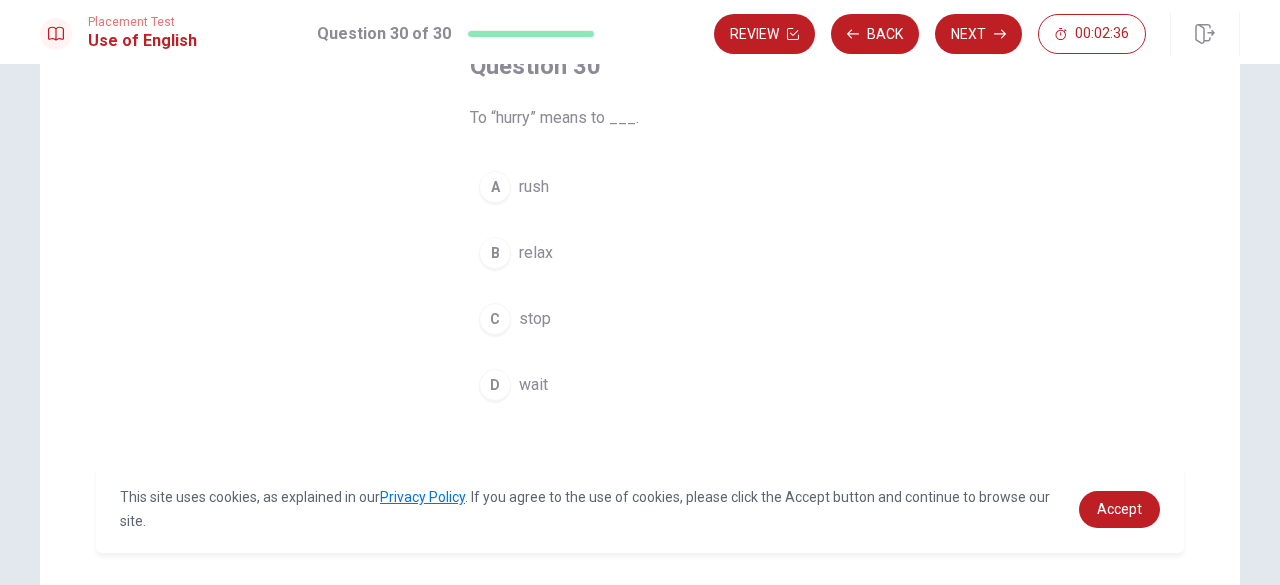 click on "rush" at bounding box center (534, 187) 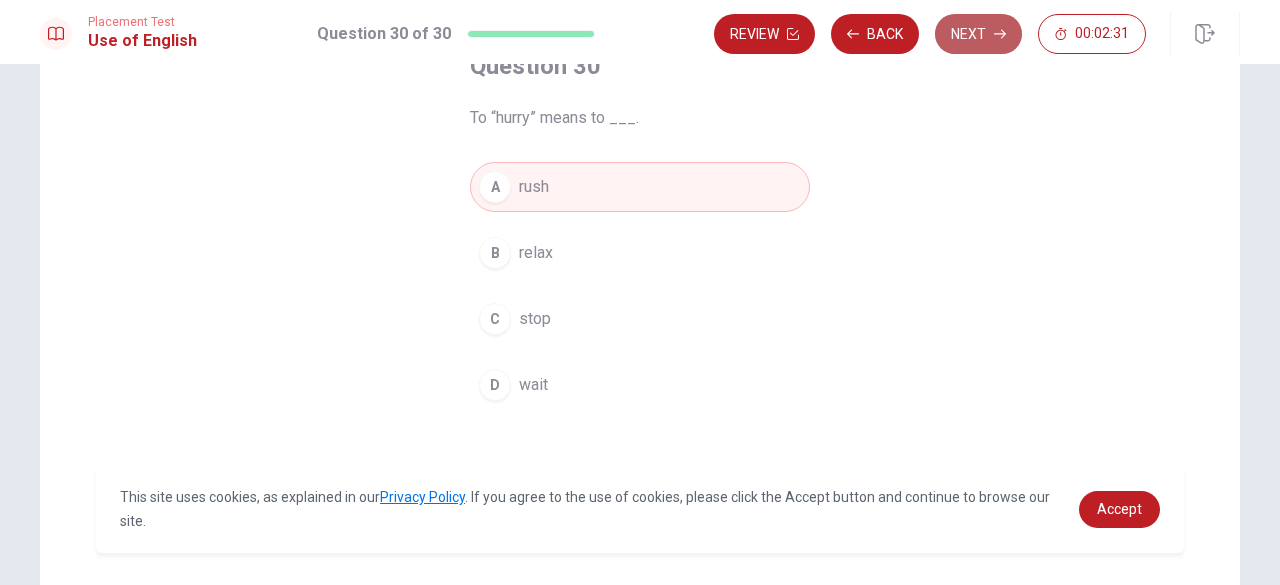 click on "Next" at bounding box center [978, 34] 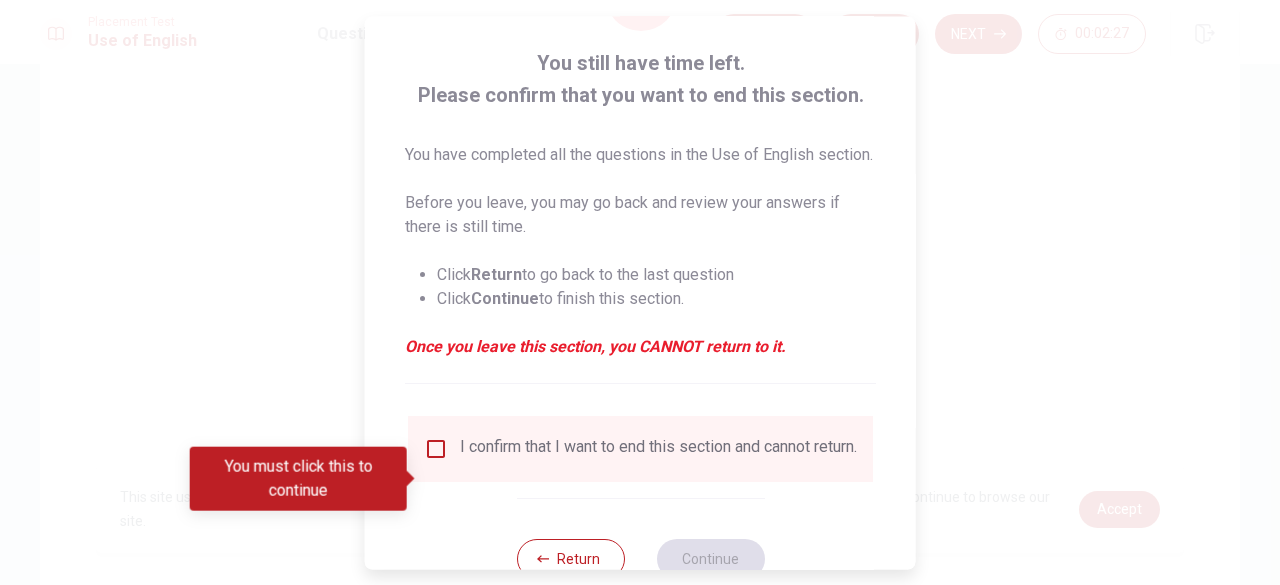 scroll, scrollTop: 98, scrollLeft: 0, axis: vertical 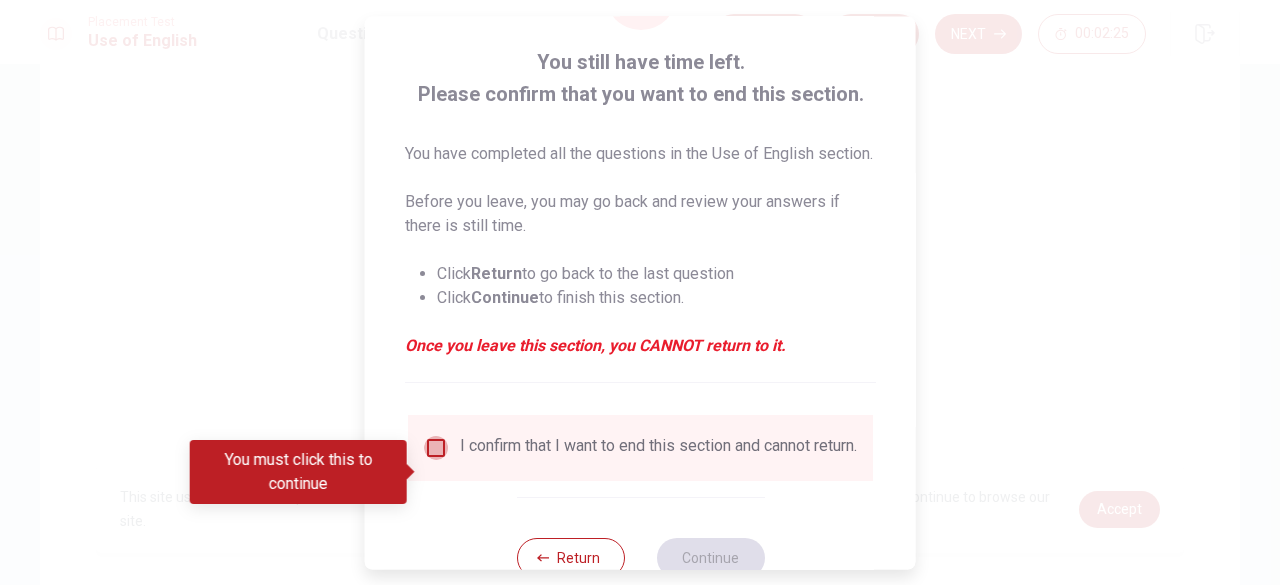 click at bounding box center [436, 448] 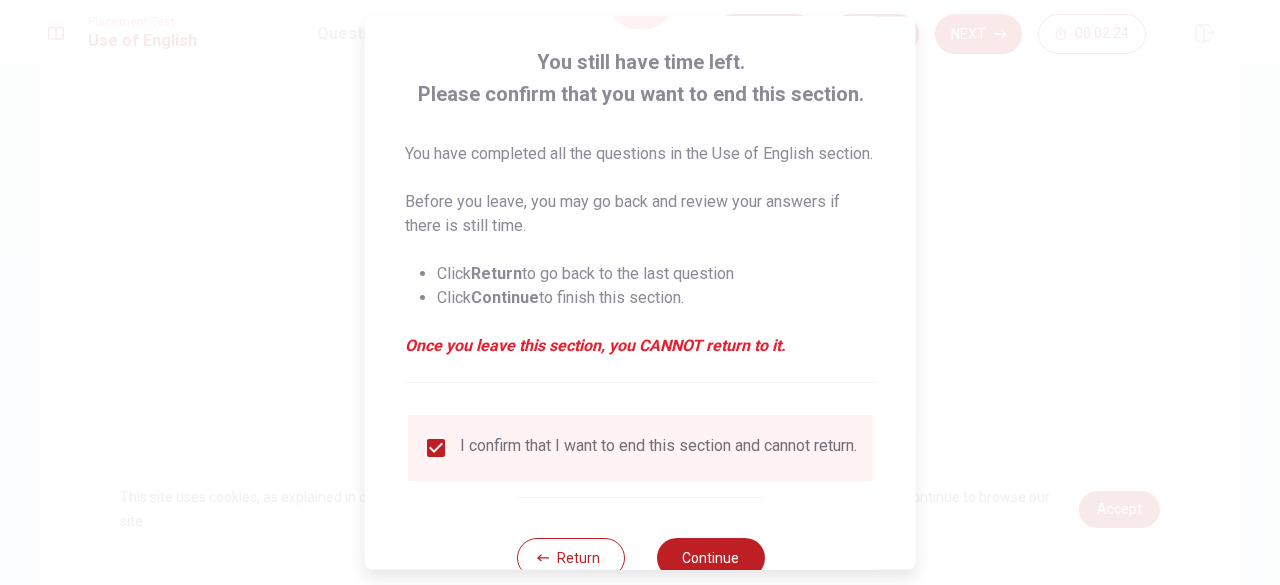 scroll, scrollTop: 184, scrollLeft: 0, axis: vertical 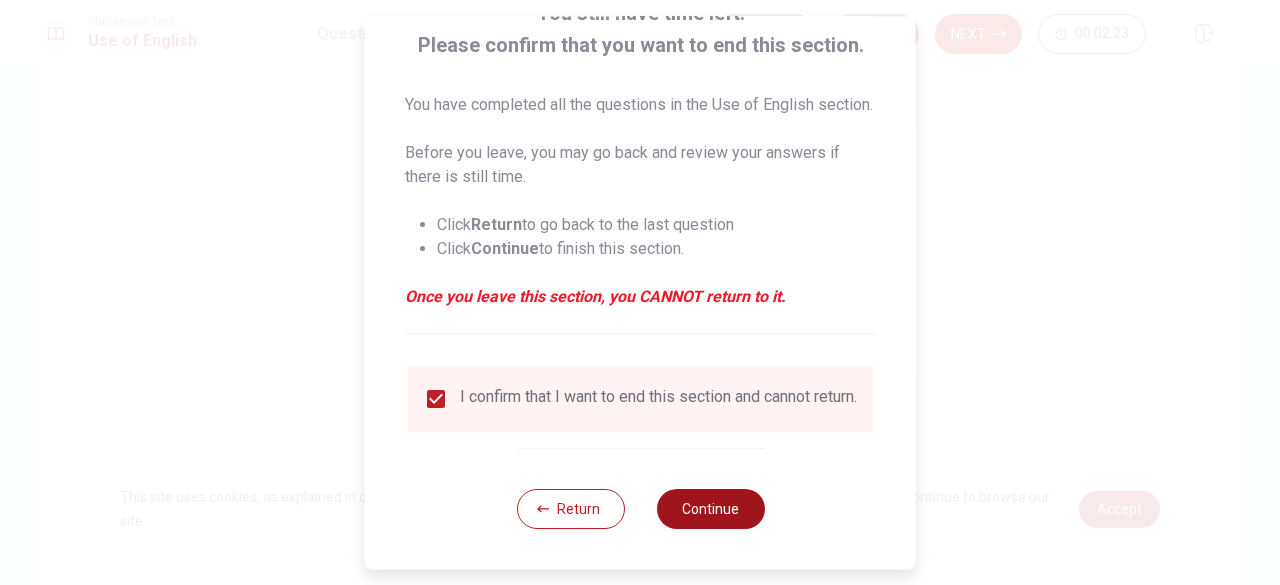 click on "Continue" at bounding box center (710, 509) 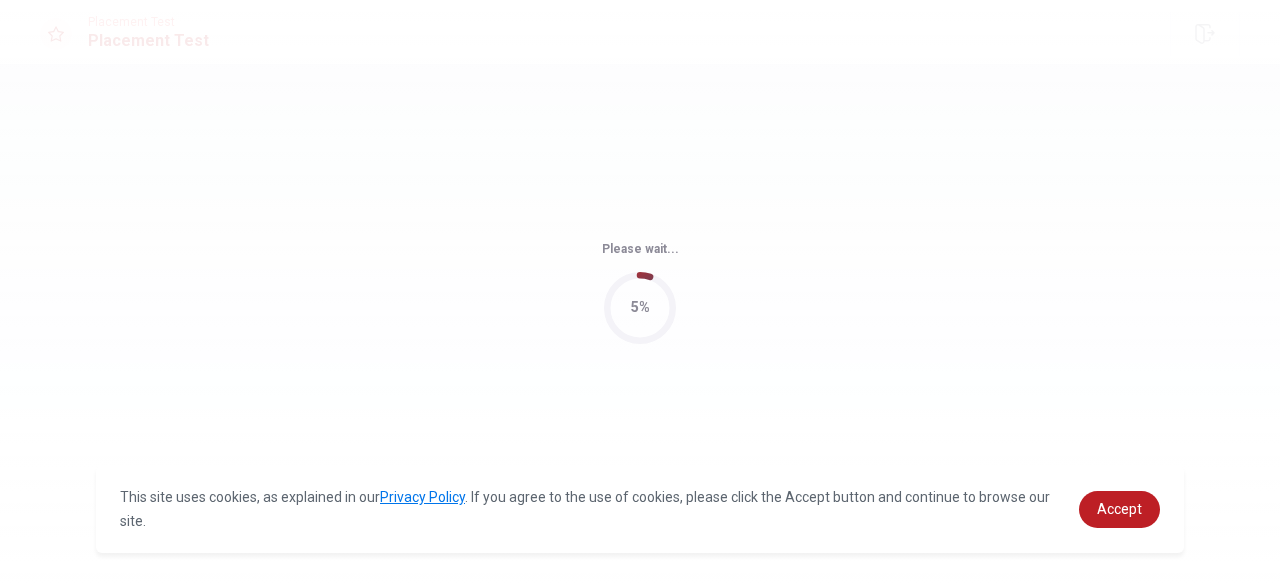 scroll, scrollTop: 0, scrollLeft: 0, axis: both 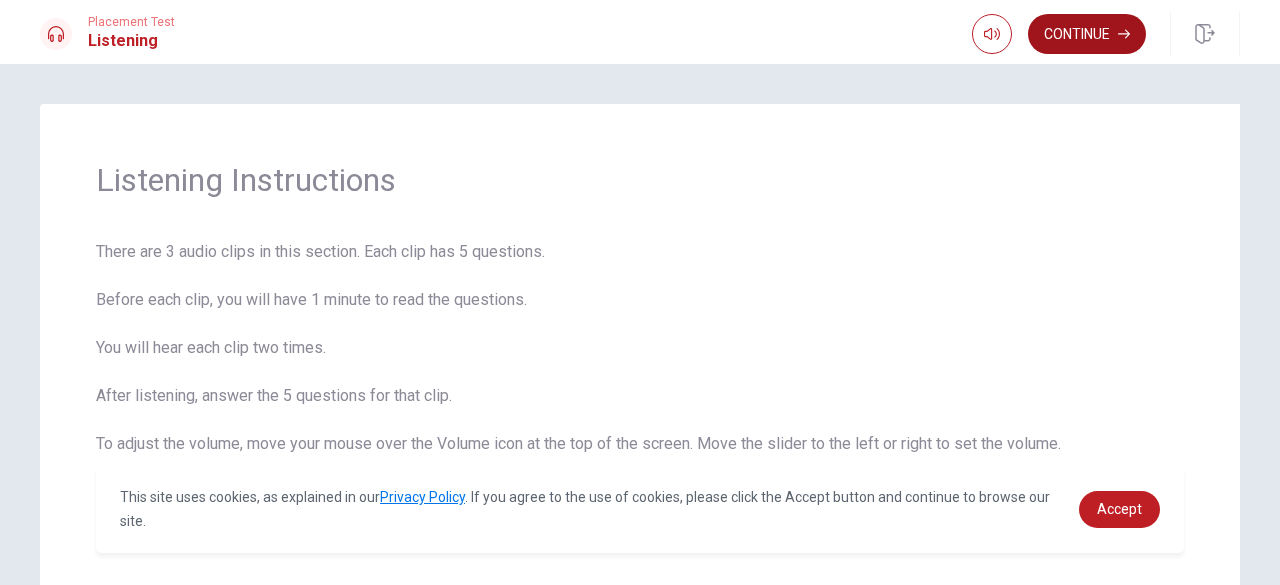 click on "Continue" at bounding box center (1087, 34) 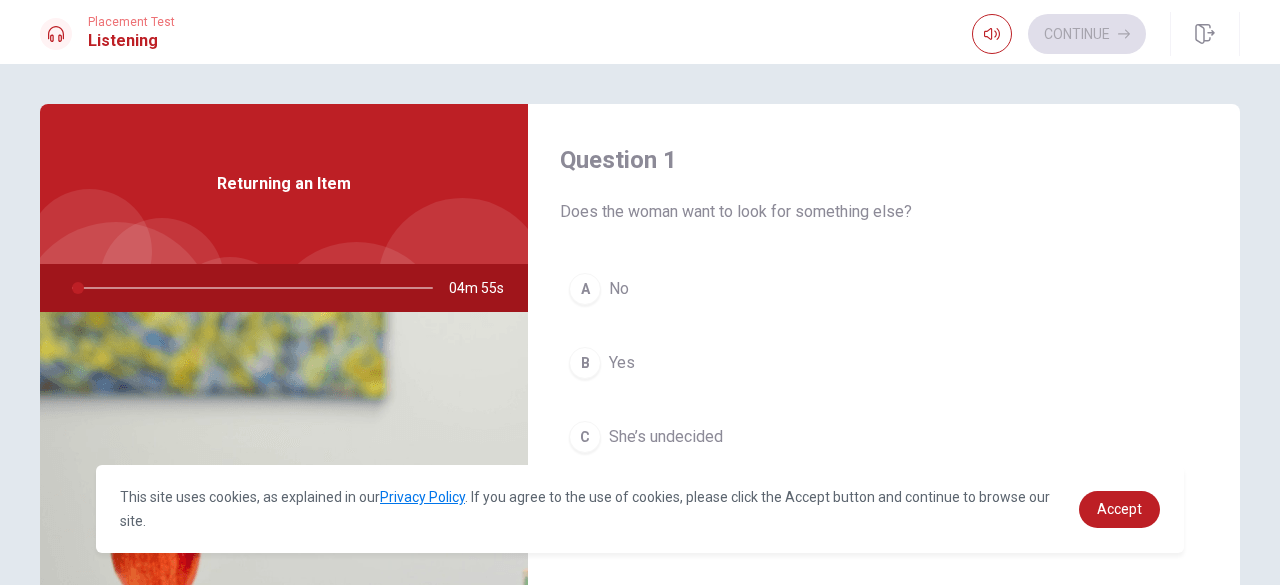 drag, startPoint x: 69, startPoint y: 289, endPoint x: 40, endPoint y: 293, distance: 29.274563 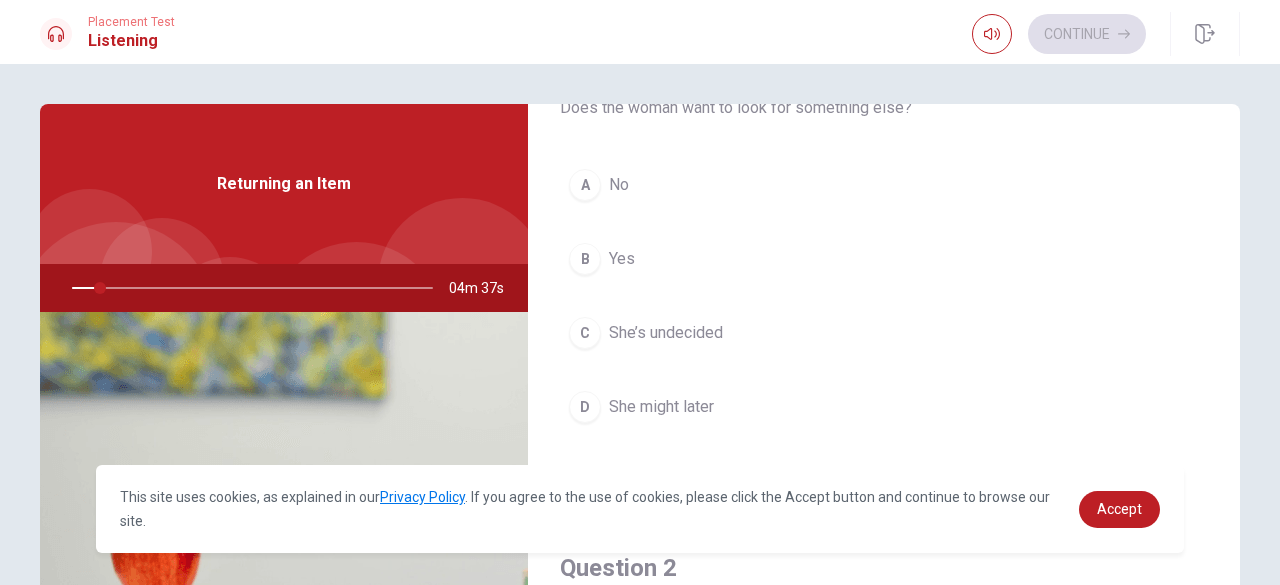 scroll, scrollTop: 0, scrollLeft: 0, axis: both 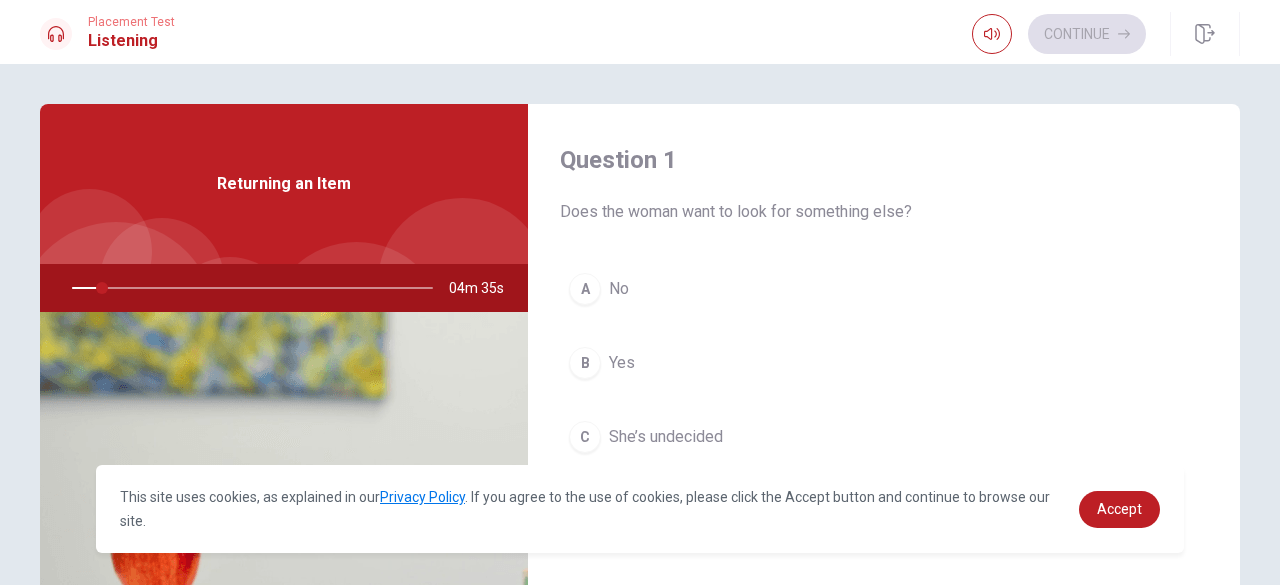 click on "Question 1" at bounding box center [884, 160] 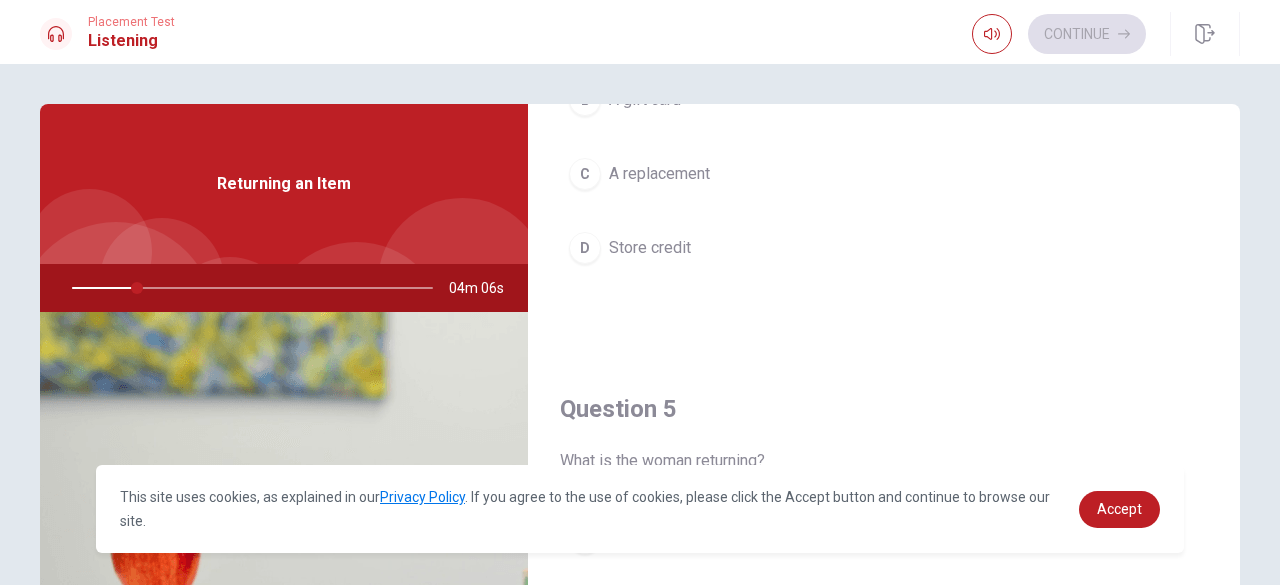 scroll, scrollTop: 1851, scrollLeft: 0, axis: vertical 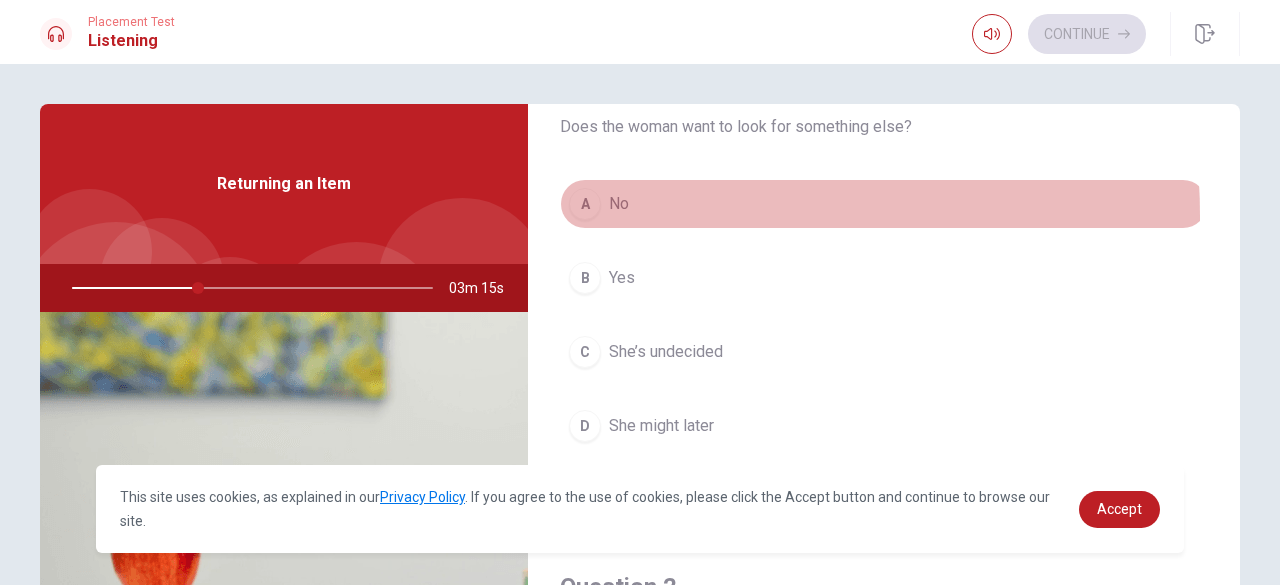 click on "No" at bounding box center (619, 204) 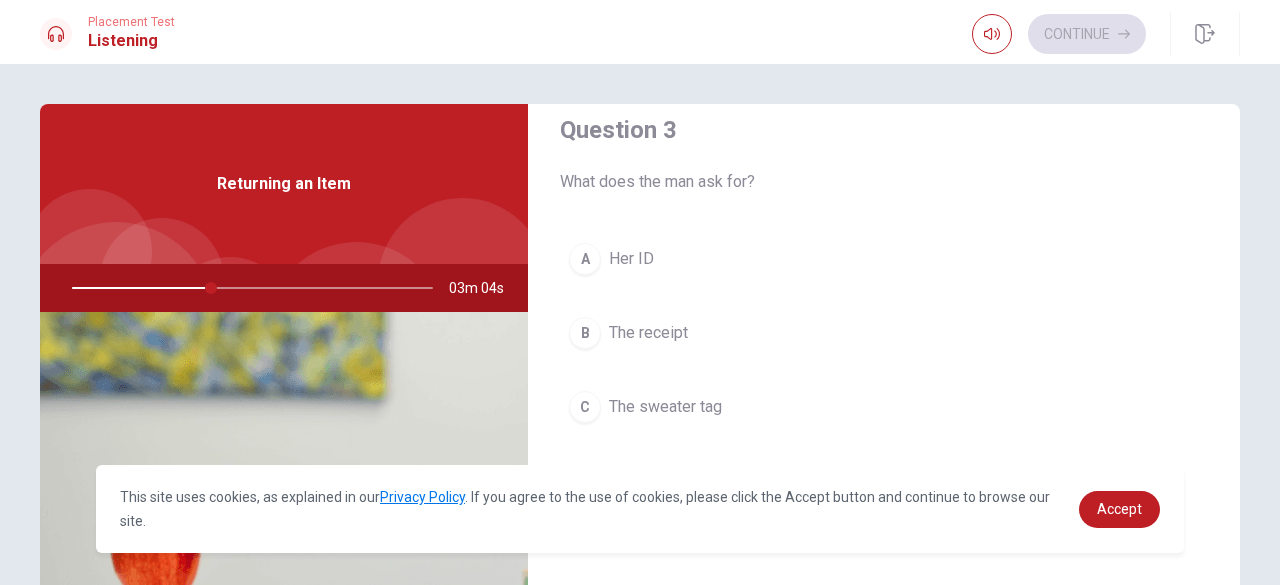scroll, scrollTop: 1088, scrollLeft: 0, axis: vertical 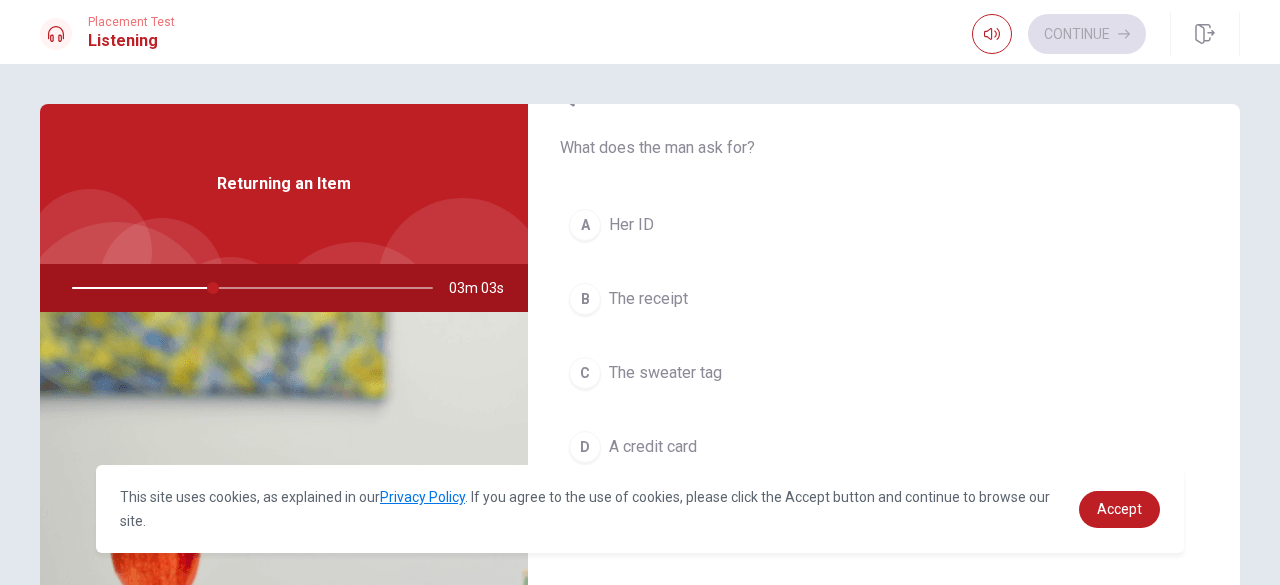 click on "The receipt" at bounding box center [648, 299] 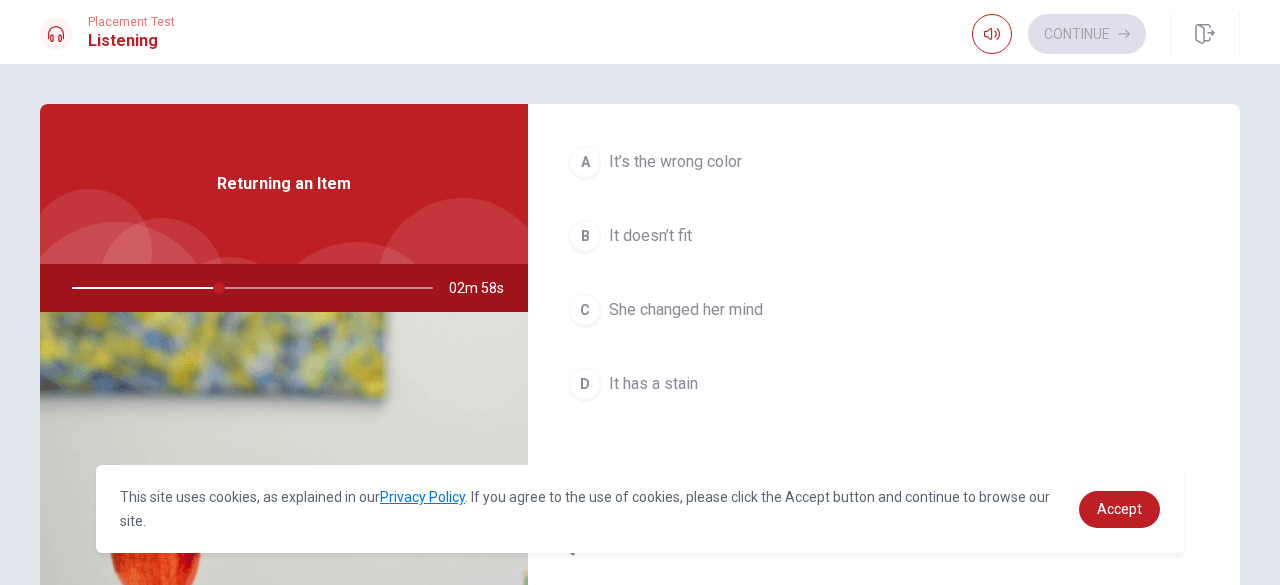 scroll, scrollTop: 647, scrollLeft: 0, axis: vertical 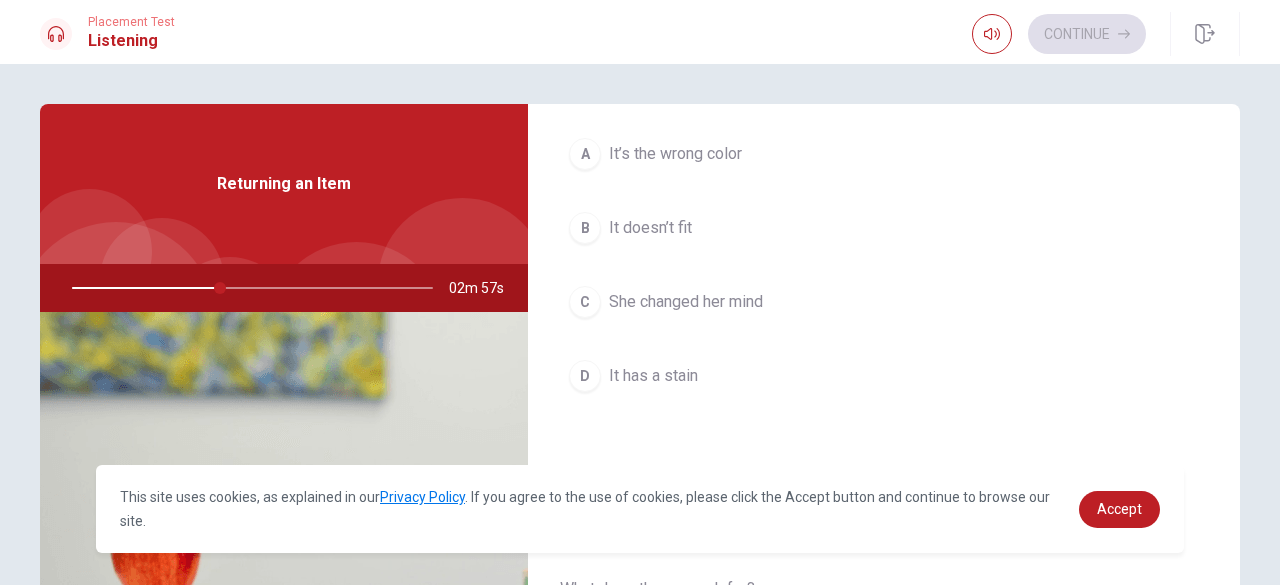 click on "A It’s the wrong color B It doesn’t fit C She changed her mind D It has a stain" at bounding box center [884, 285] 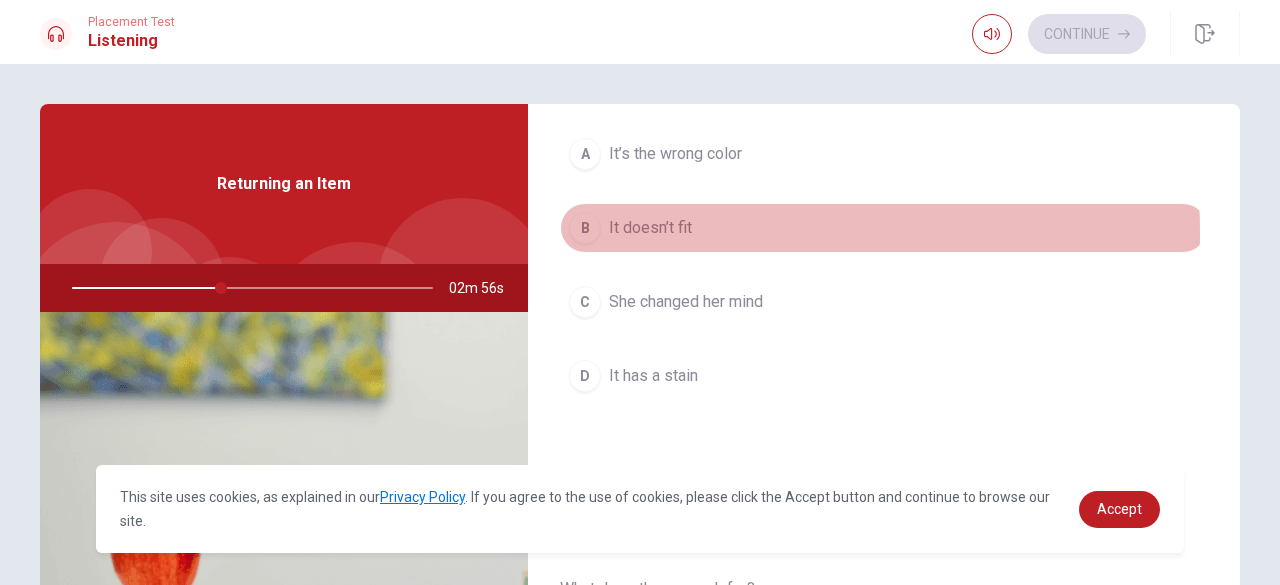 click on "It doesn’t fit" at bounding box center (650, 228) 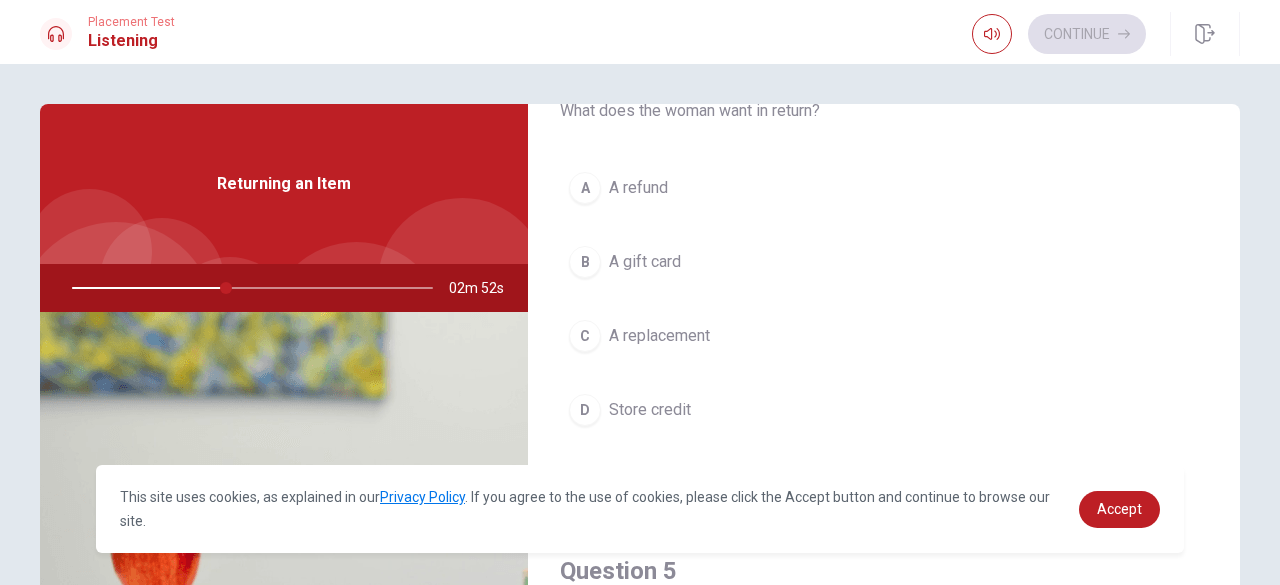 scroll, scrollTop: 1851, scrollLeft: 0, axis: vertical 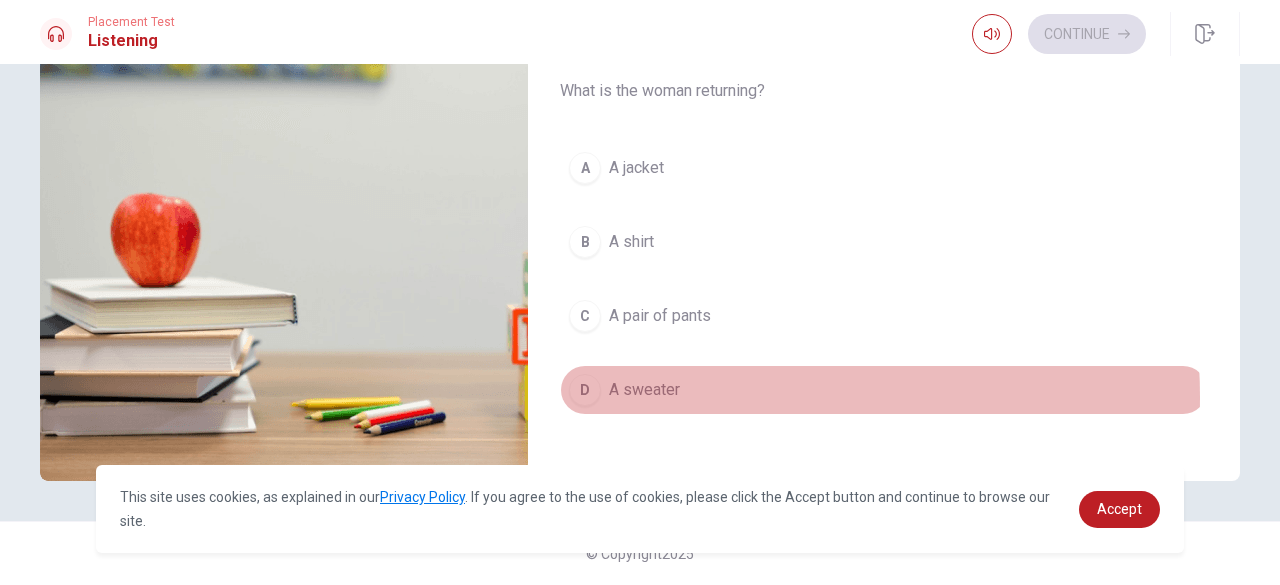 click on "A sweater" at bounding box center (644, 390) 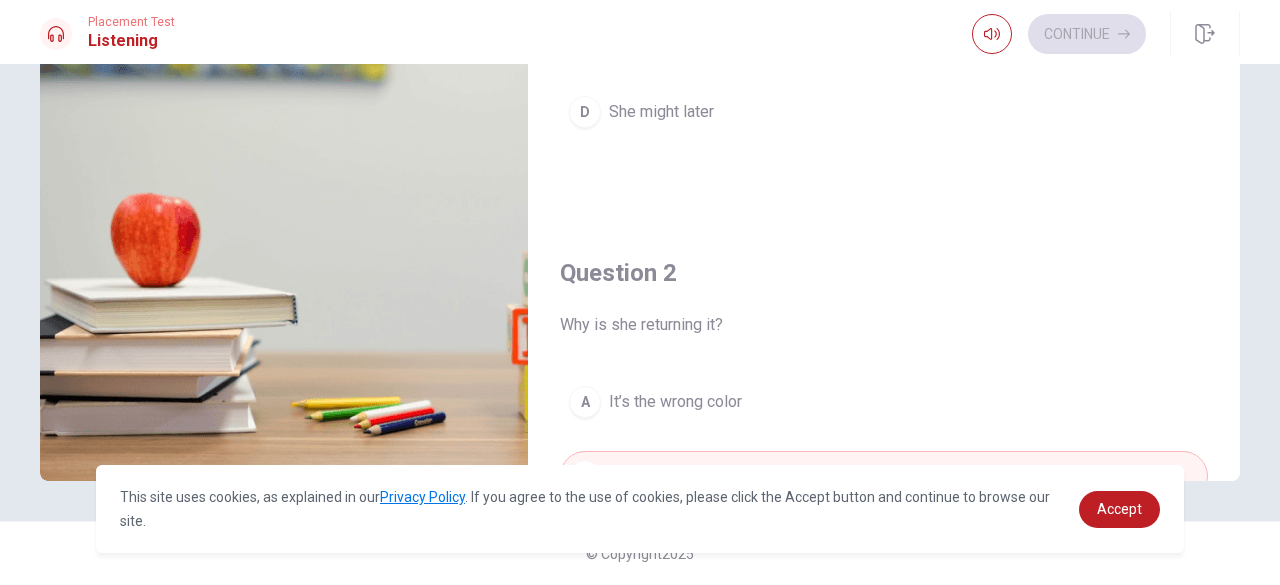 scroll, scrollTop: 0, scrollLeft: 0, axis: both 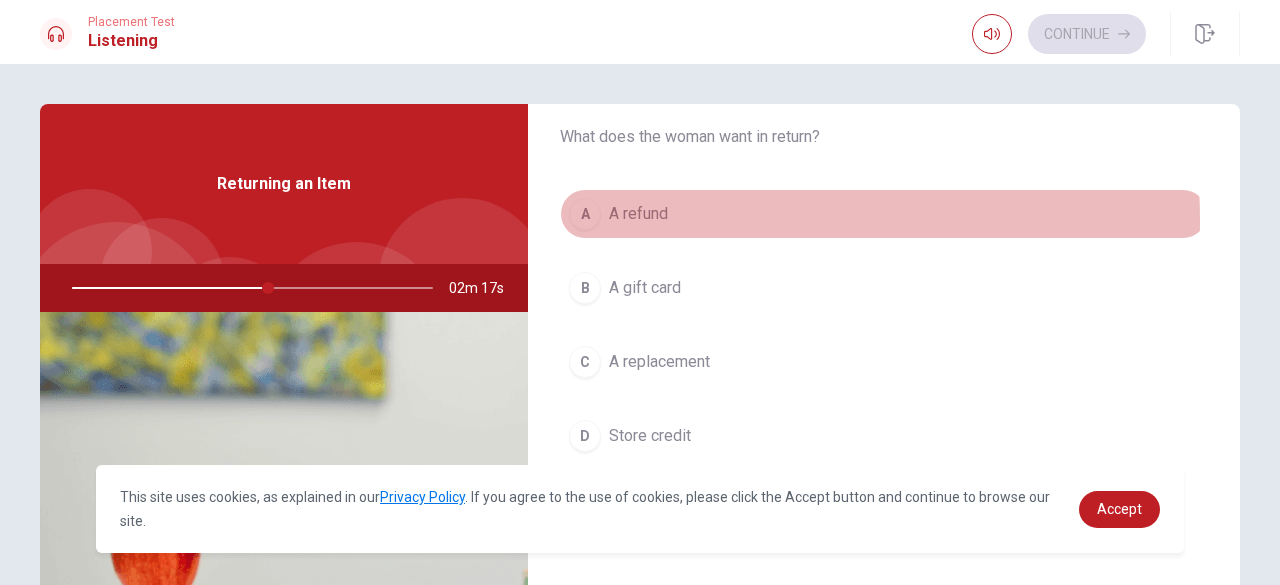 click on "A refund" at bounding box center [638, 214] 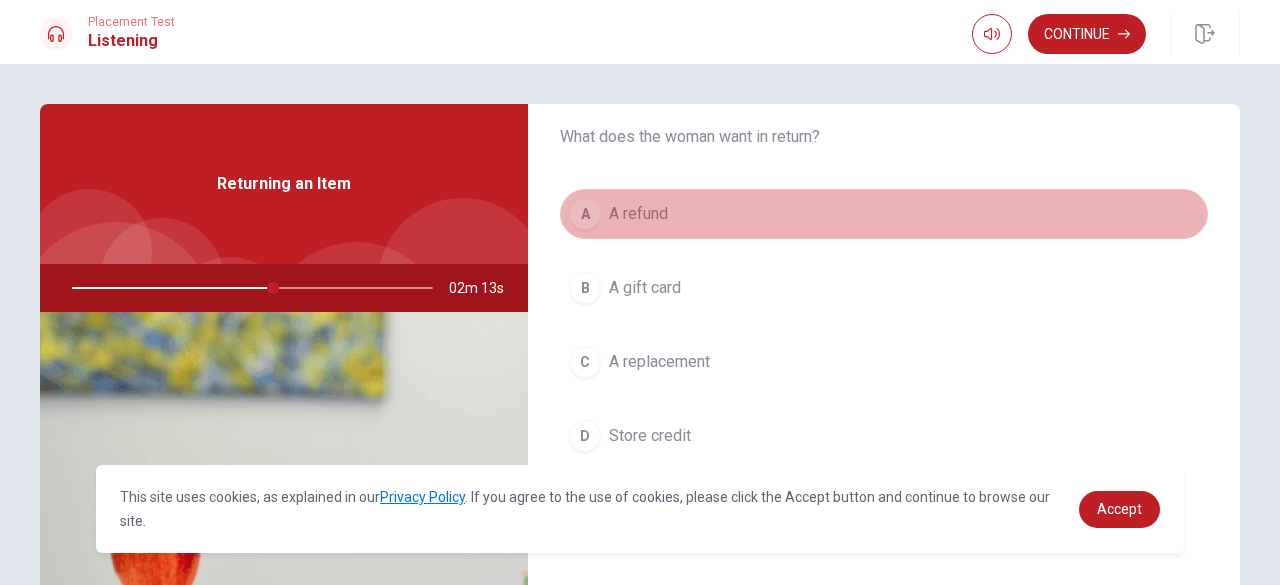 click on "A A refund" at bounding box center [884, 214] 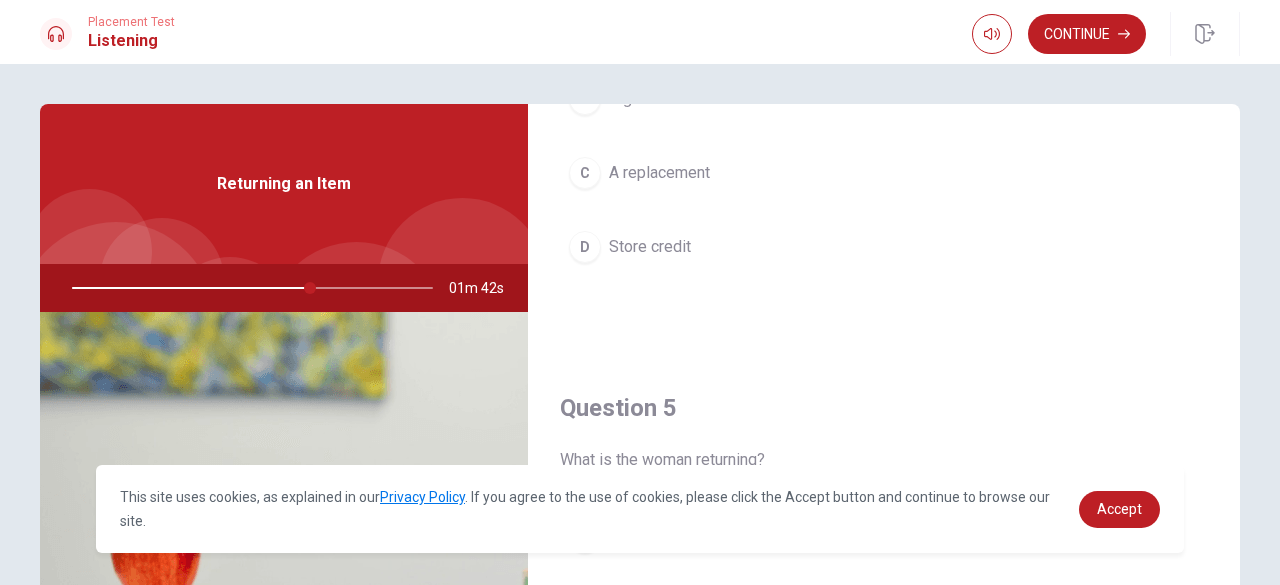 scroll, scrollTop: 1851, scrollLeft: 0, axis: vertical 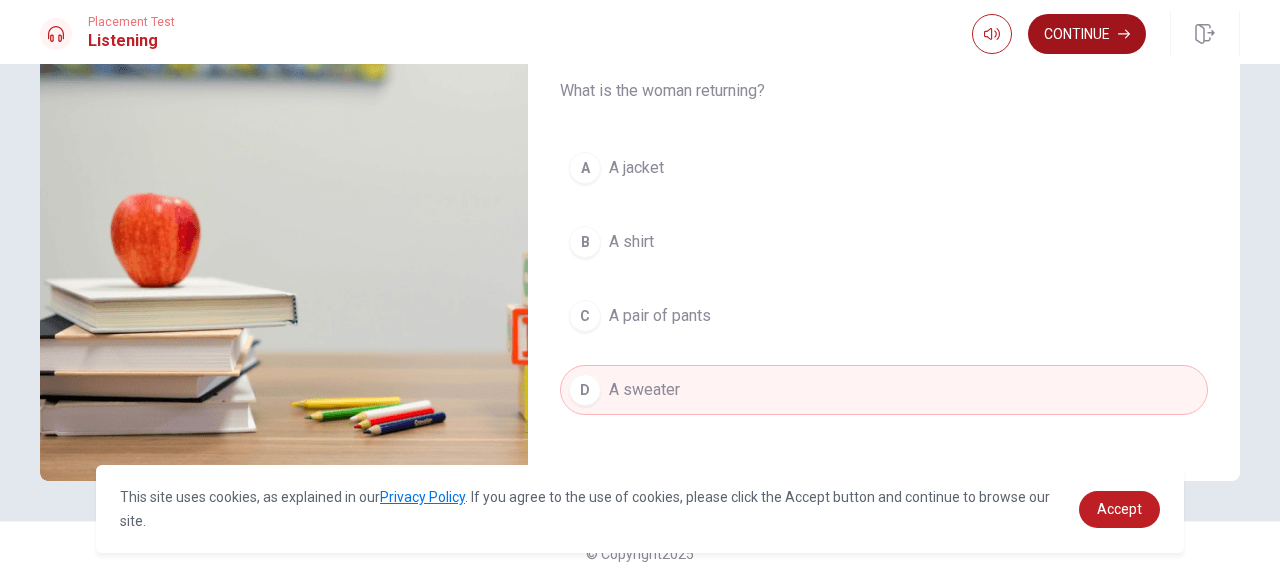 click on "Continue" at bounding box center (1087, 34) 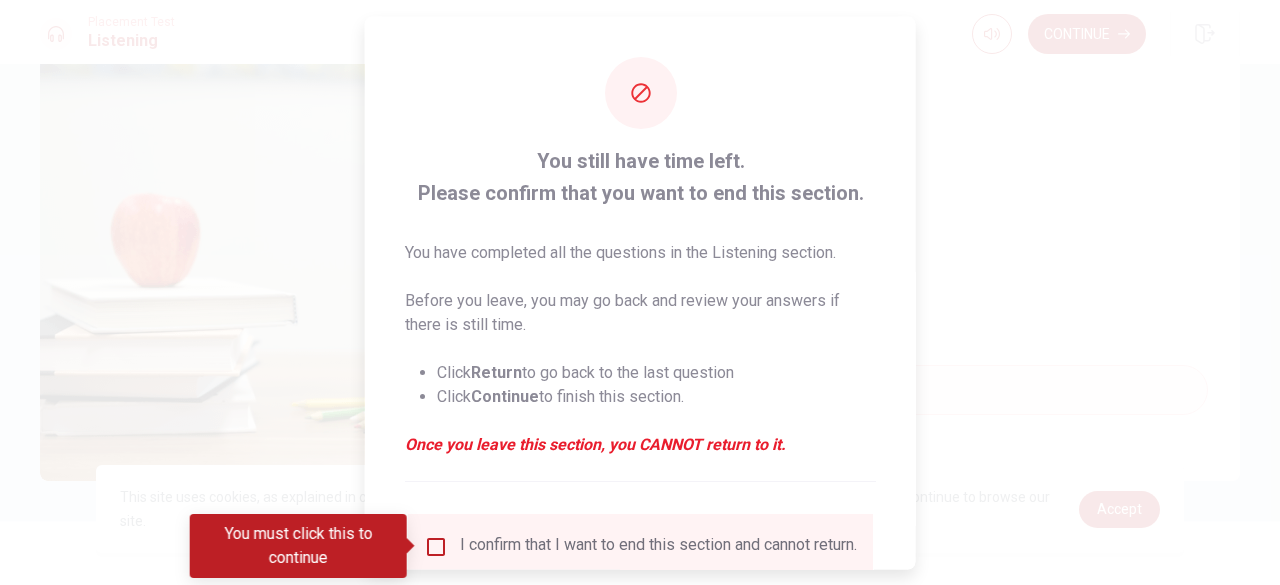 scroll, scrollTop: 160, scrollLeft: 0, axis: vertical 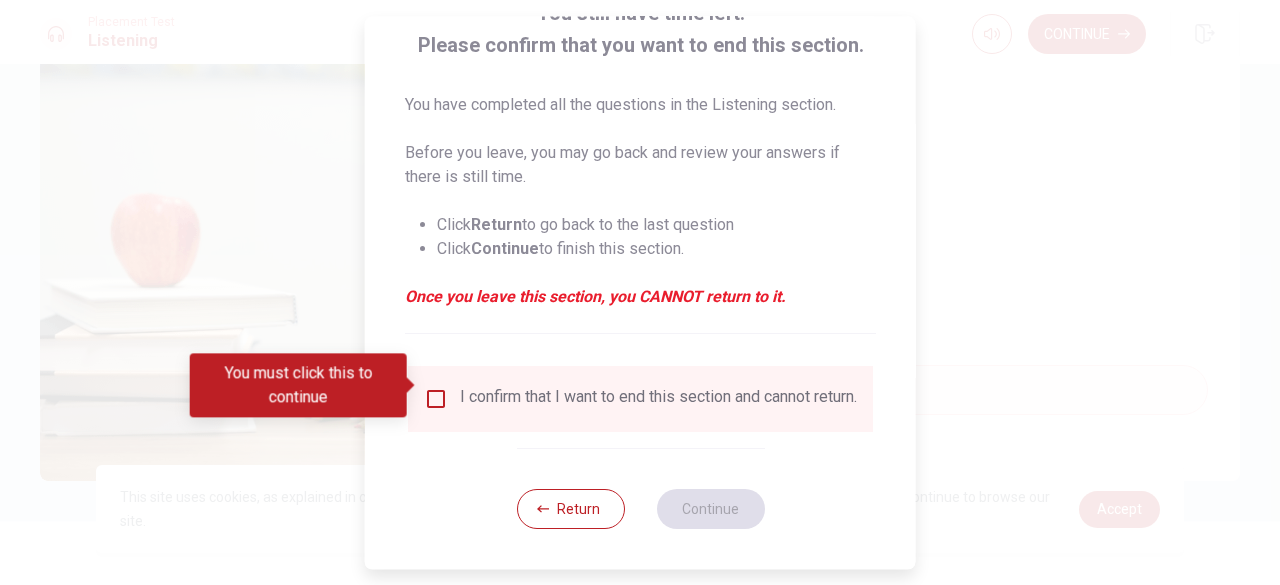 click on "I confirm that I want to end this section and cannot return." at bounding box center (640, 399) 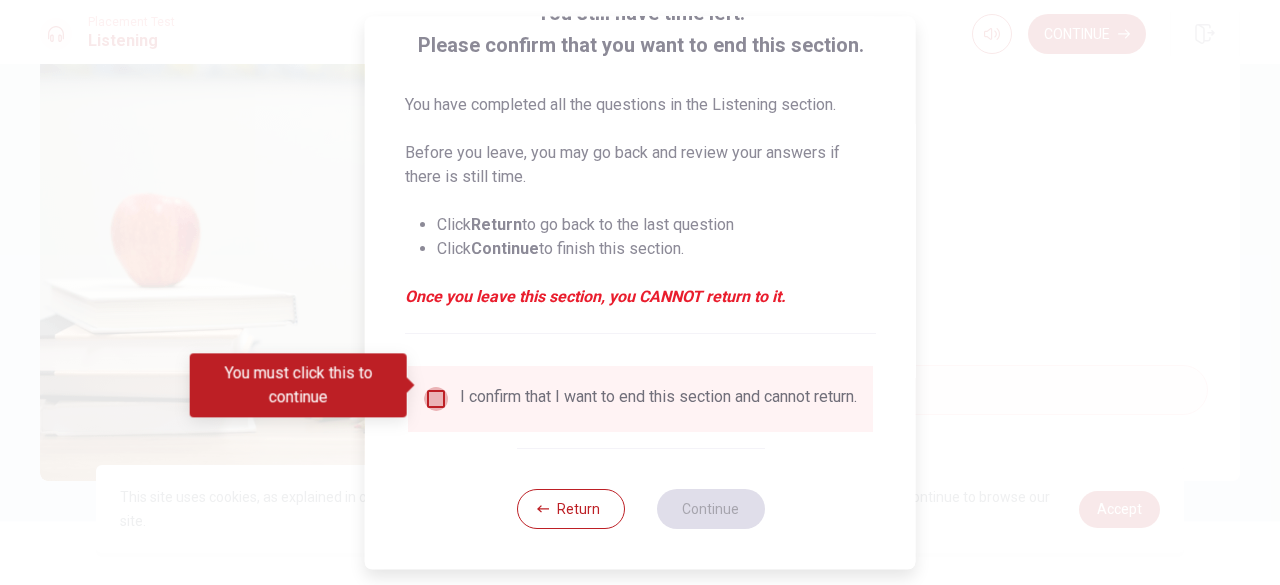 click at bounding box center (436, 399) 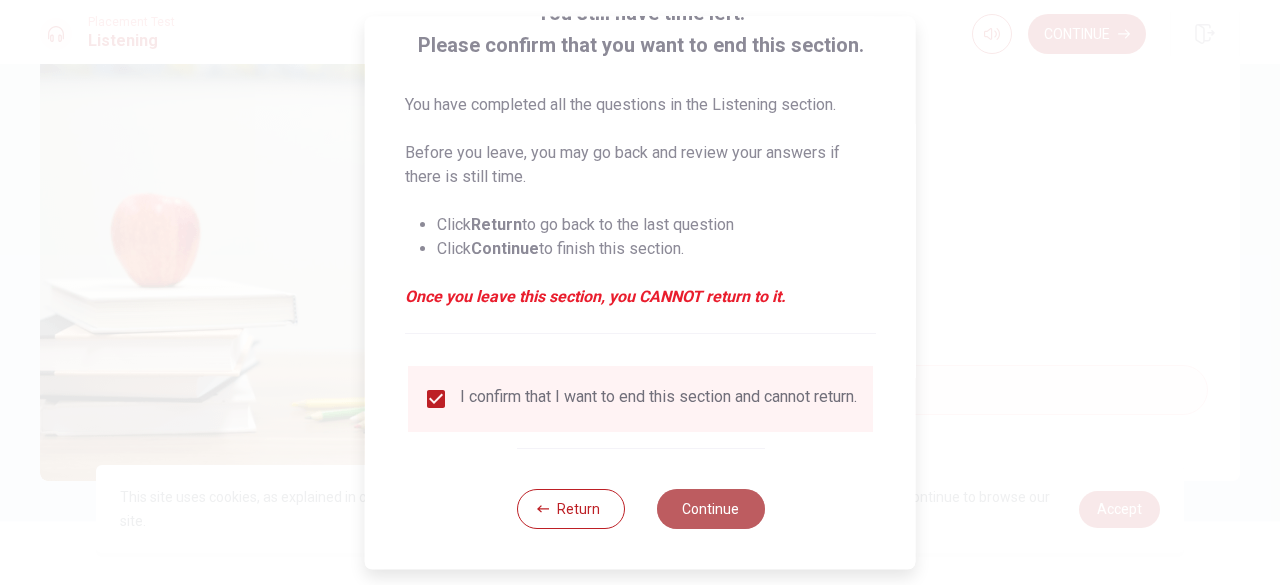 click on "Continue" at bounding box center [710, 509] 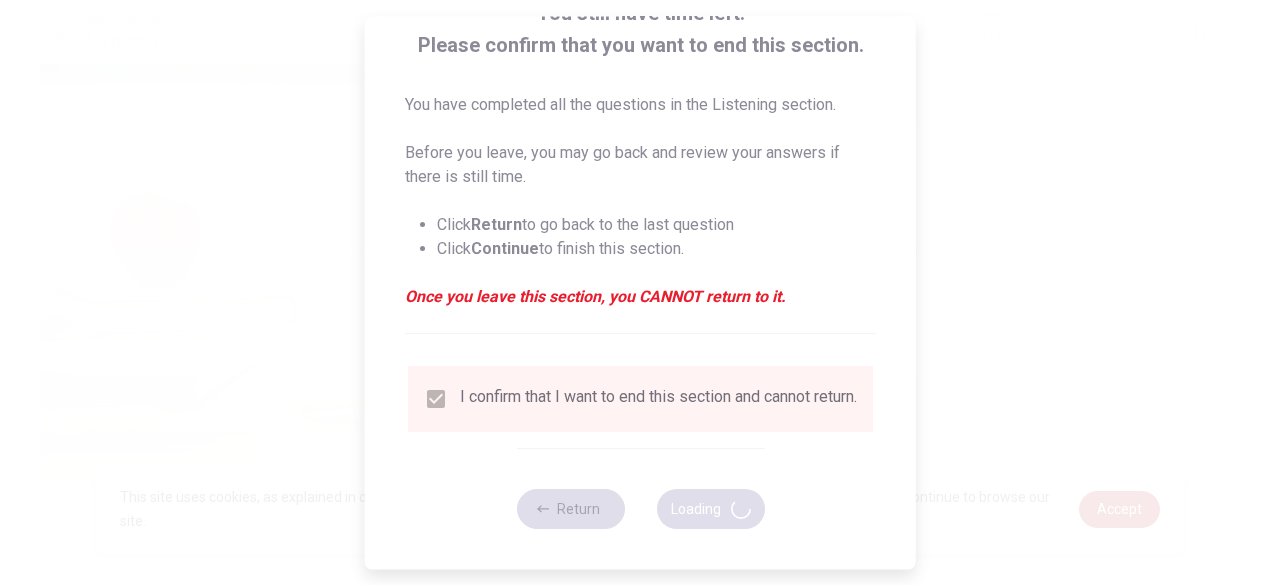 type on "69" 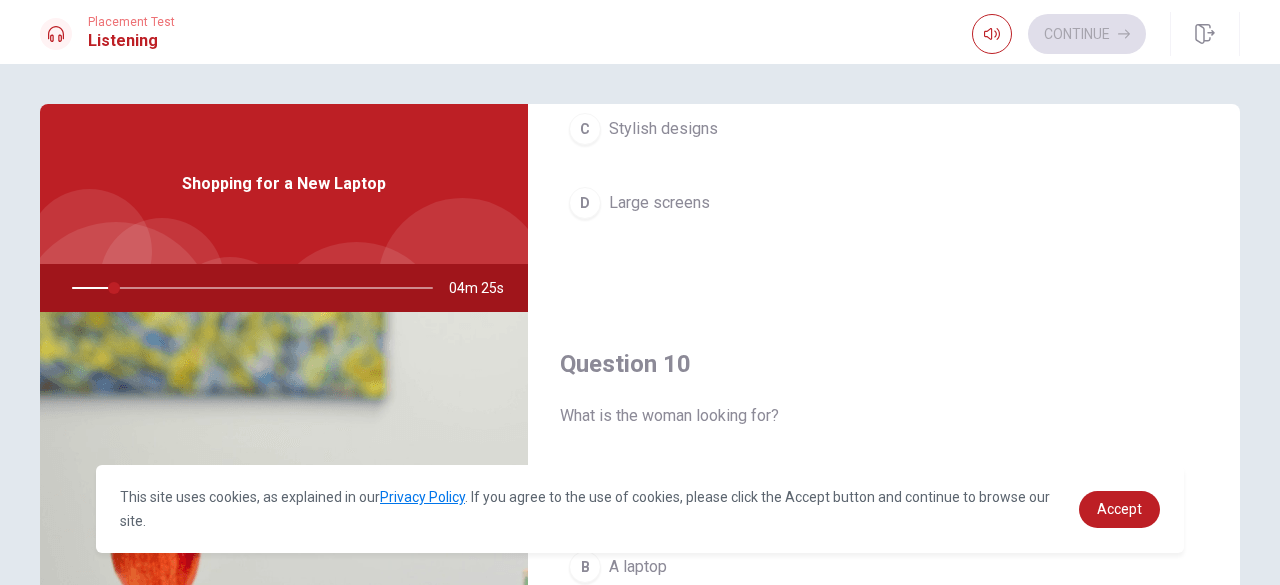 scroll, scrollTop: 1851, scrollLeft: 0, axis: vertical 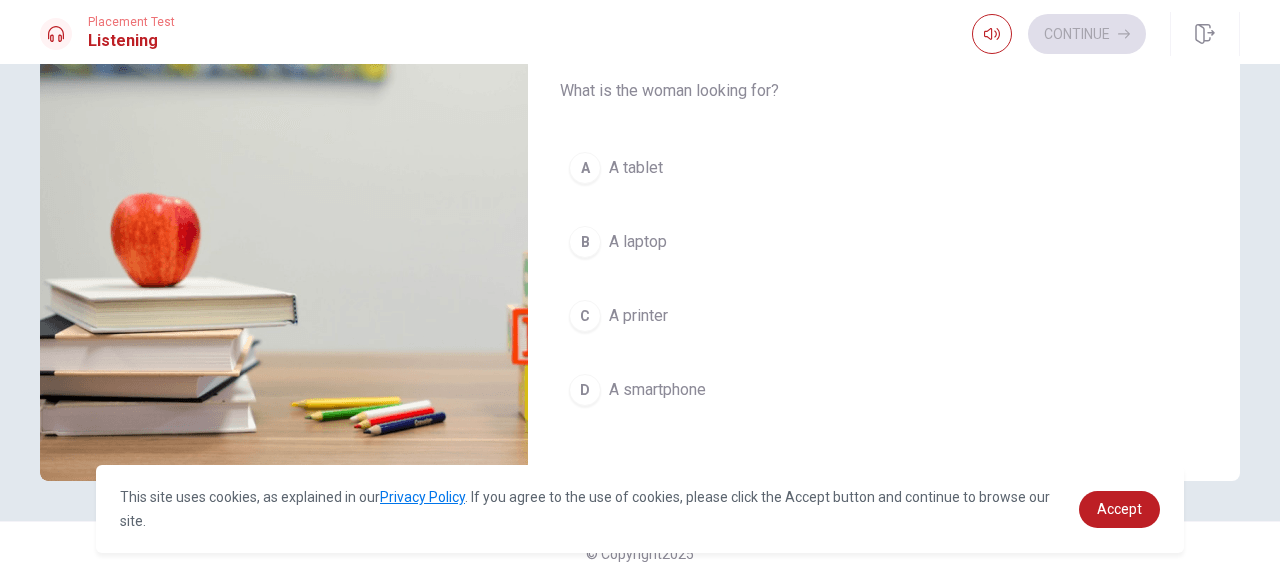 click on "B A laptop" at bounding box center (884, 242) 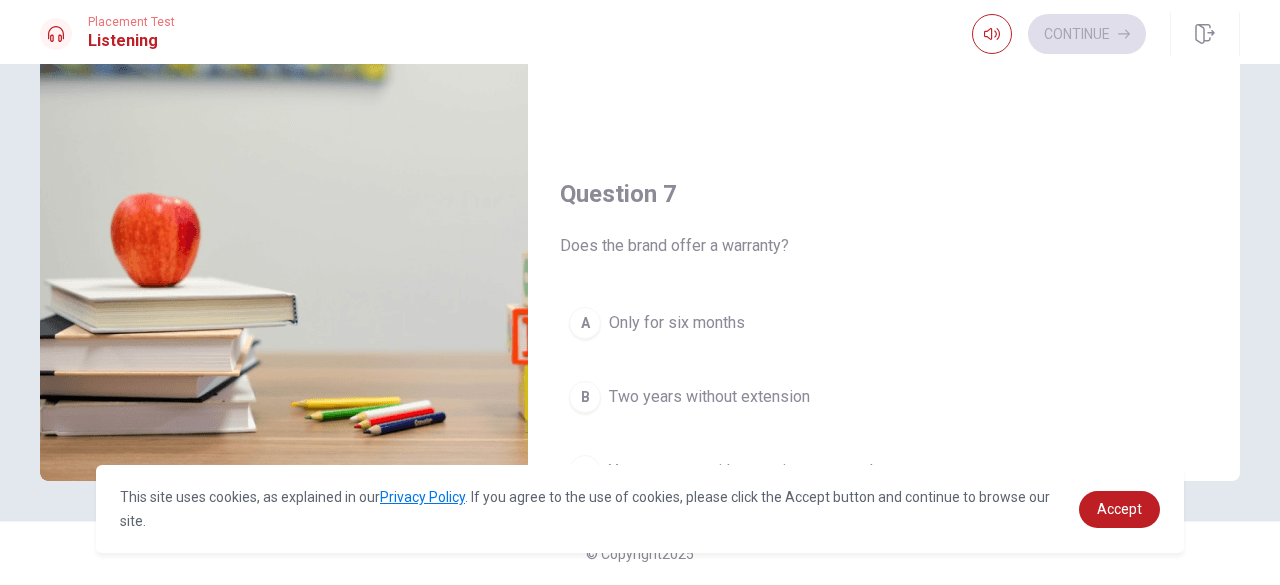 scroll, scrollTop: 0, scrollLeft: 0, axis: both 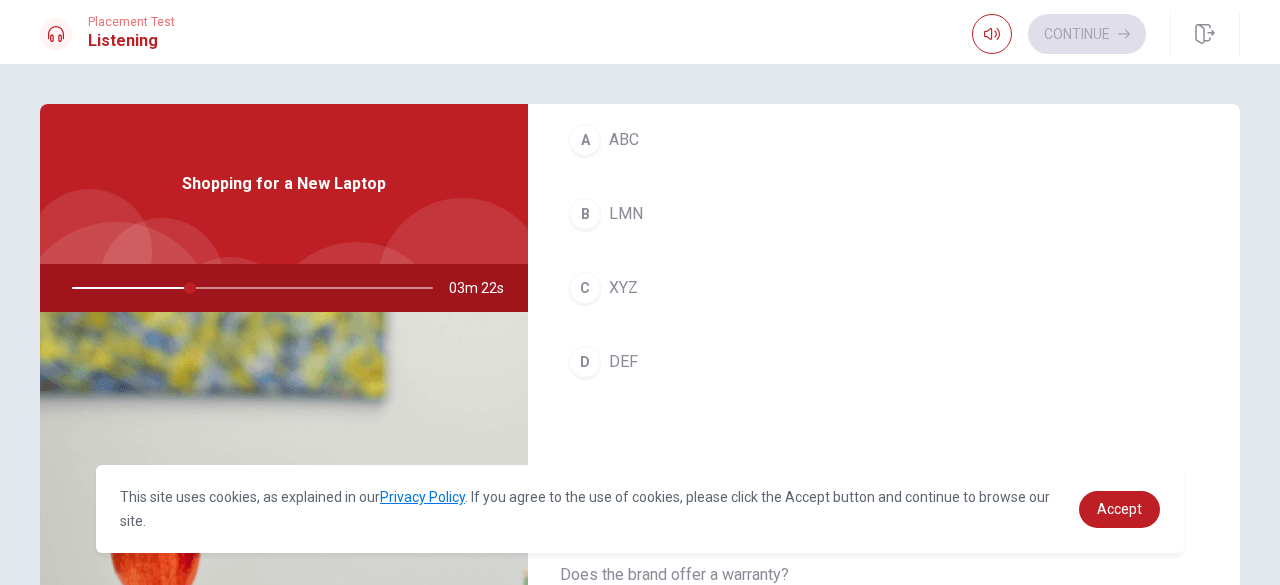 click on "C XYZ" at bounding box center [884, 288] 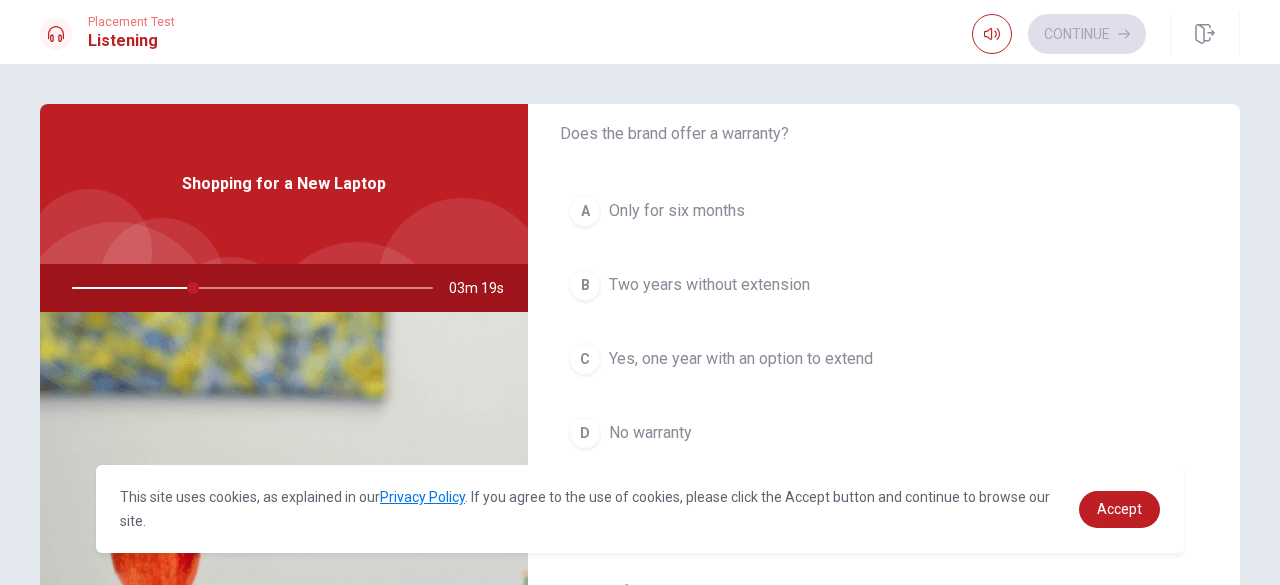 scroll, scrollTop: 591, scrollLeft: 0, axis: vertical 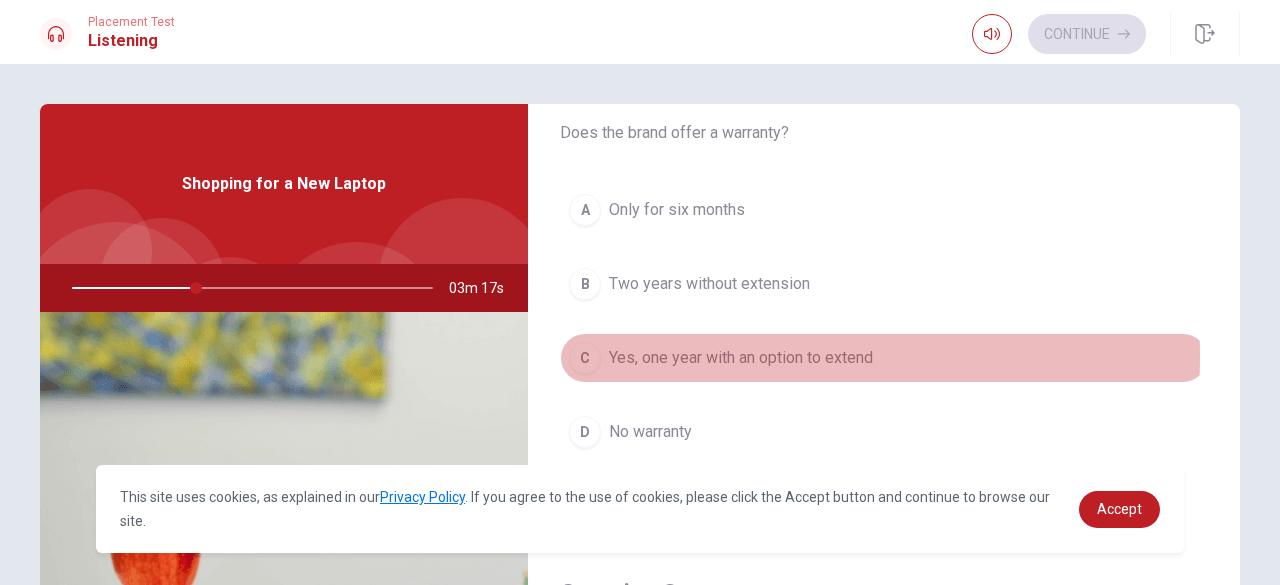 click on "Yes, one year with an option to extend" at bounding box center (741, 358) 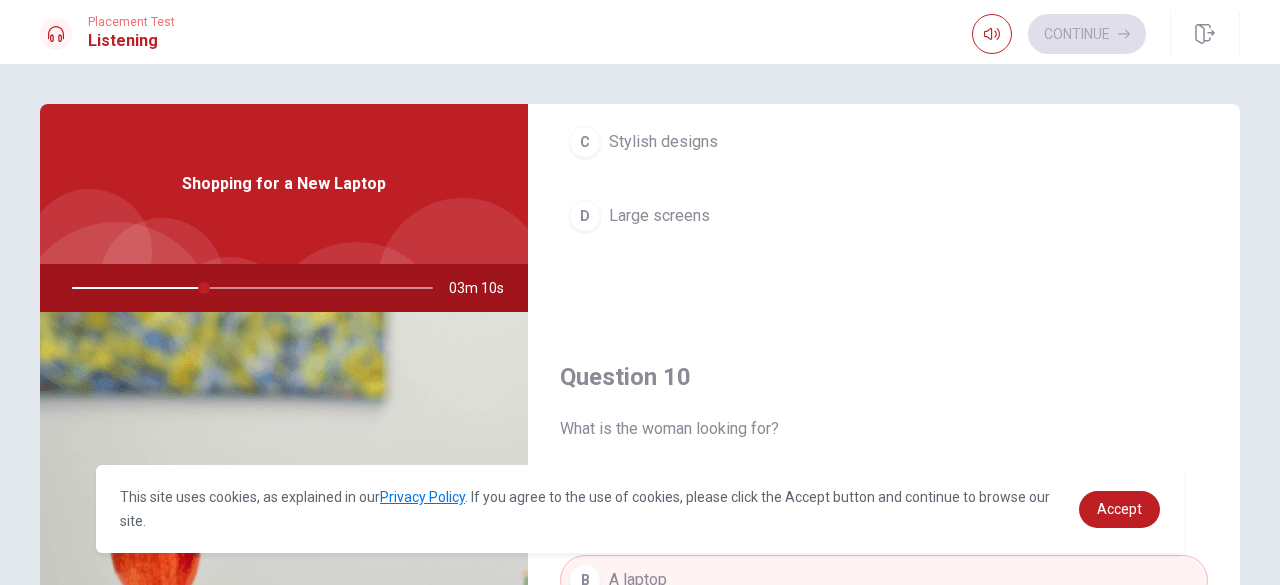 scroll, scrollTop: 1851, scrollLeft: 0, axis: vertical 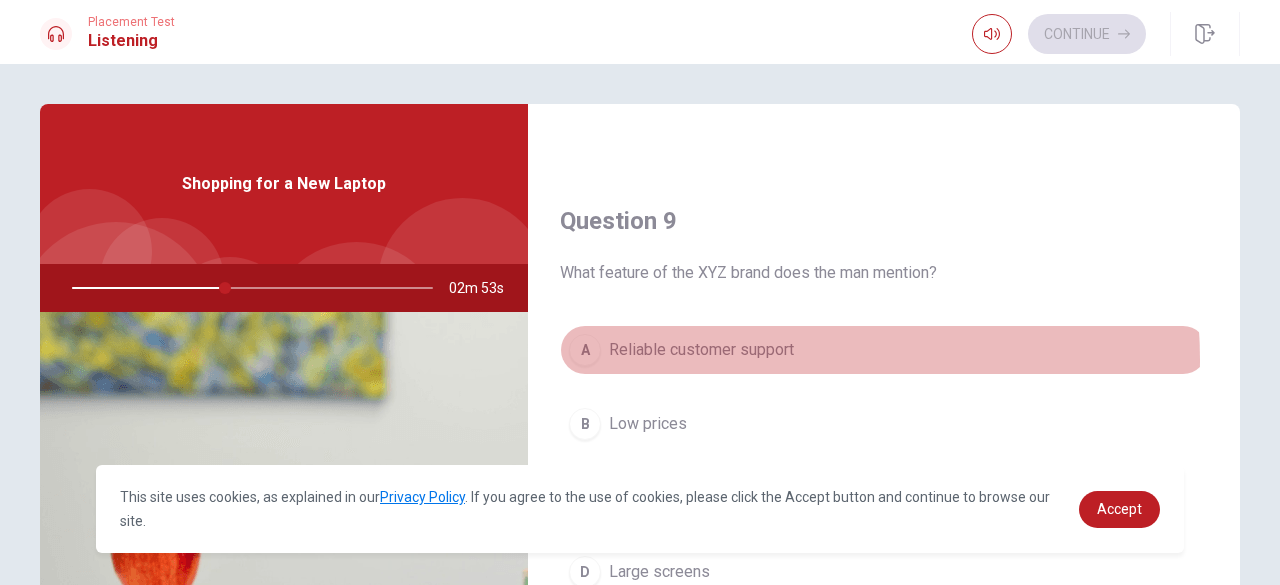 click on "Reliable customer support" at bounding box center (701, 350) 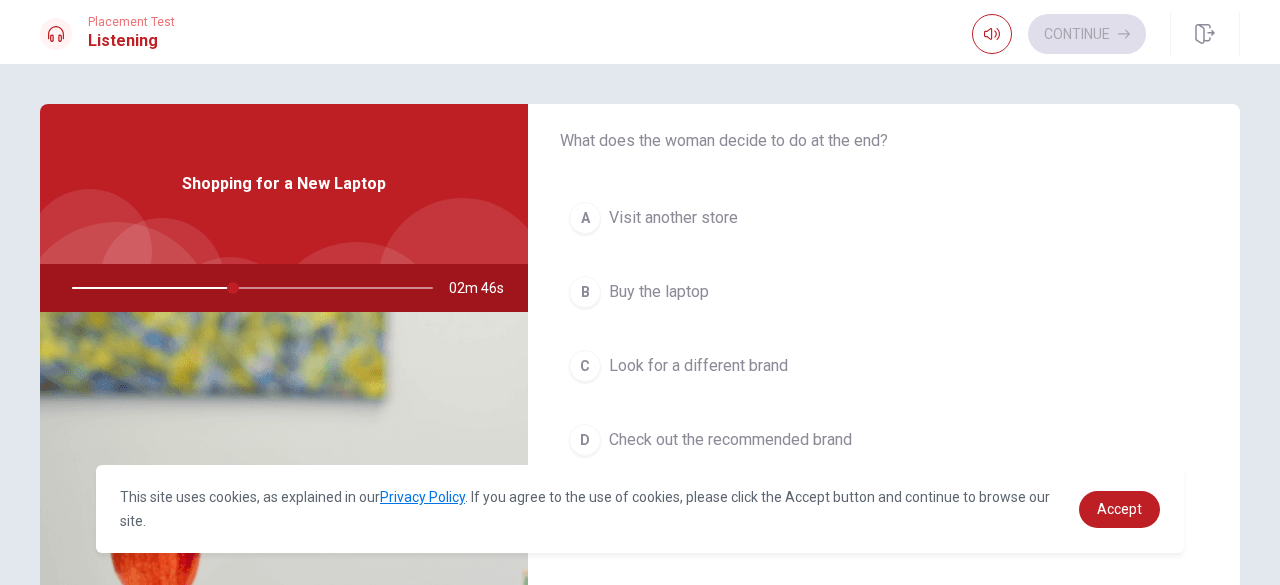 scroll, scrollTop: 1094, scrollLeft: 0, axis: vertical 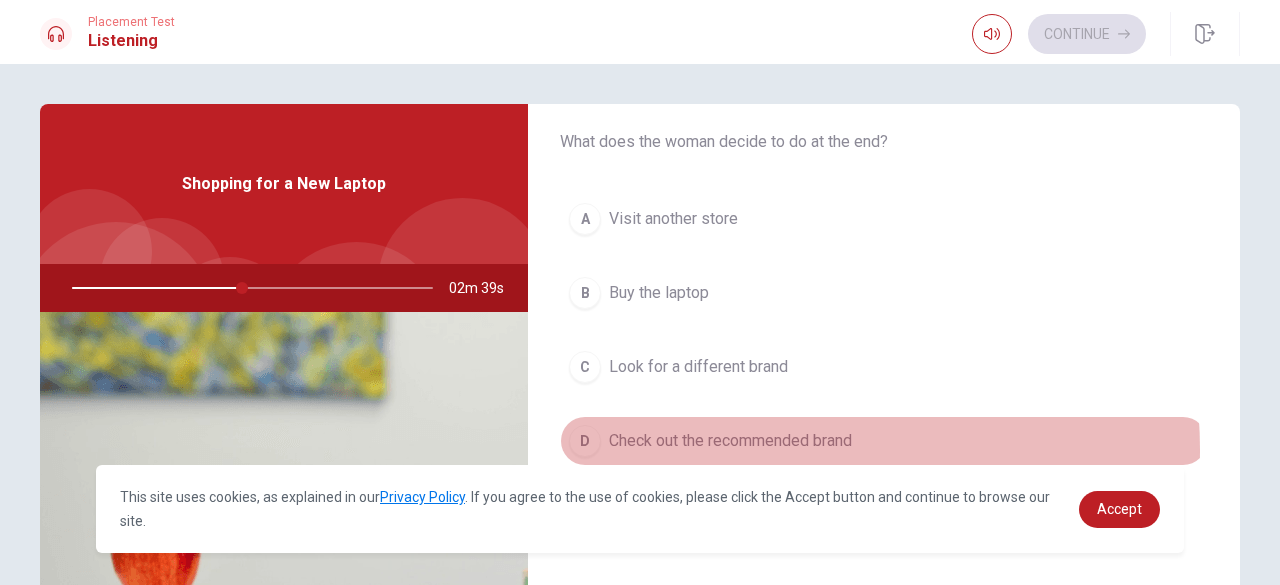 click on "Check out the recommended brand" at bounding box center (730, 441) 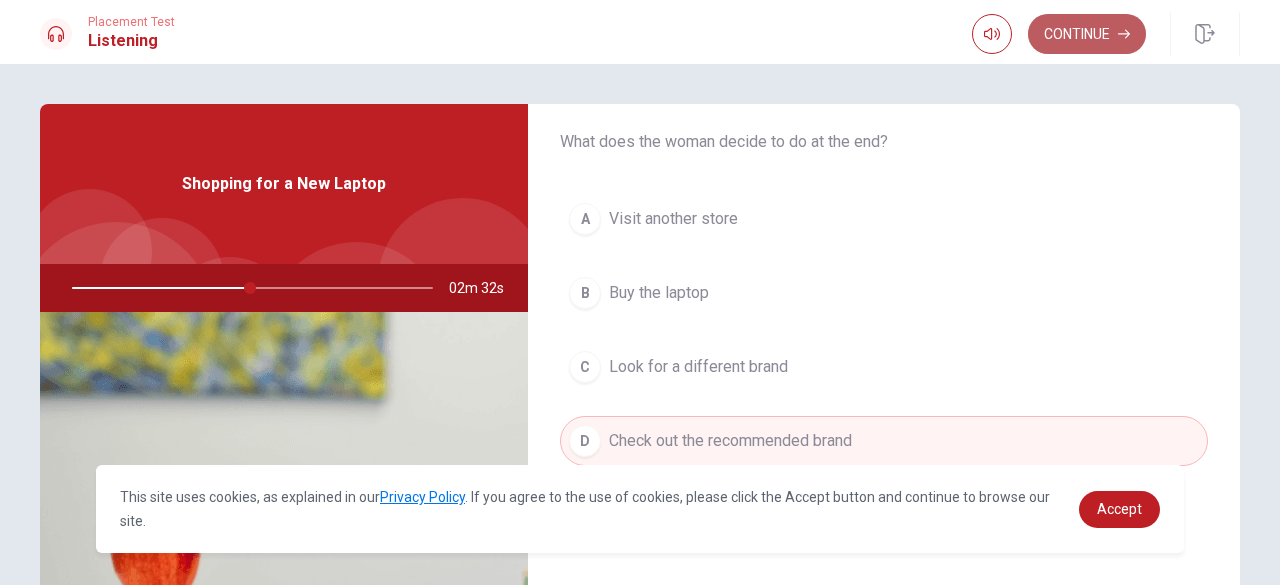click on "Continue" at bounding box center (1087, 34) 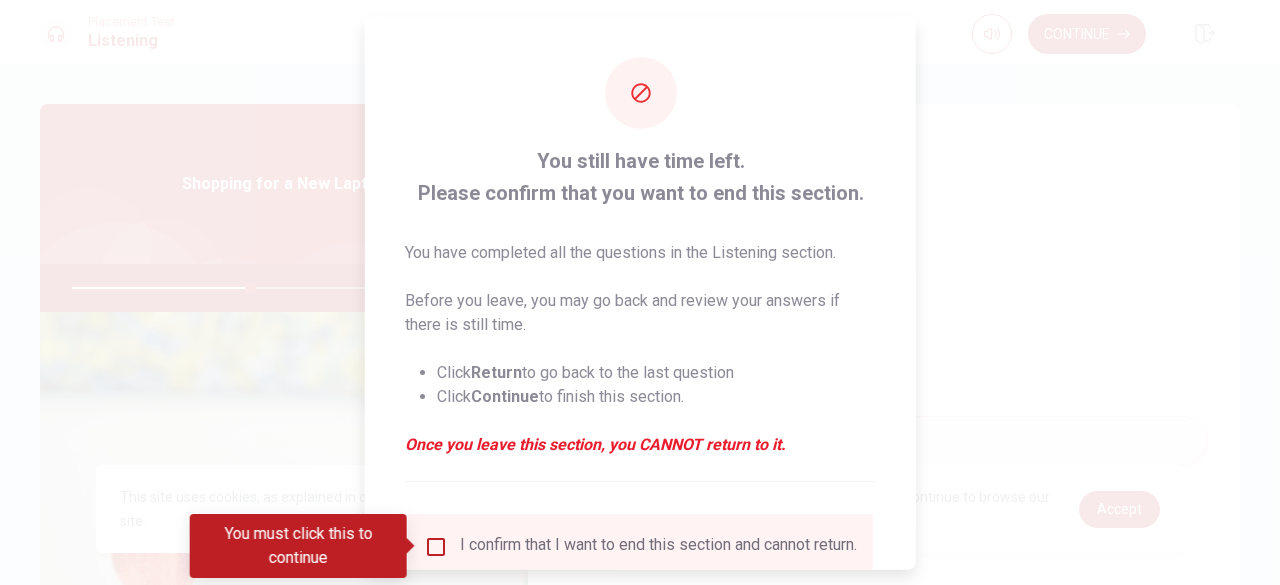 click at bounding box center (436, 546) 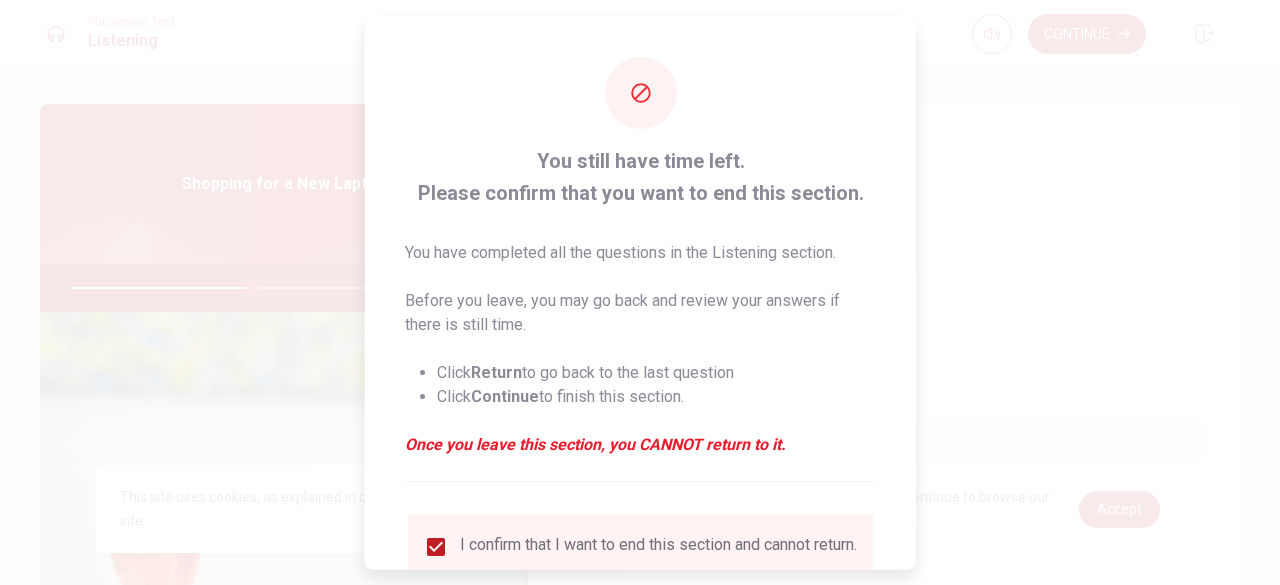scroll, scrollTop: 160, scrollLeft: 0, axis: vertical 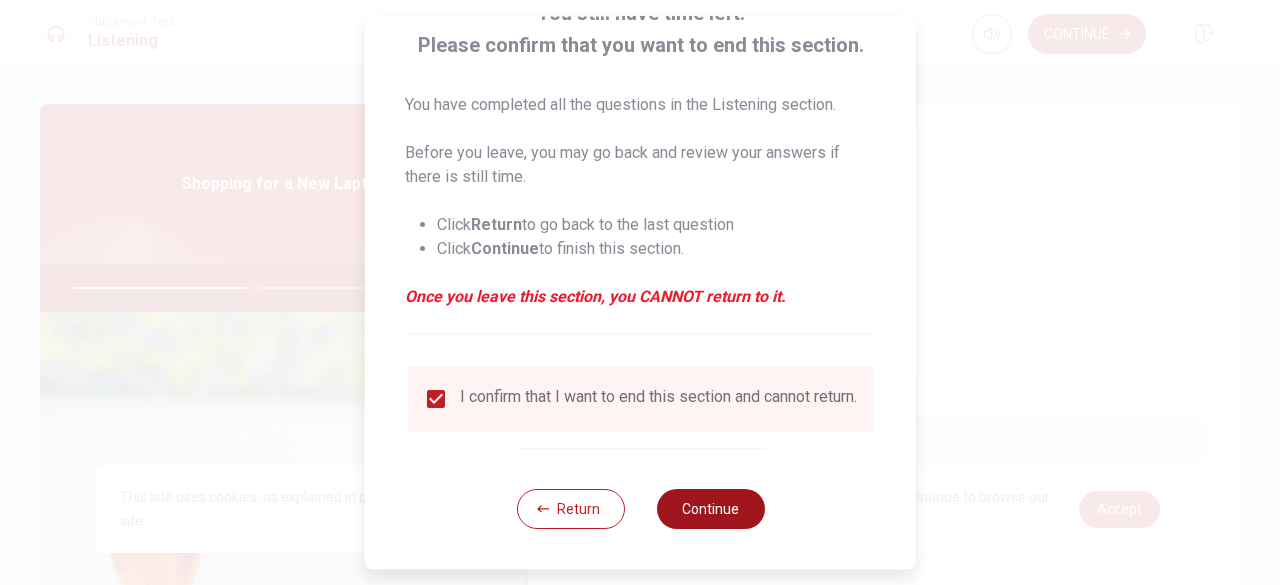 click on "Continue" at bounding box center (710, 509) 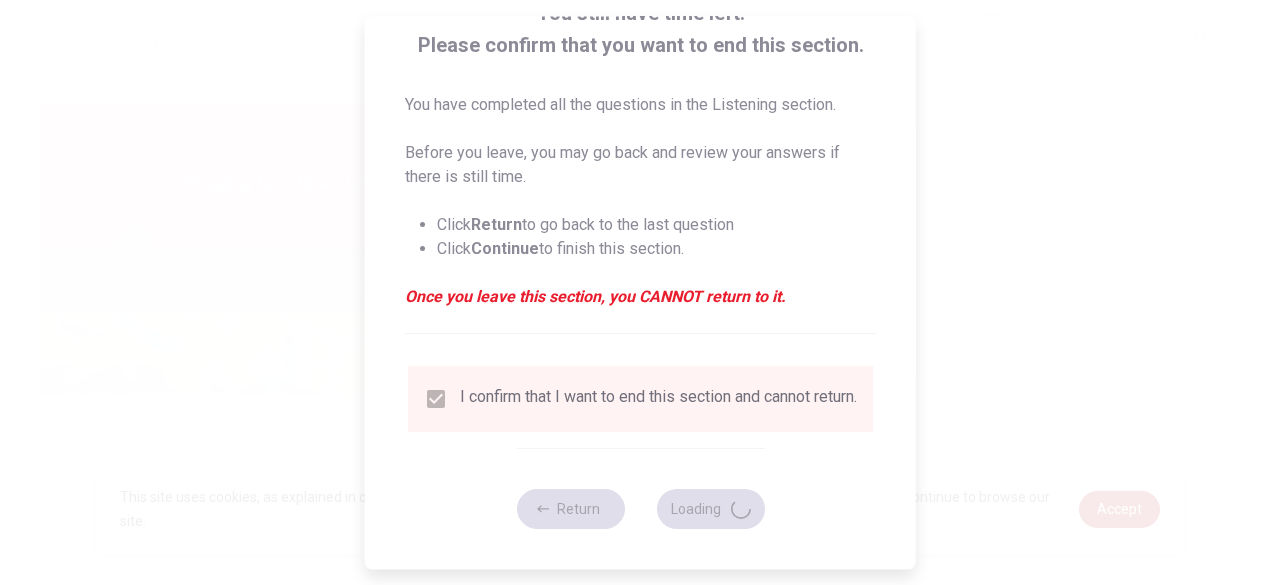 type on "51" 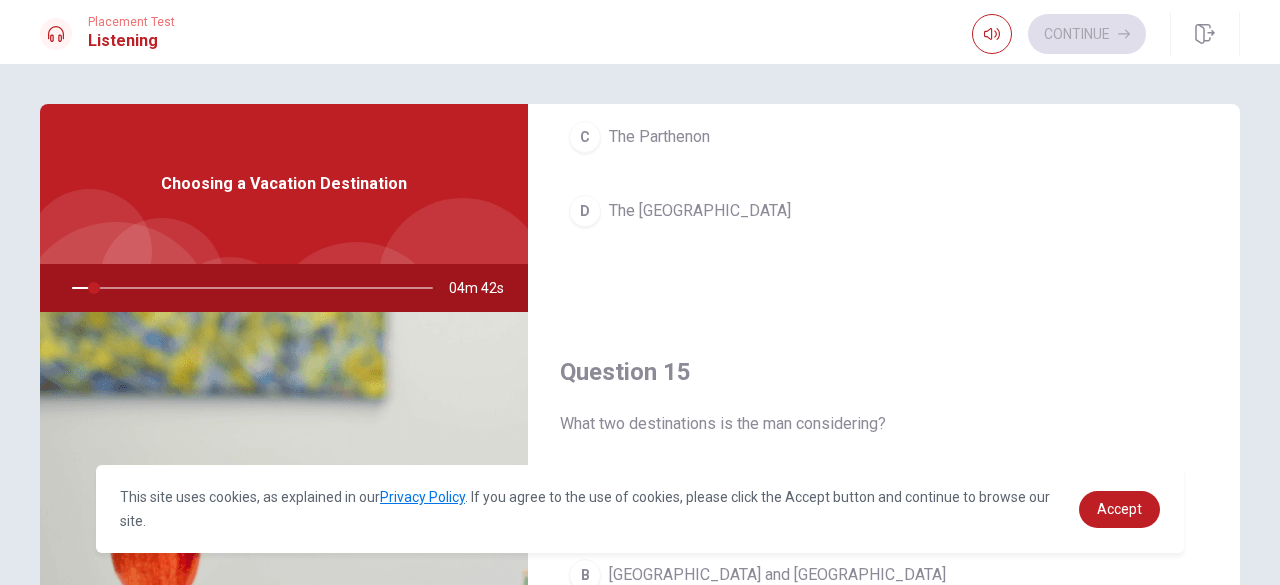scroll, scrollTop: 1851, scrollLeft: 0, axis: vertical 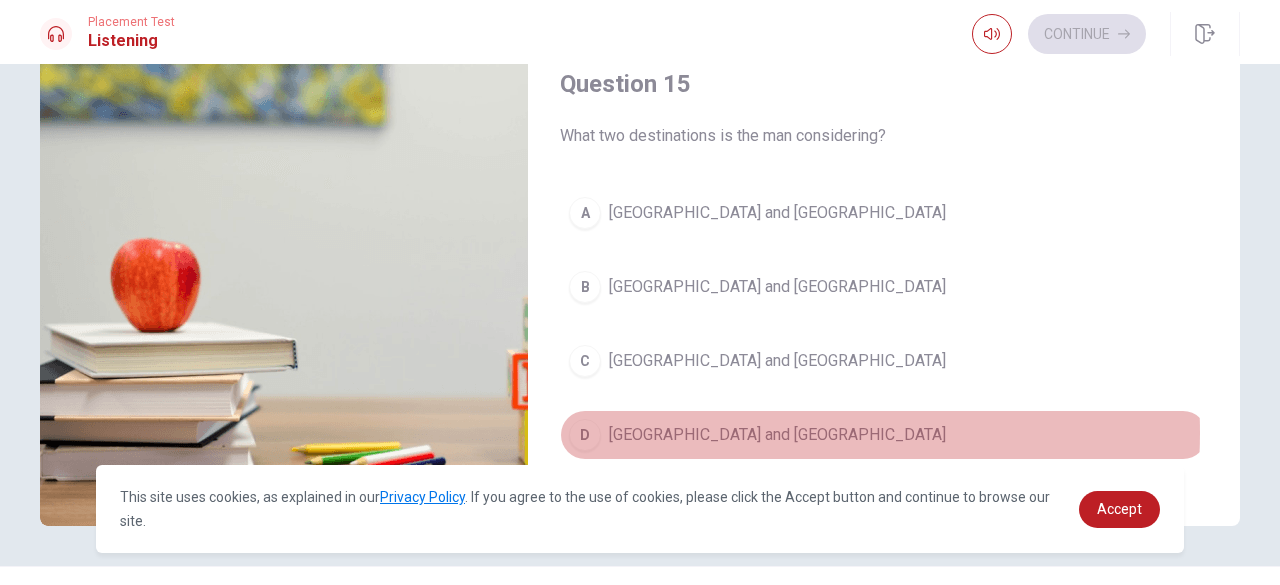 click on "D [GEOGRAPHIC_DATA] and [GEOGRAPHIC_DATA]" at bounding box center (884, 435) 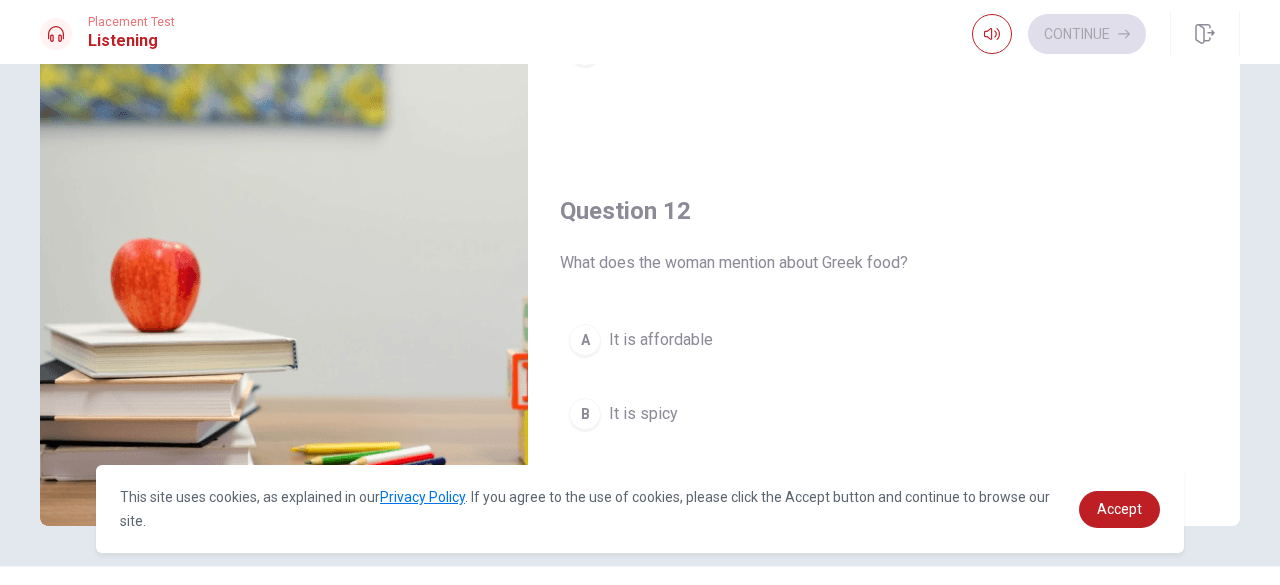 scroll, scrollTop: 0, scrollLeft: 0, axis: both 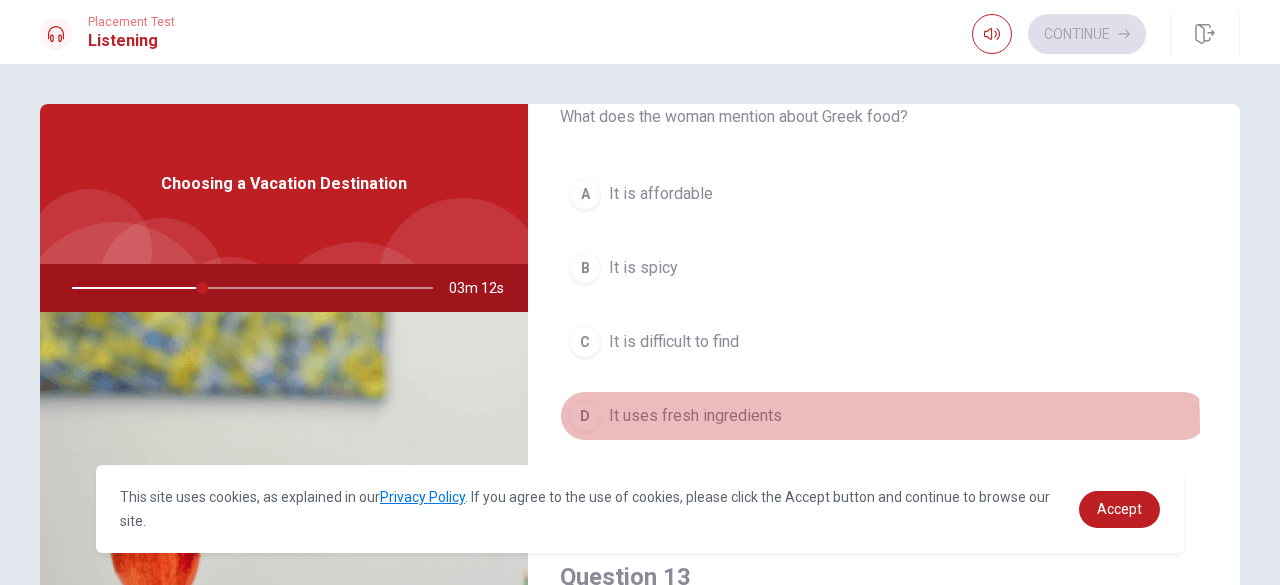 click on "It uses fresh ingredients" at bounding box center [695, 416] 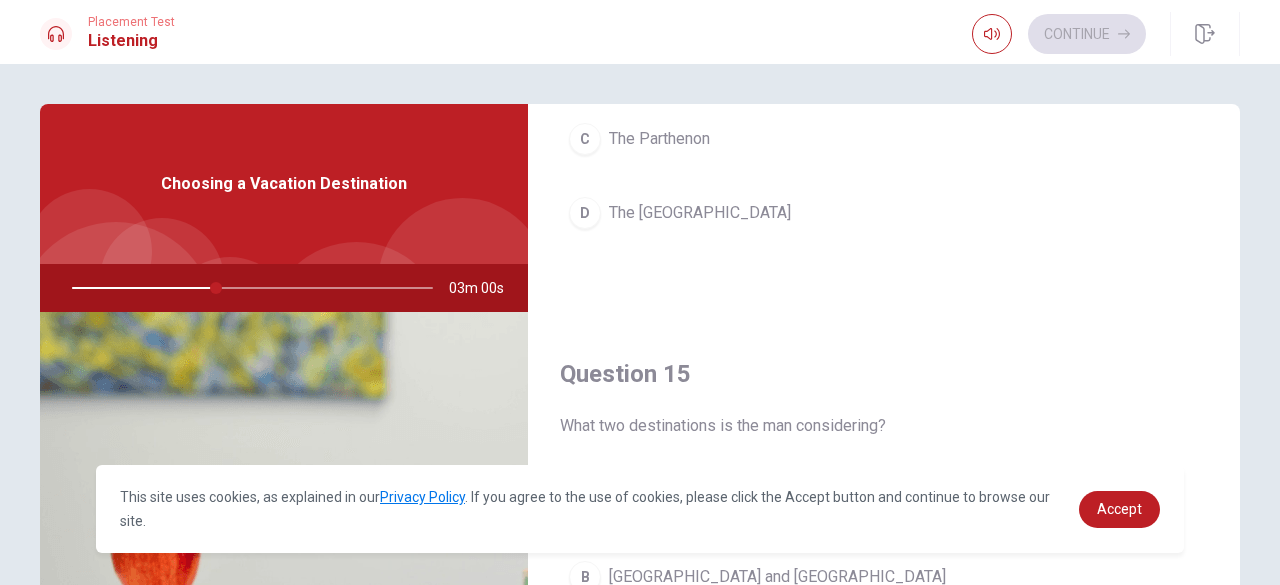 scroll, scrollTop: 1851, scrollLeft: 0, axis: vertical 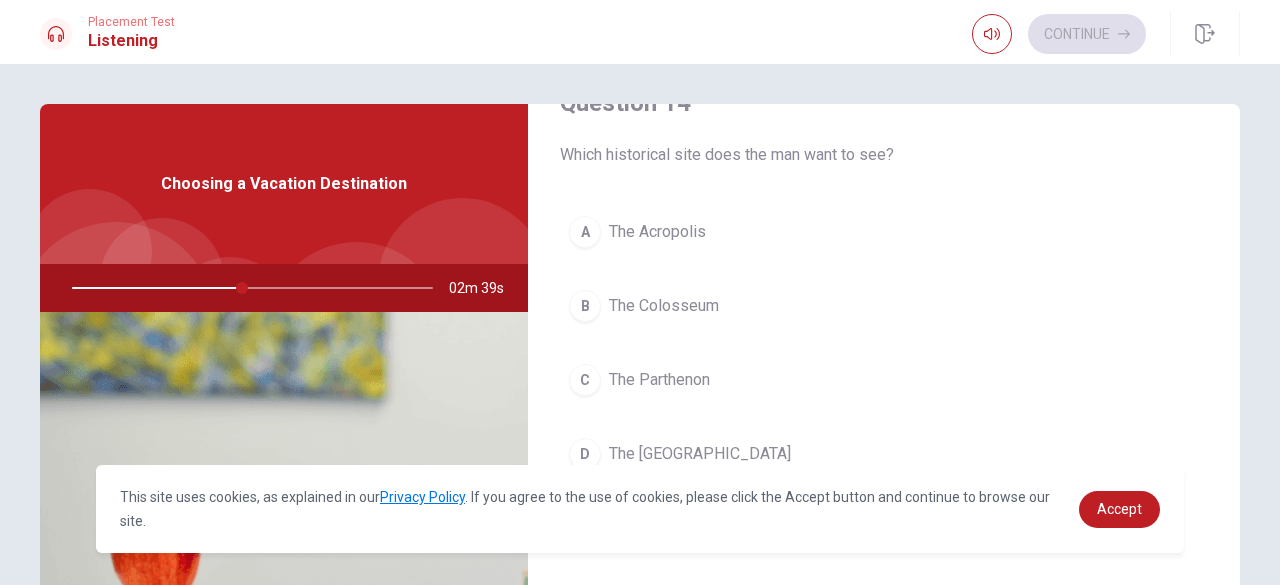 click on "The Parthenon" at bounding box center [659, 380] 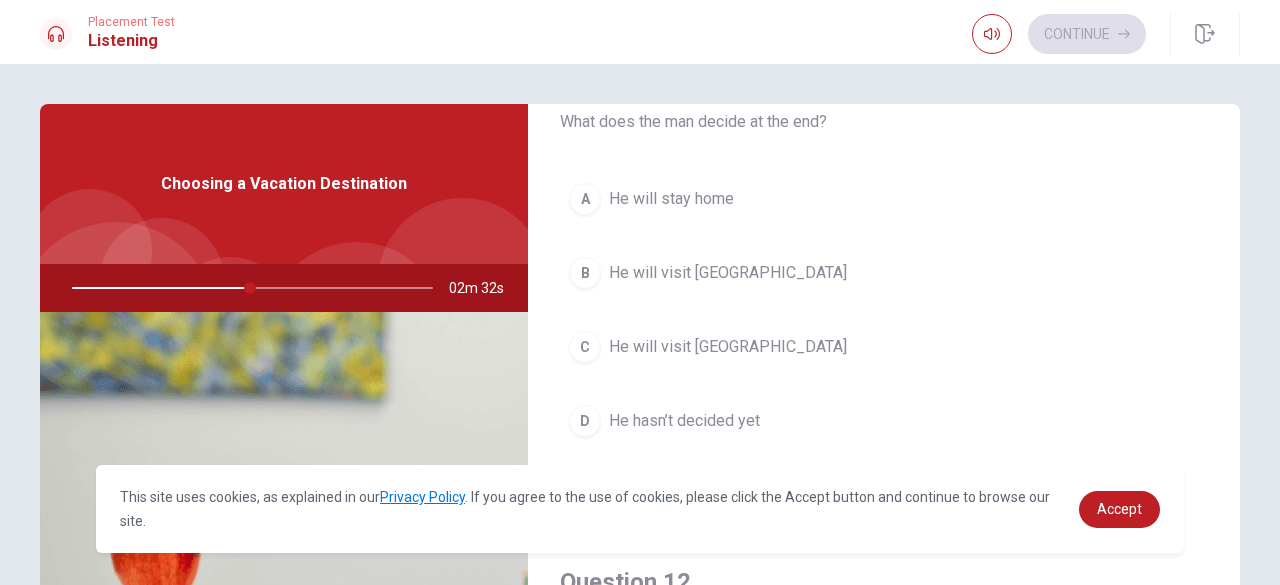 scroll, scrollTop: 95, scrollLeft: 0, axis: vertical 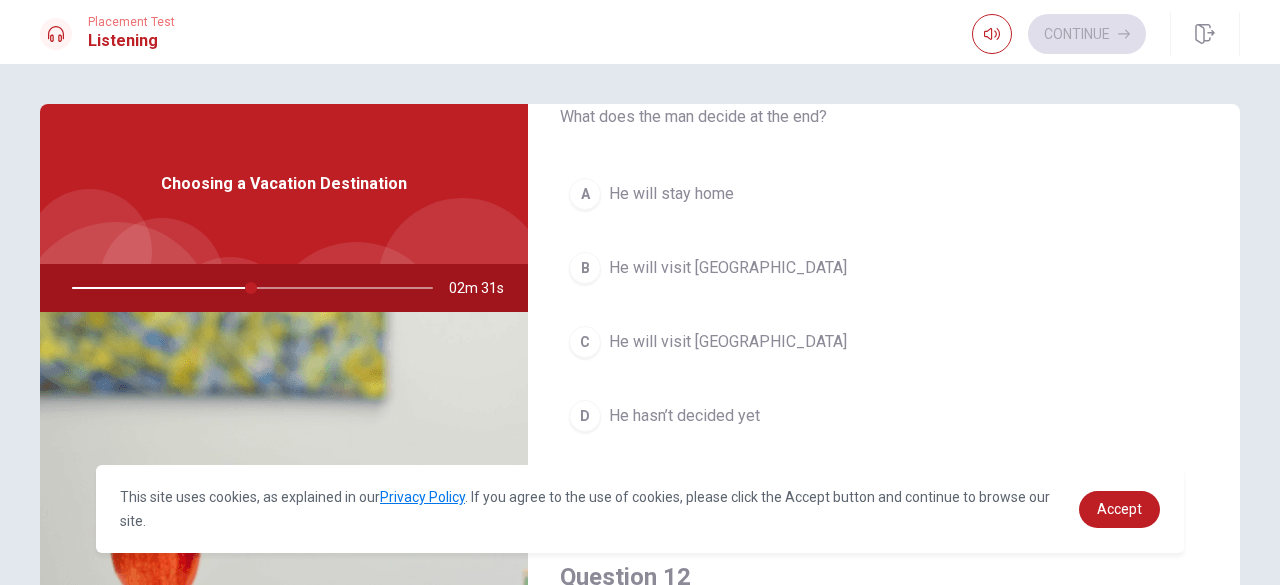 click on "He will visit [GEOGRAPHIC_DATA]" at bounding box center (728, 342) 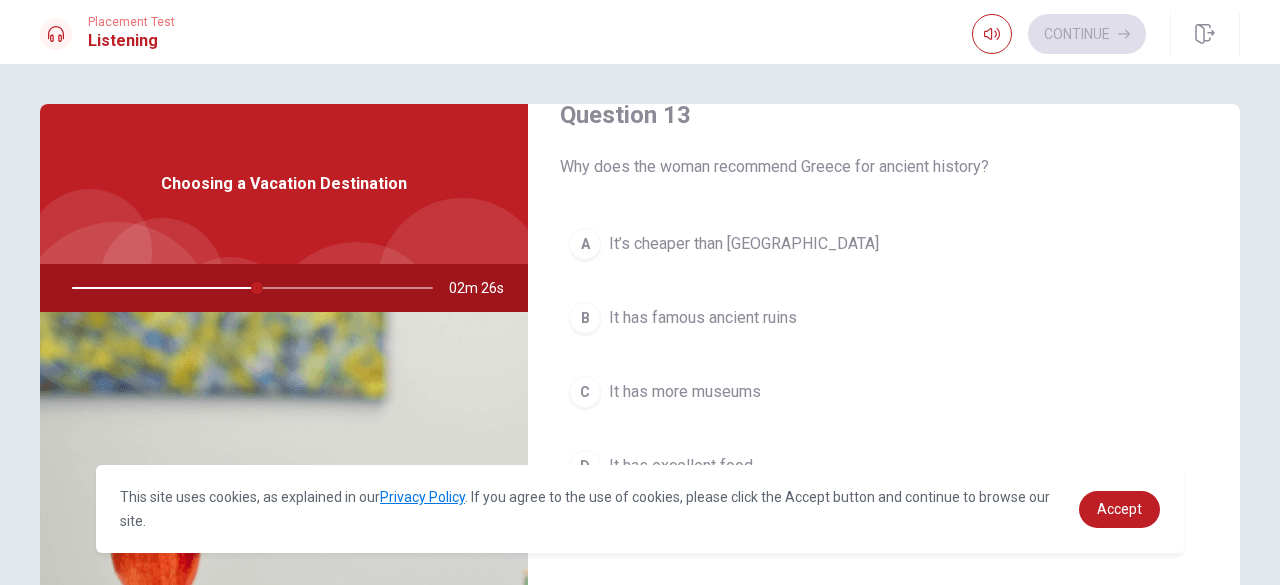 scroll, scrollTop: 1071, scrollLeft: 0, axis: vertical 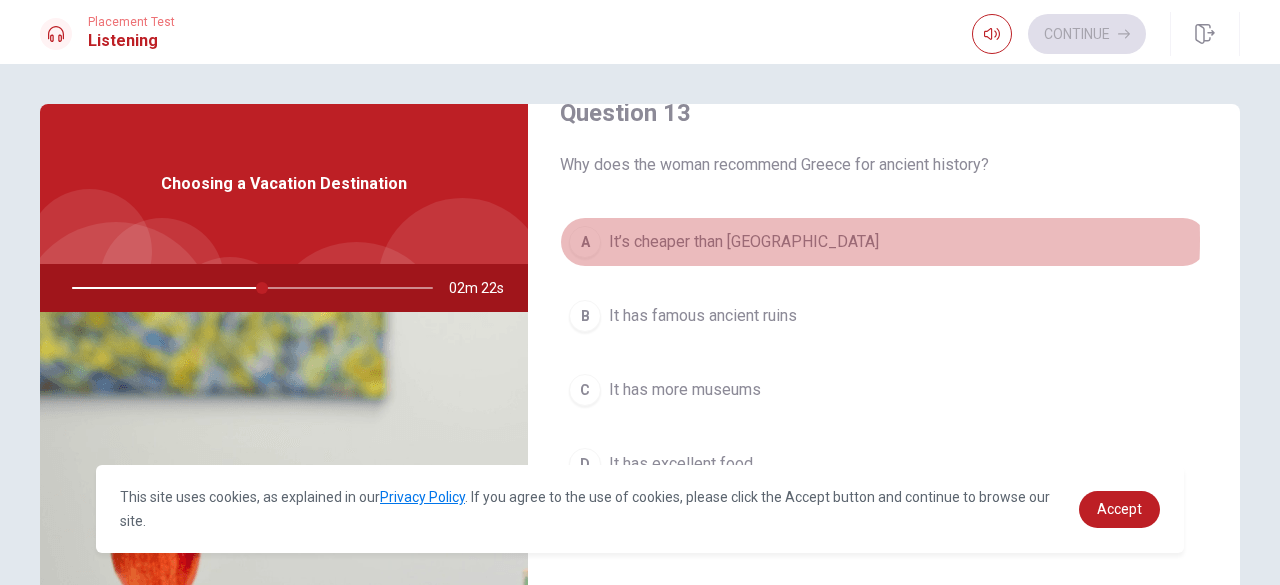 click on "It’s cheaper than [GEOGRAPHIC_DATA]" at bounding box center (744, 242) 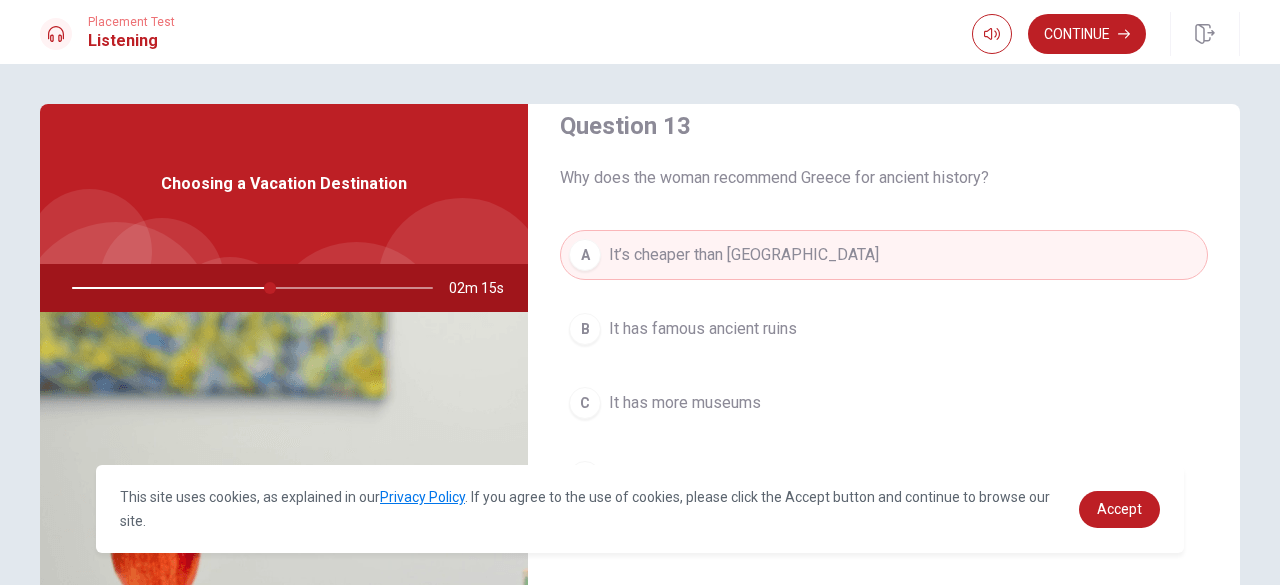 scroll, scrollTop: 1132, scrollLeft: 0, axis: vertical 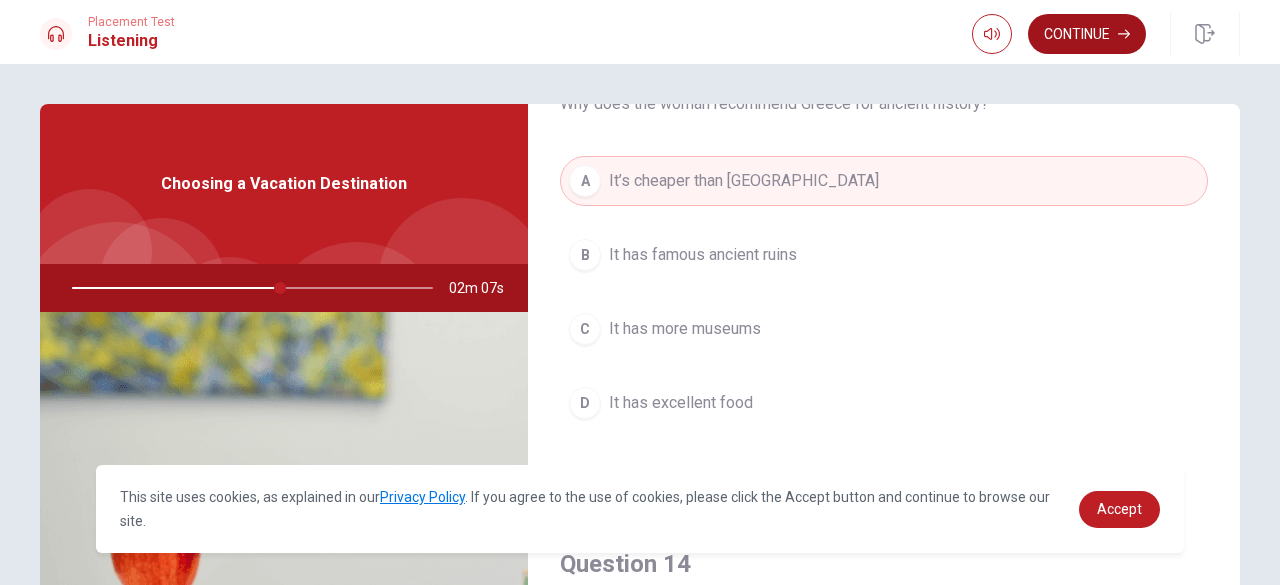 click on "Continue" at bounding box center [1087, 34] 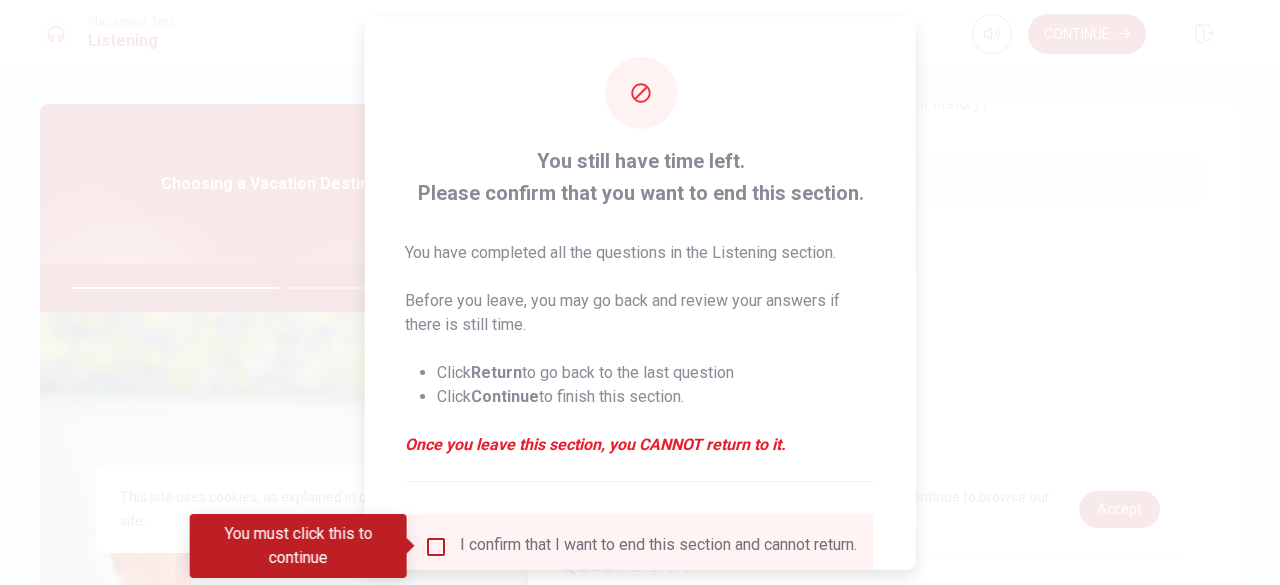 click at bounding box center [436, 546] 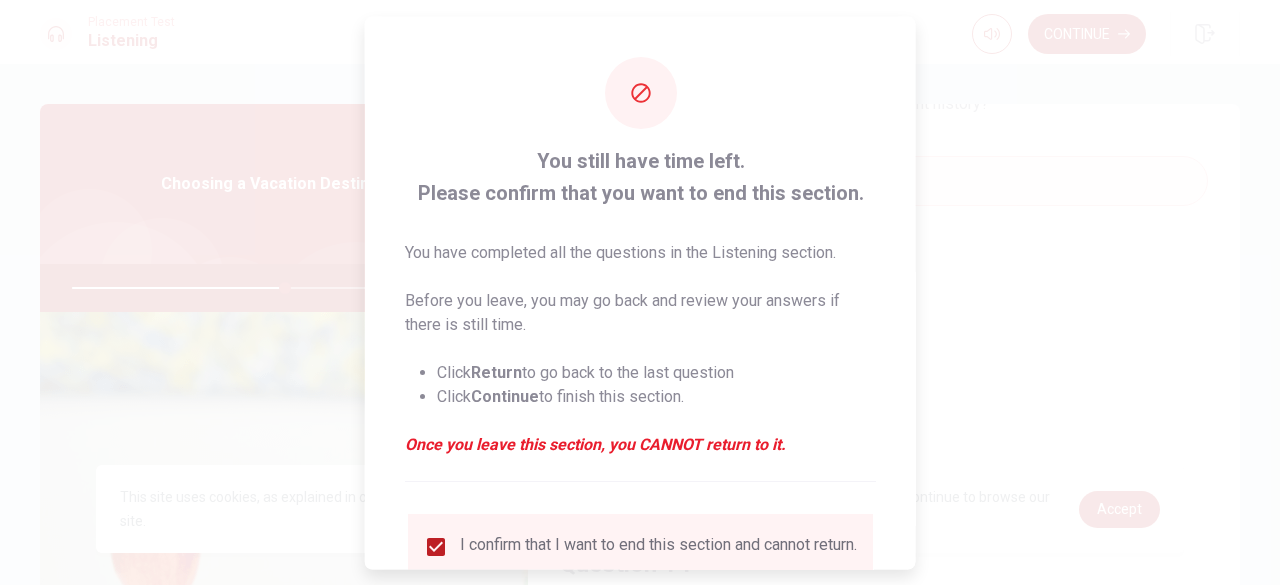 scroll, scrollTop: 160, scrollLeft: 0, axis: vertical 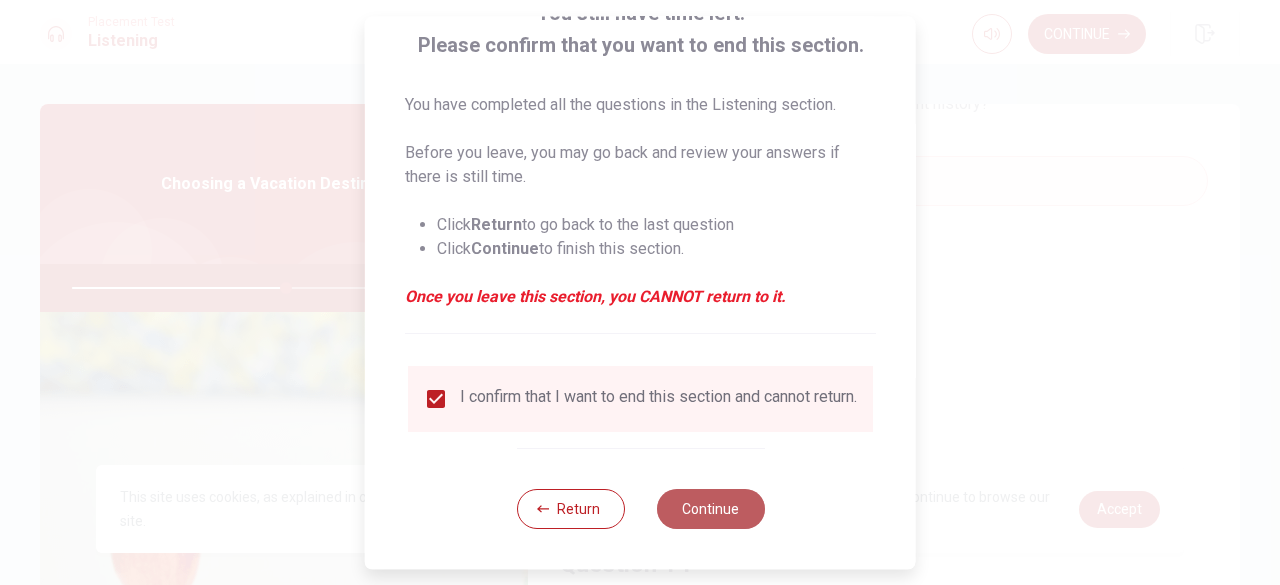 click on "Continue" at bounding box center (710, 509) 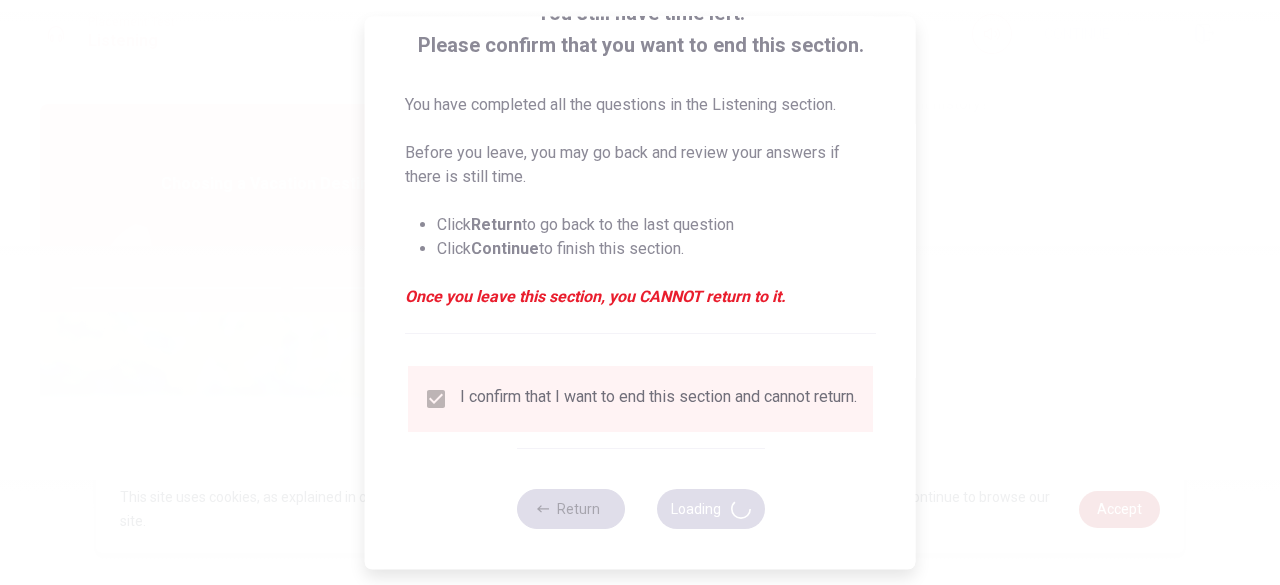 type on "60" 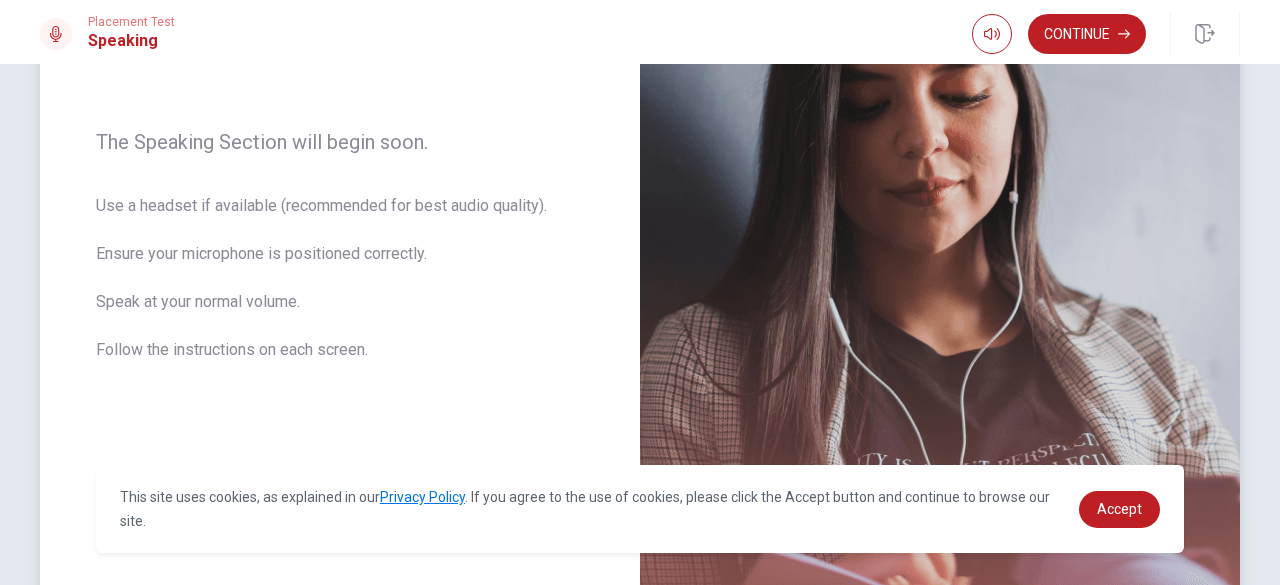 scroll, scrollTop: 0, scrollLeft: 0, axis: both 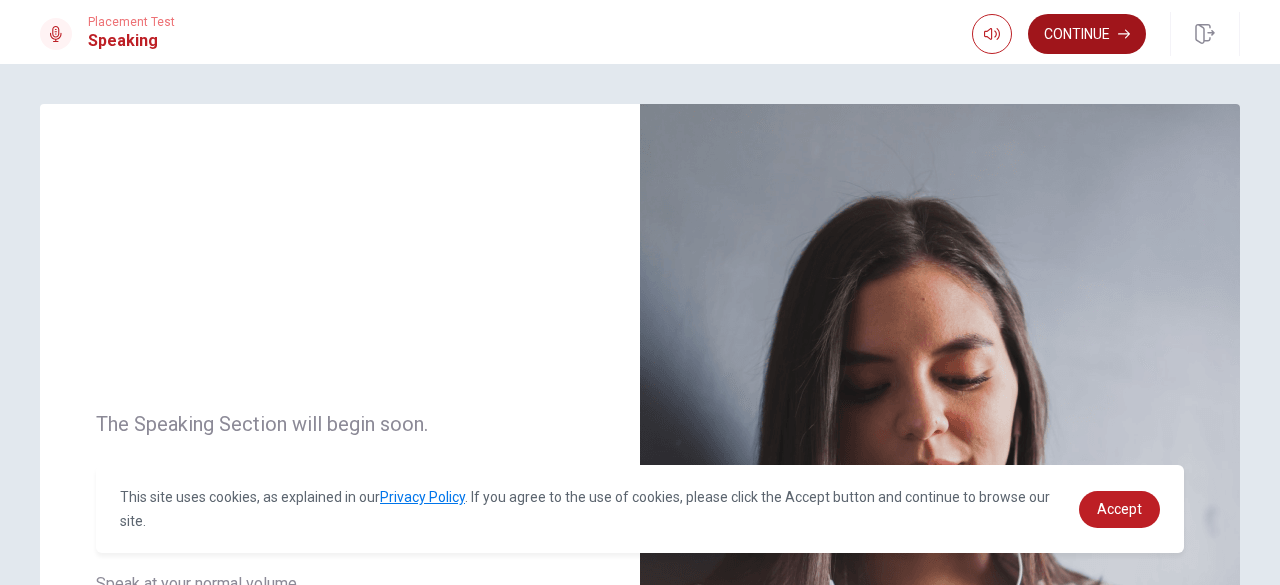 click on "Continue" at bounding box center [1087, 34] 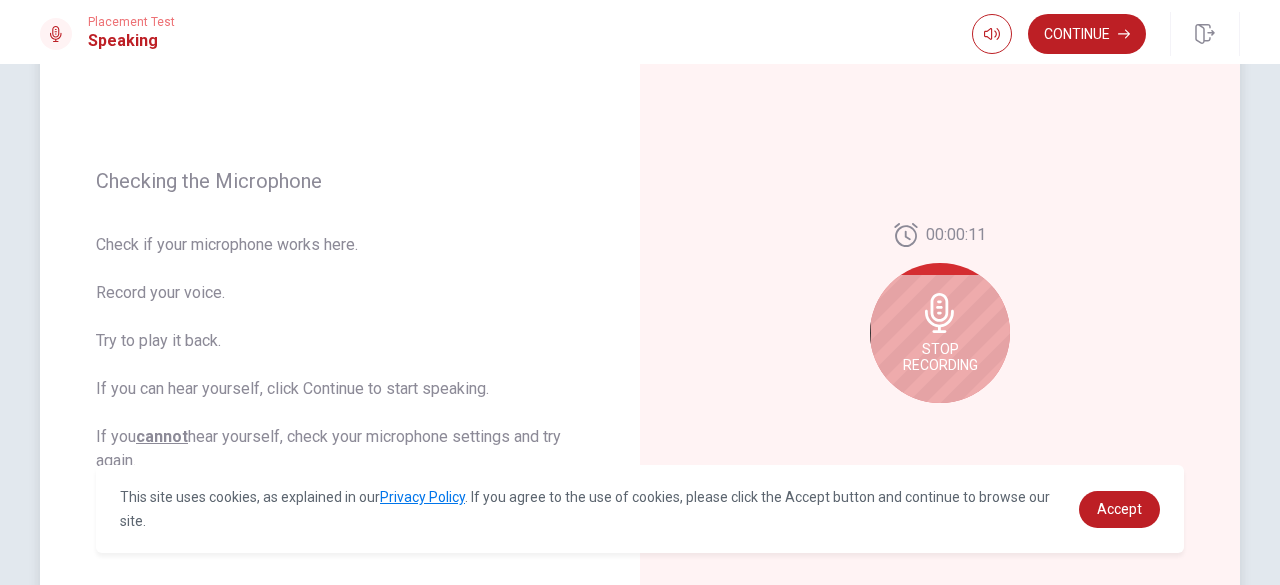 scroll, scrollTop: 257, scrollLeft: 0, axis: vertical 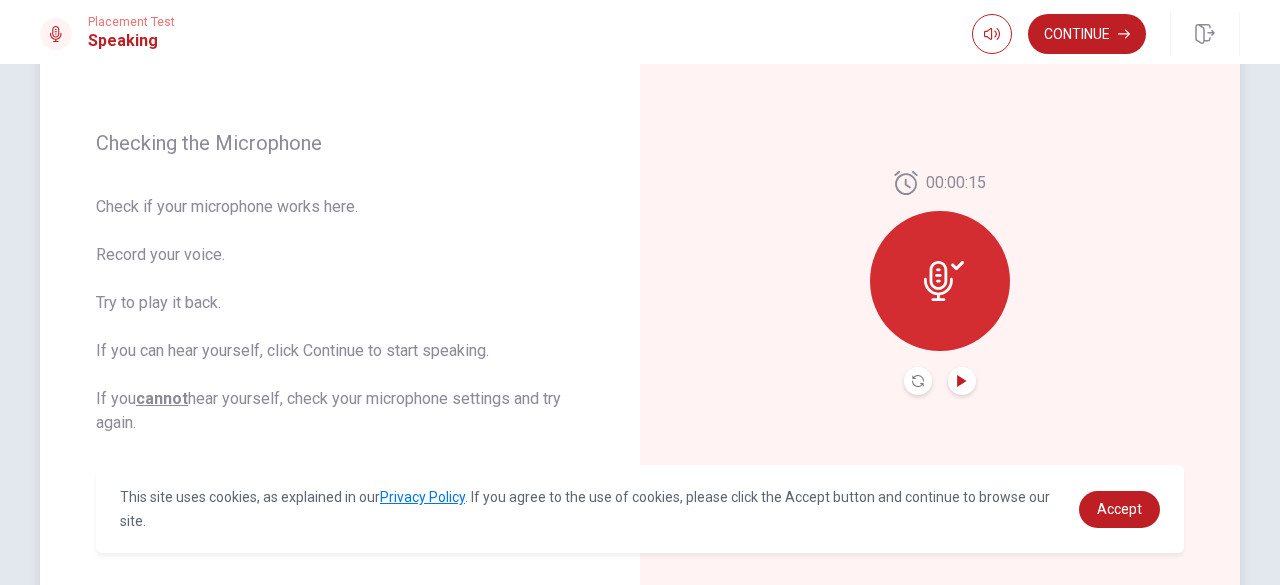 click 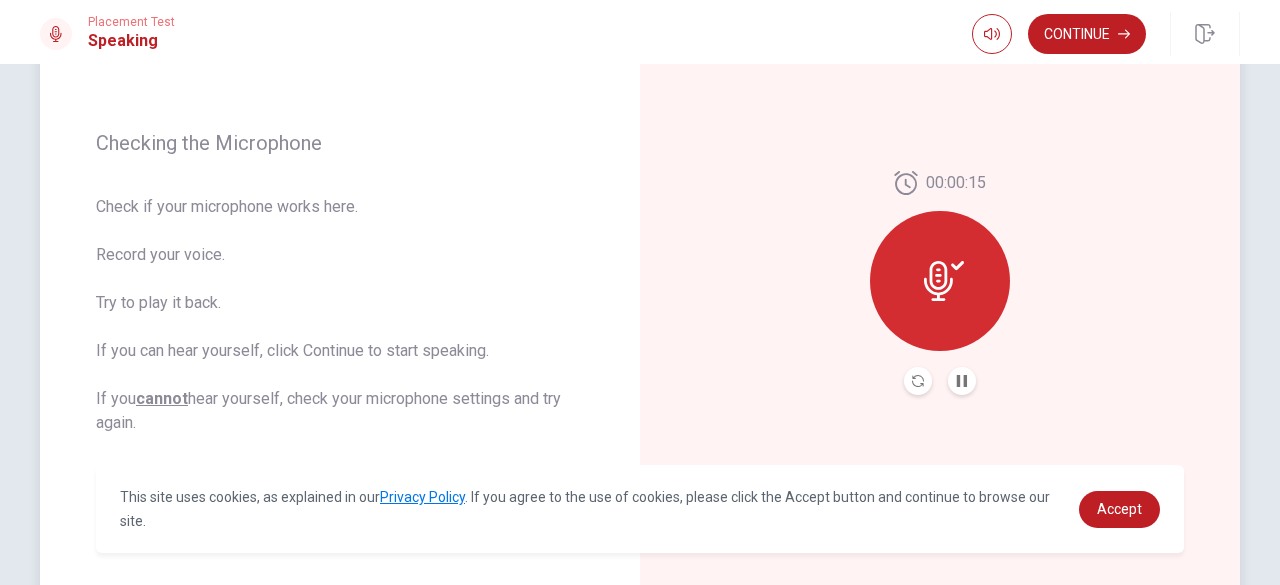 type 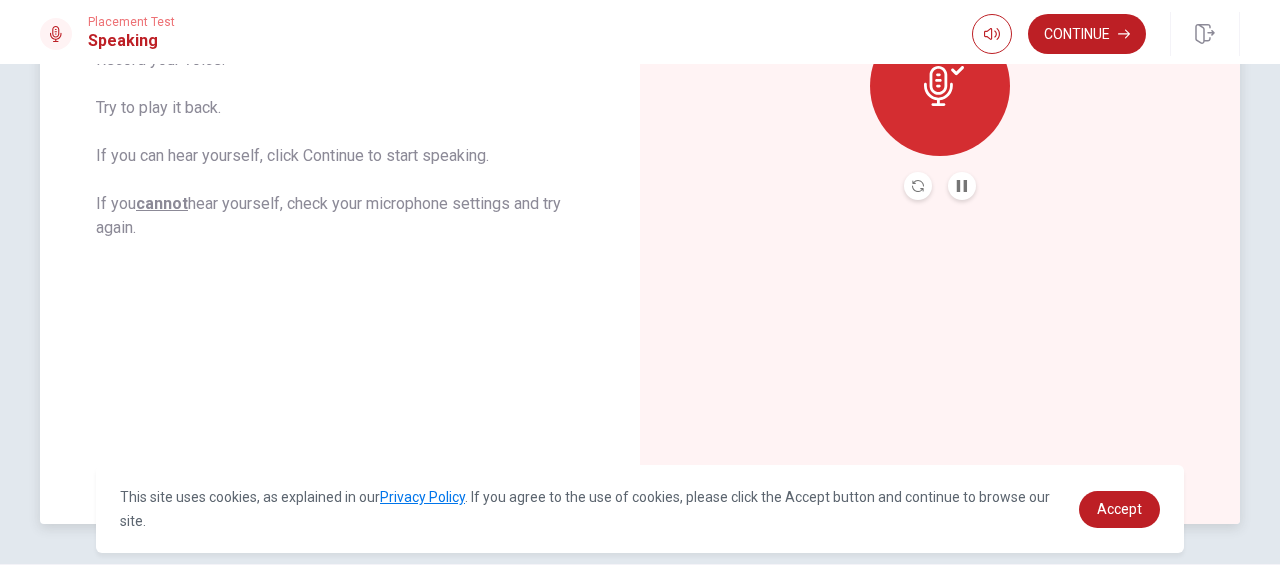 scroll, scrollTop: 457, scrollLeft: 0, axis: vertical 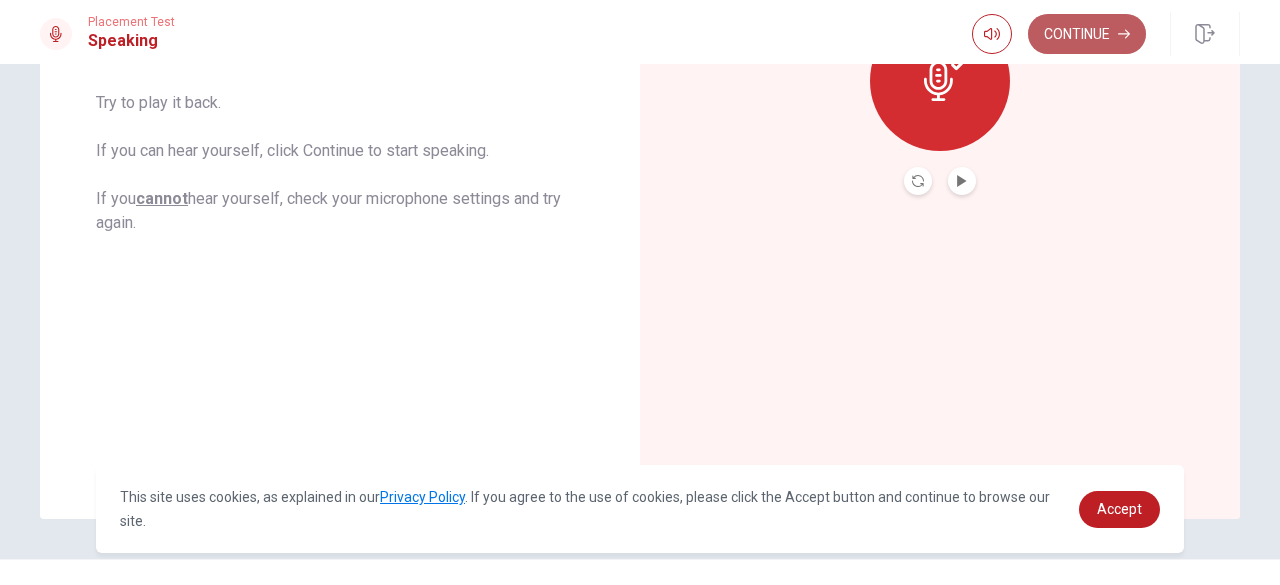 click on "Continue" at bounding box center (1087, 34) 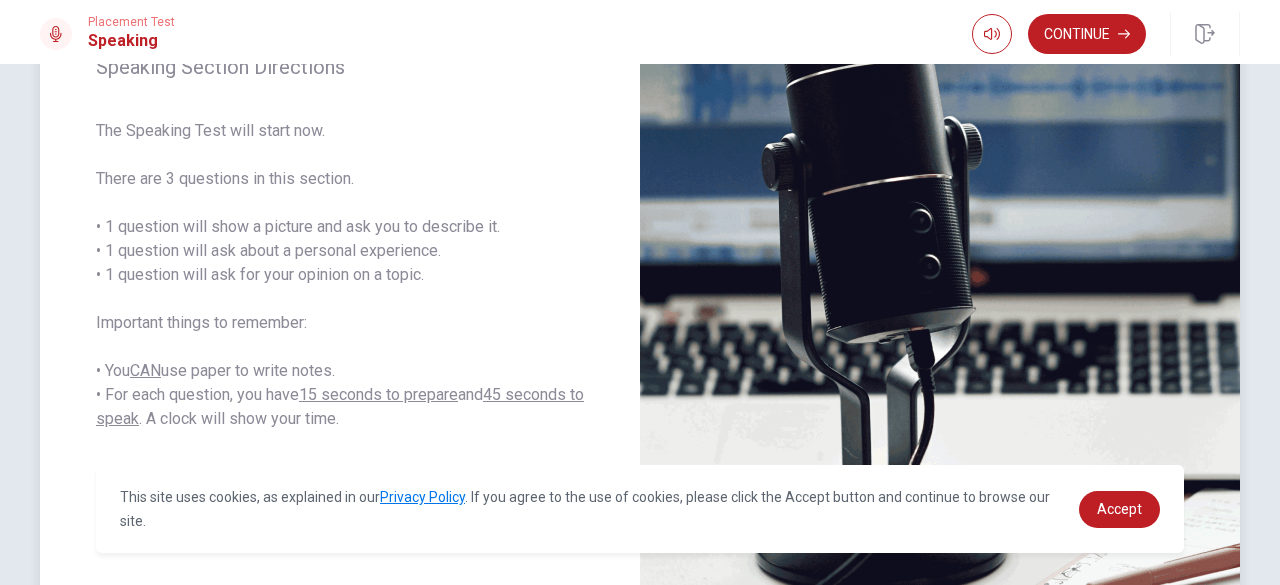 scroll, scrollTop: 379, scrollLeft: 0, axis: vertical 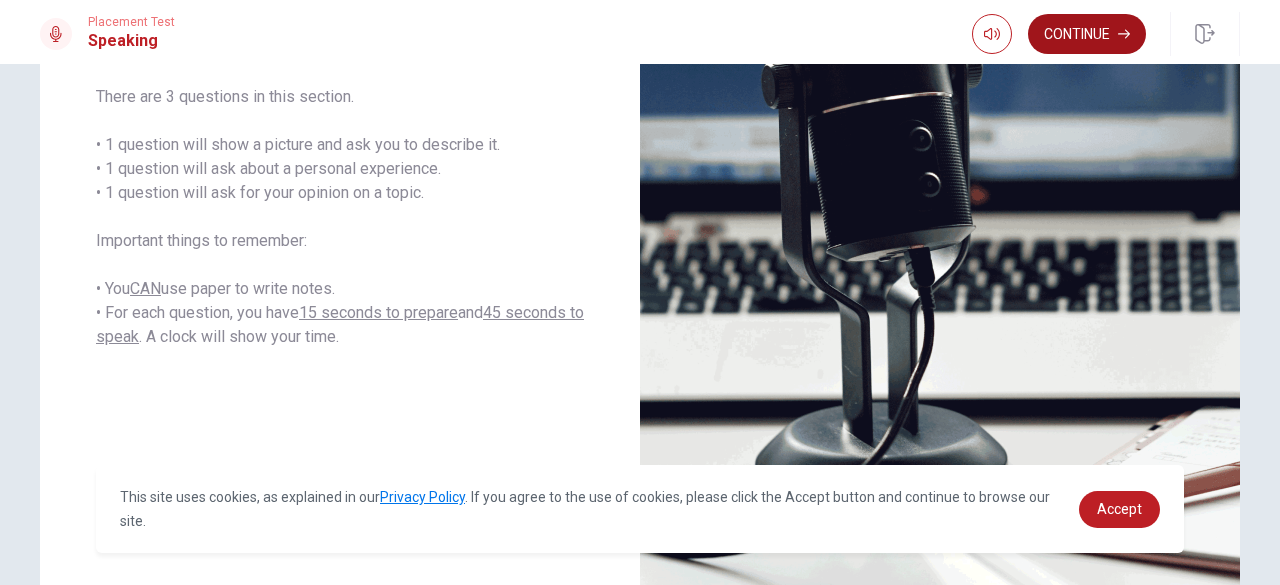 click on "Continue" at bounding box center [1087, 34] 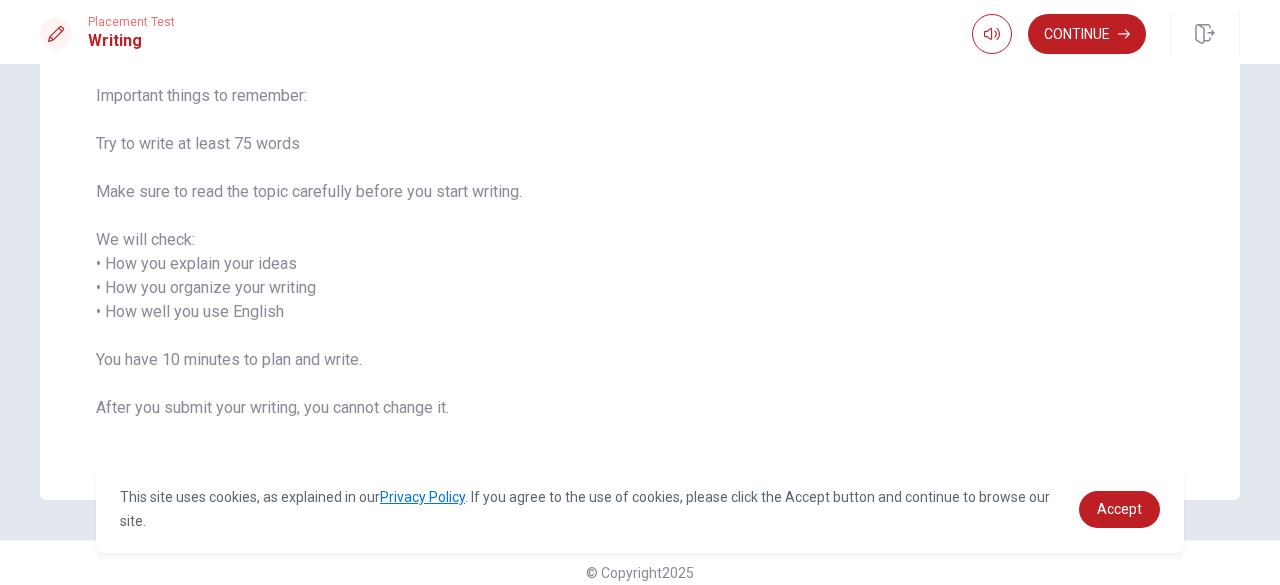 scroll, scrollTop: 222, scrollLeft: 0, axis: vertical 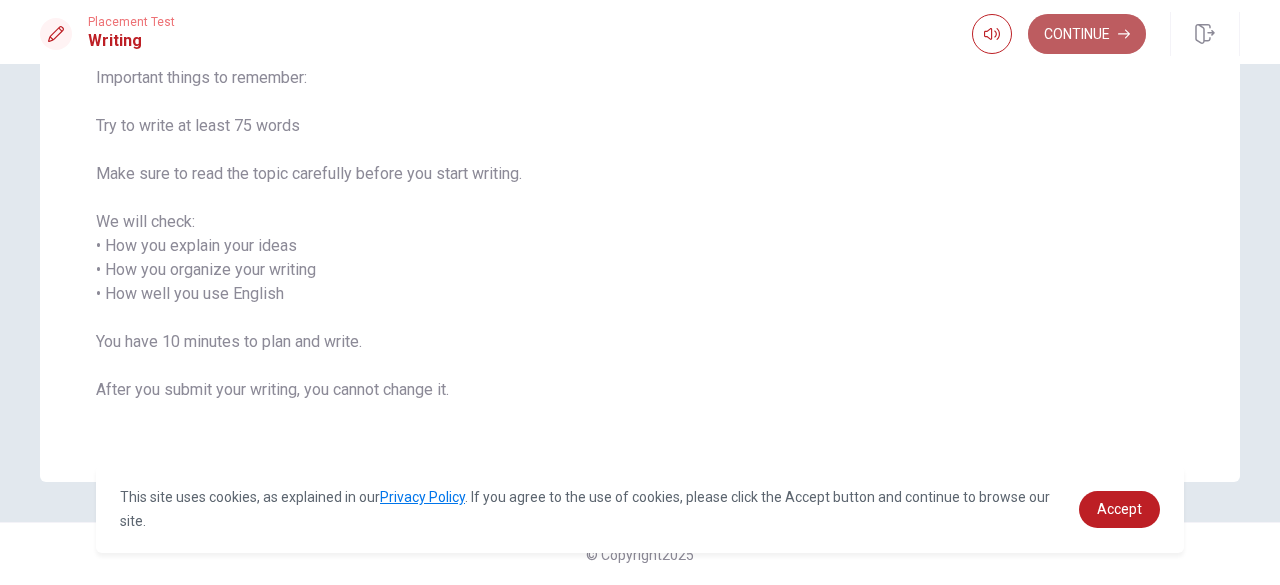 click on "Continue" at bounding box center (1087, 34) 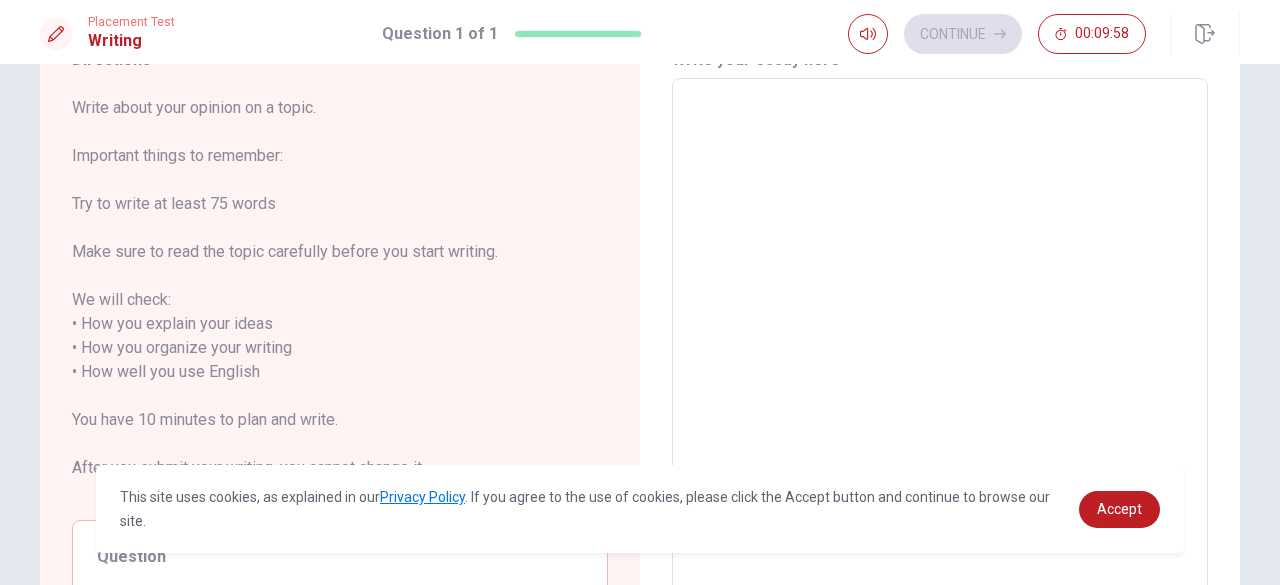 scroll, scrollTop: 0, scrollLeft: 0, axis: both 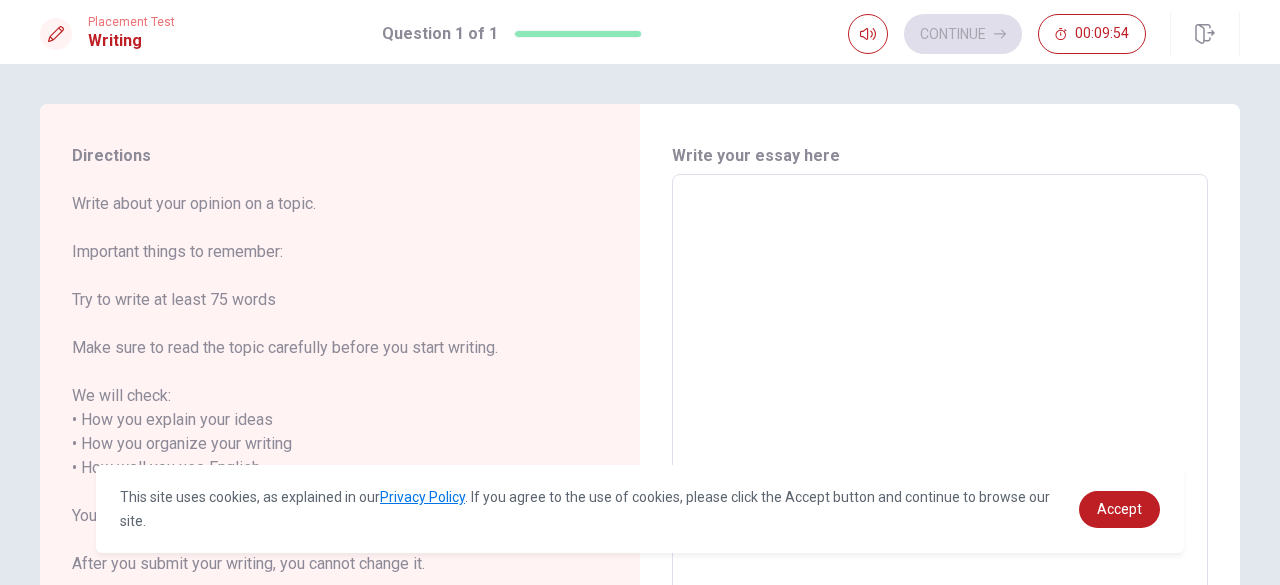 click at bounding box center (940, 468) 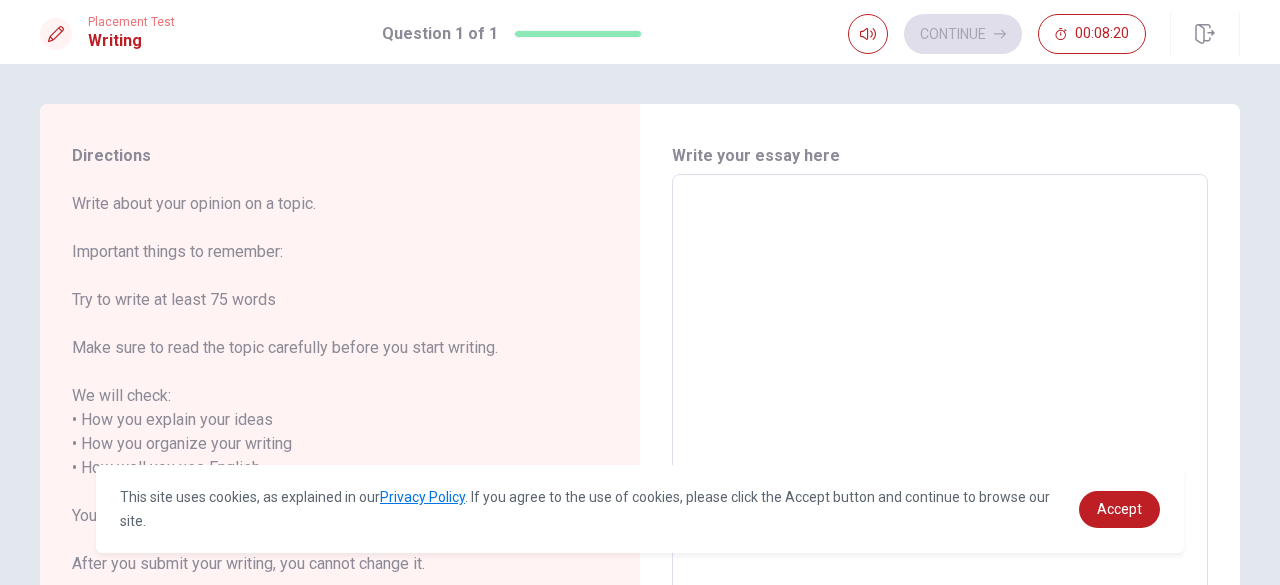 click at bounding box center [940, 468] 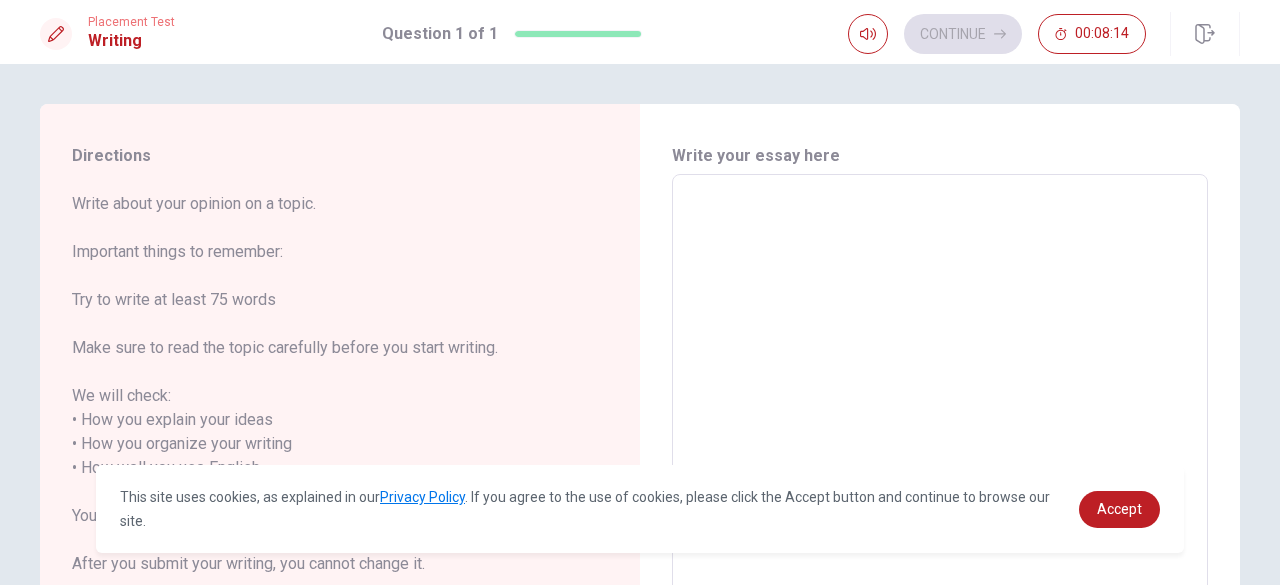type on "S" 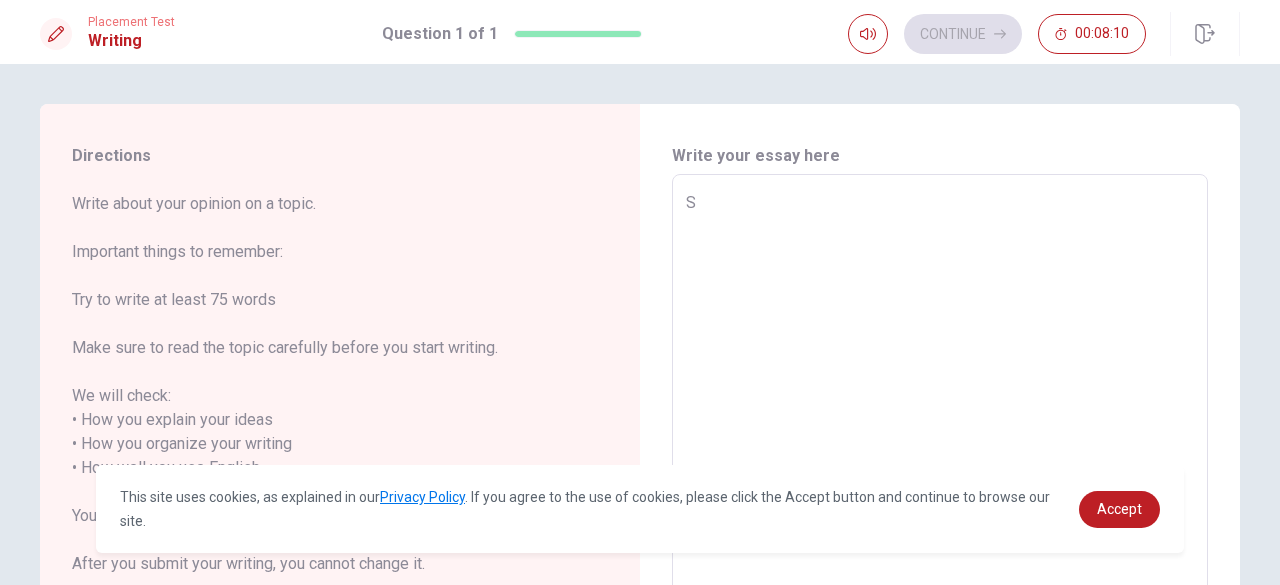 type on "x" 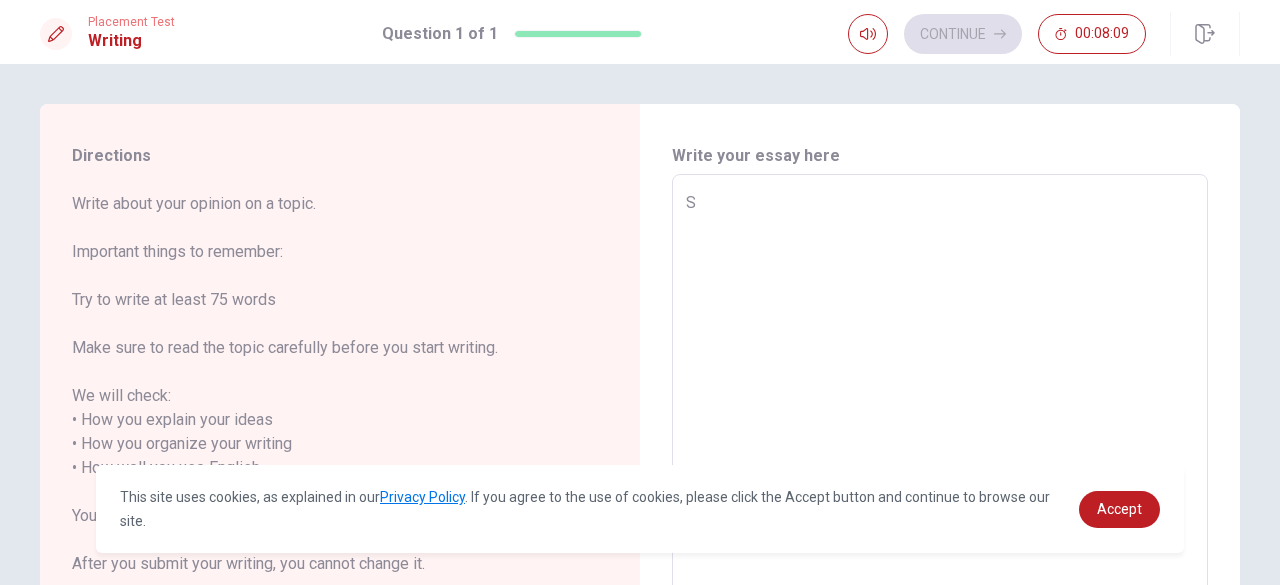 type on "So" 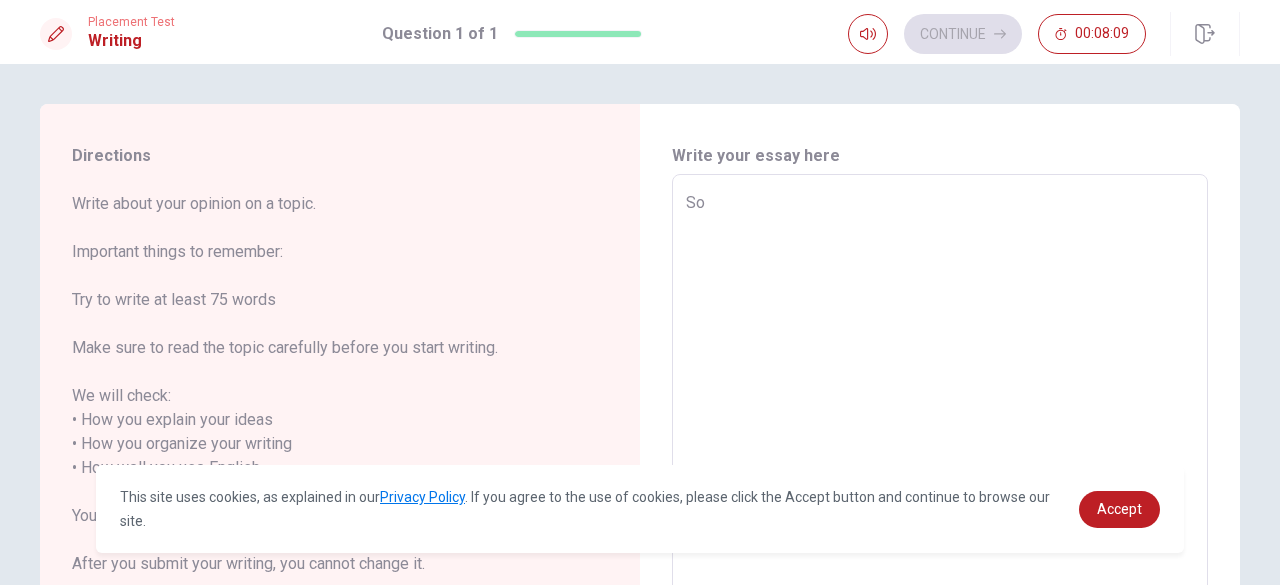 type on "x" 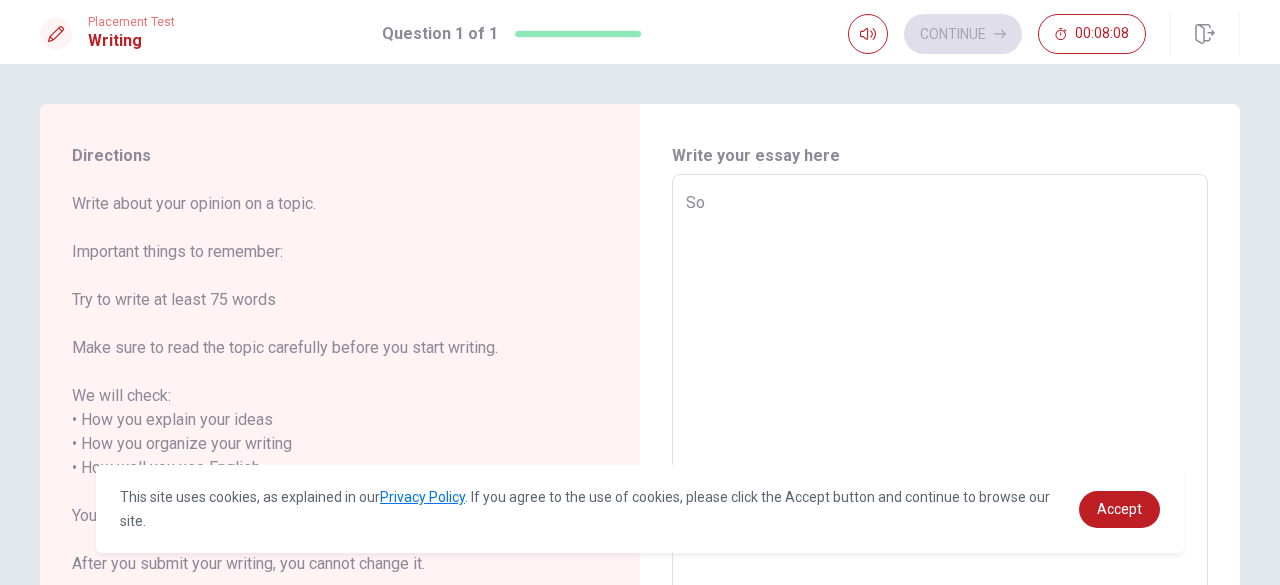 type on "Soc" 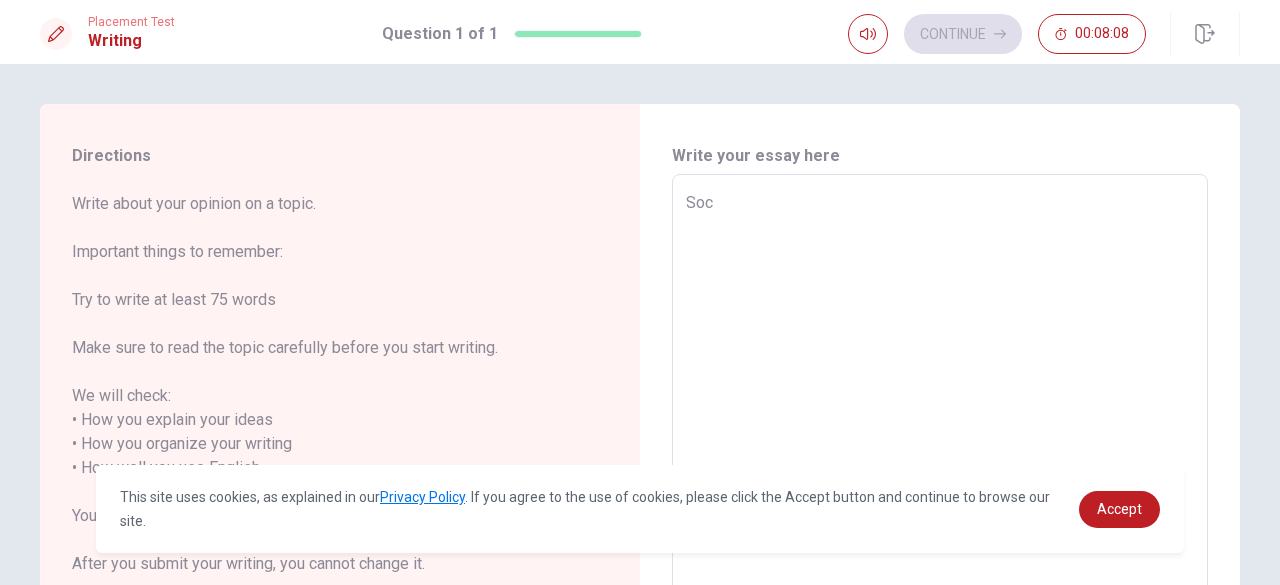 type on "x" 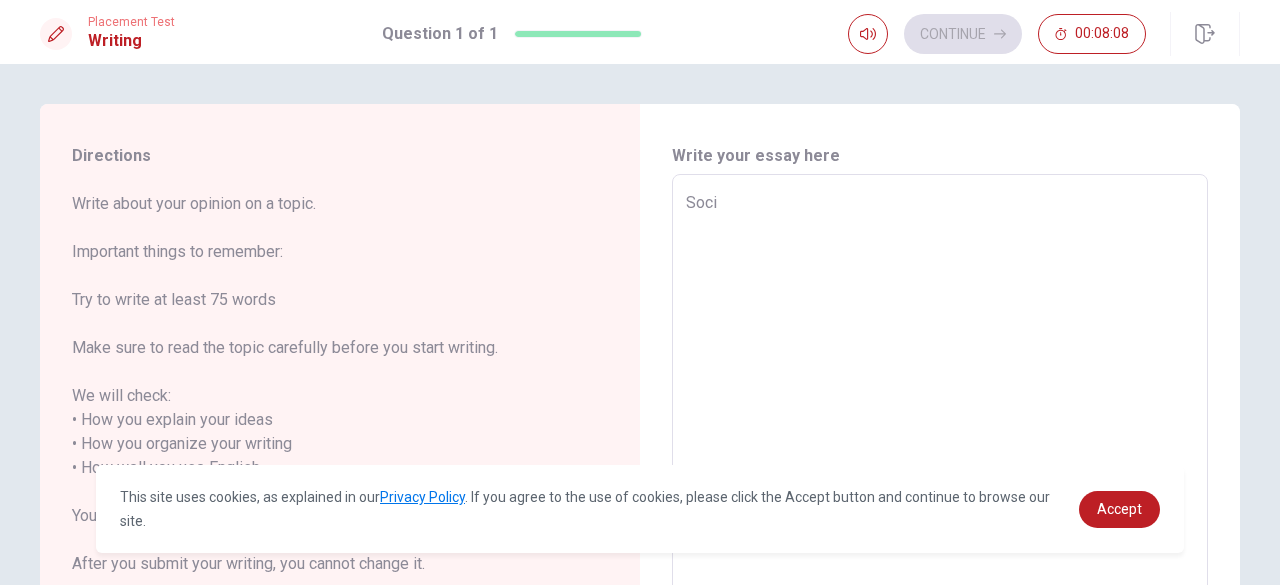 type on "x" 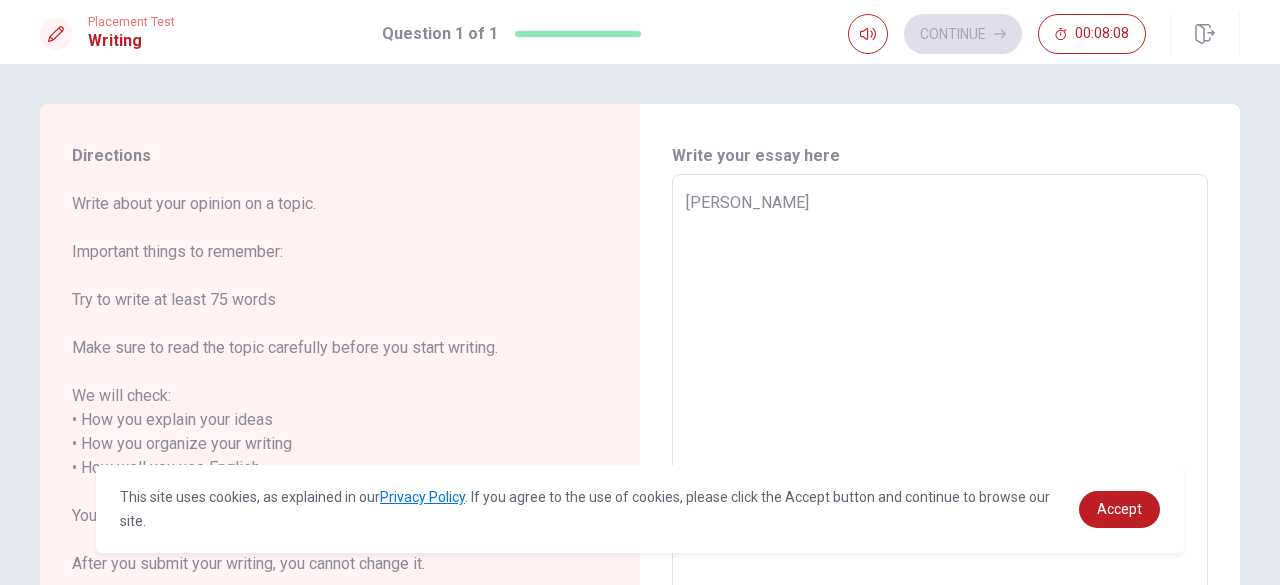 type on "x" 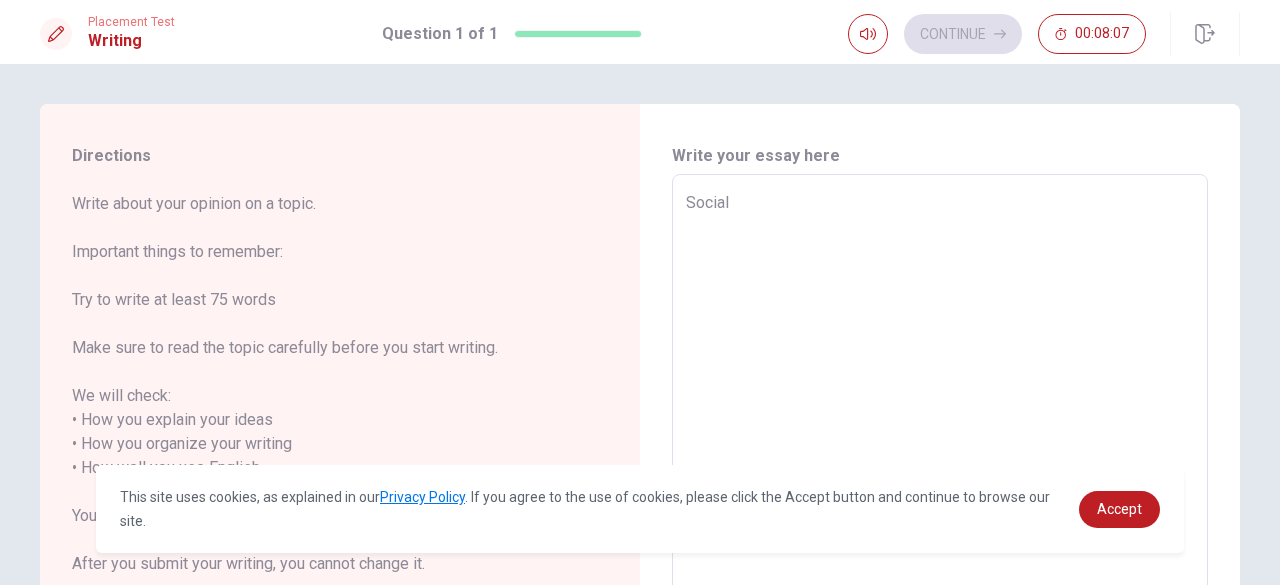 type on "x" 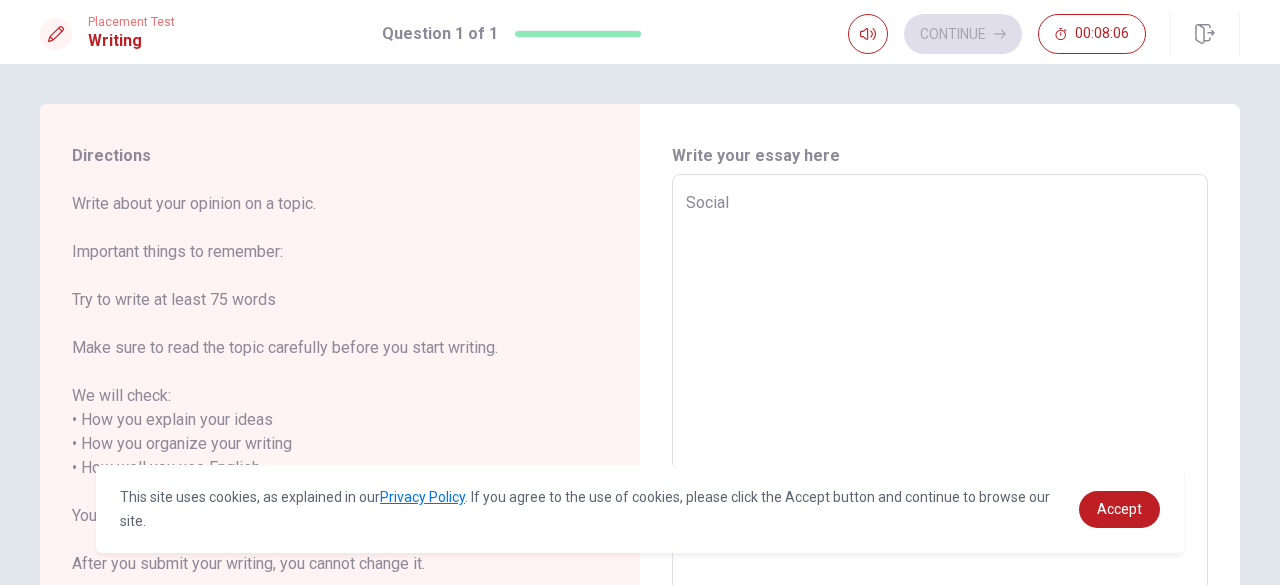 type on "Social m" 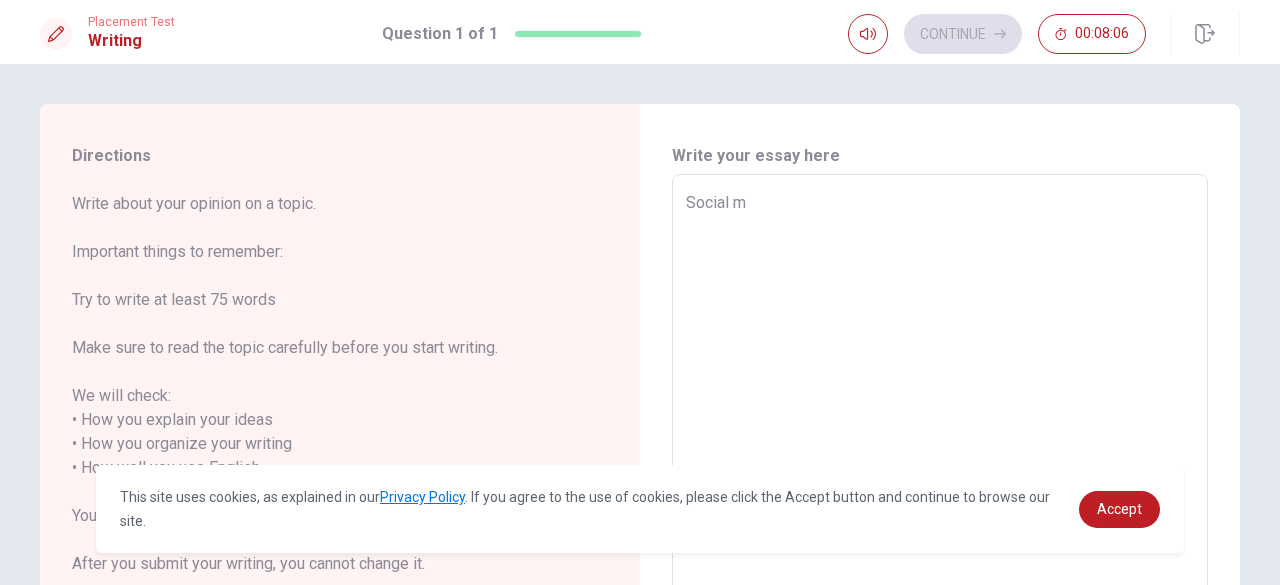 type on "x" 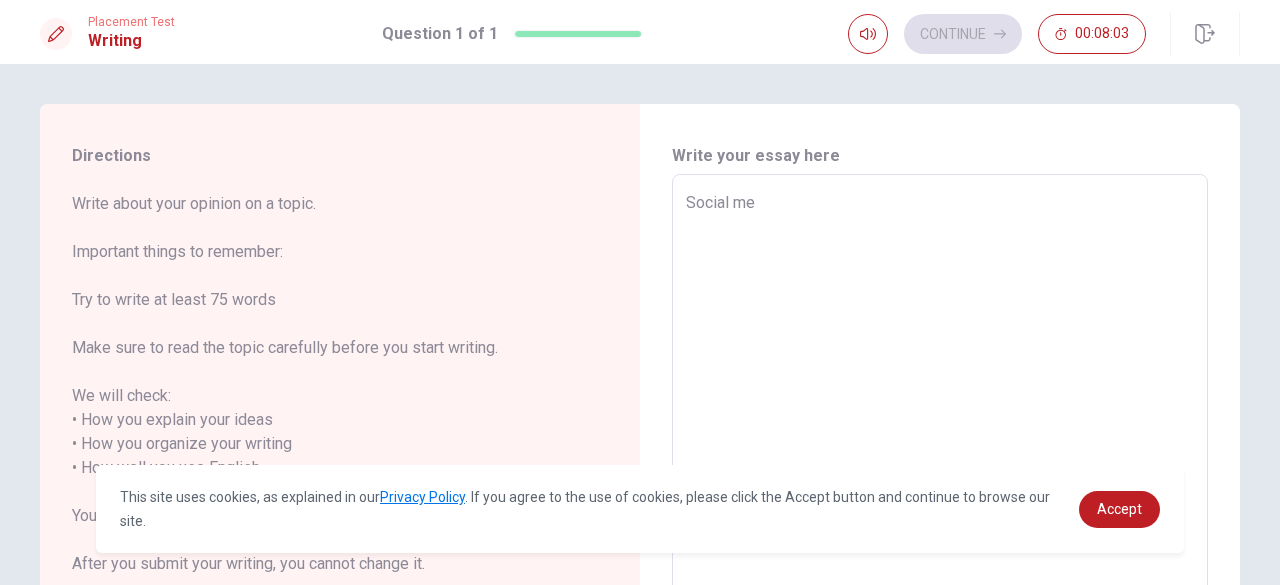 type on "x" 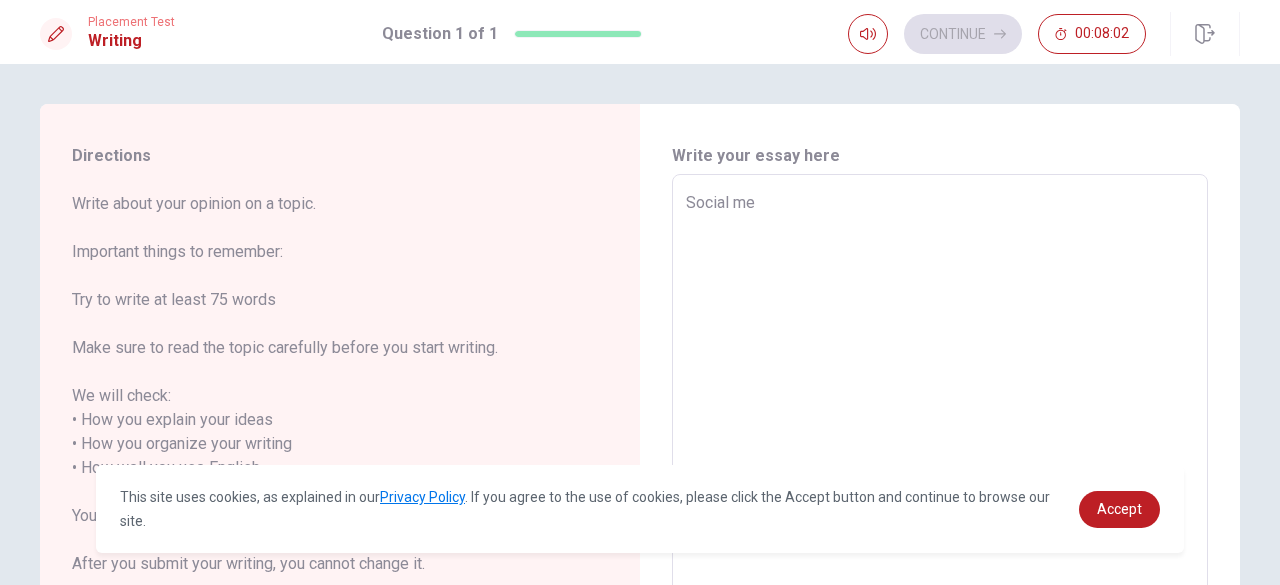 type on "Social med" 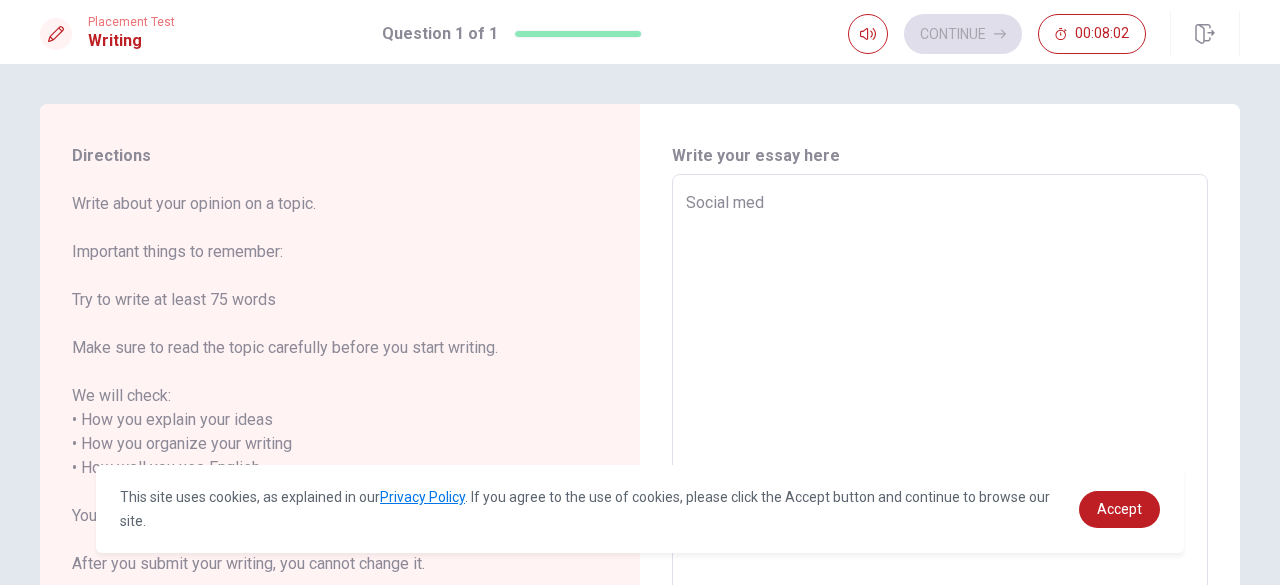 type on "x" 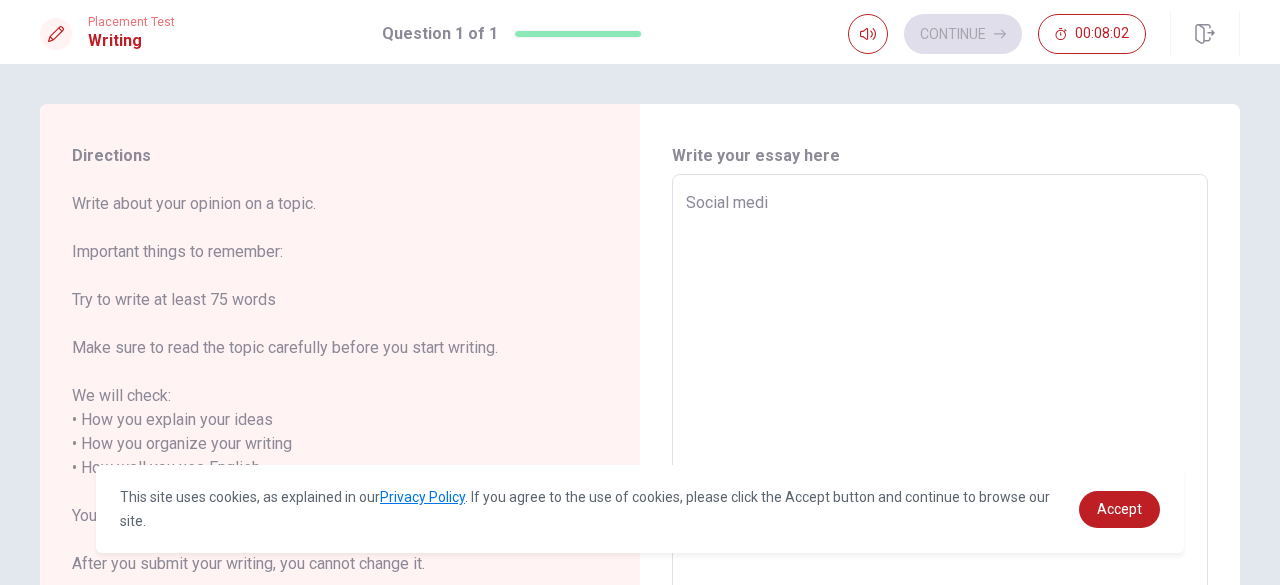 type on "x" 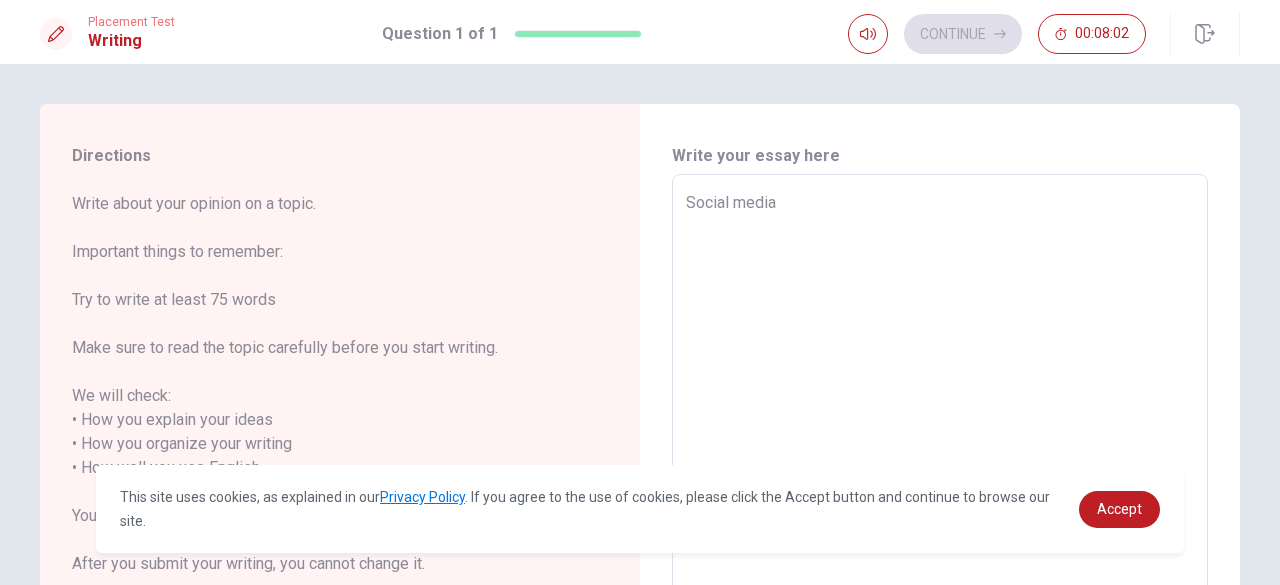 type on "x" 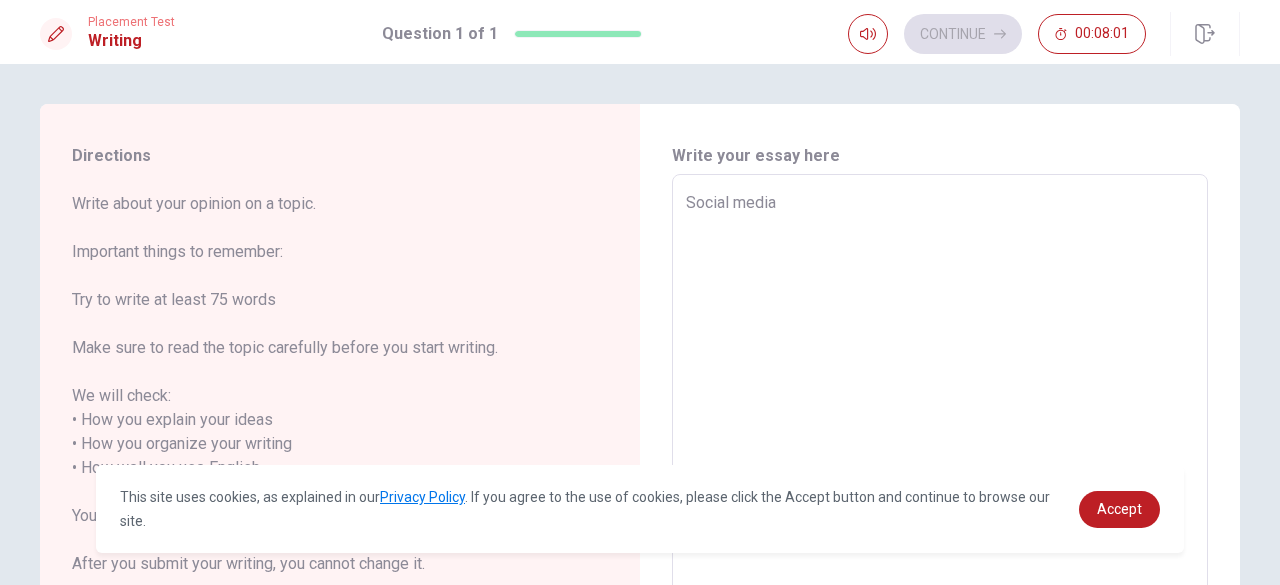 type on "Social media i" 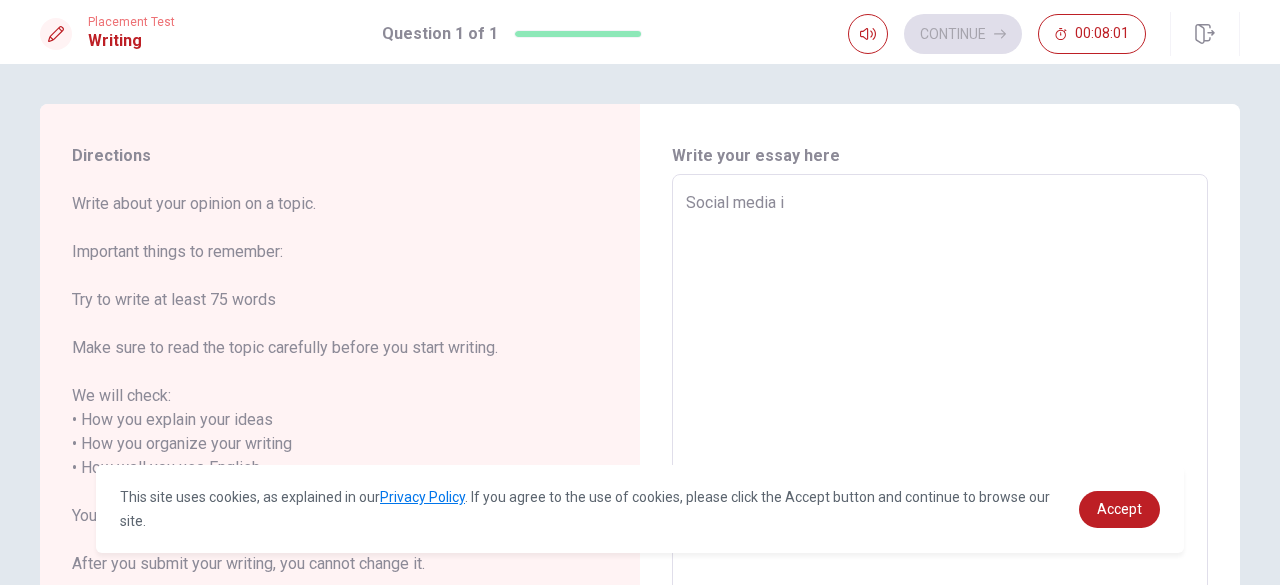 type on "x" 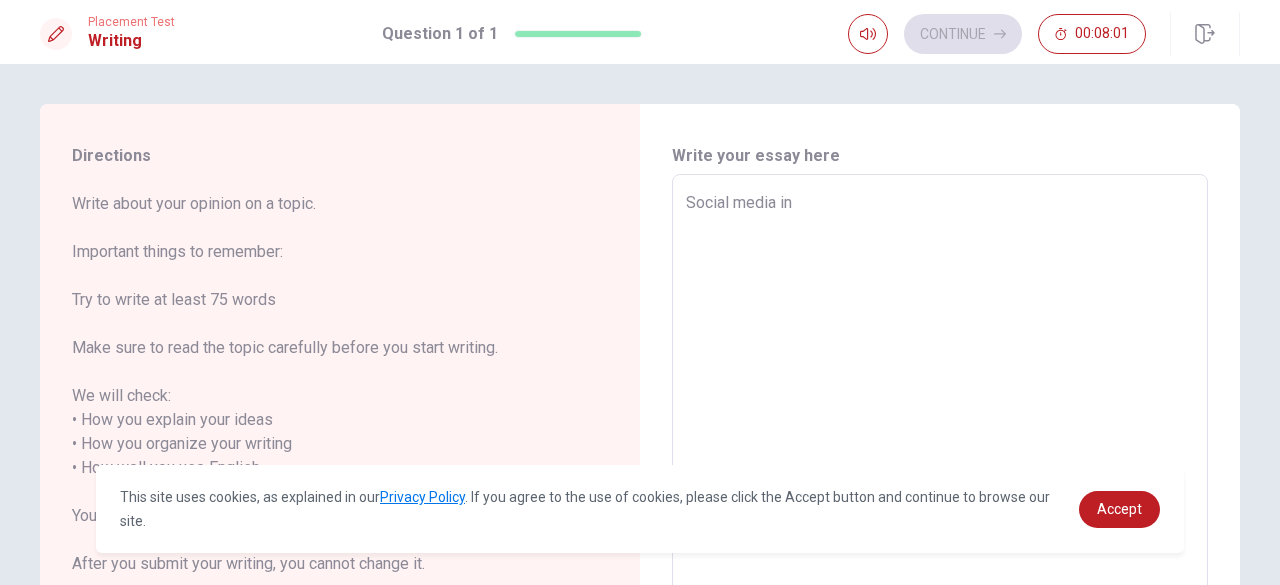 type on "x" 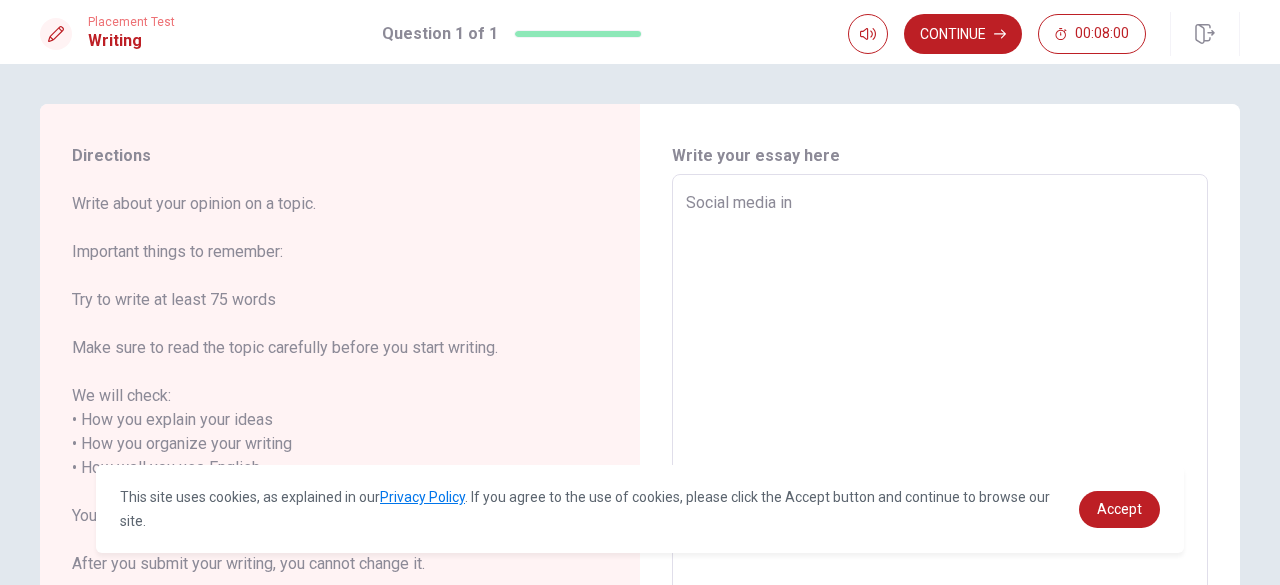 type on "Social media in" 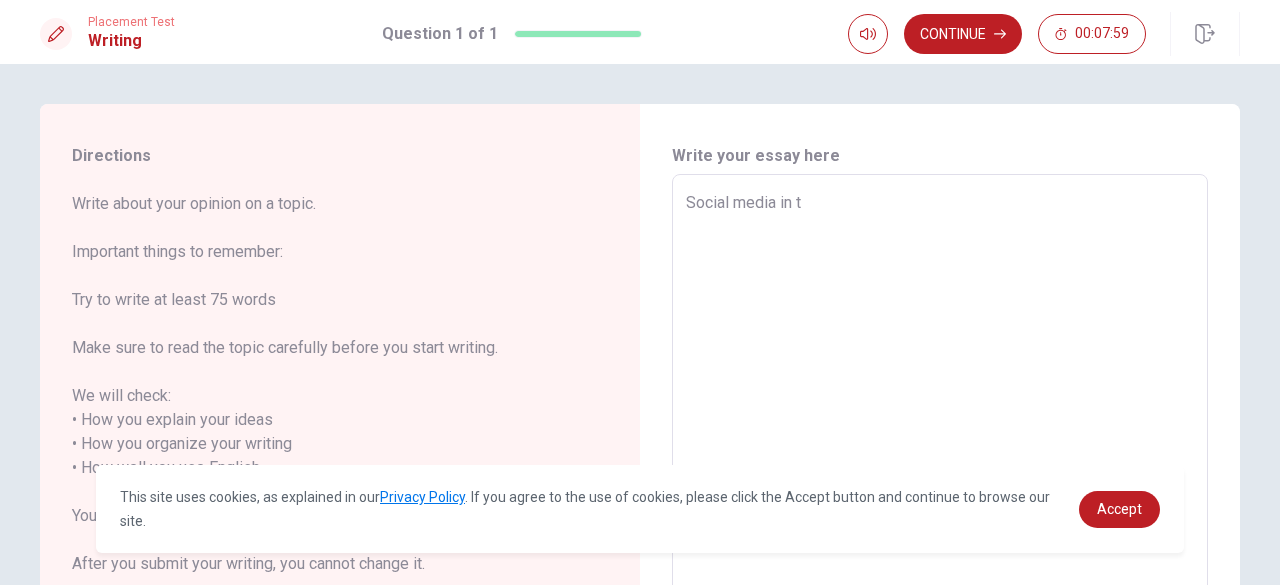 type on "x" 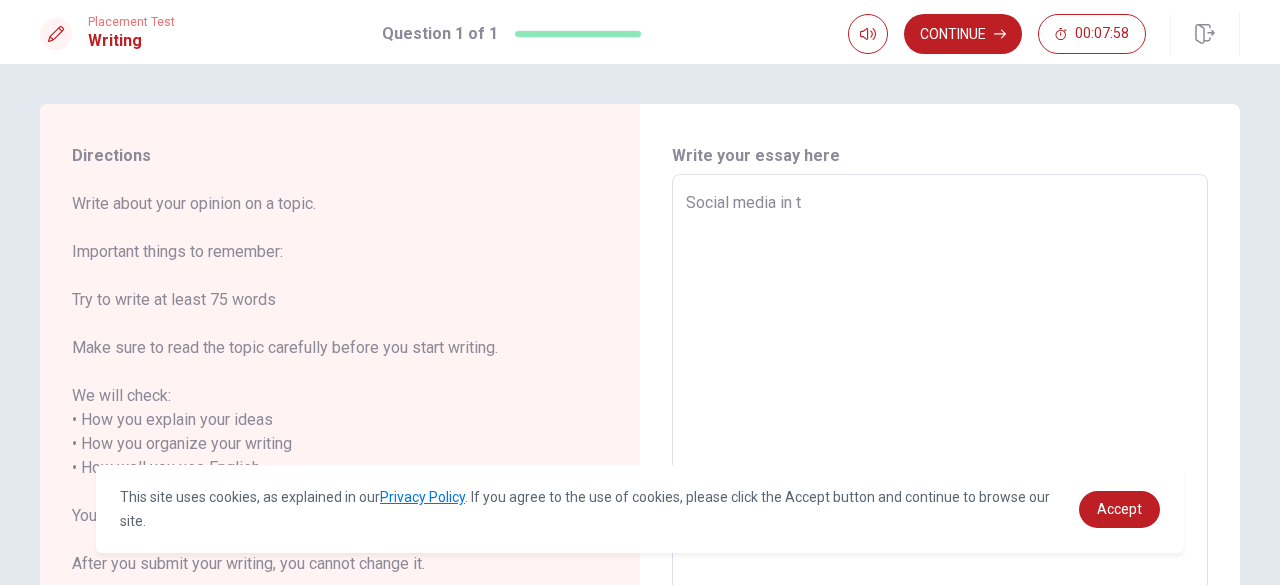type on "Social media in [GEOGRAPHIC_DATA]" 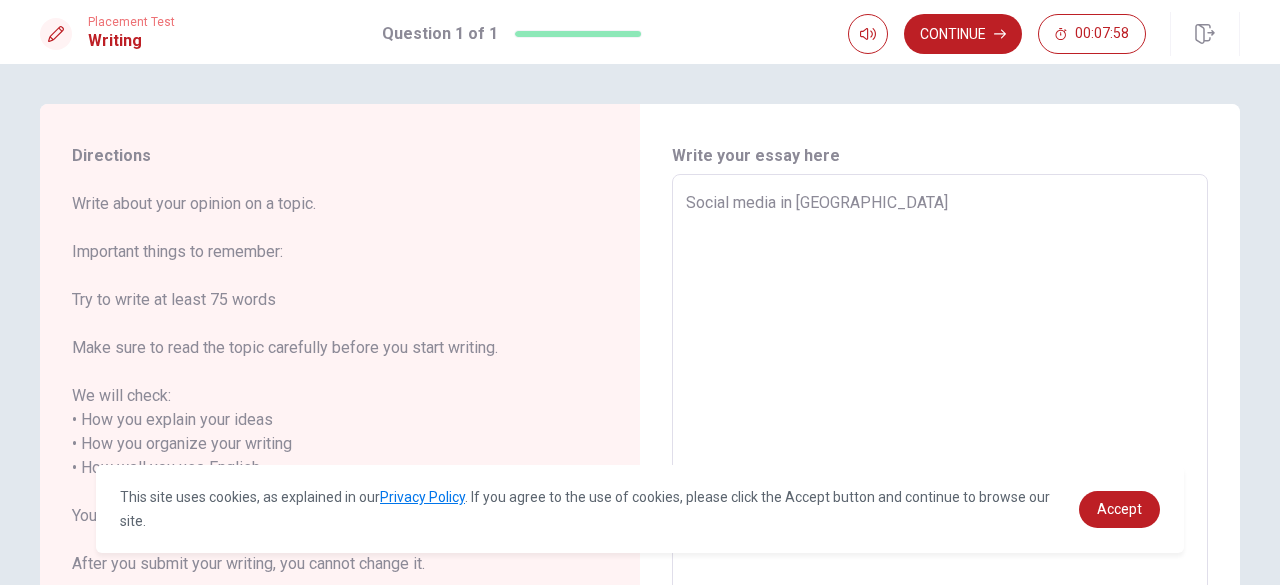 type on "x" 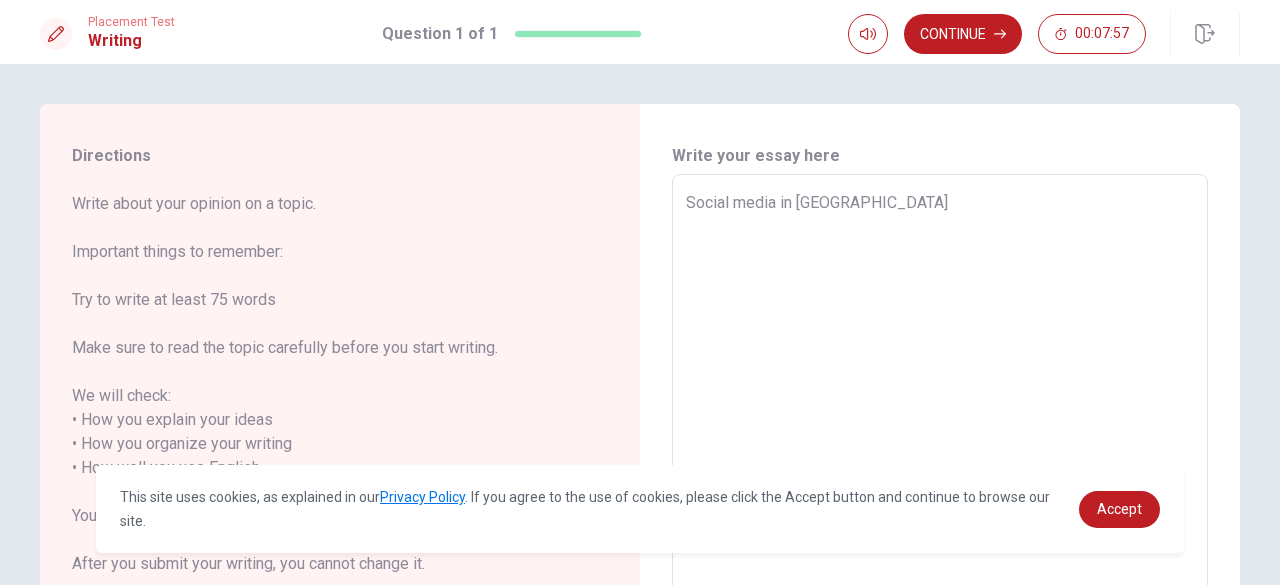 type on "Social media in [GEOGRAPHIC_DATA]" 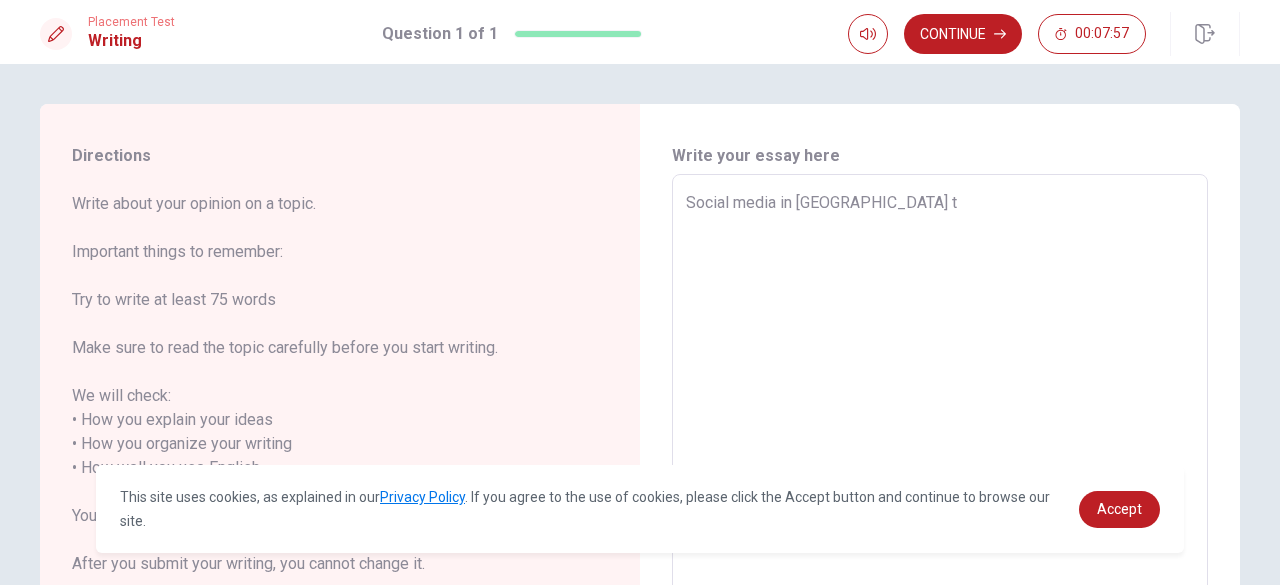 type on "x" 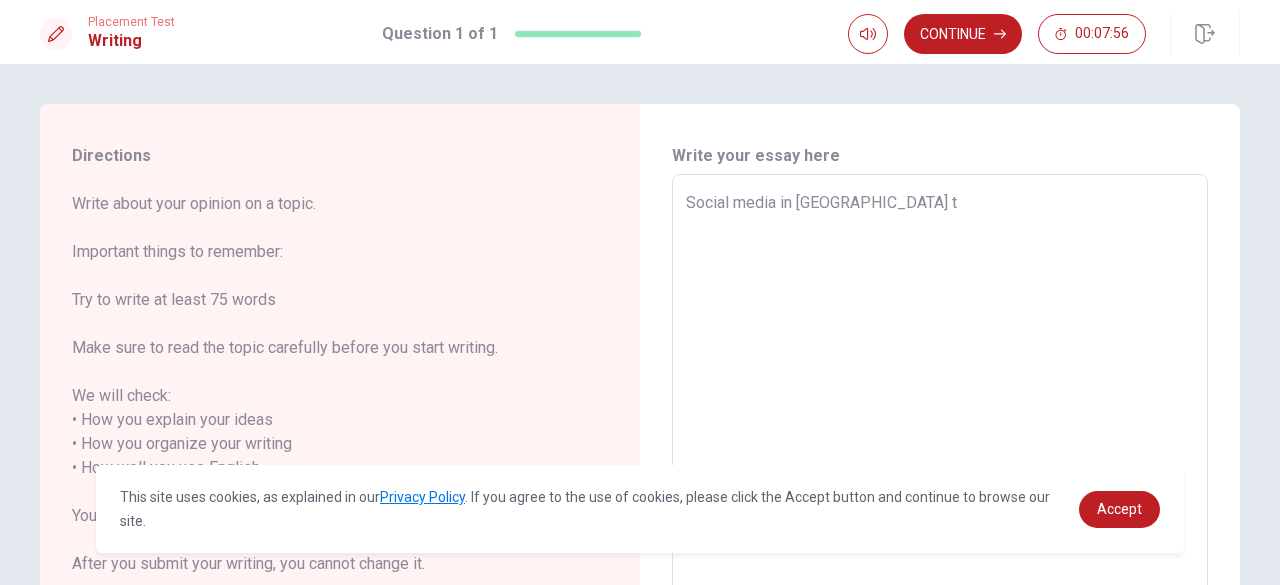 type on "Social media in [GEOGRAPHIC_DATA] te" 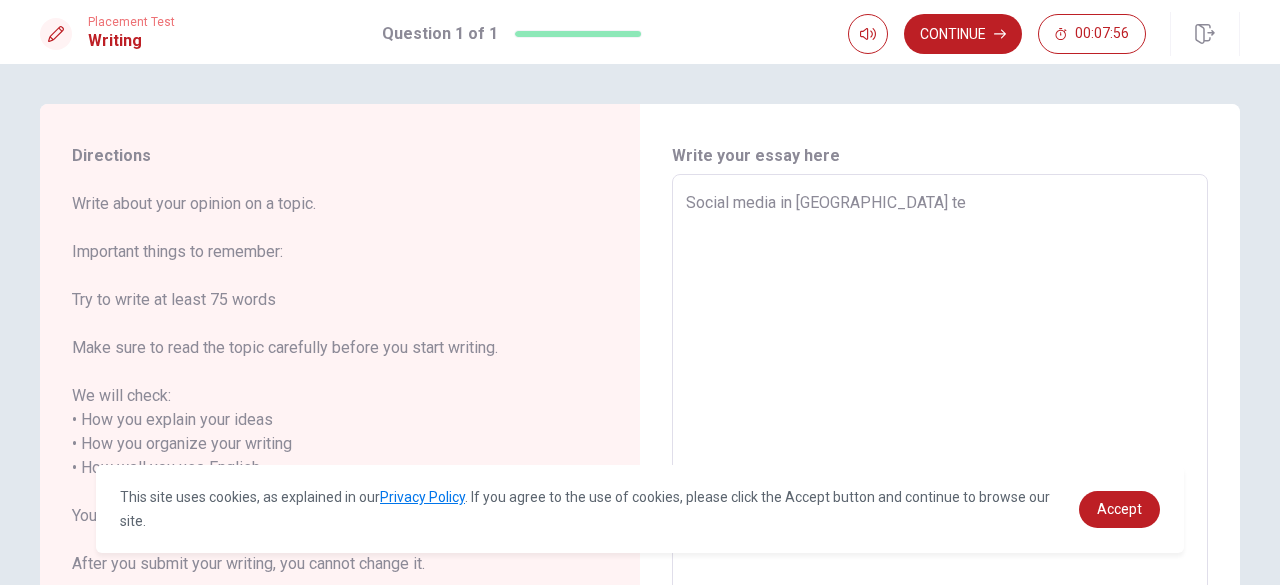 type on "x" 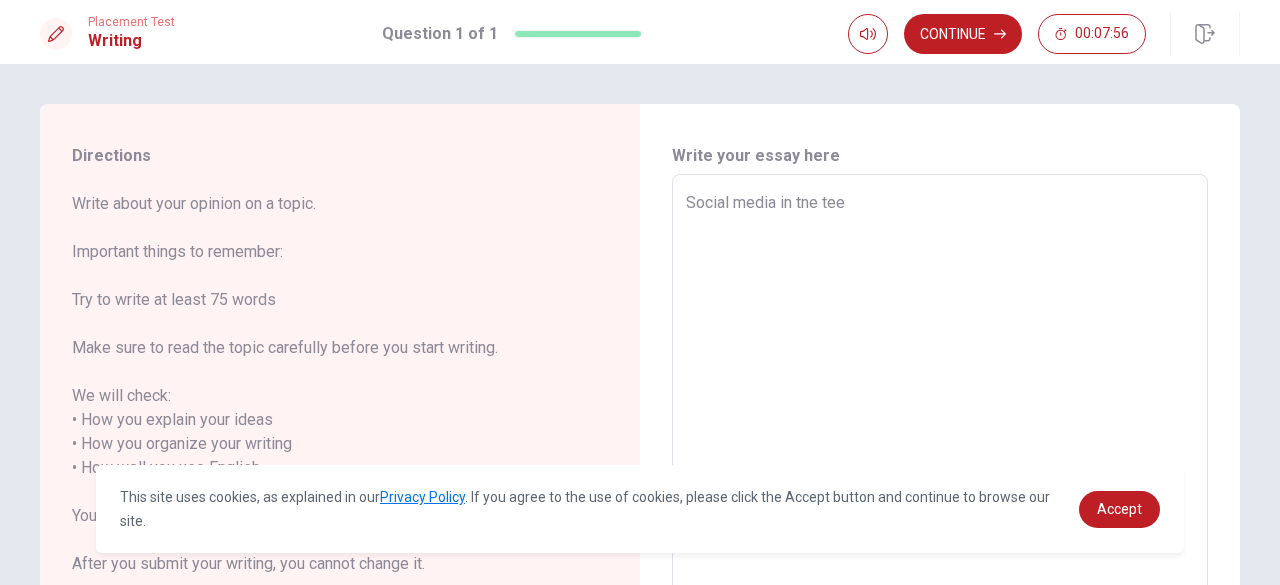 type on "x" 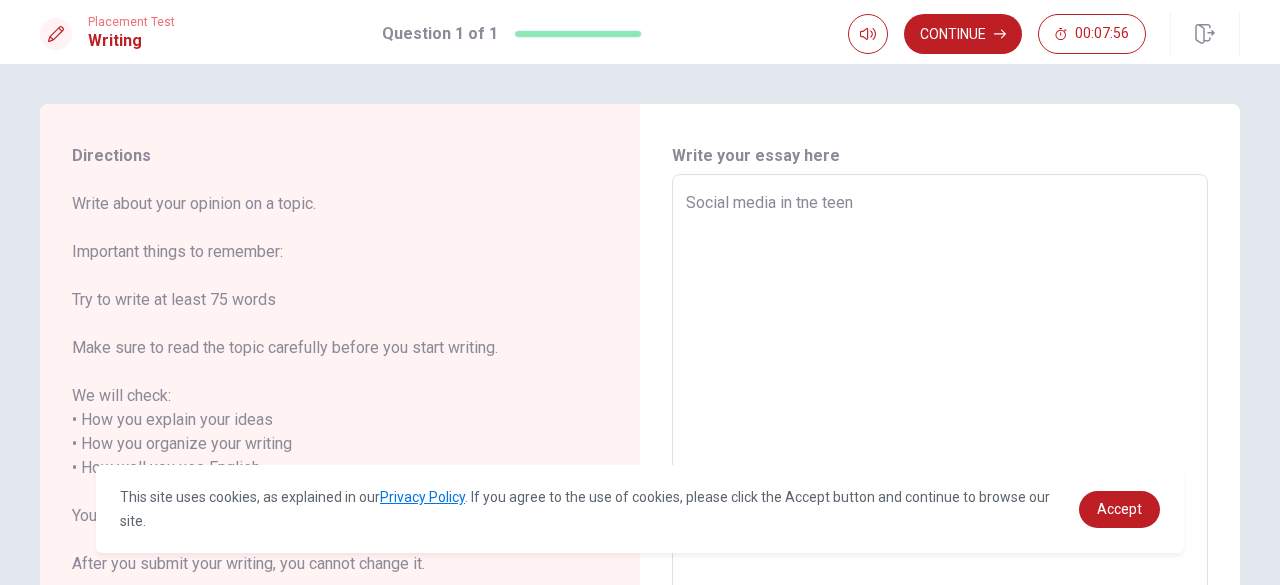 type on "x" 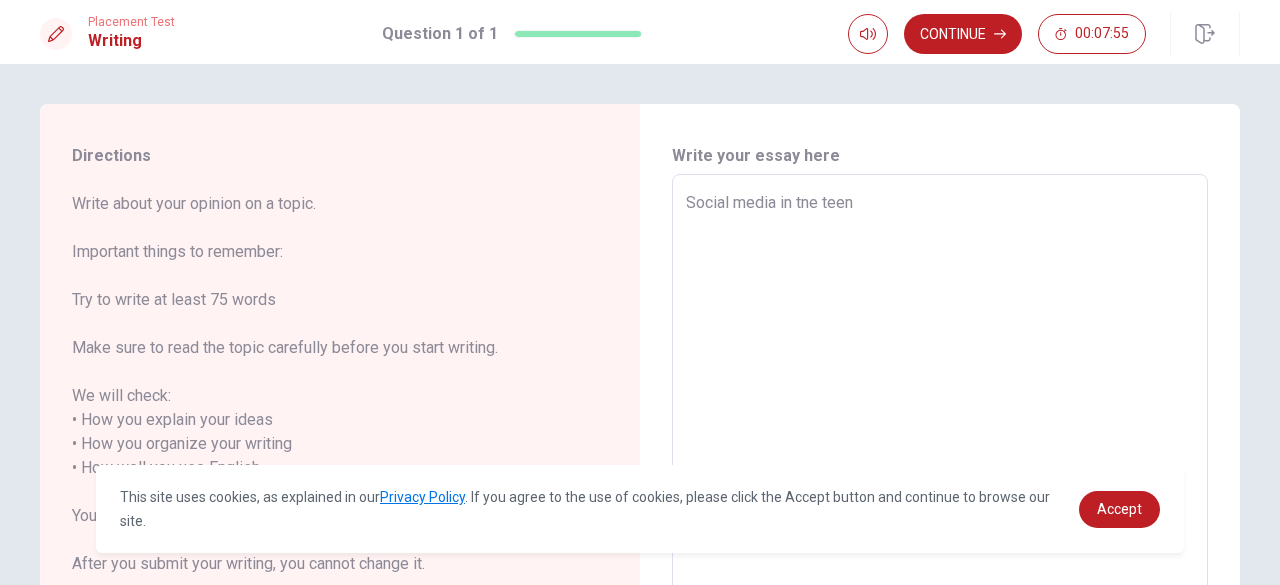 type on "Social media in tne [PERSON_NAME]" 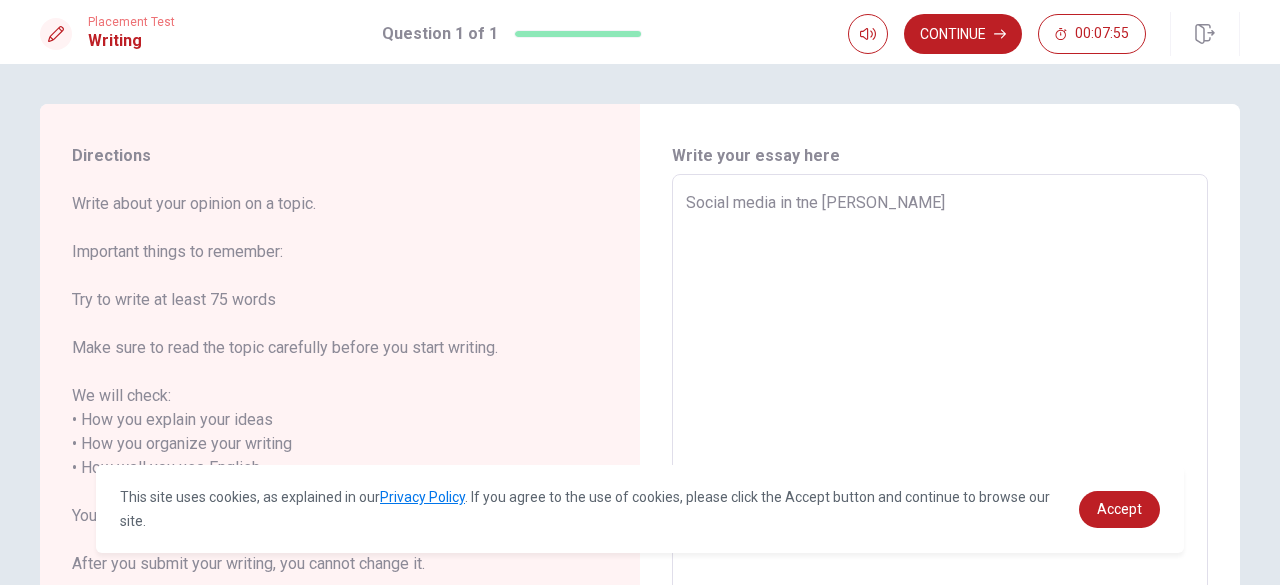 type on "x" 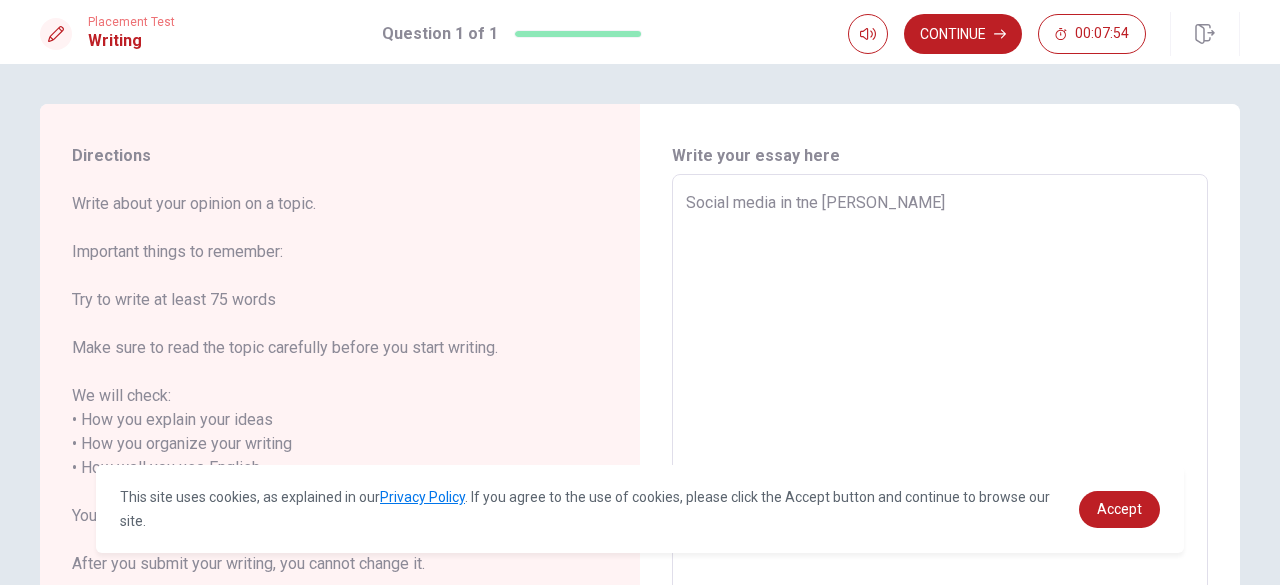 type on "Social media in tne teenag" 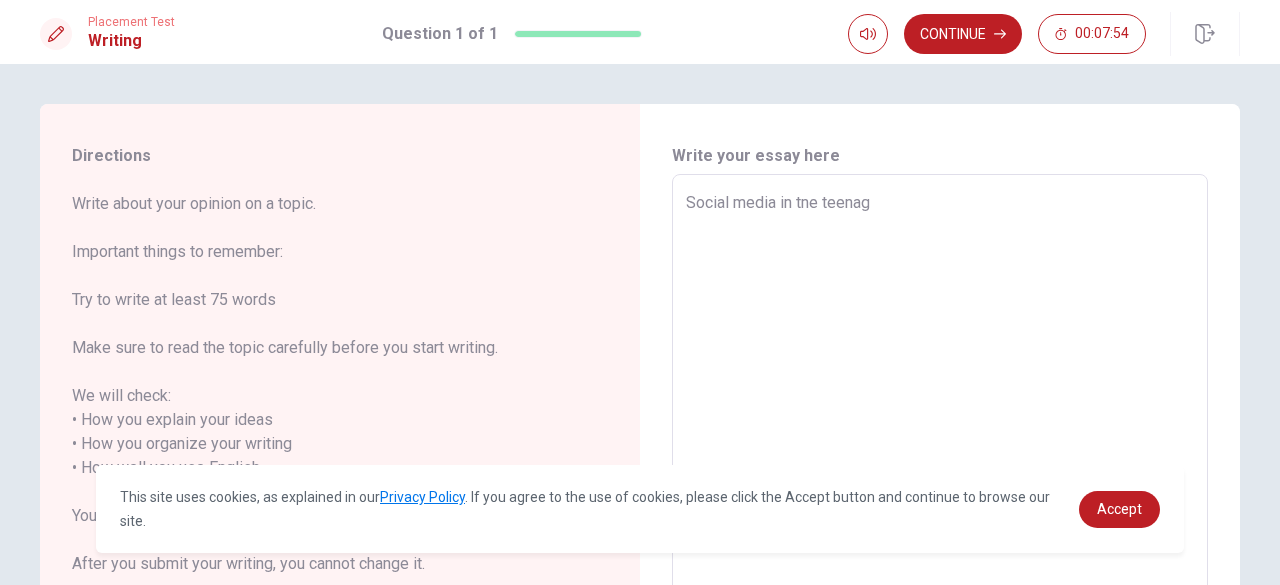 type on "x" 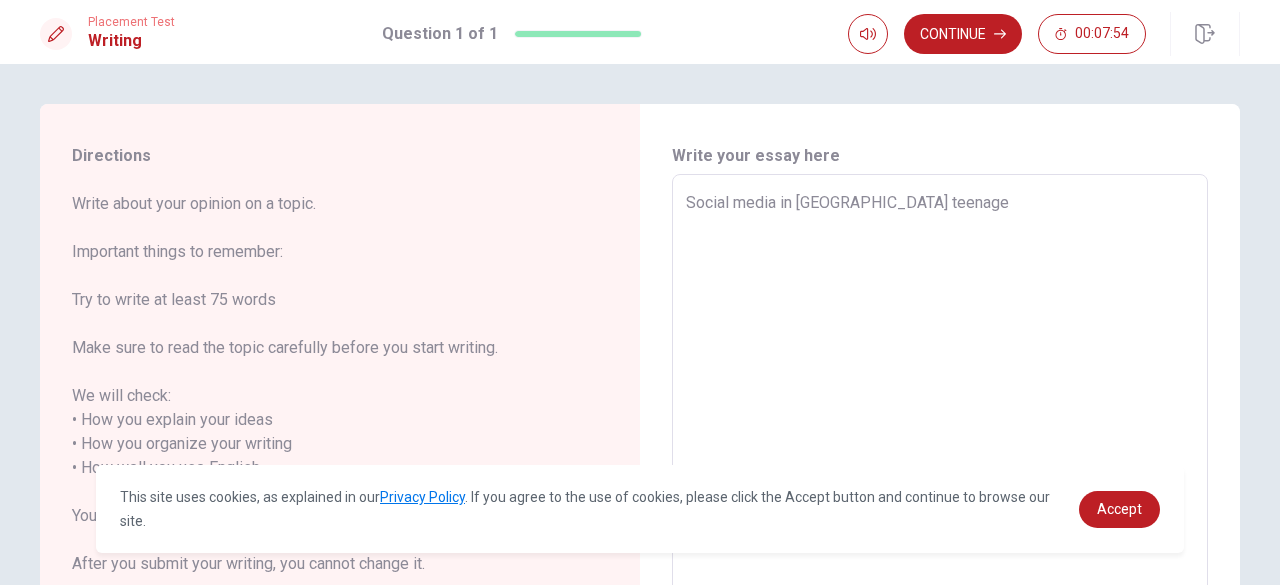 type on "x" 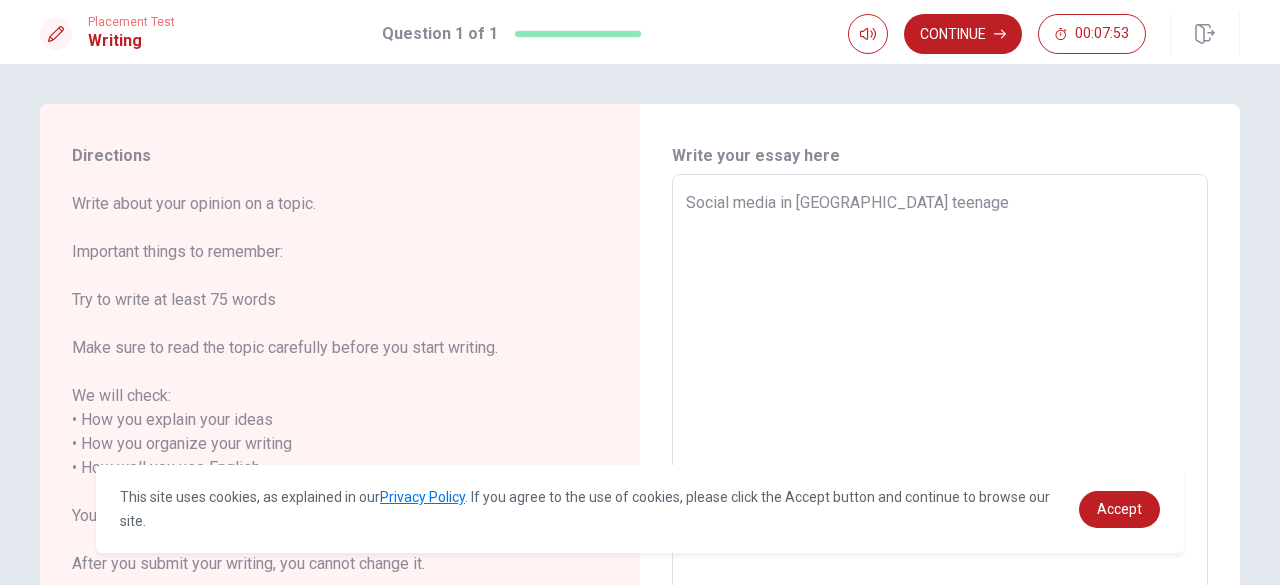 type on "Social media in [GEOGRAPHIC_DATA] teenage" 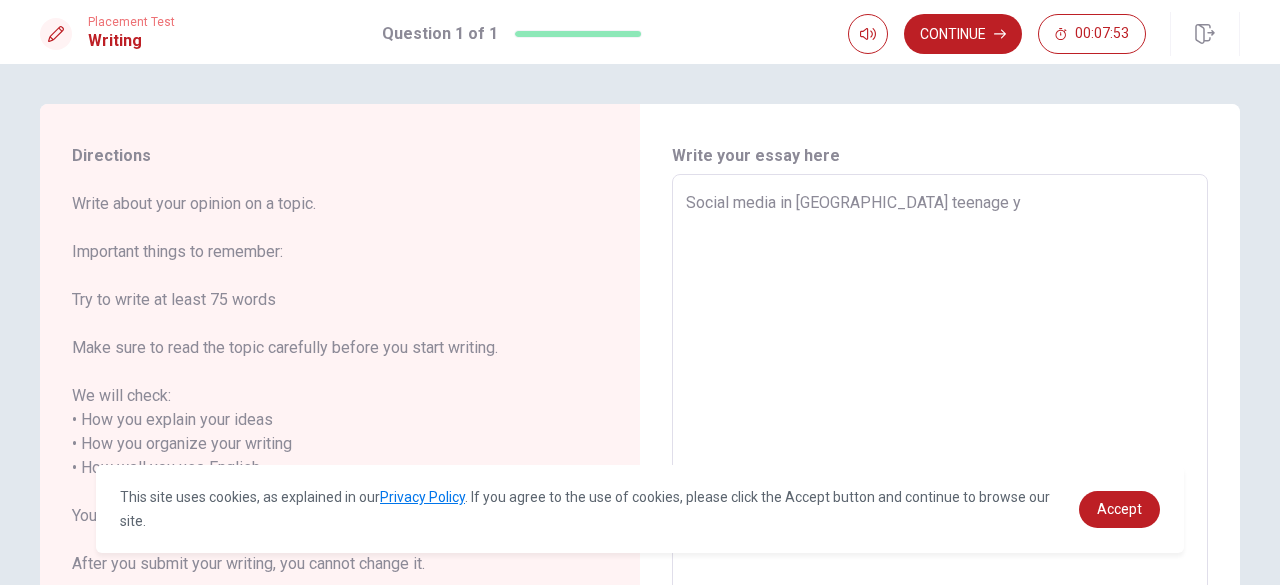 type on "x" 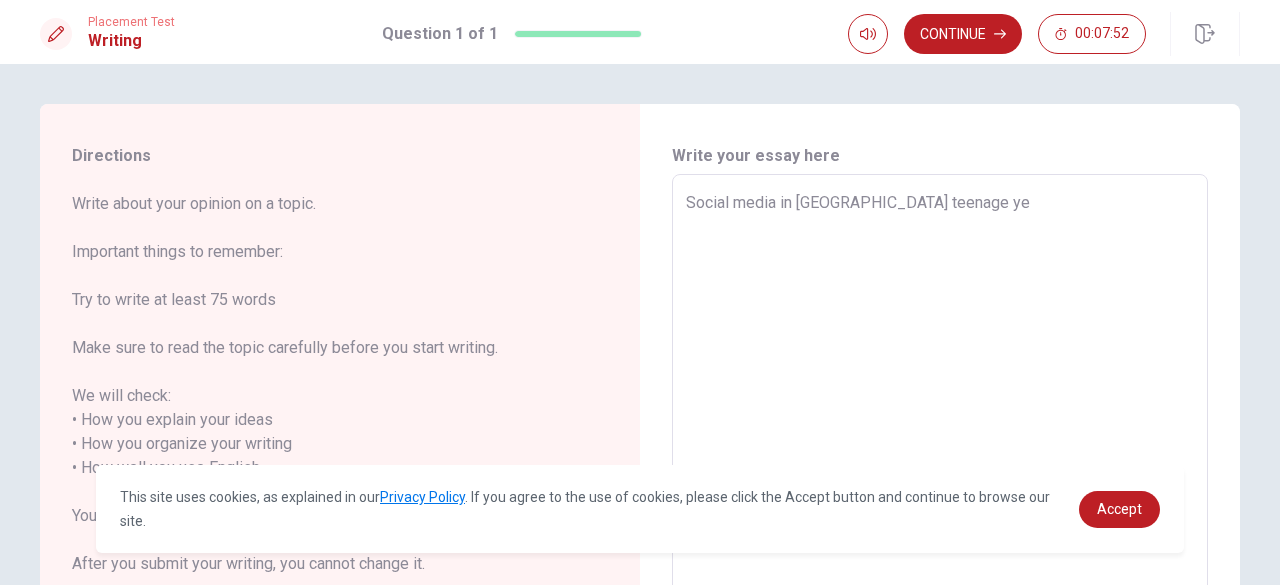 type on "x" 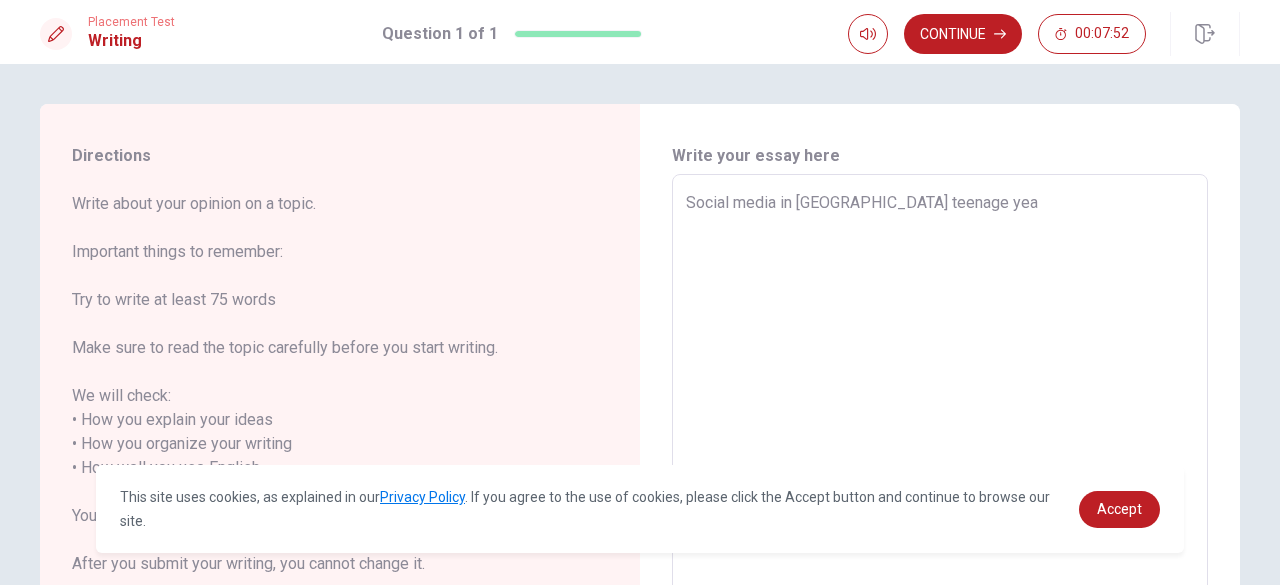 type on "x" 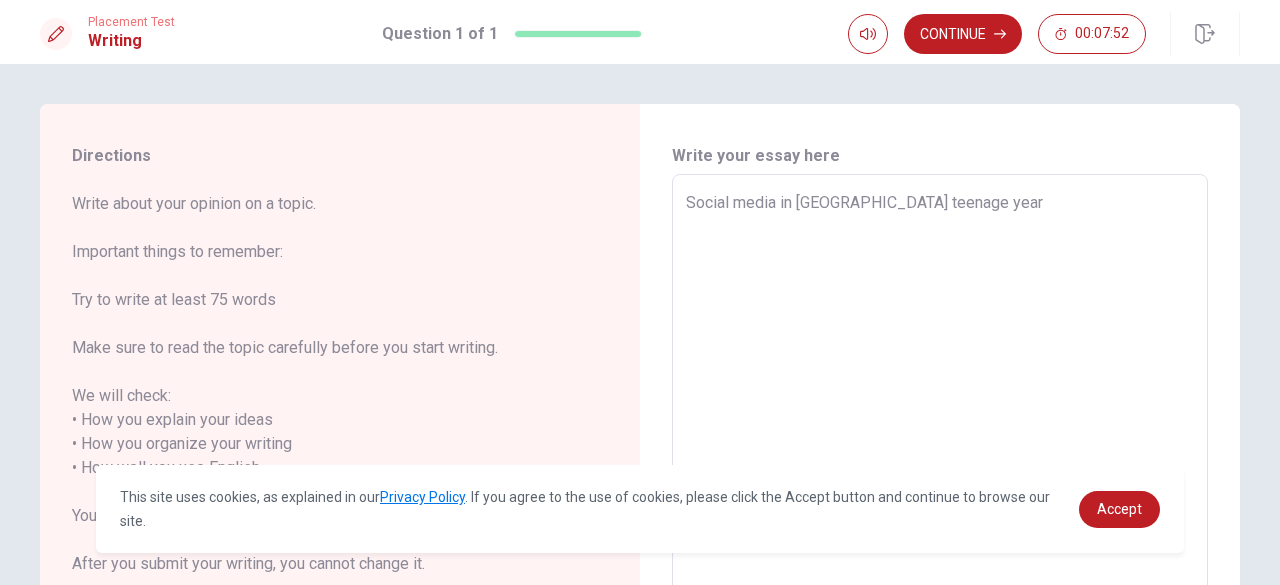 type on "x" 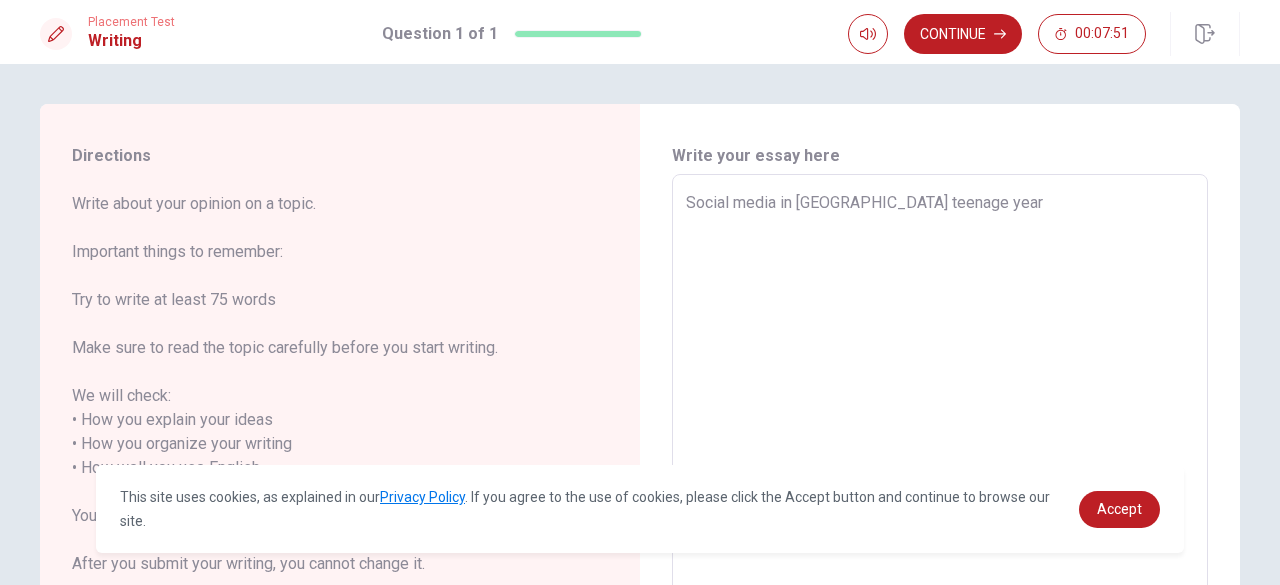 type on "Social media in [GEOGRAPHIC_DATA] teenage years" 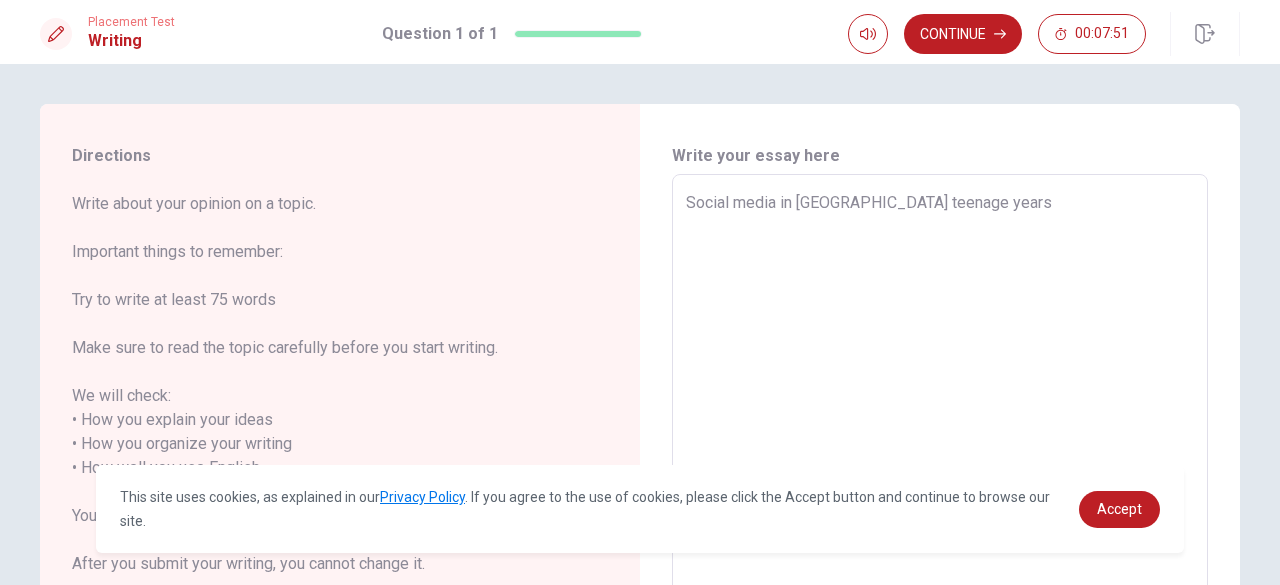 type on "x" 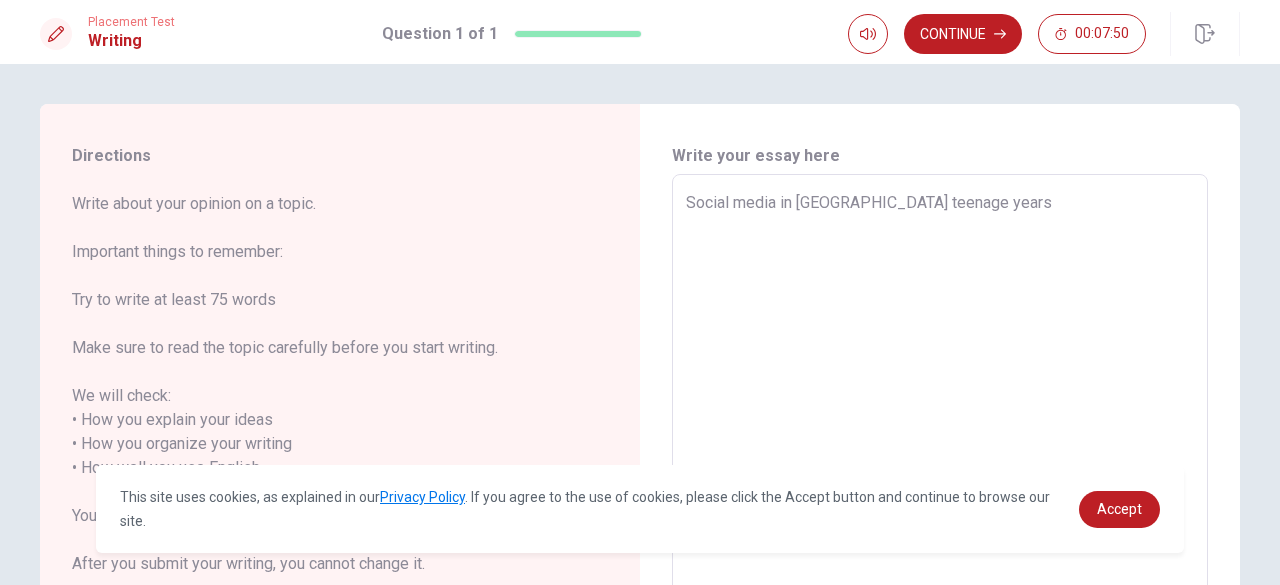 type on "Social media in [GEOGRAPHIC_DATA] teenage years" 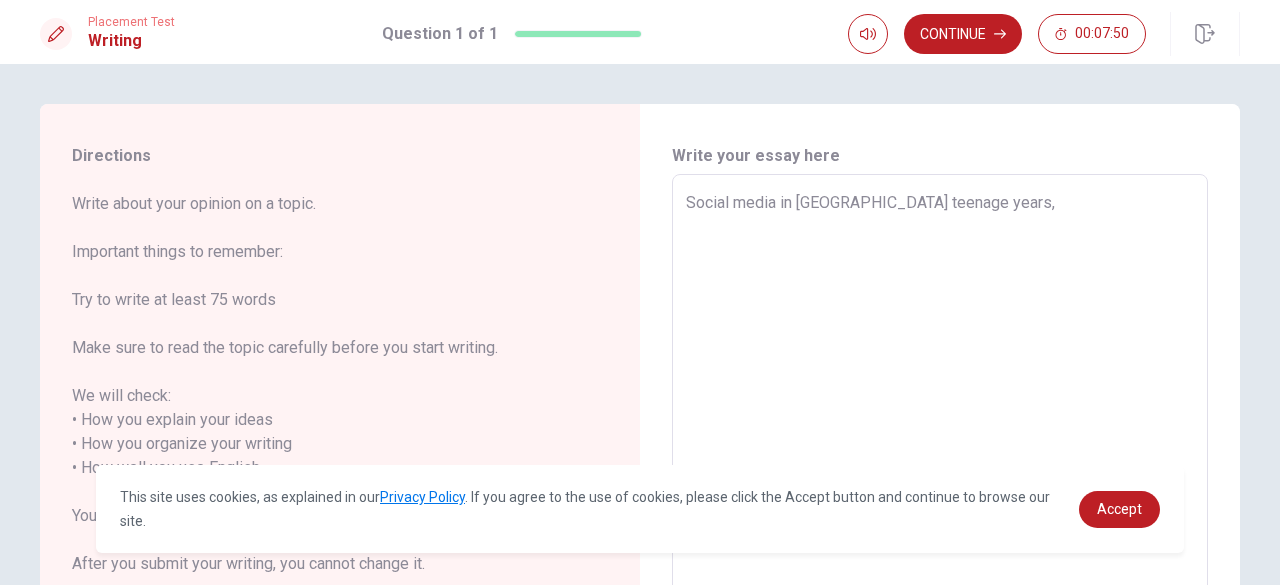 type on "x" 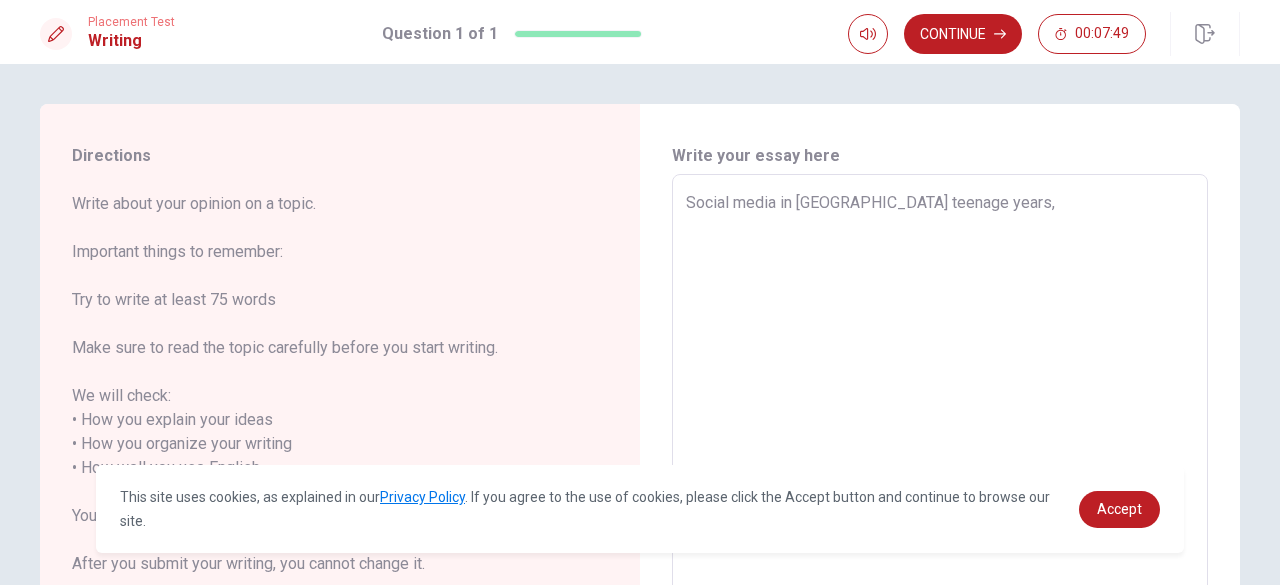 type on "Social media in [GEOGRAPHIC_DATA] teenage years, i" 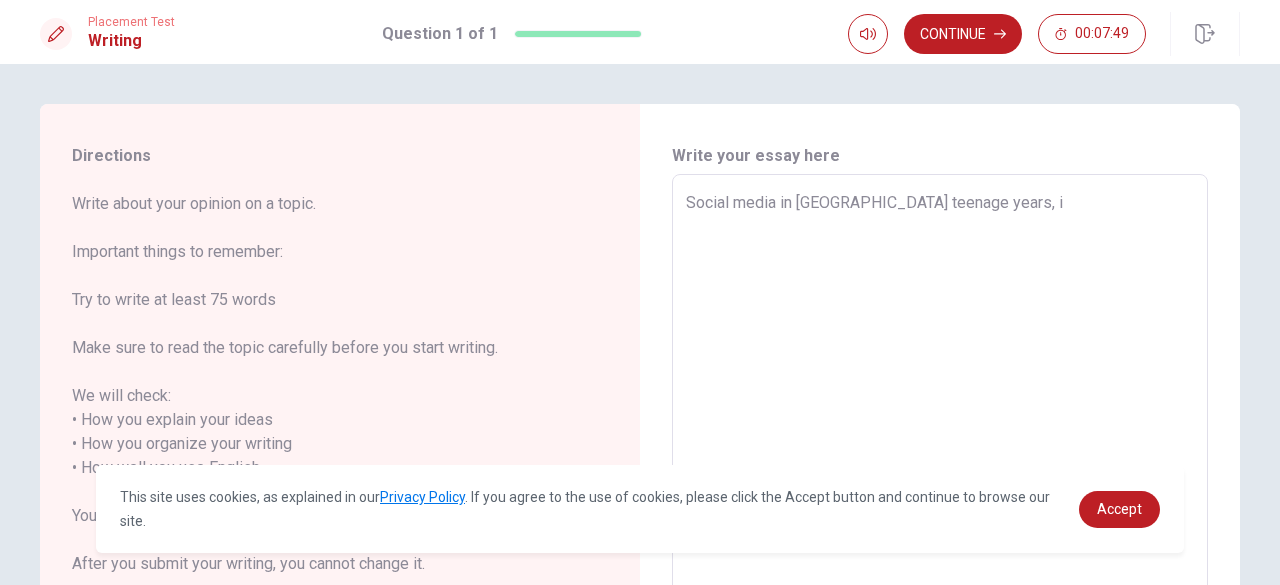 type on "x" 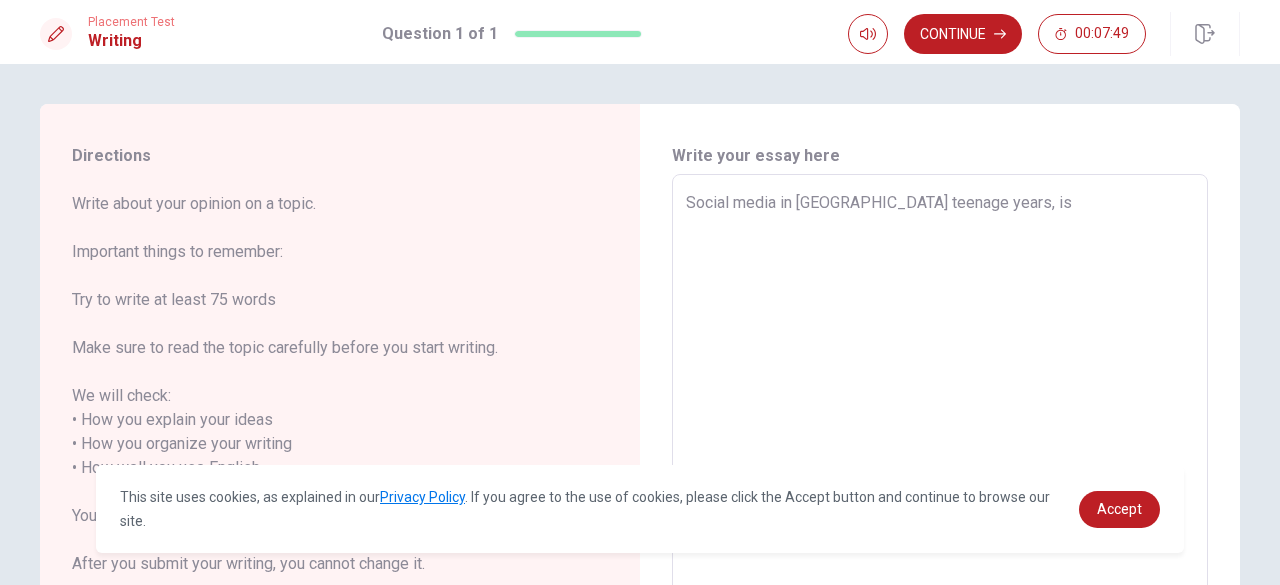 type on "x" 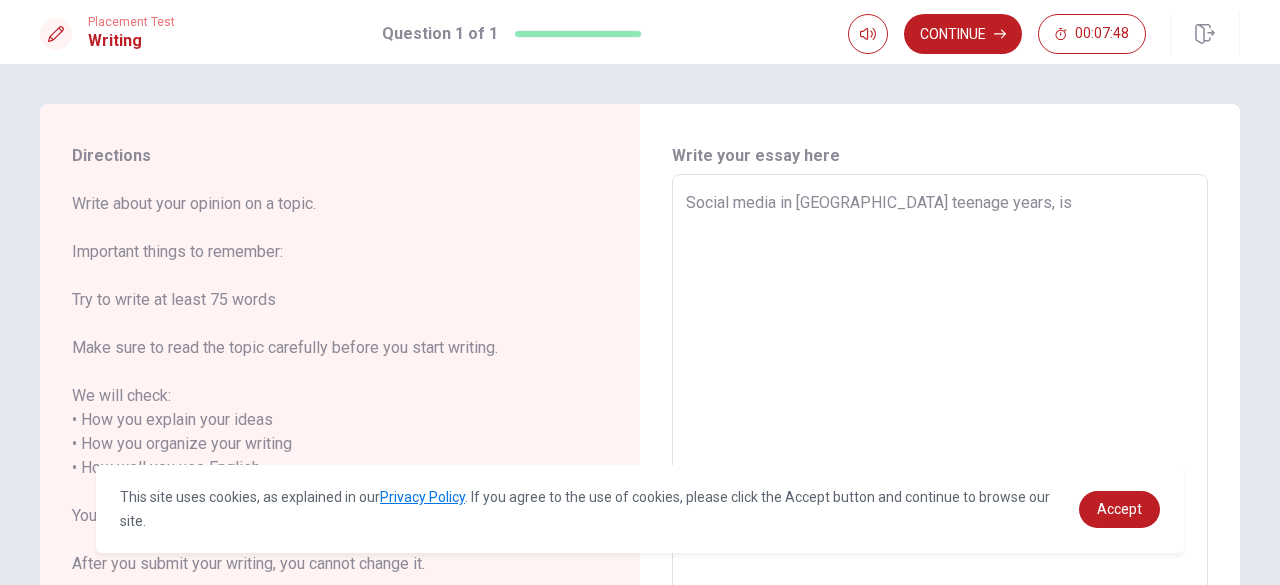 type on "Social media in [GEOGRAPHIC_DATA] teenage years, is g" 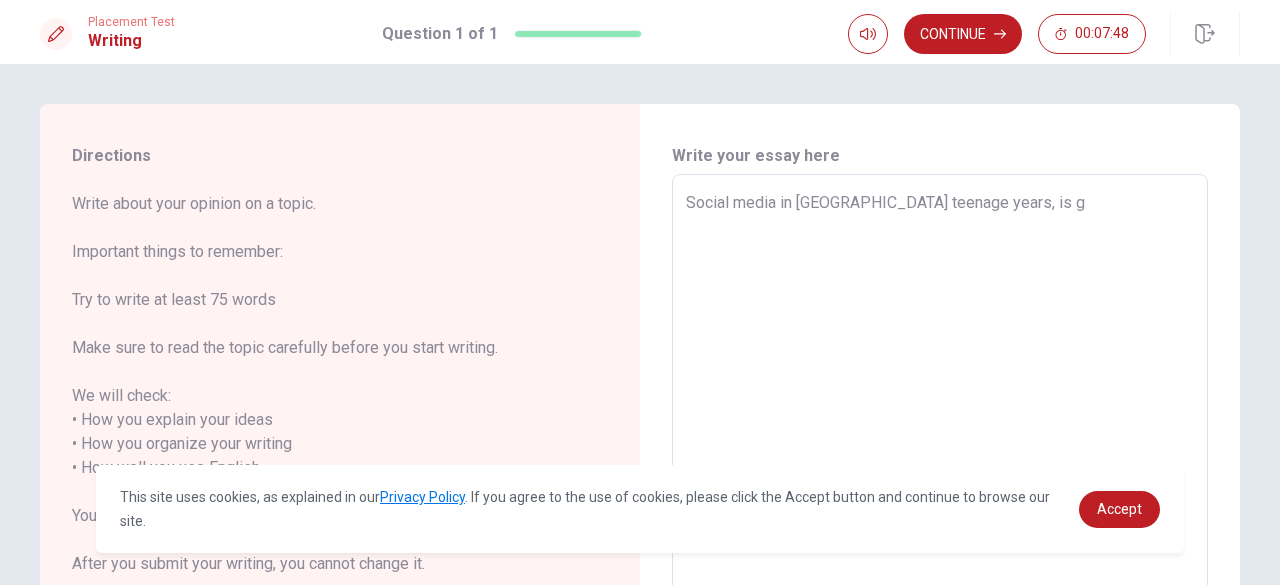 type on "x" 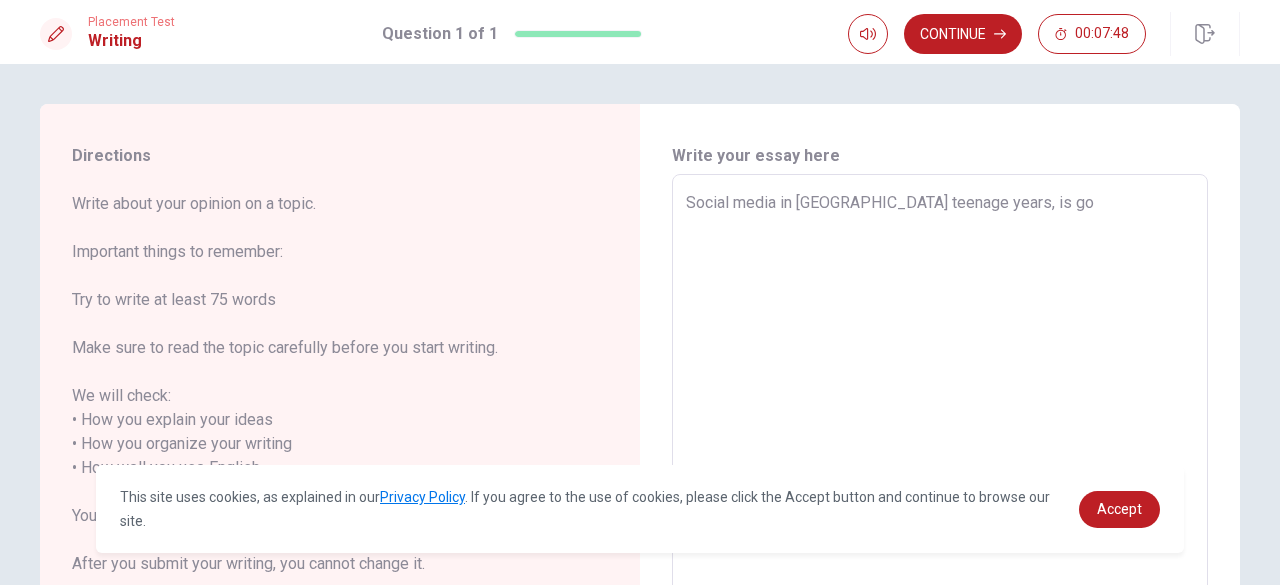 type on "x" 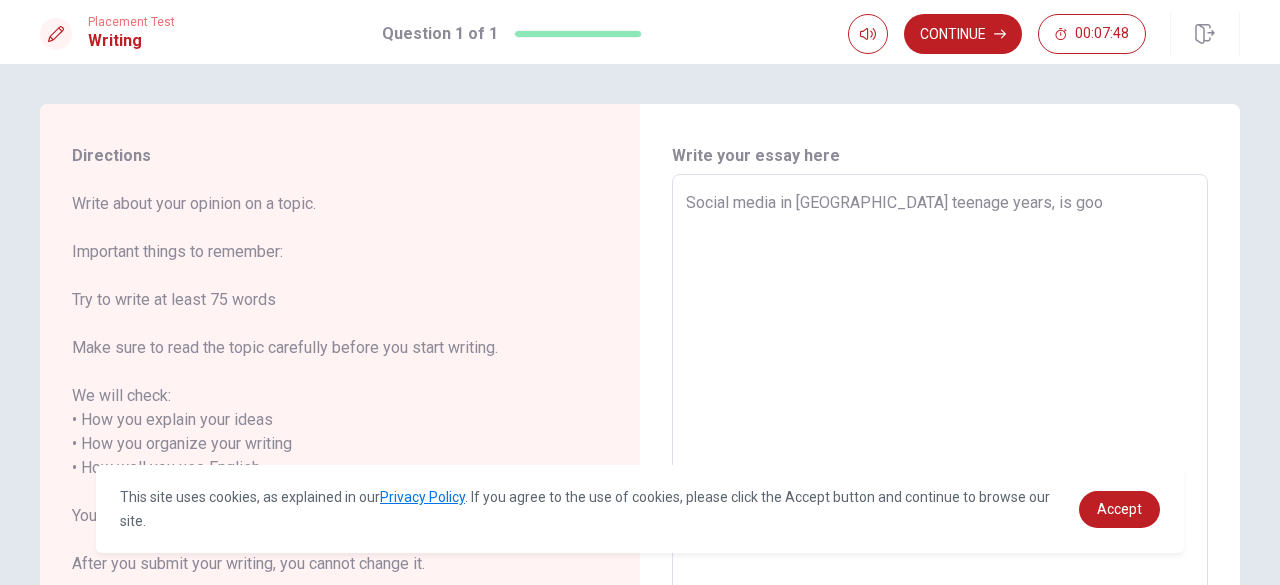 type on "x" 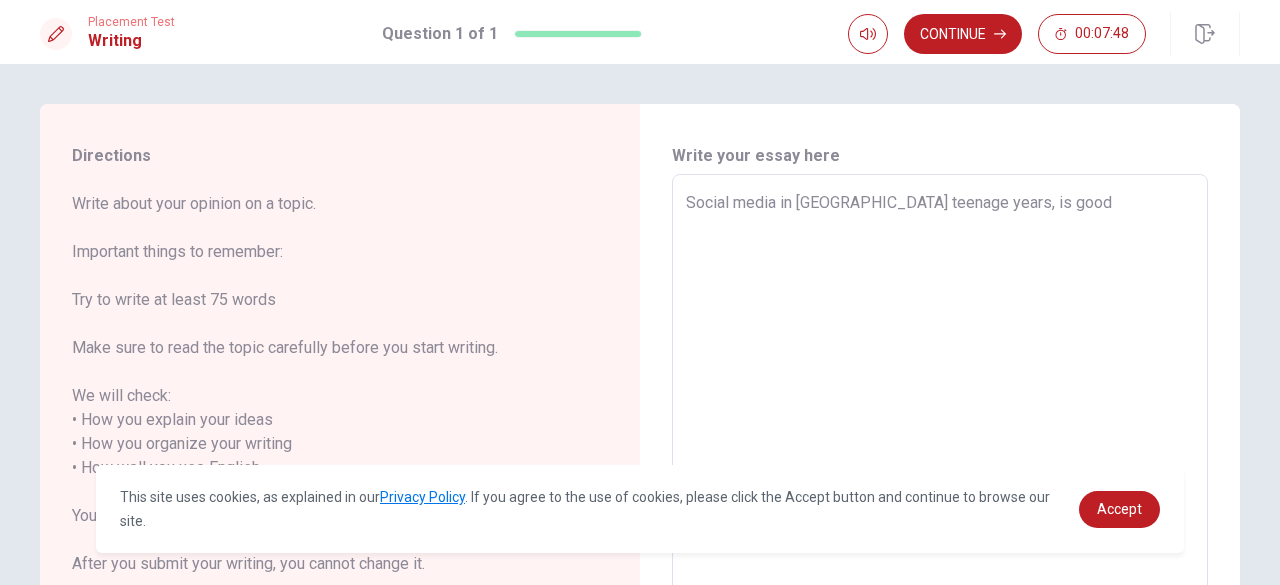 type on "x" 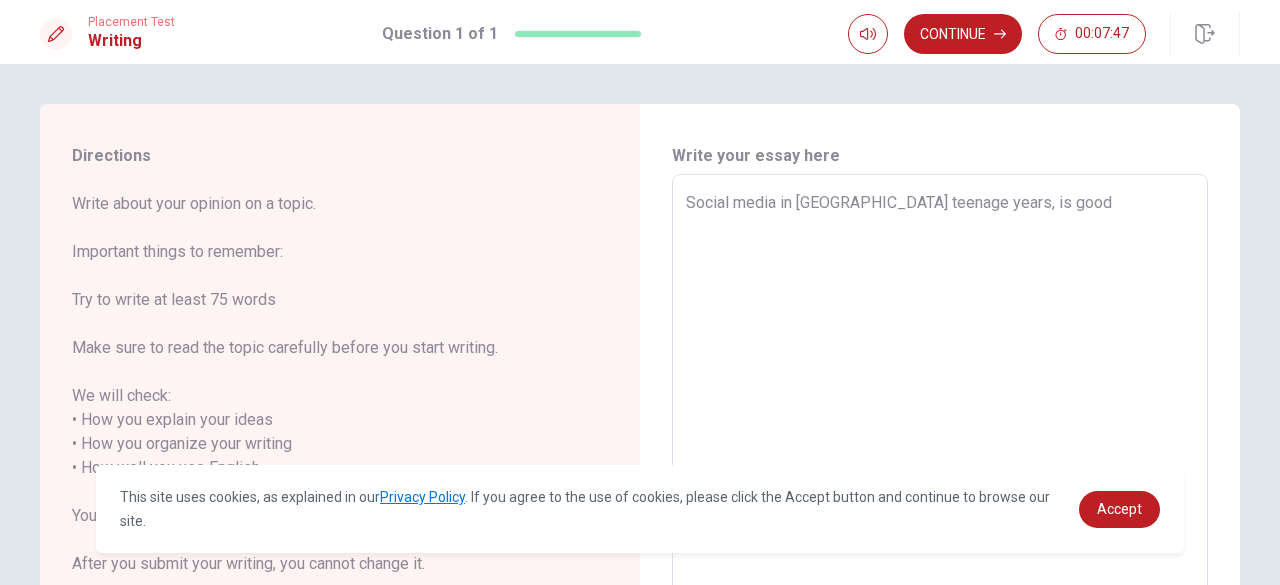 type on "Social media in [GEOGRAPHIC_DATA] teenage years, is good" 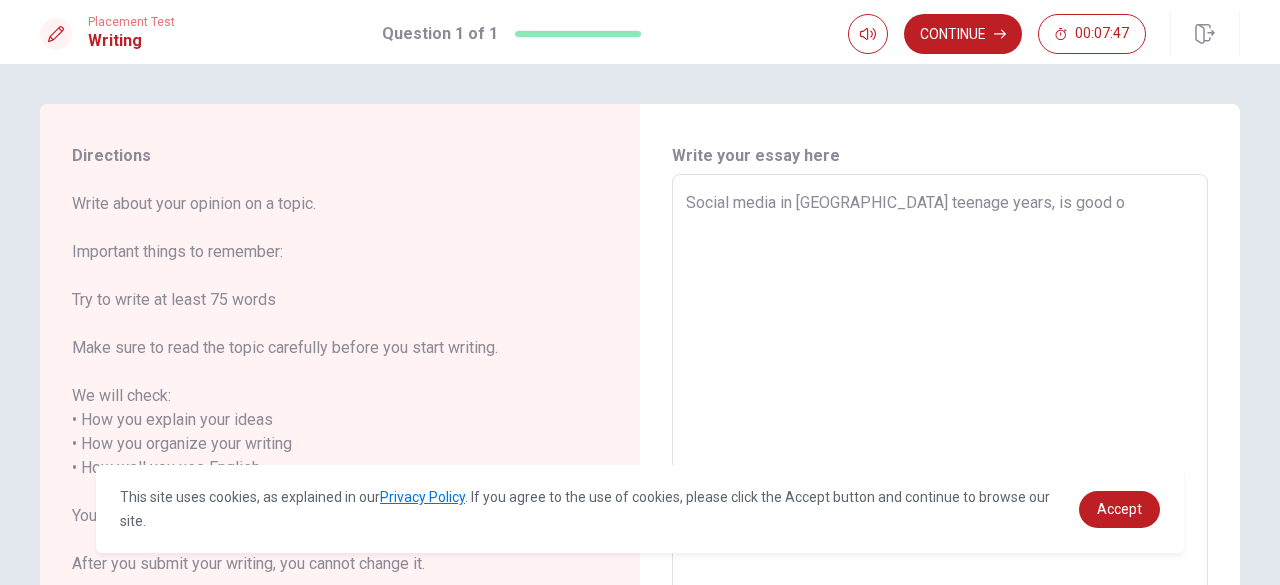 type on "x" 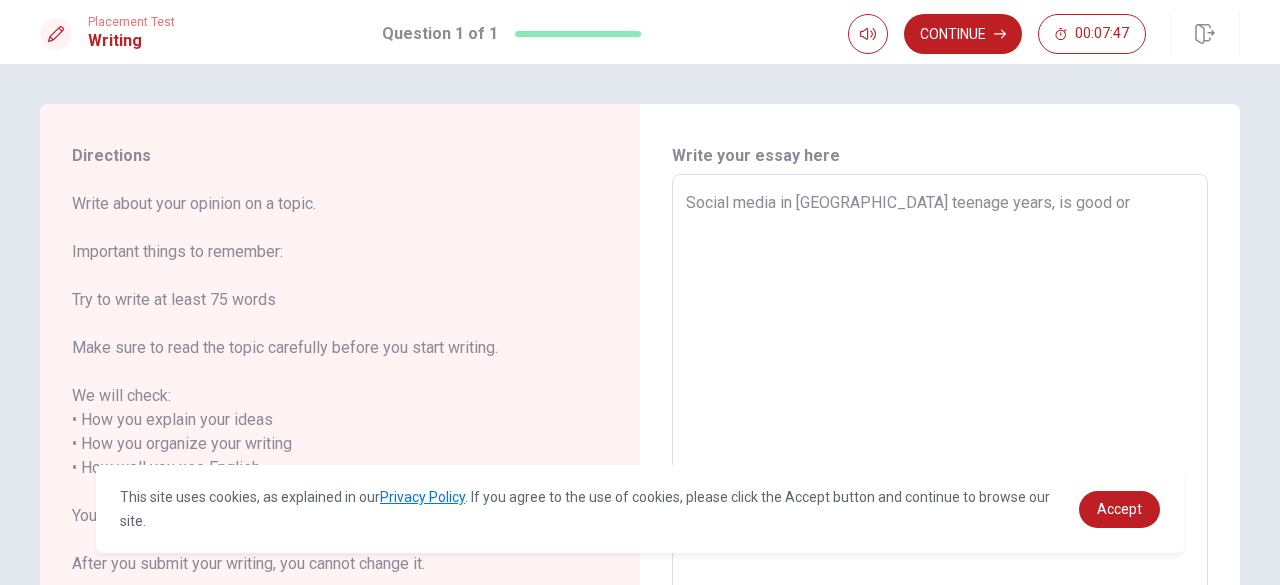 type on "x" 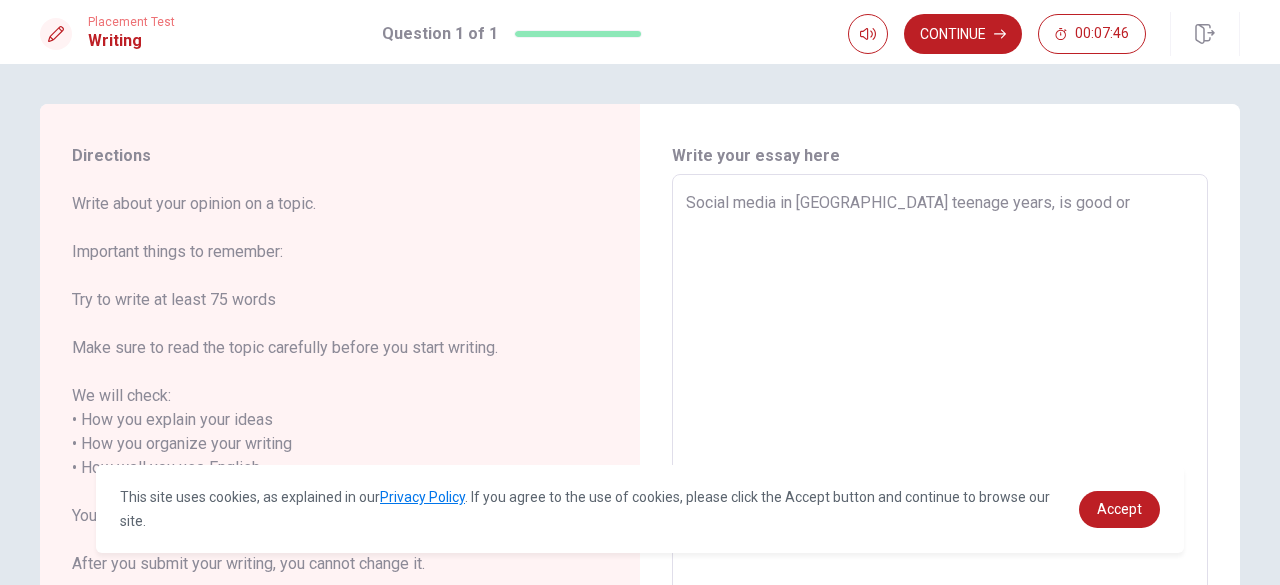 type on "Social media in [GEOGRAPHIC_DATA] teenage years, is good or" 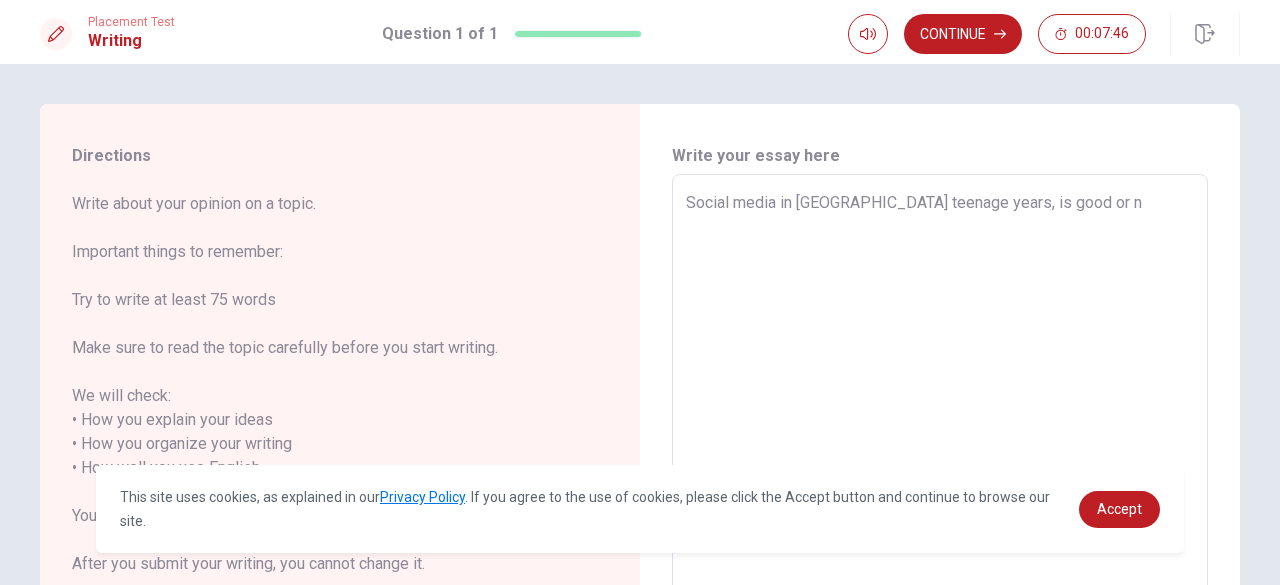 type on "x" 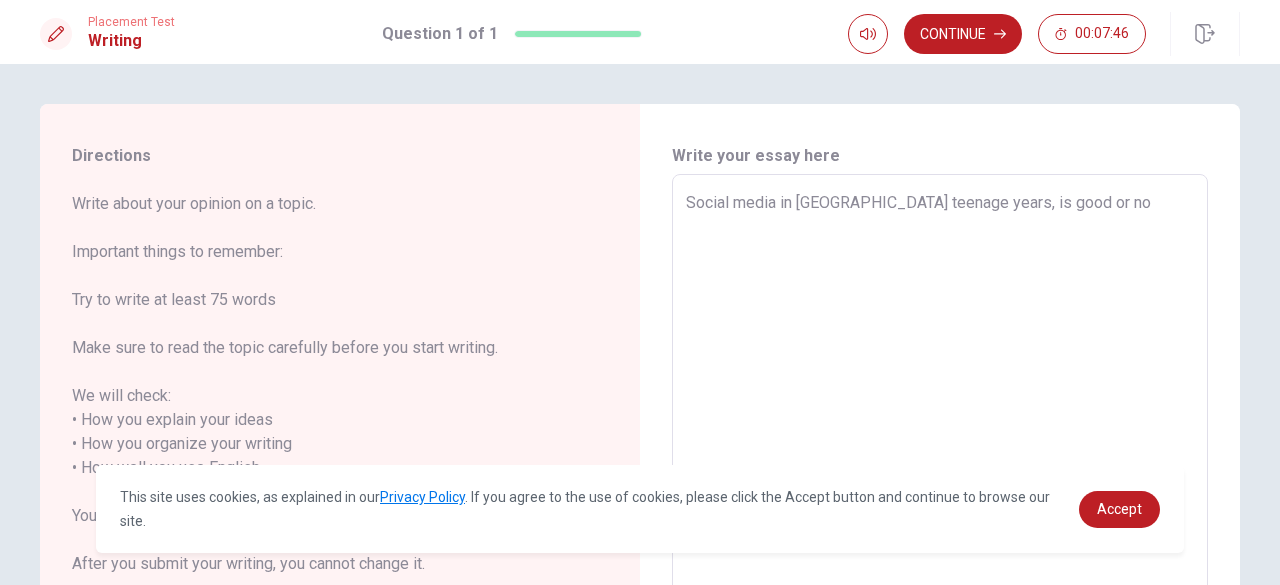 type on "x" 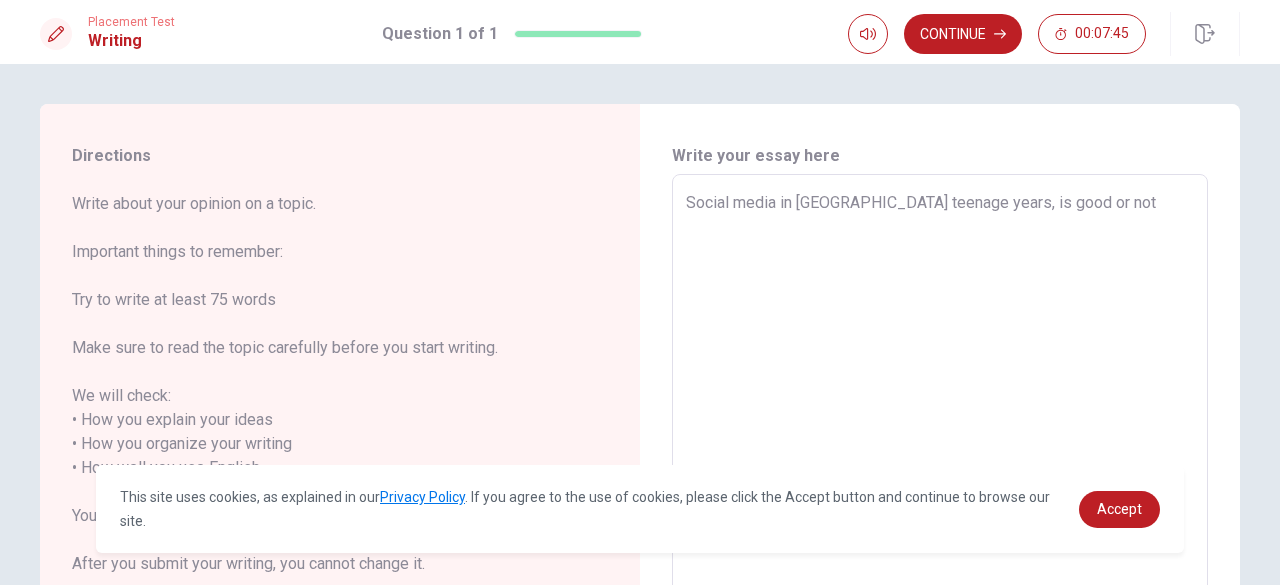 type on "x" 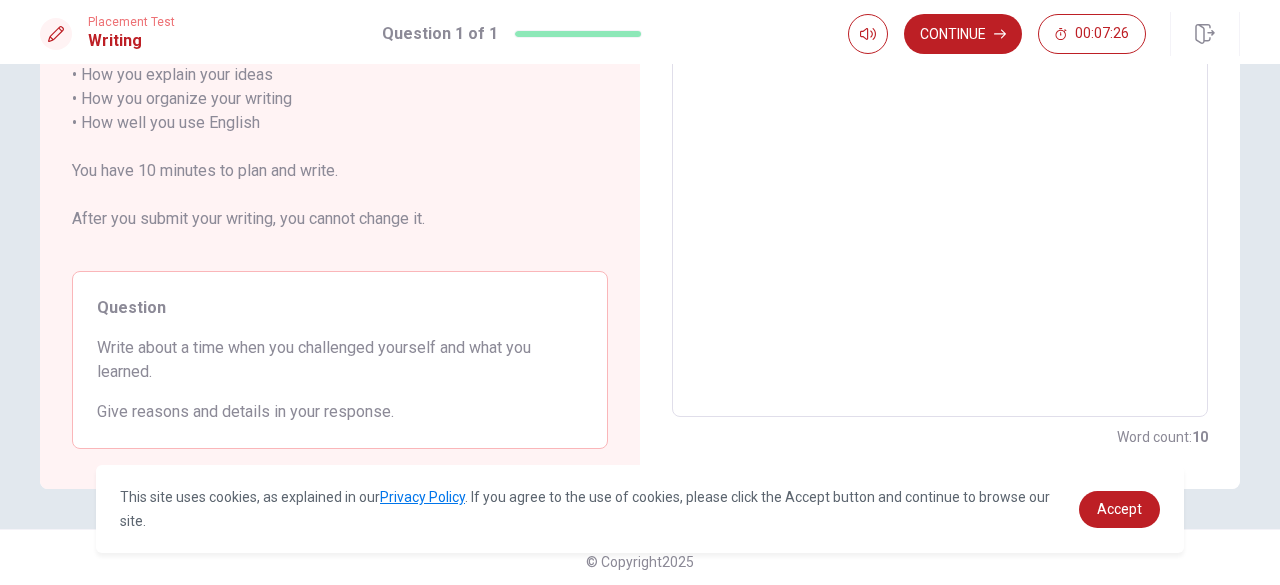 scroll, scrollTop: 0, scrollLeft: 0, axis: both 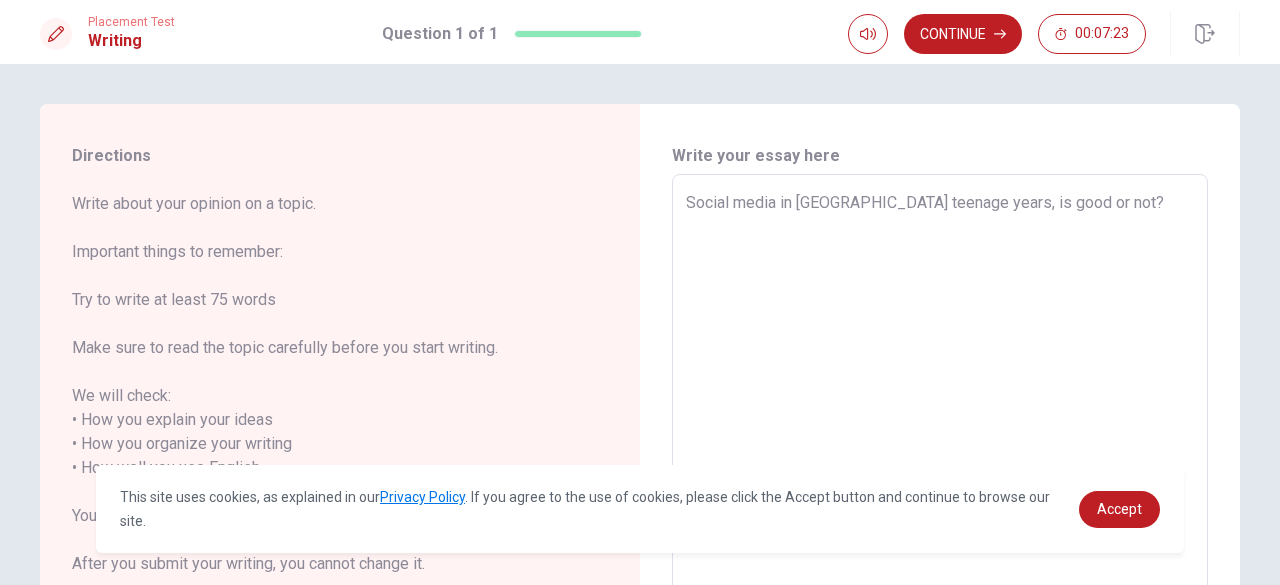 drag, startPoint x: 1059, startPoint y: 191, endPoint x: 654, endPoint y: 215, distance: 405.71048 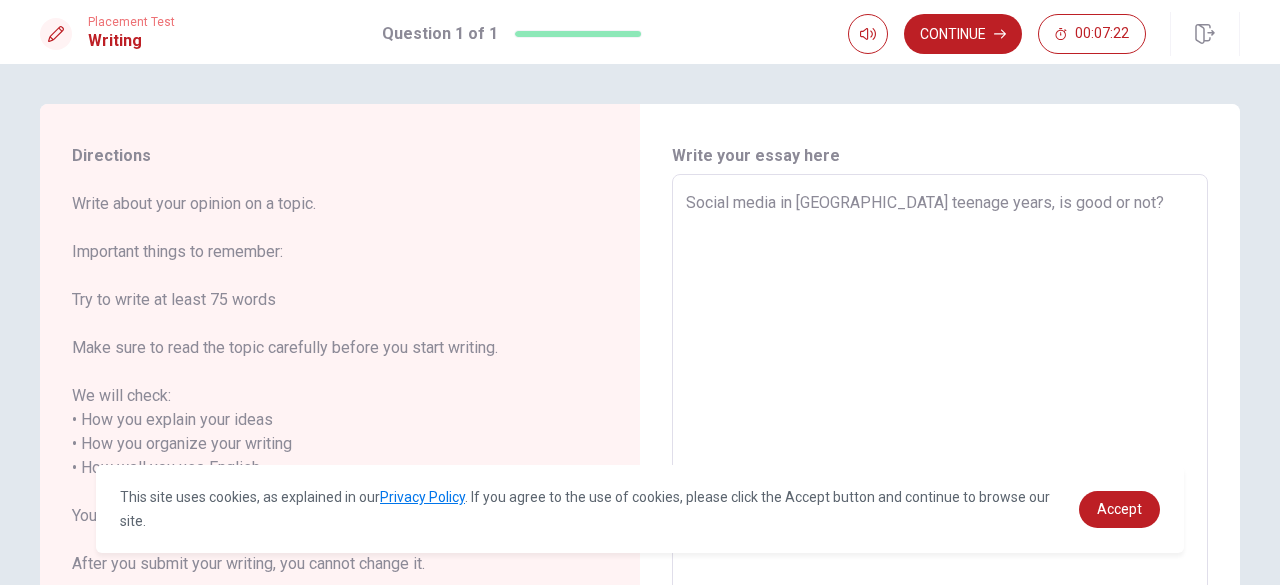 type on "x" 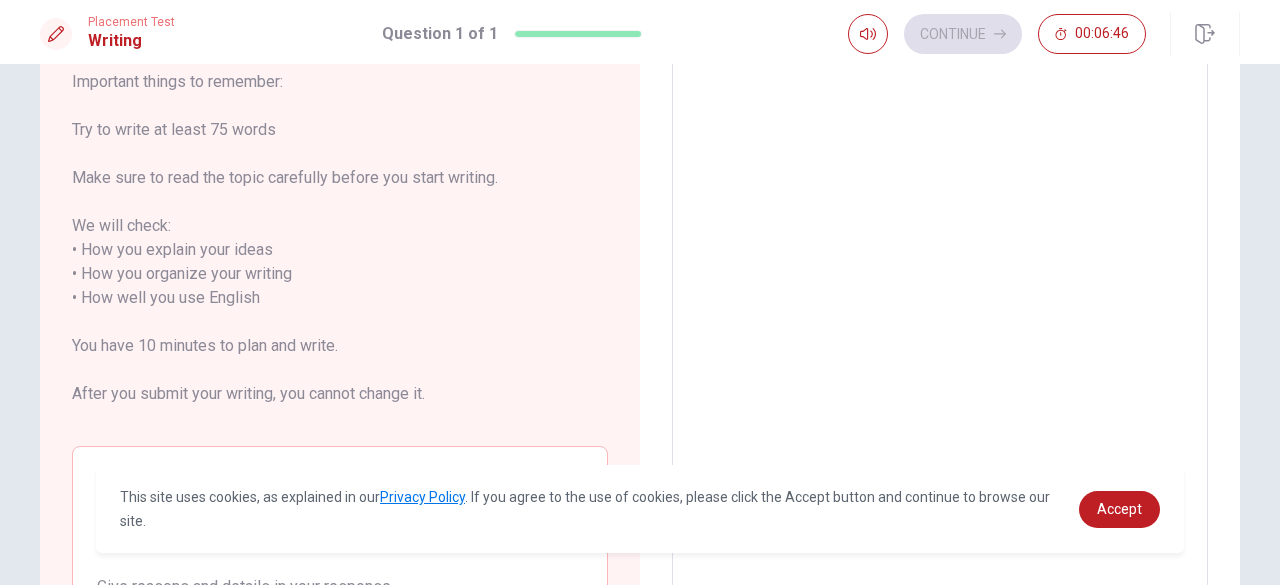 scroll, scrollTop: 0, scrollLeft: 0, axis: both 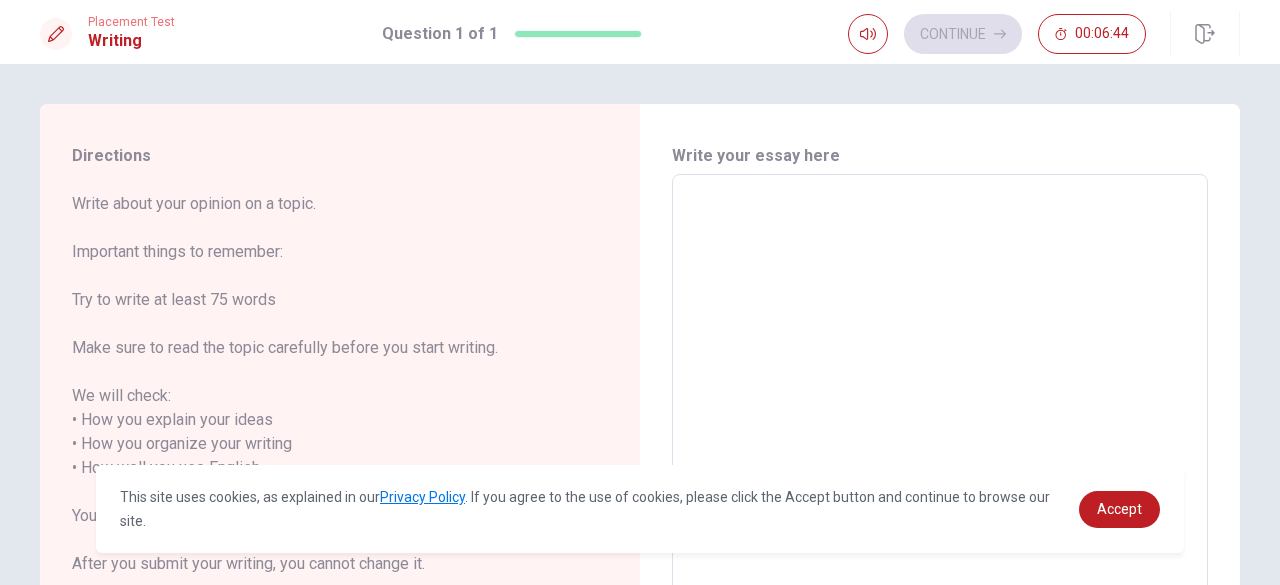 type on "I" 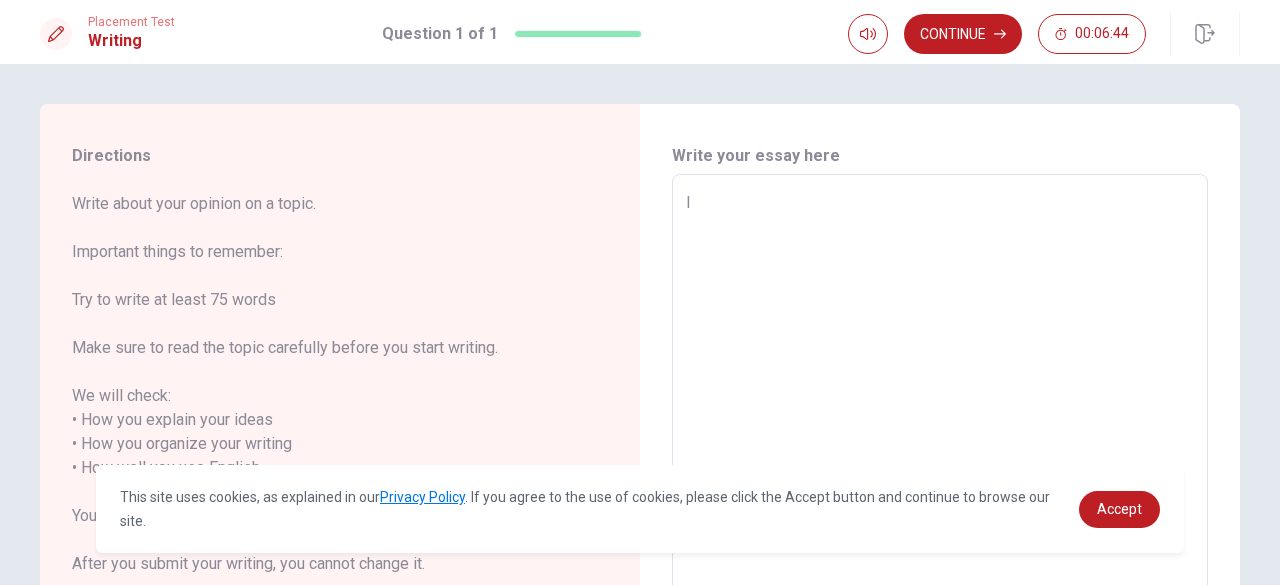 type on "x" 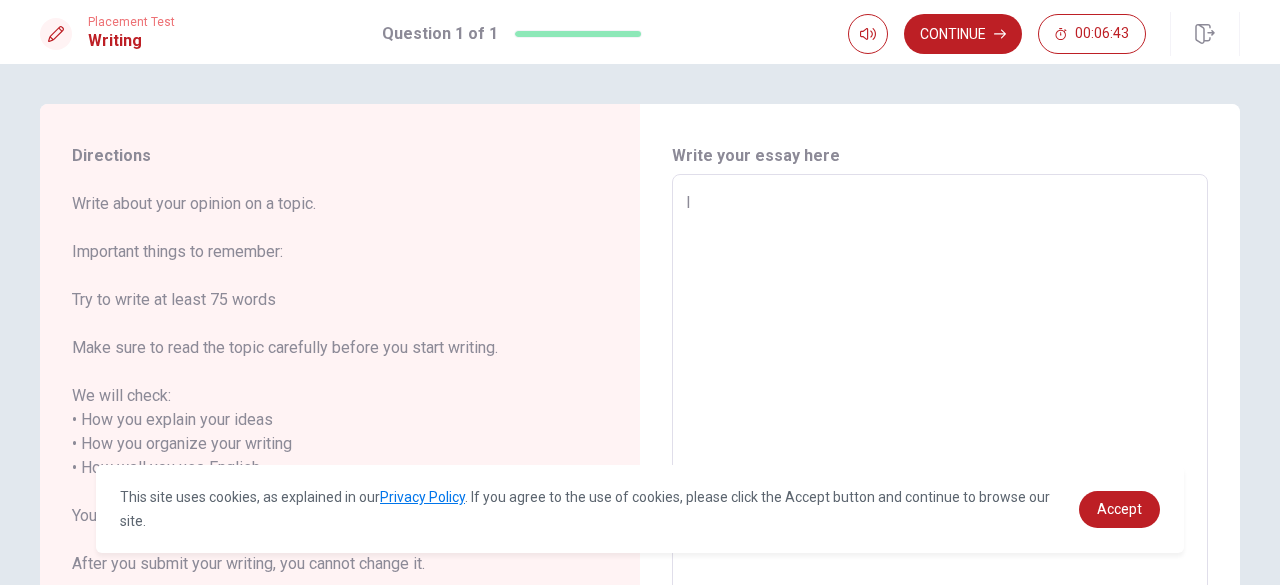 type on "I" 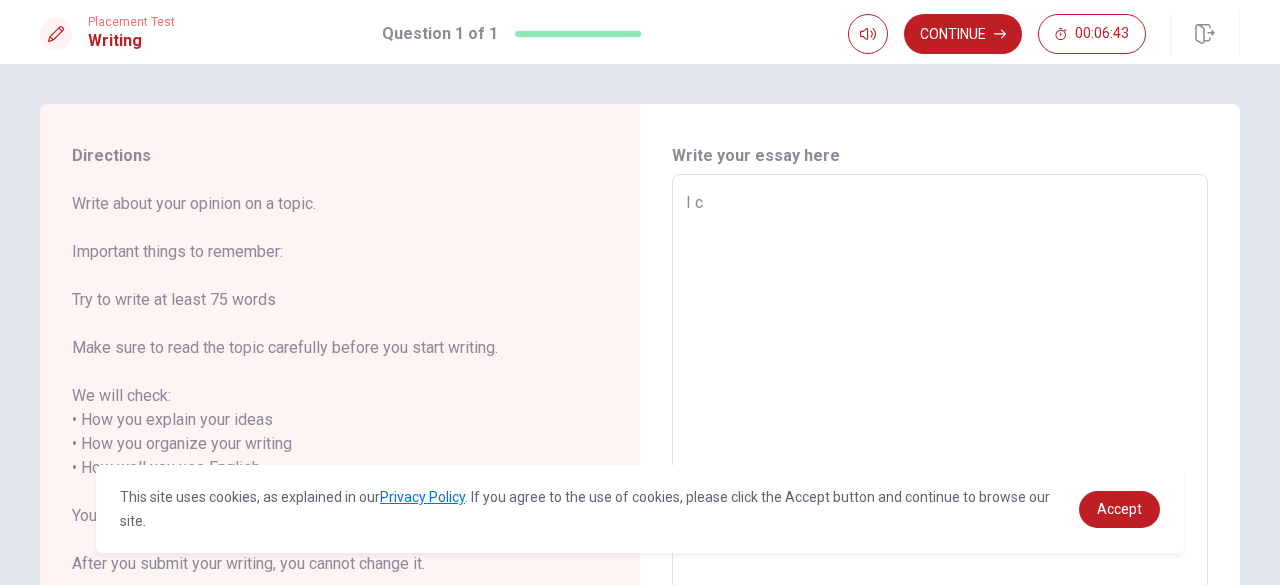 type on "x" 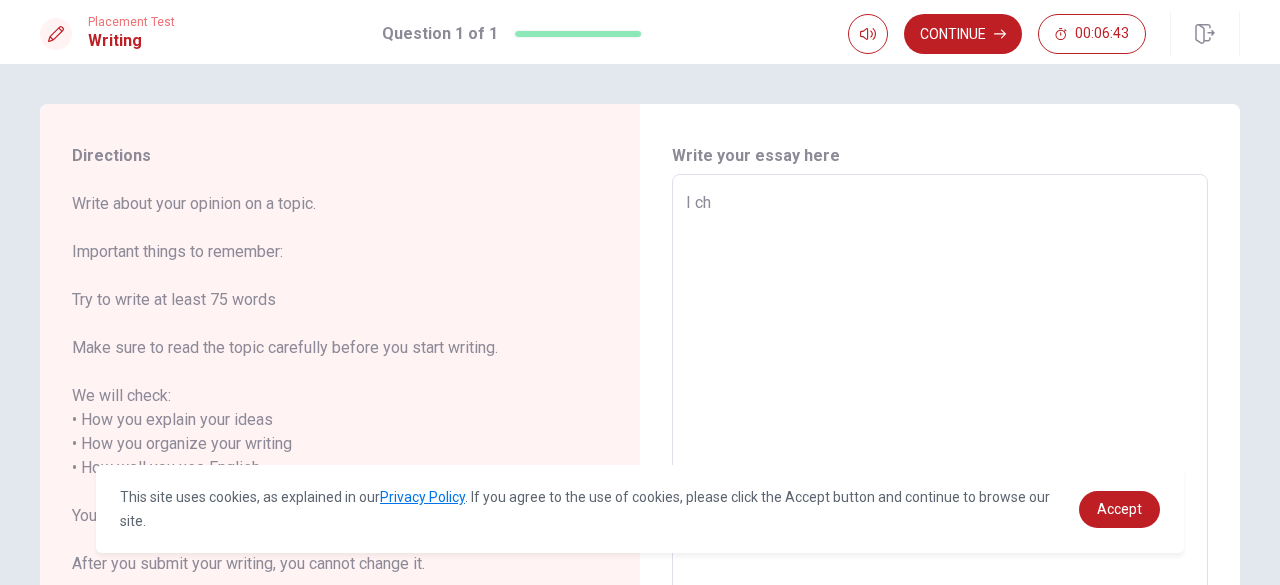 type on "x" 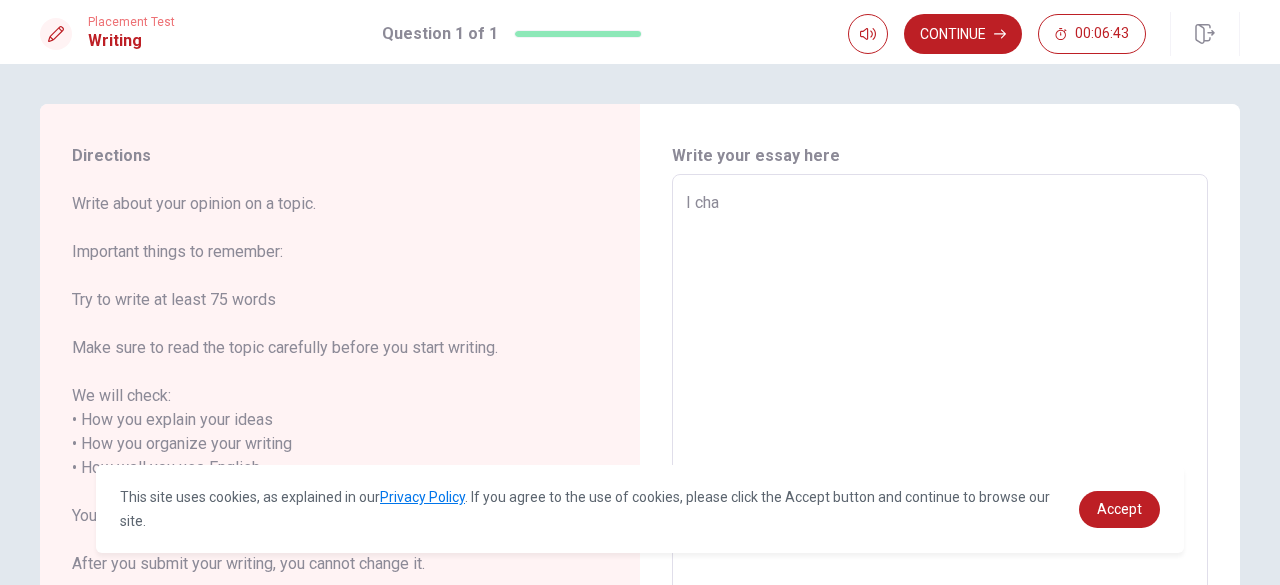 type on "x" 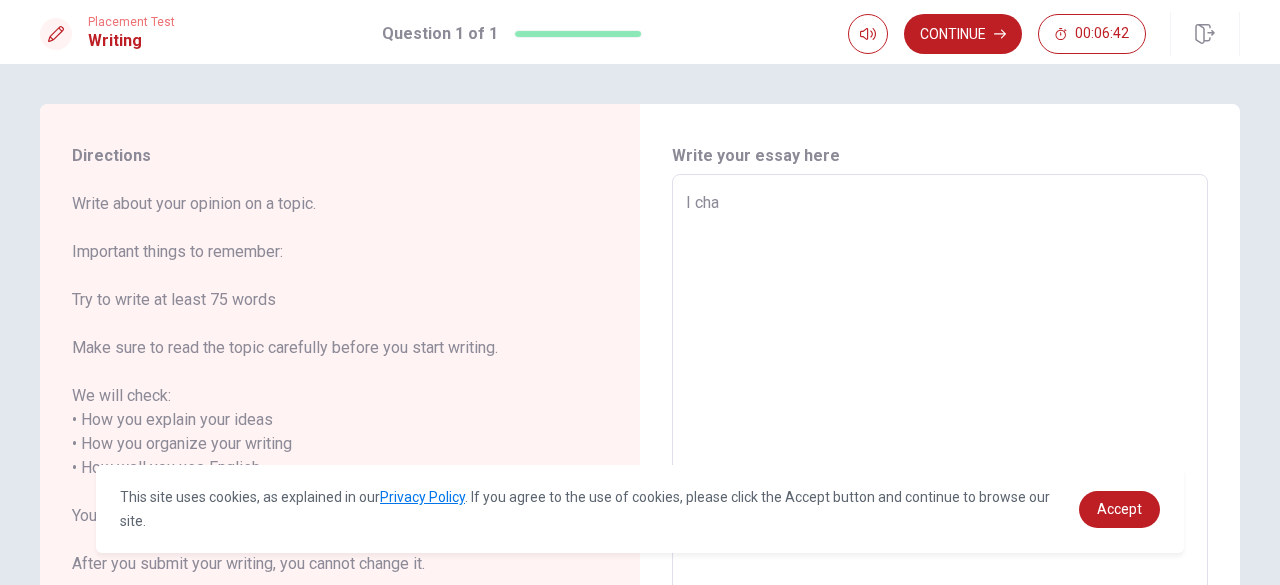 type on "I chan" 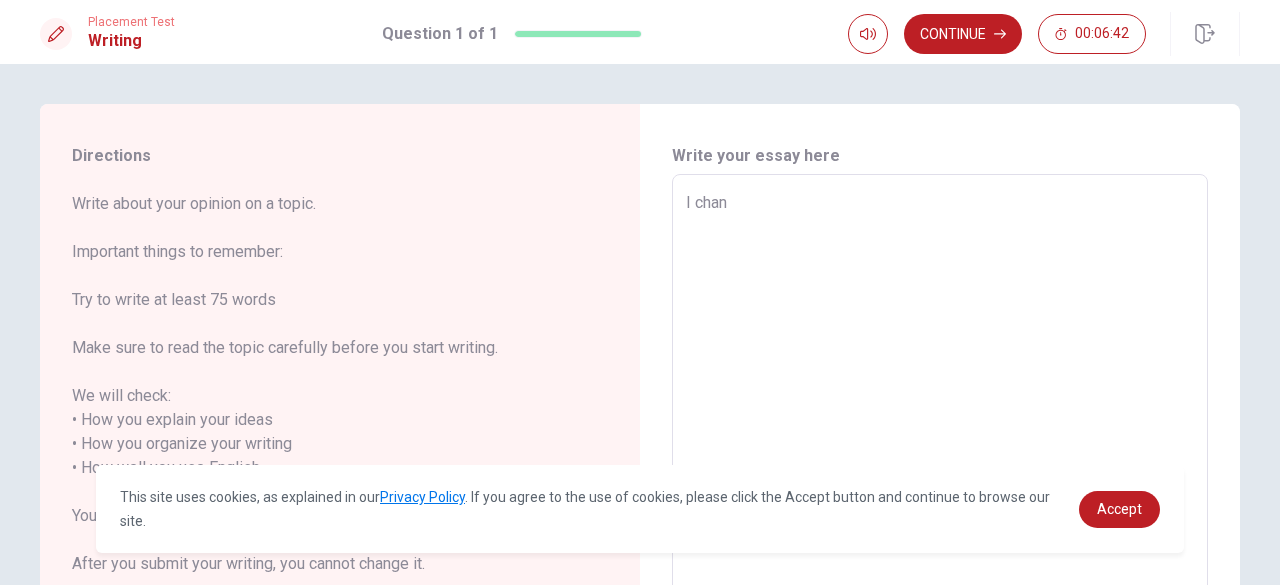 type on "x" 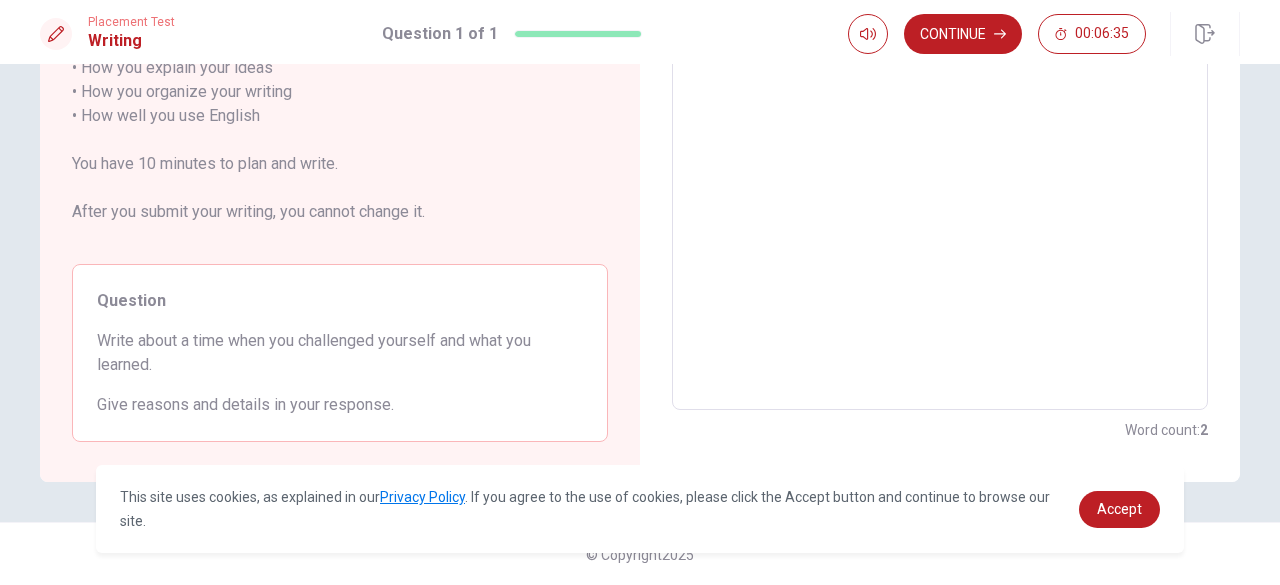 scroll, scrollTop: 0, scrollLeft: 0, axis: both 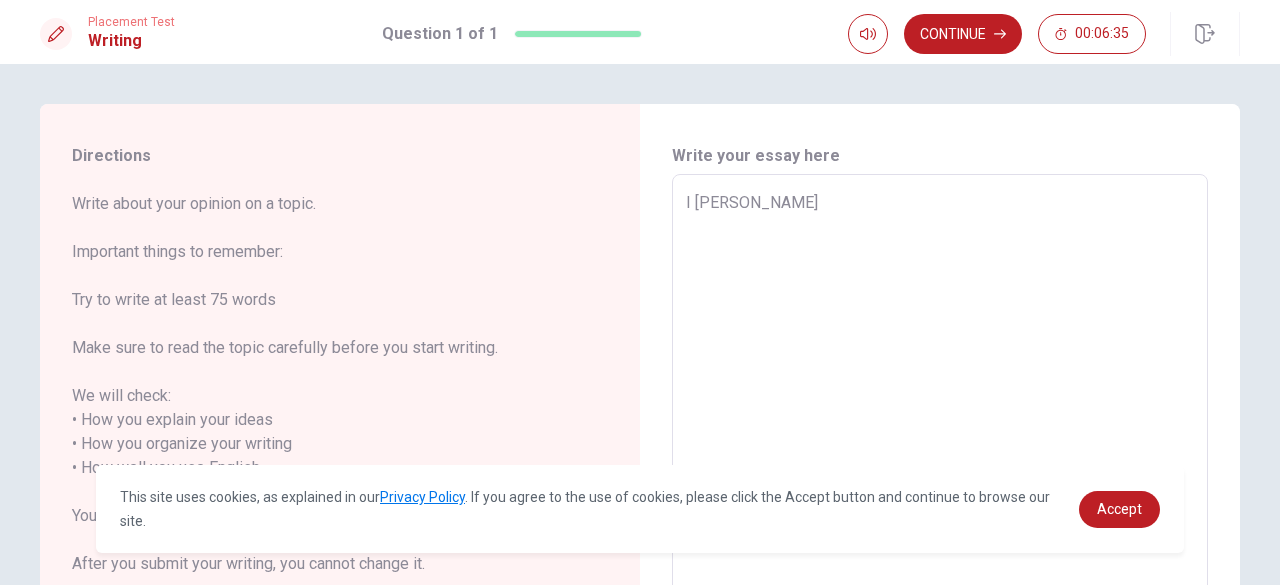 type on "x" 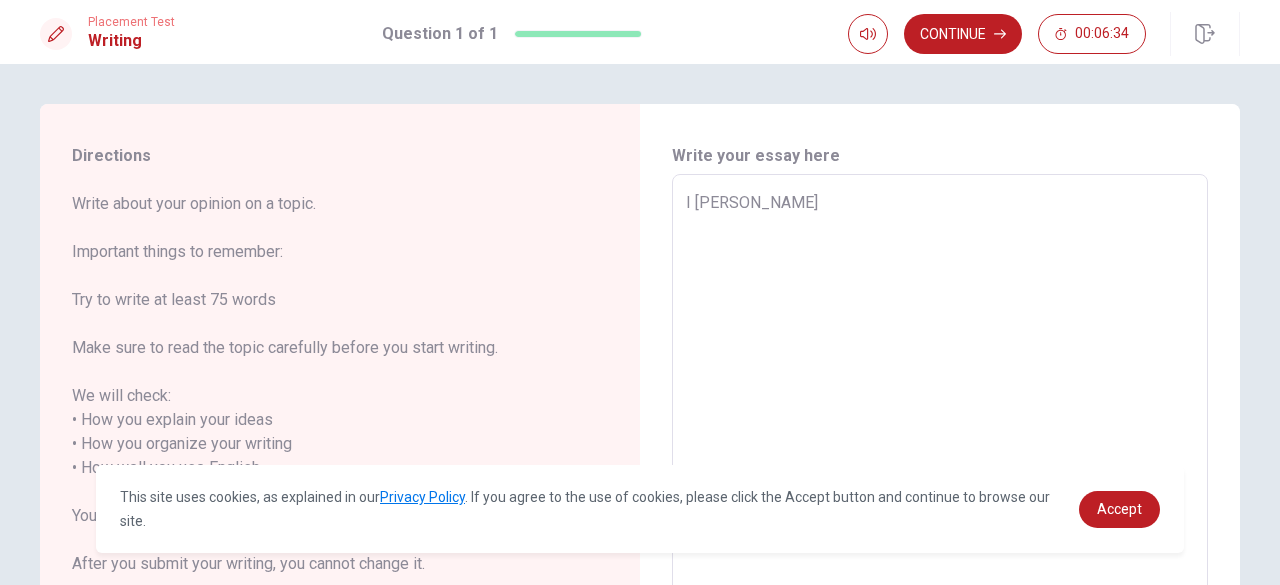 type on "I chan" 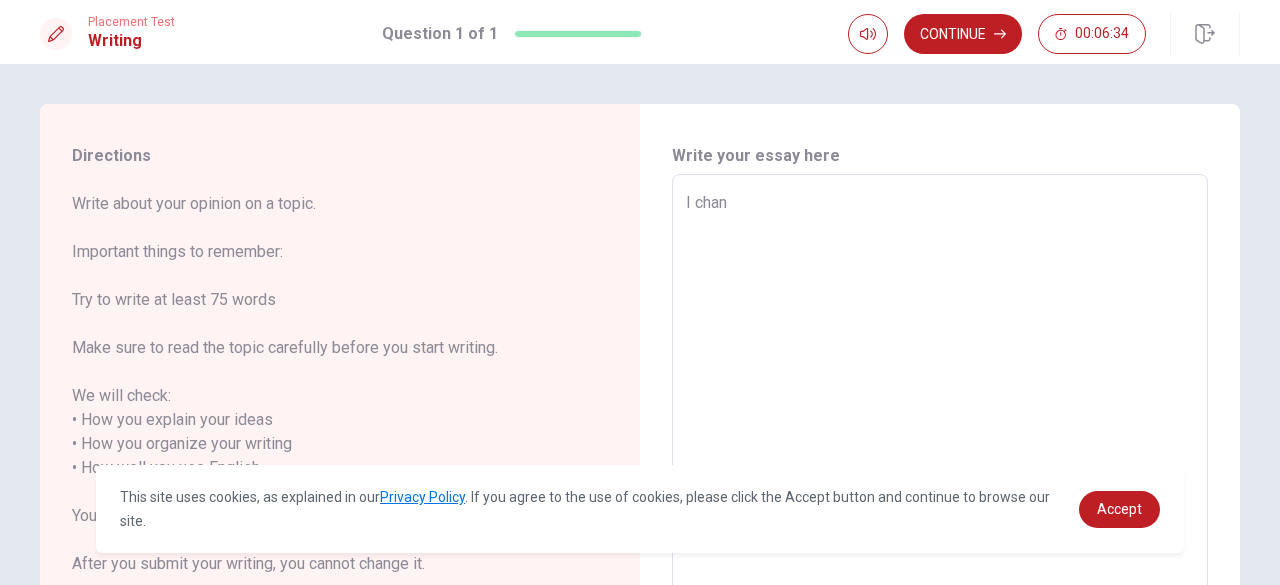 type on "x" 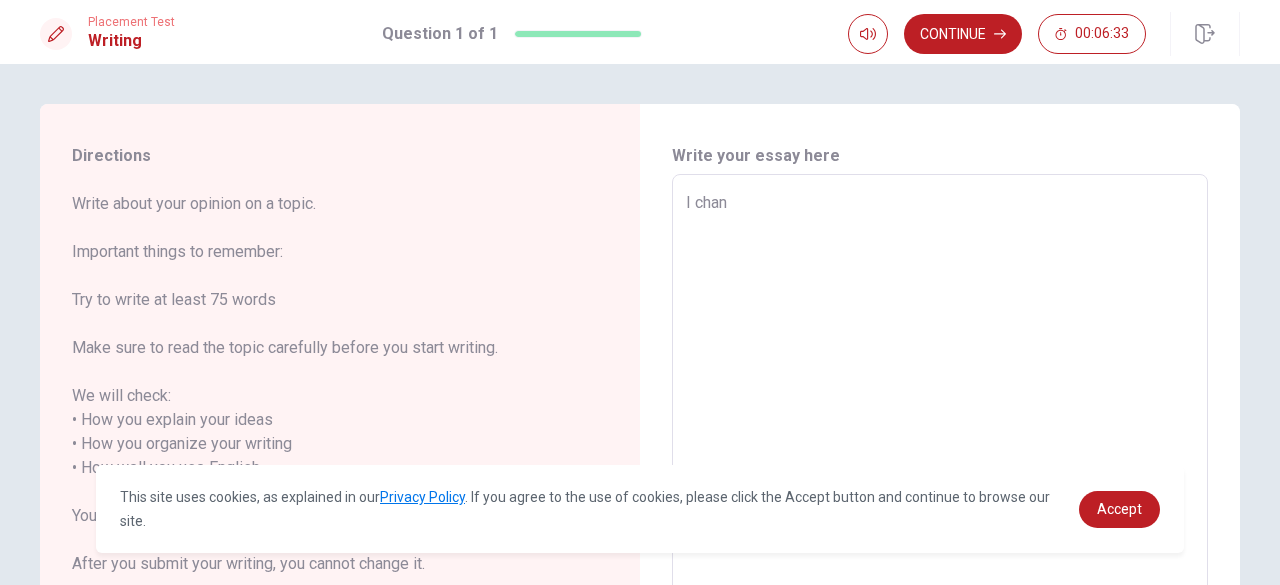 type on "I cha" 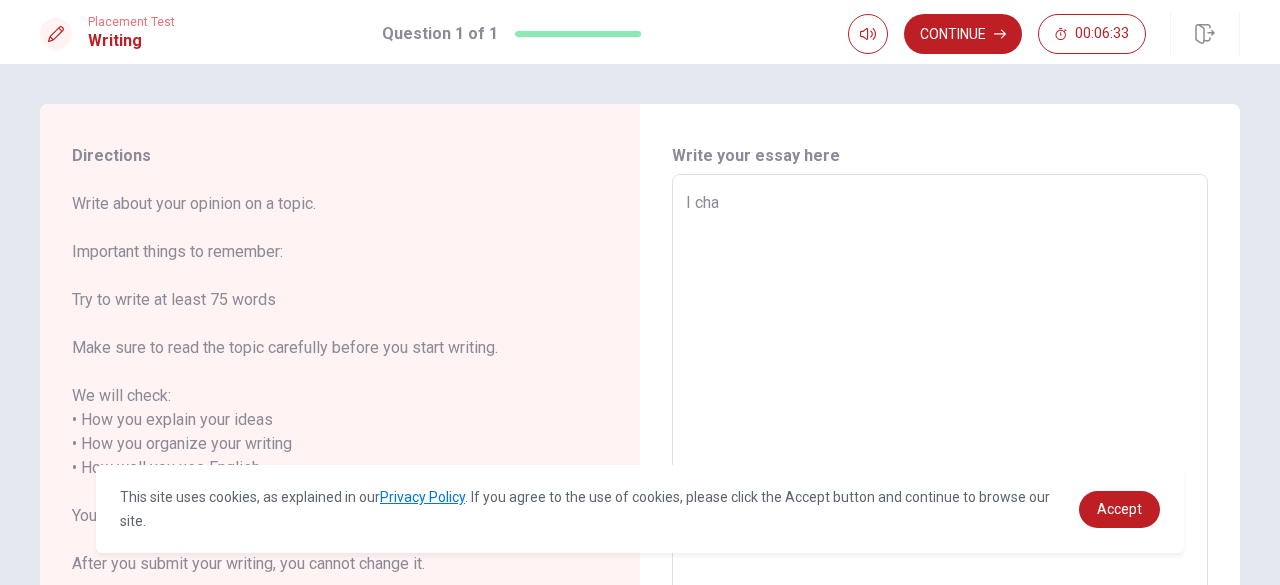 type on "x" 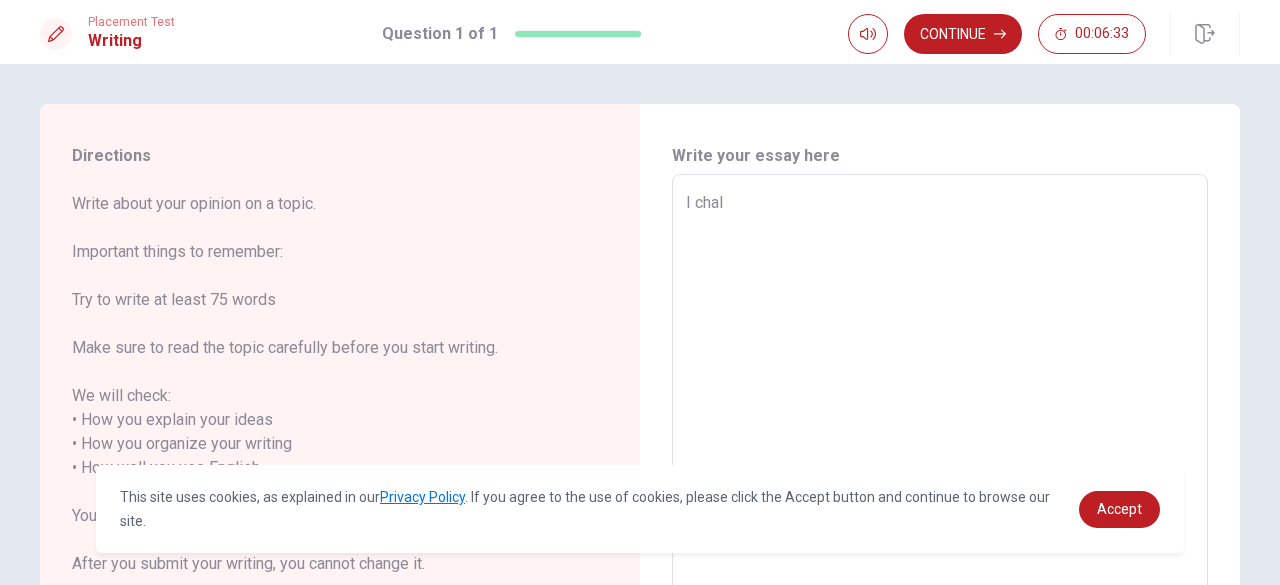 type on "x" 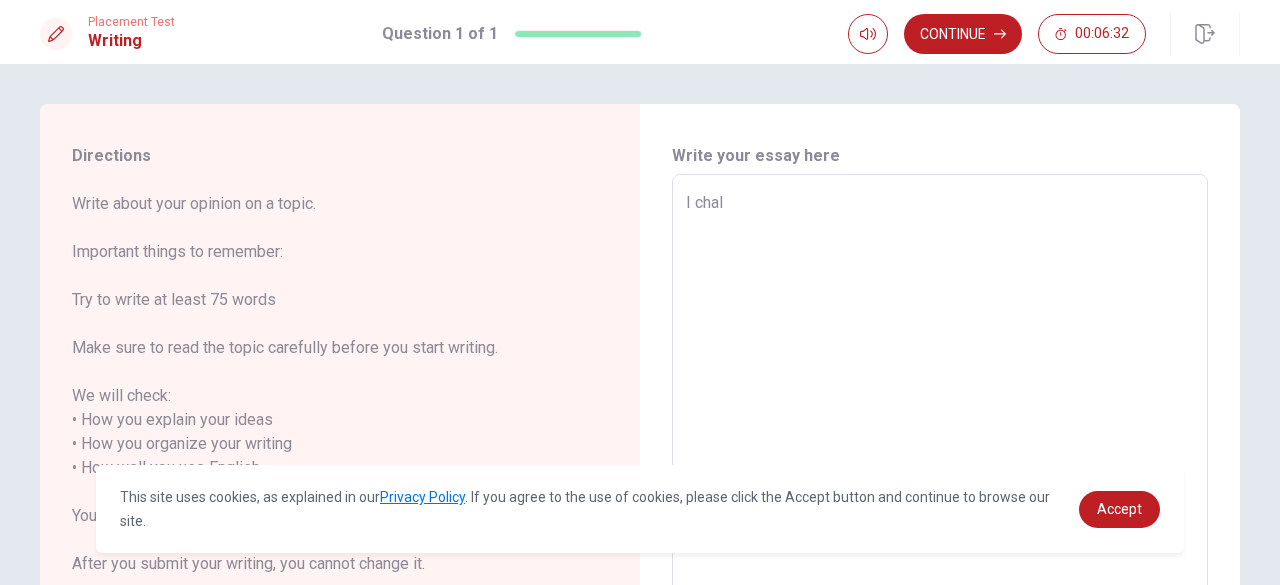 type on "I chall" 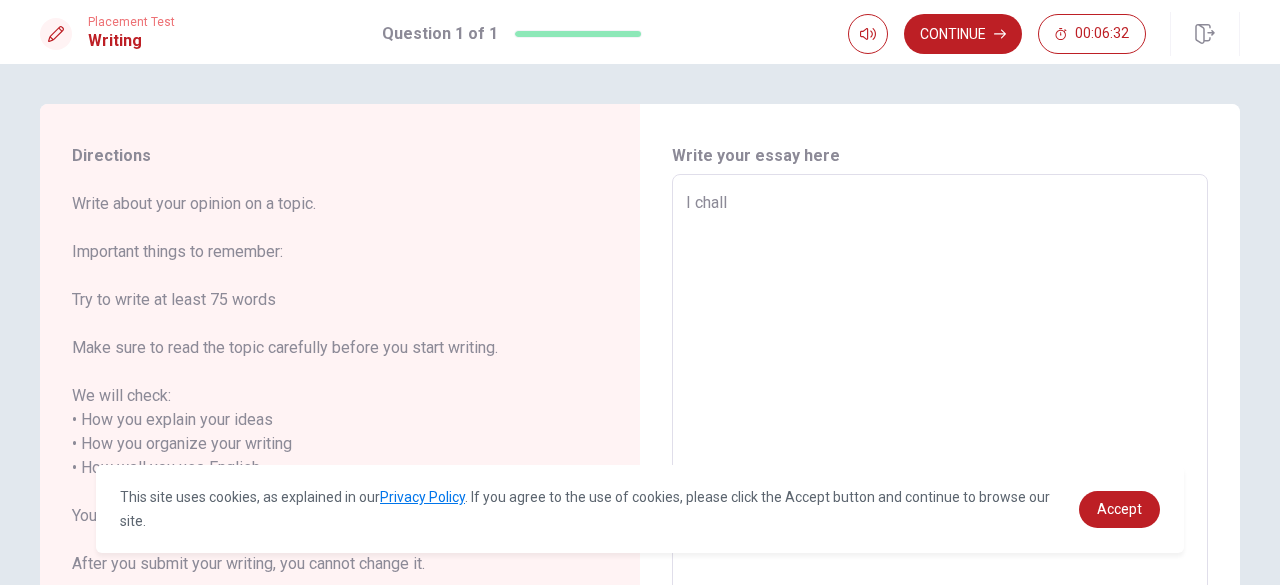 type on "x" 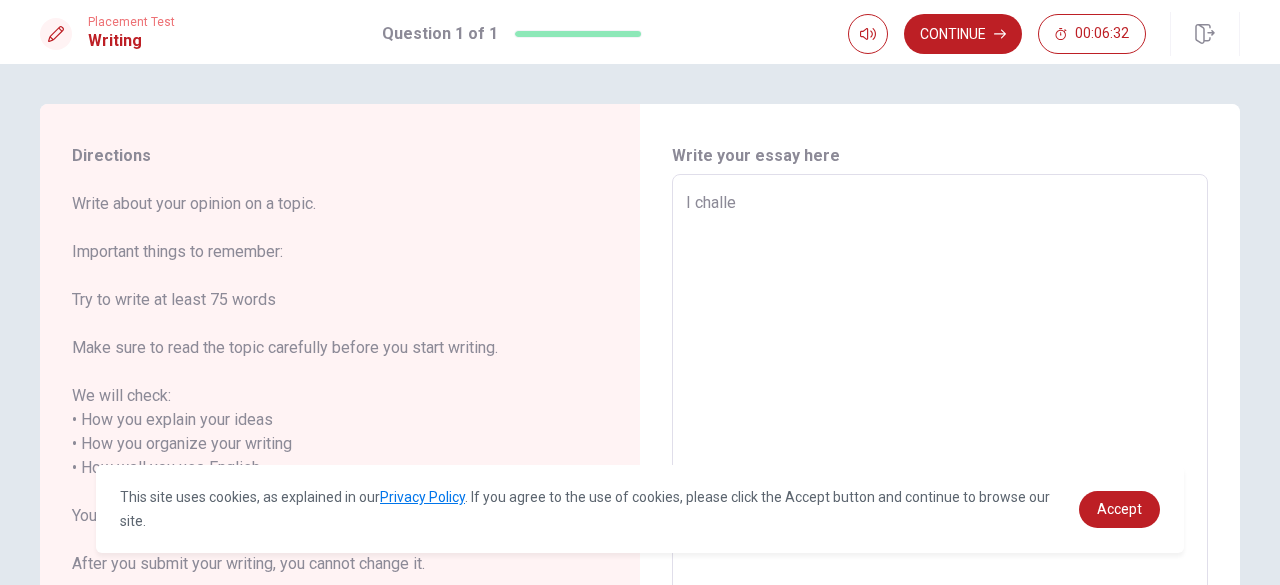 type on "x" 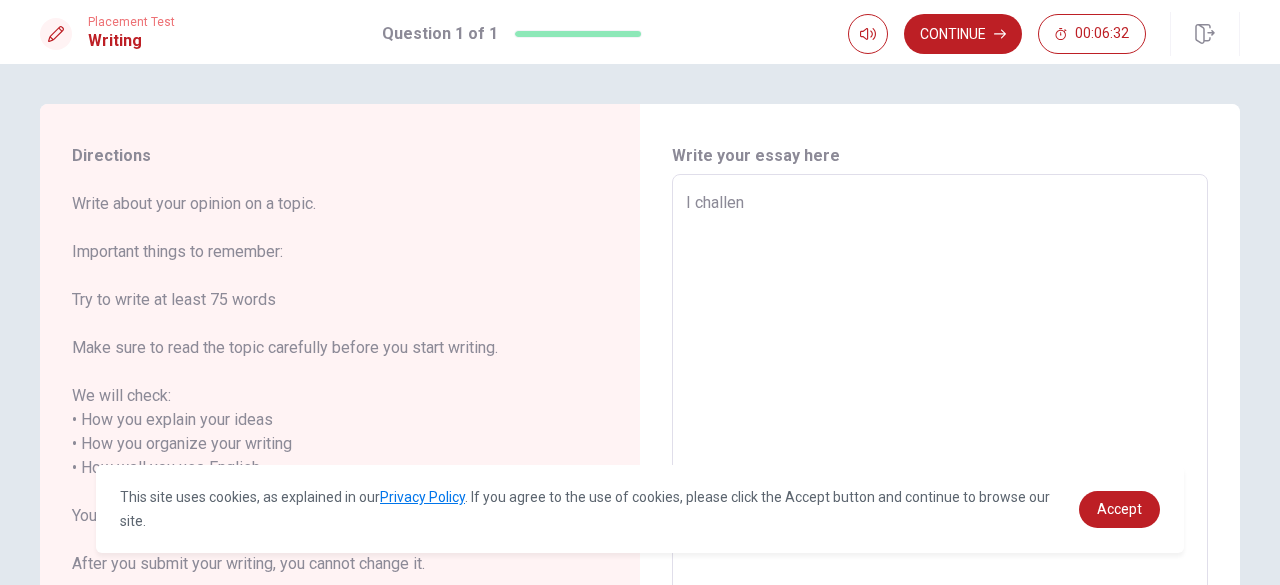 type on "x" 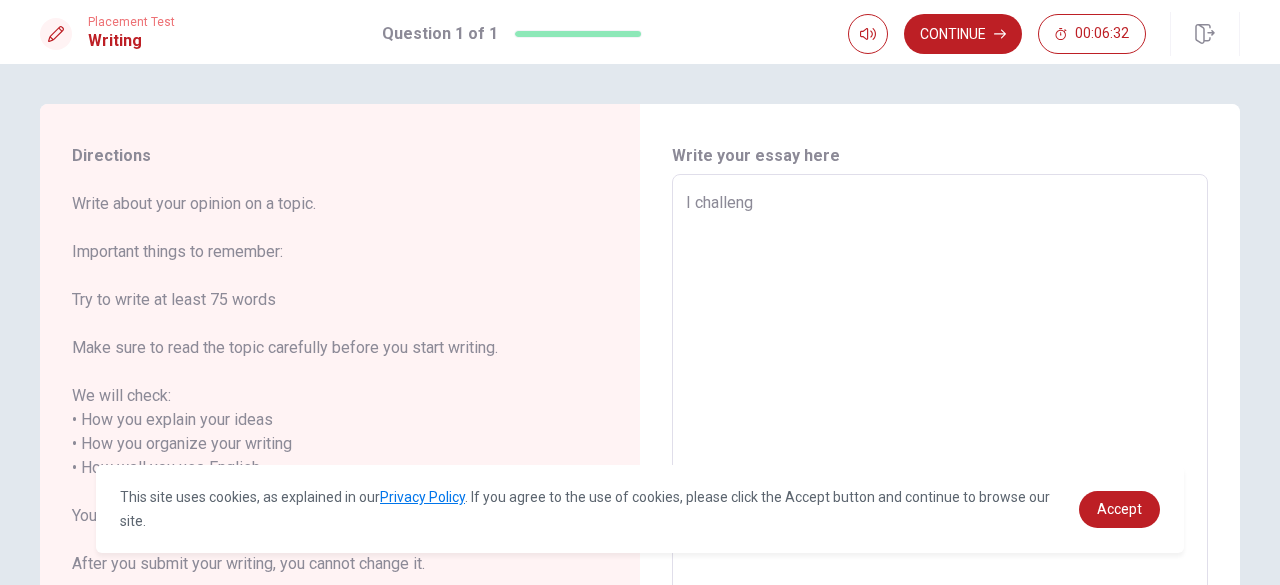 type on "x" 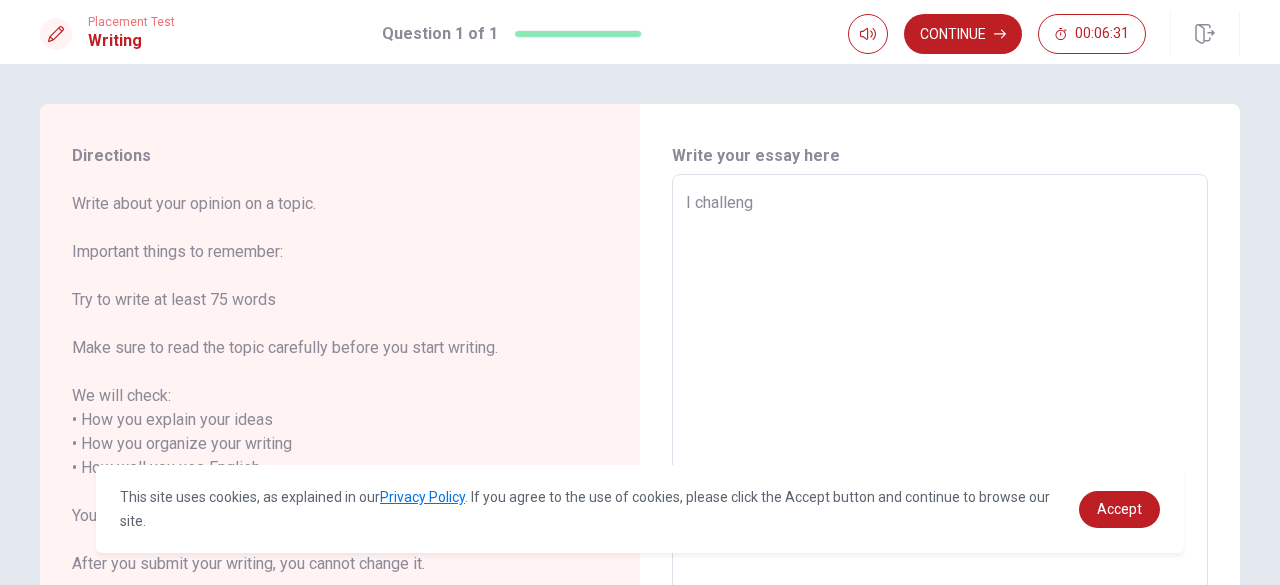 type on "I challenge" 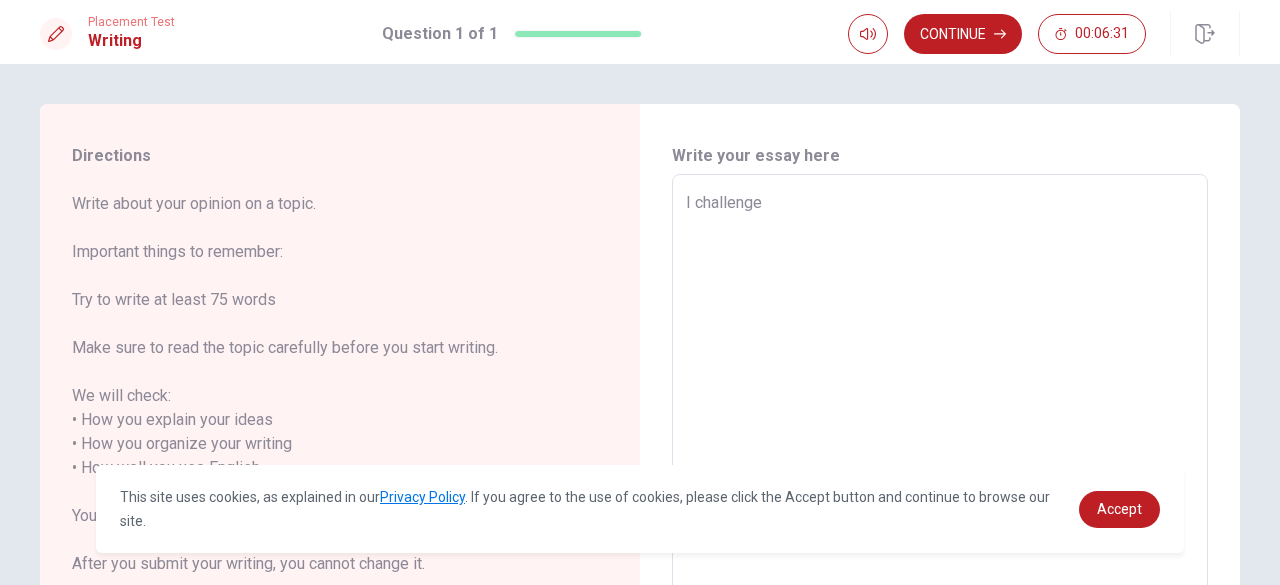 type on "x" 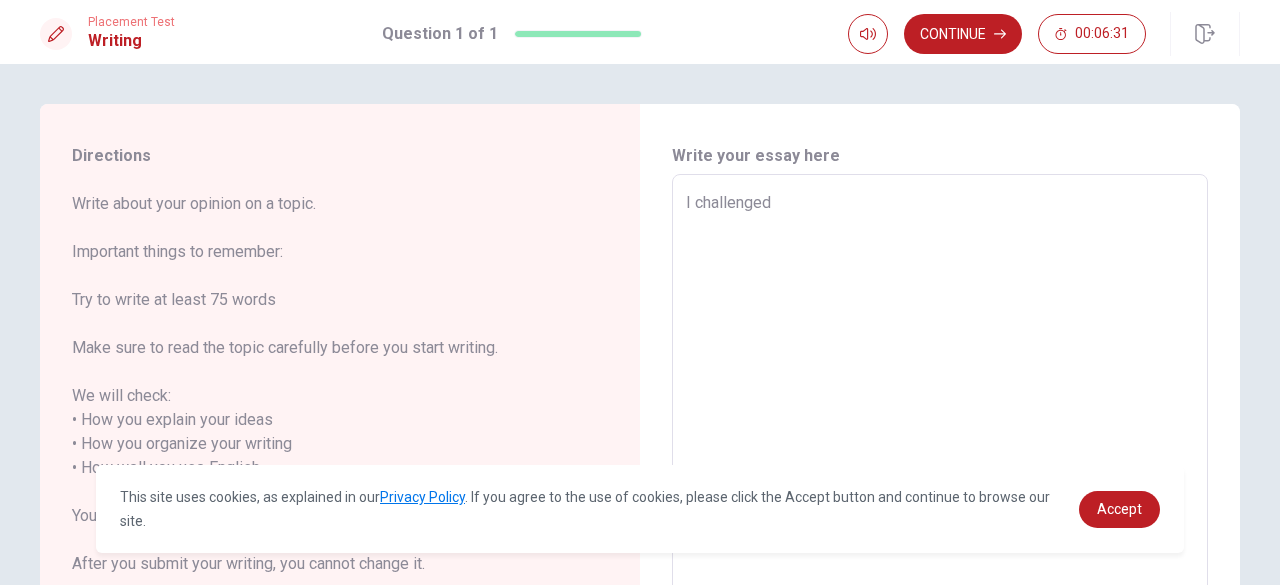 type on "x" 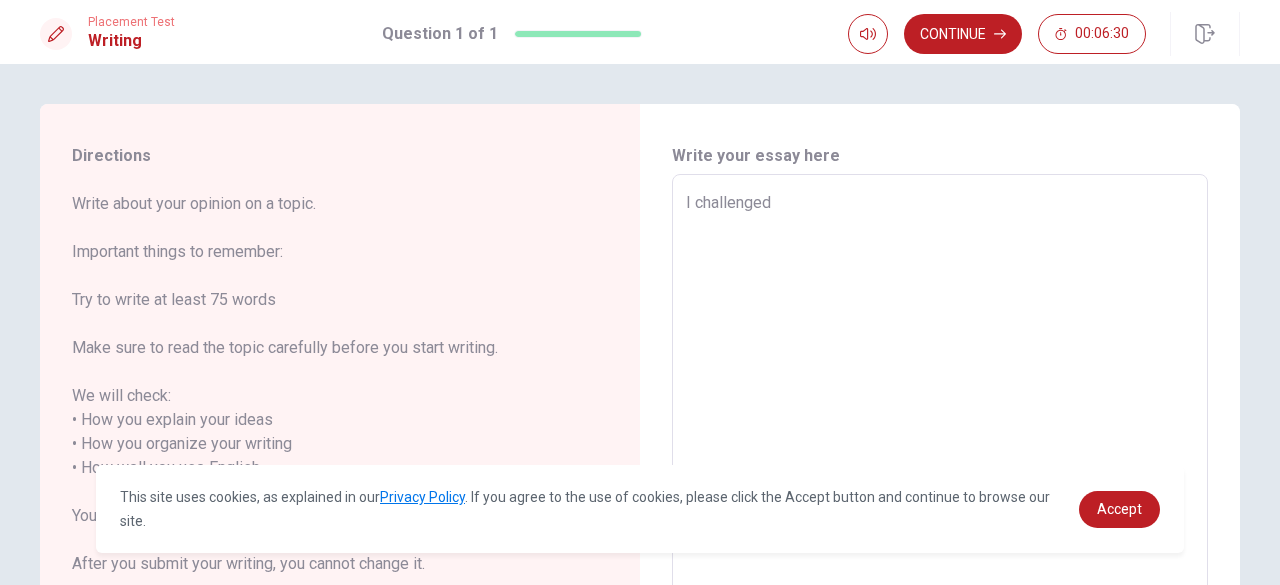 type on "I challenged m" 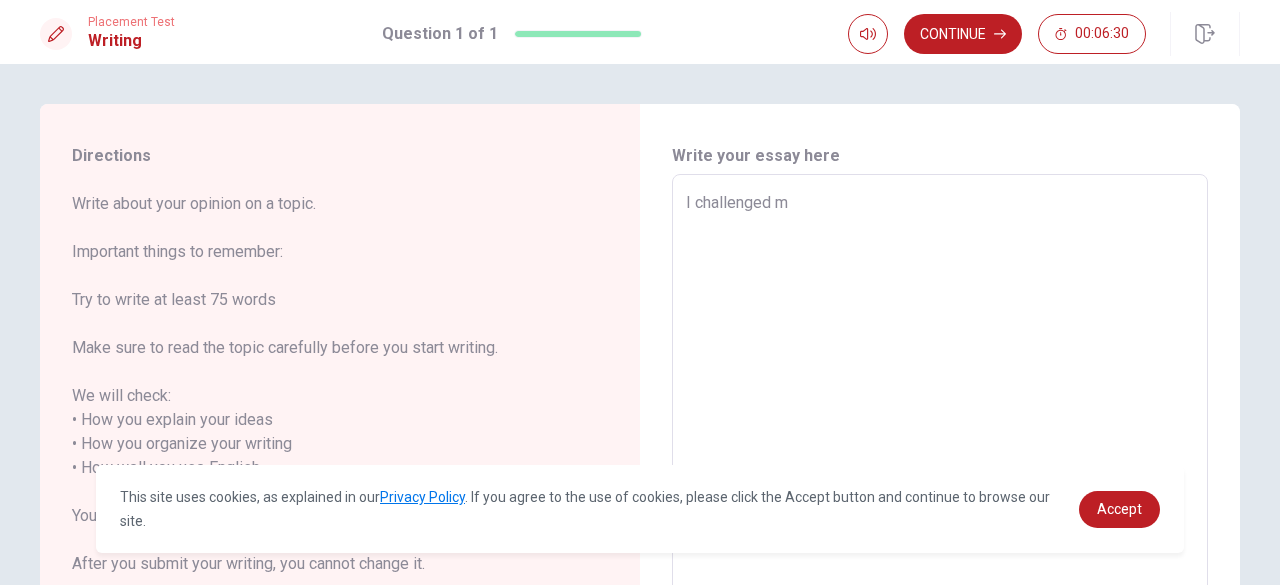 type on "x" 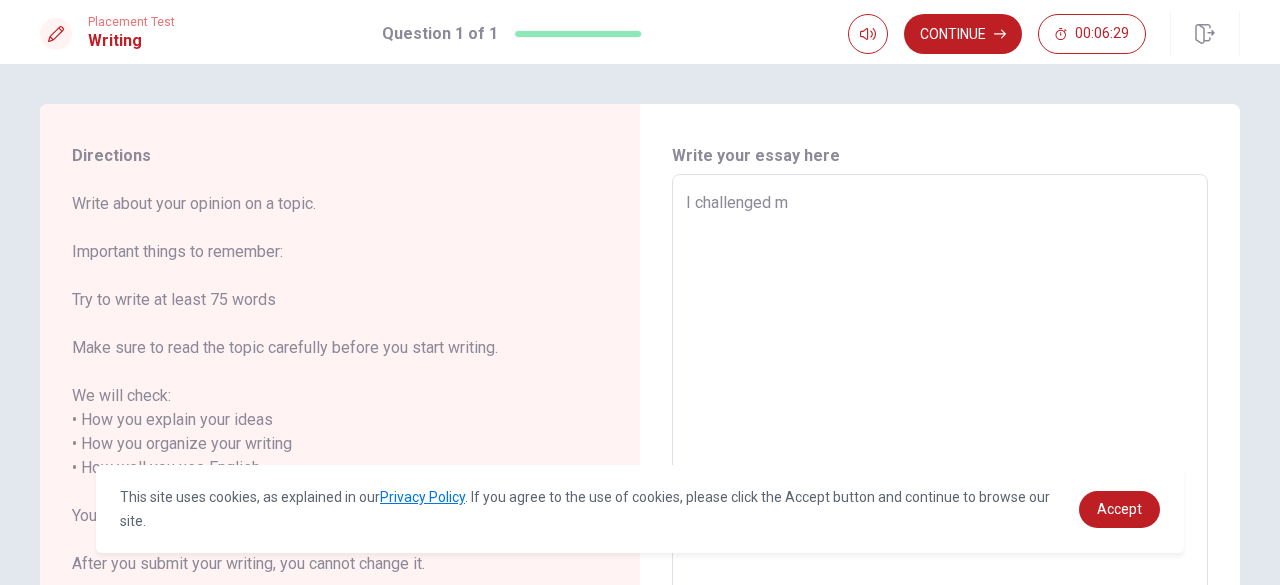 type on "I challenged my" 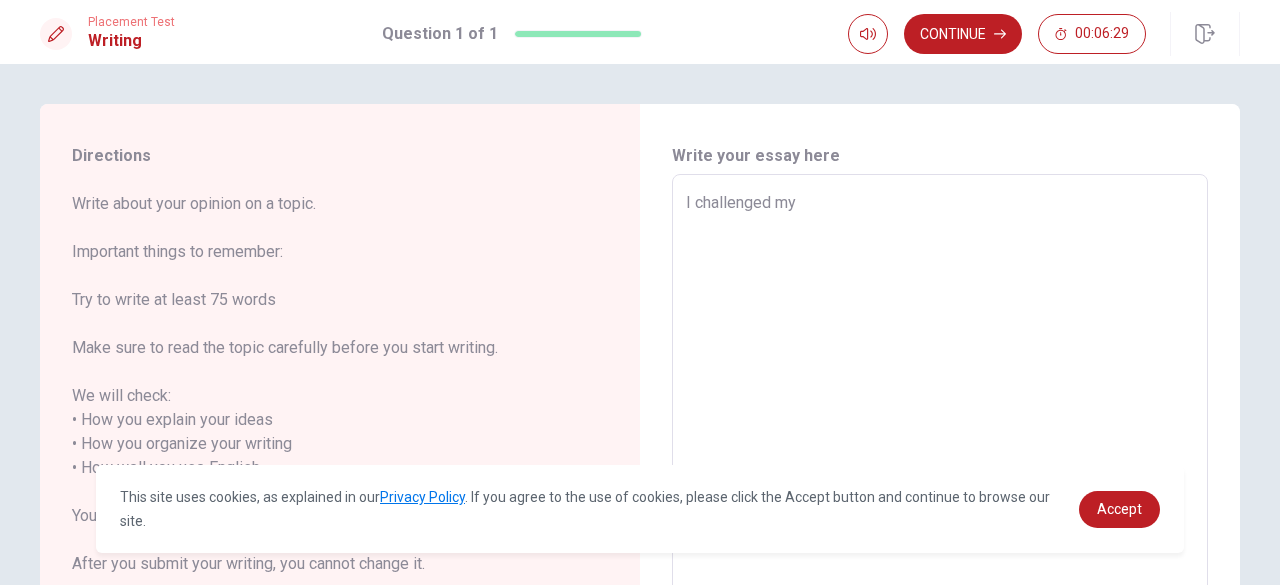 type on "x" 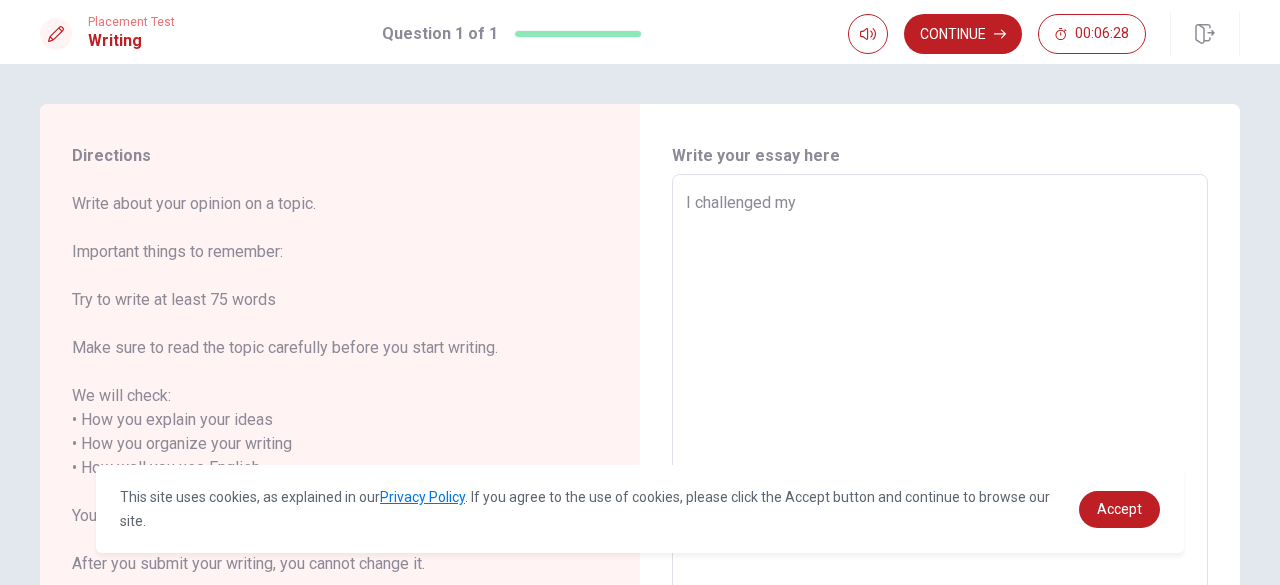 type on "I challenged my" 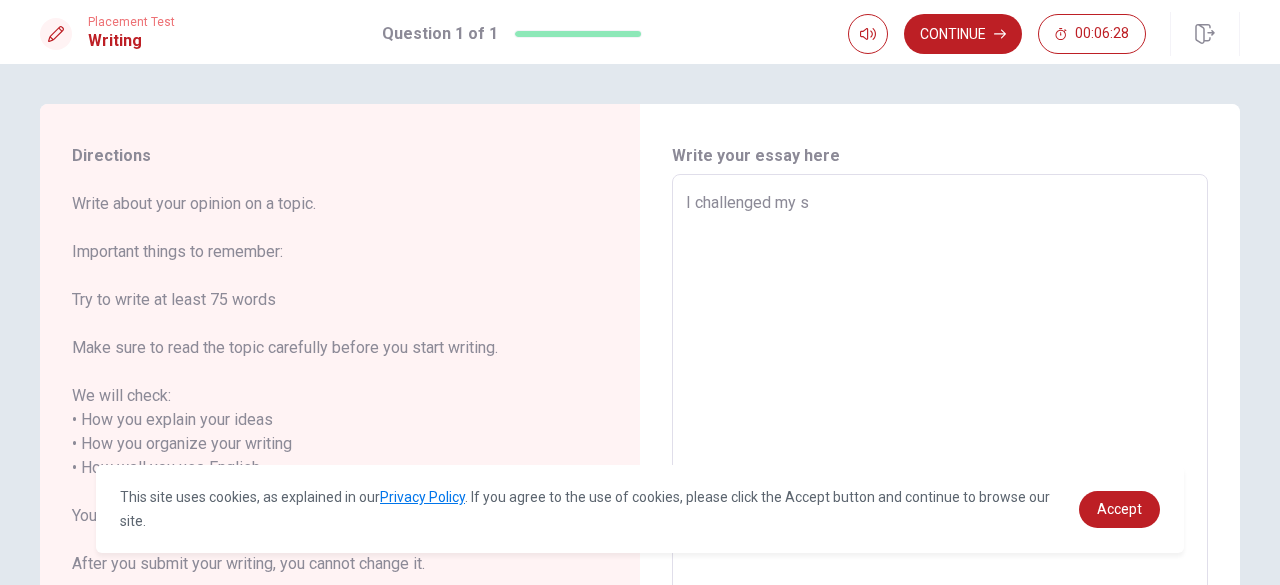 type on "x" 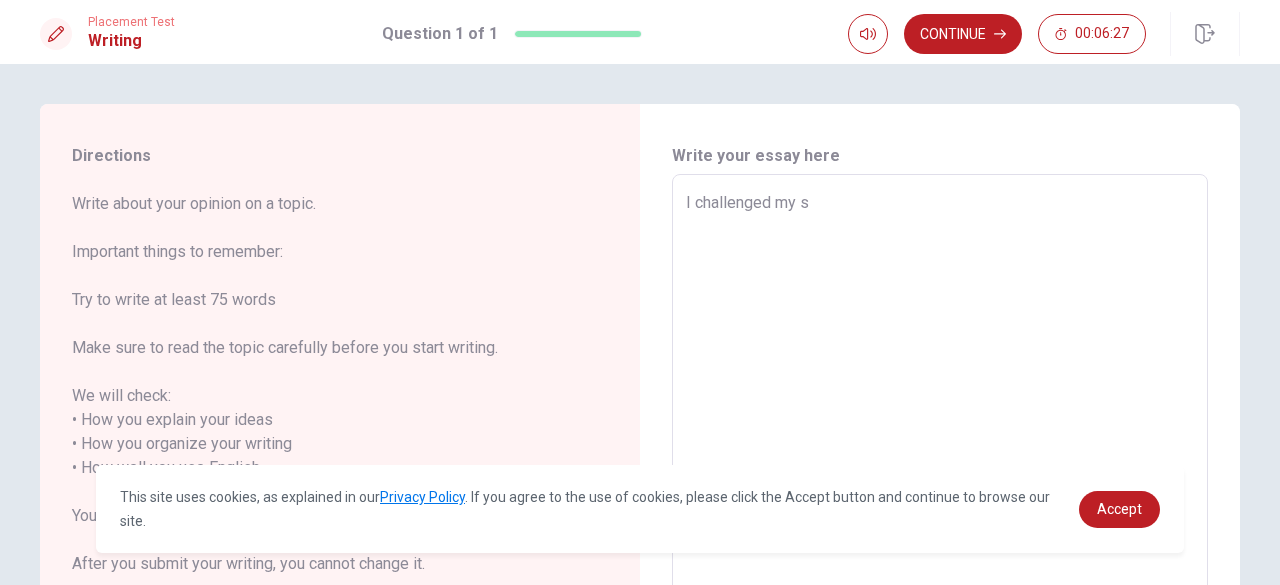 type on "I challenged my se" 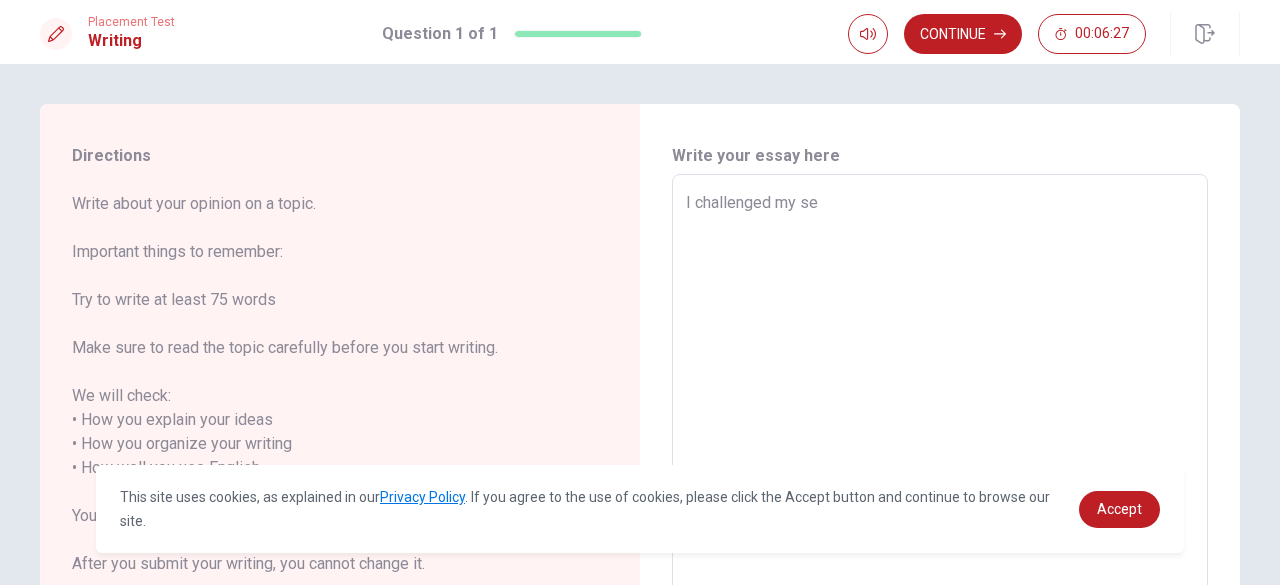 type on "x" 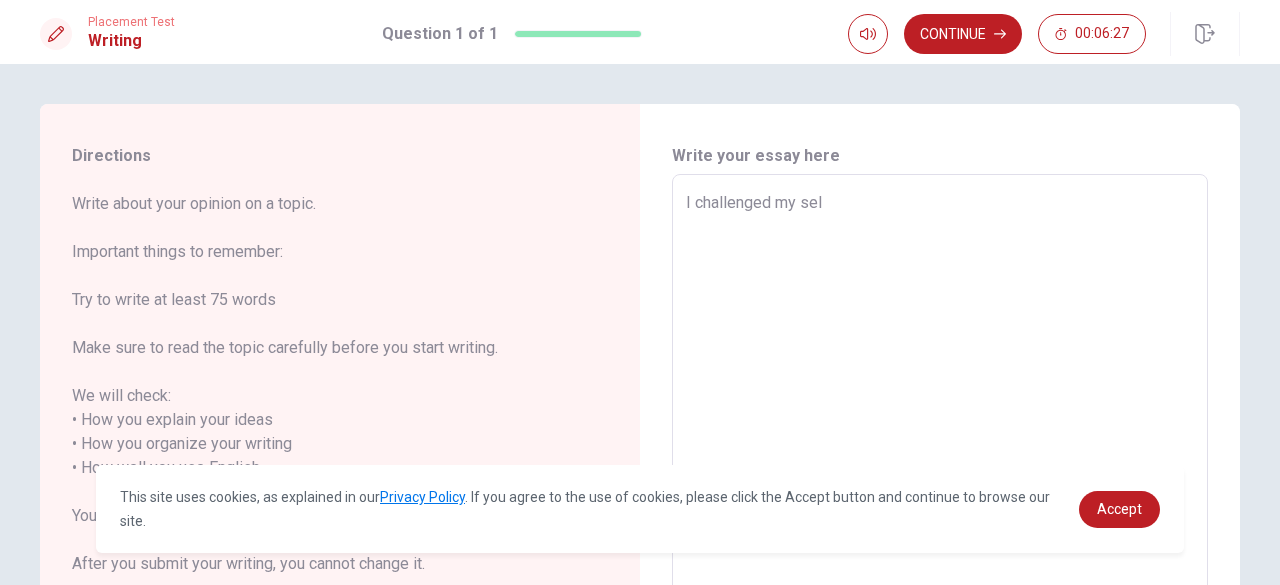 type on "x" 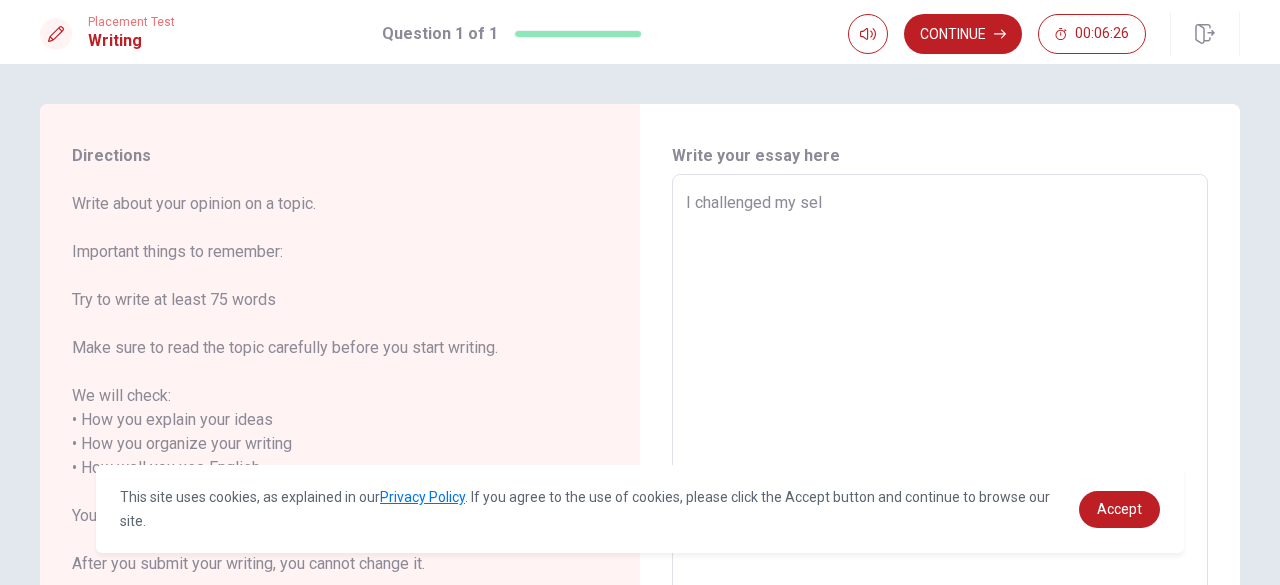 type on "I challenged my self" 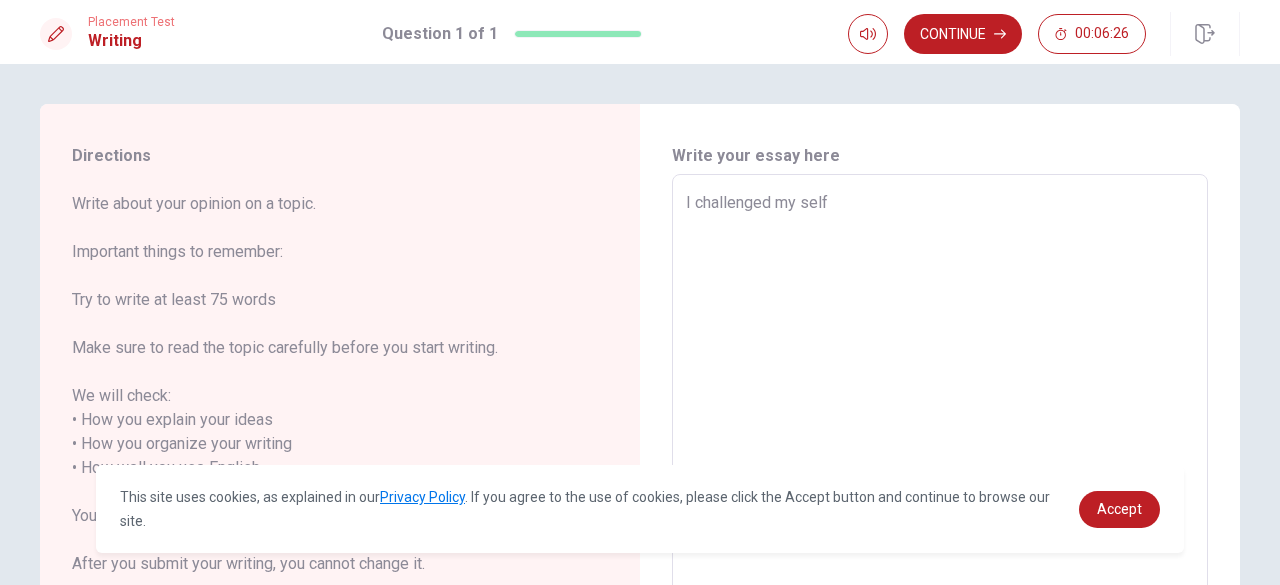 type on "x" 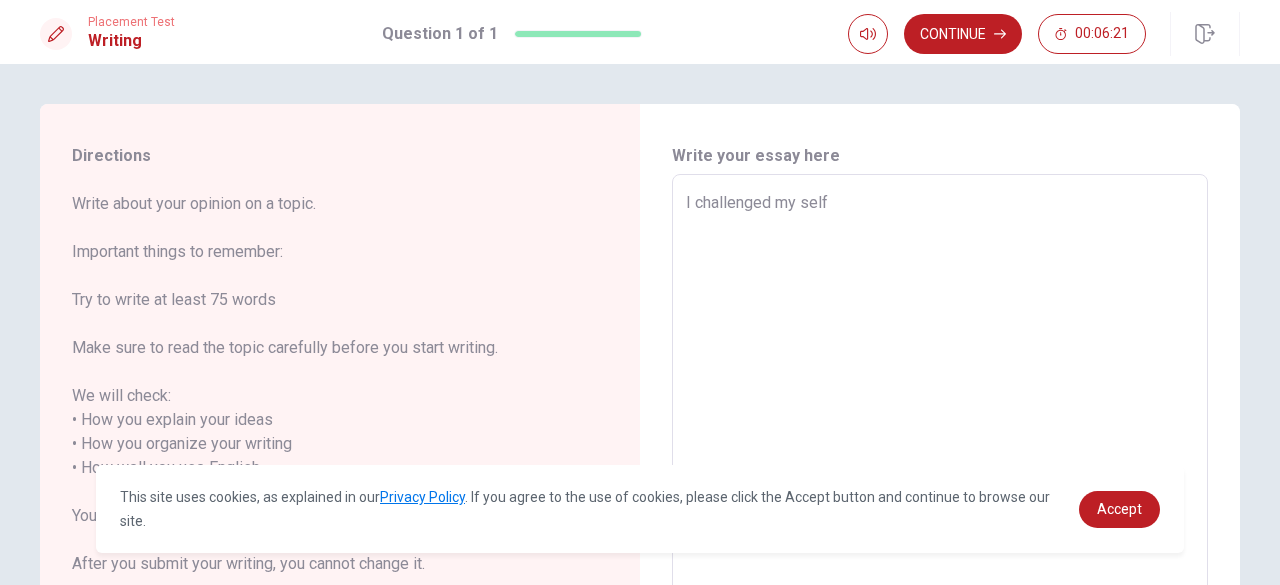 type on "x" 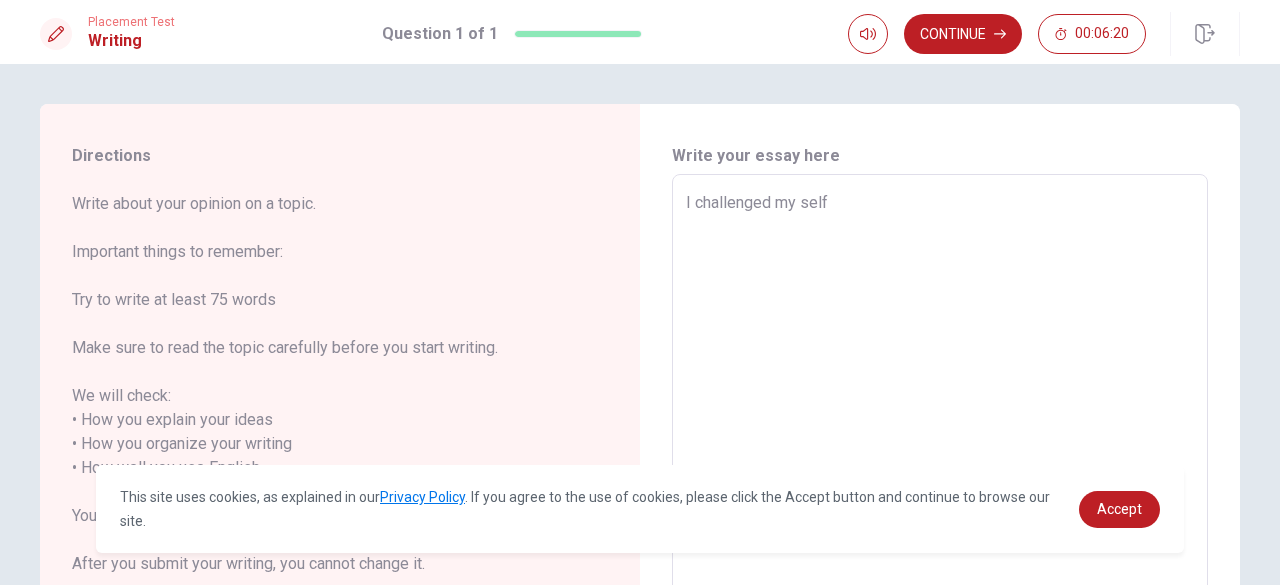 type on "I challenged my self i" 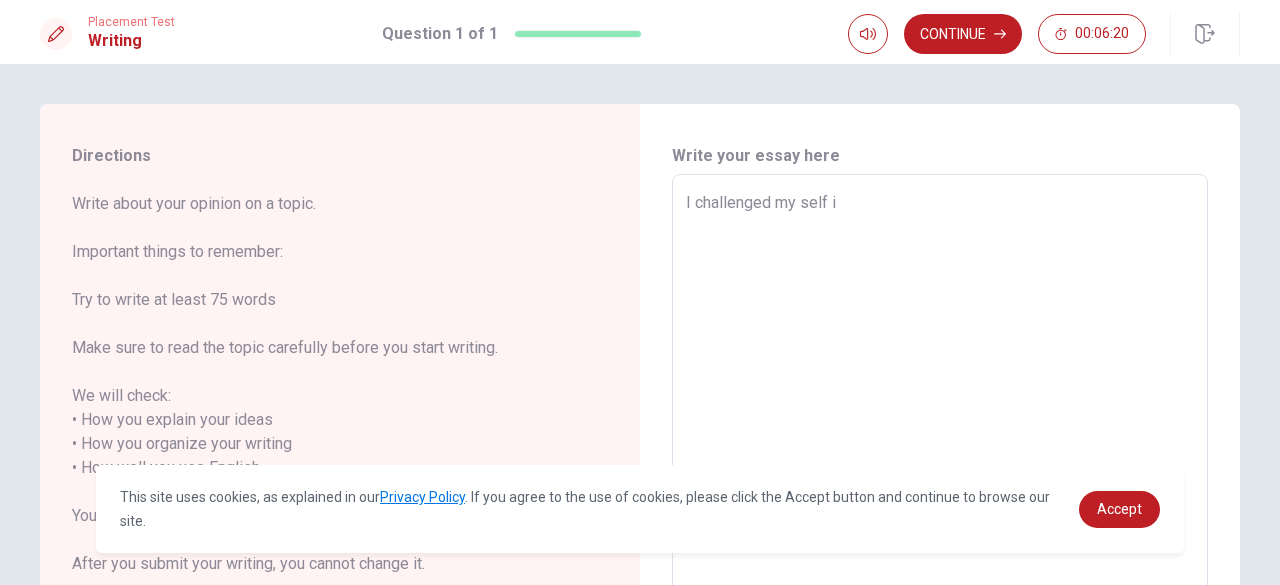 type on "x" 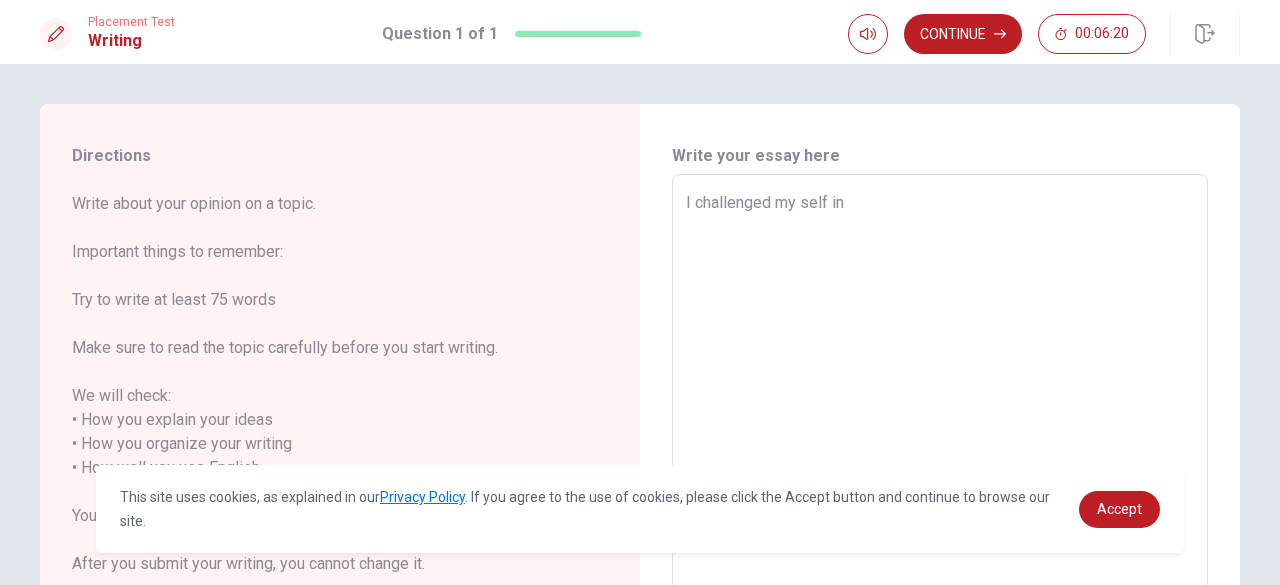 type on "x" 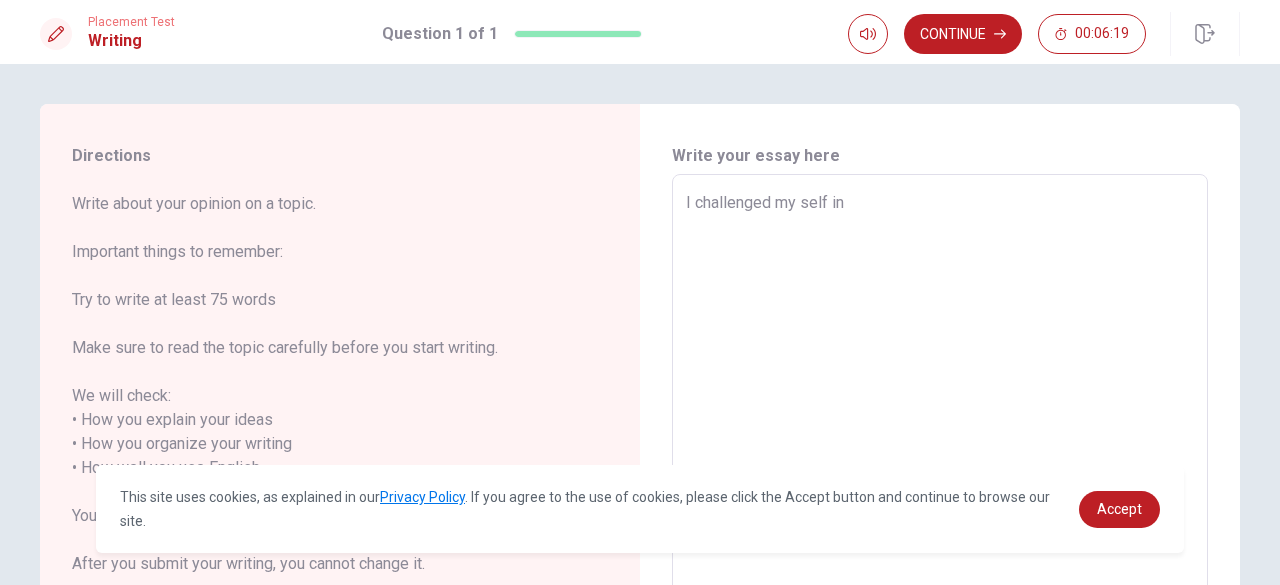 type on "I challenged my self in" 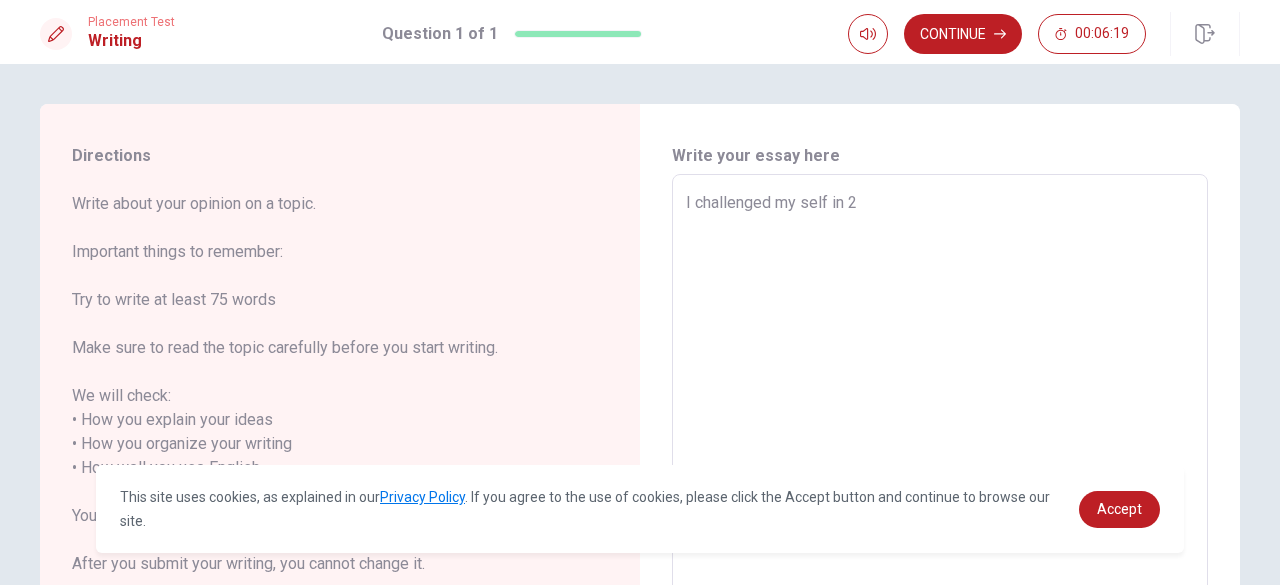 type on "x" 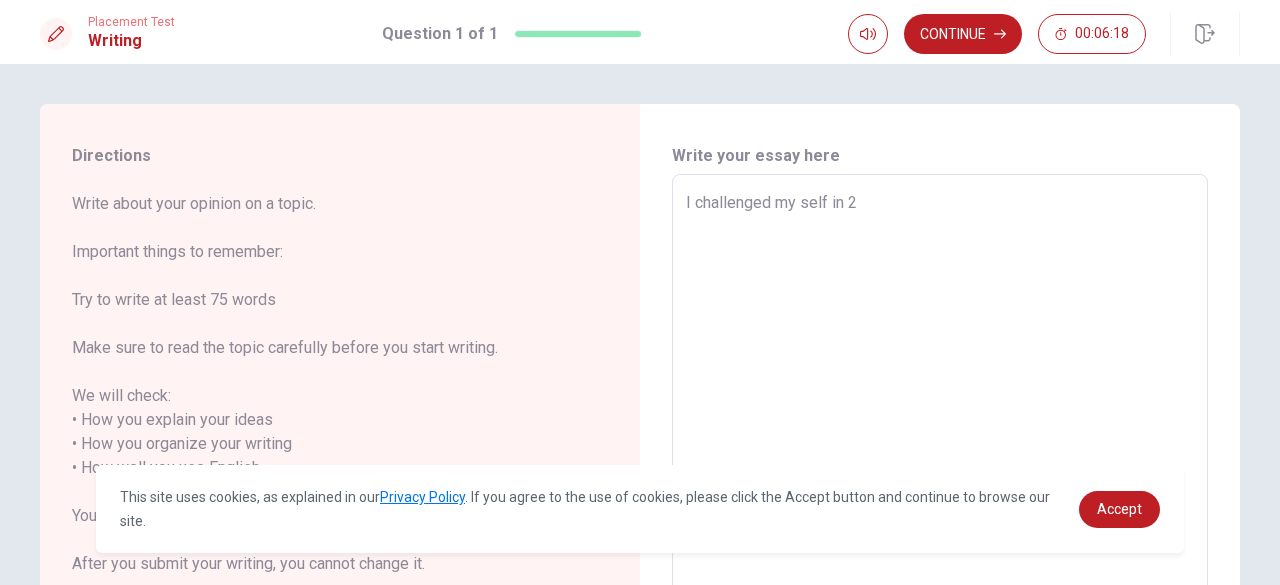 type on "I challenged my self in 20" 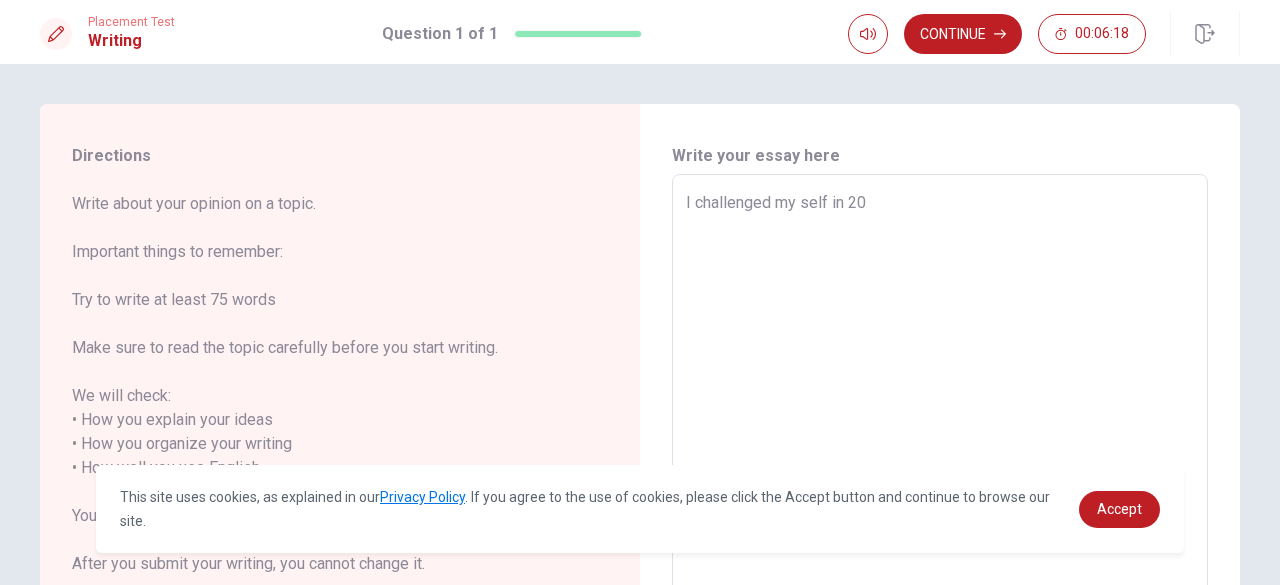type on "x" 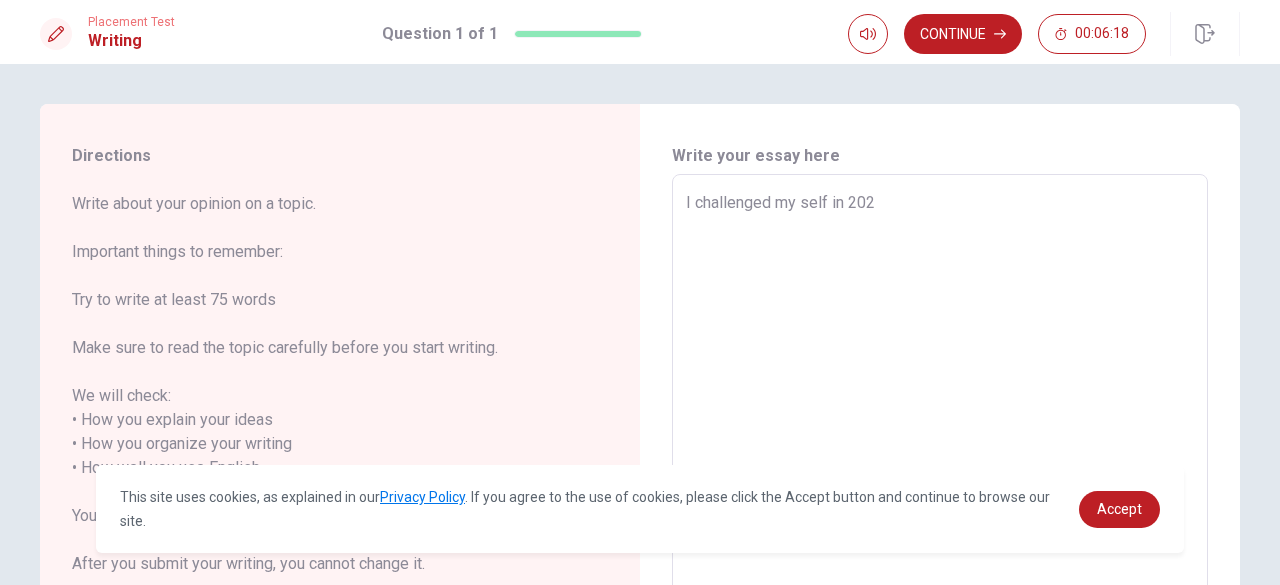type on "x" 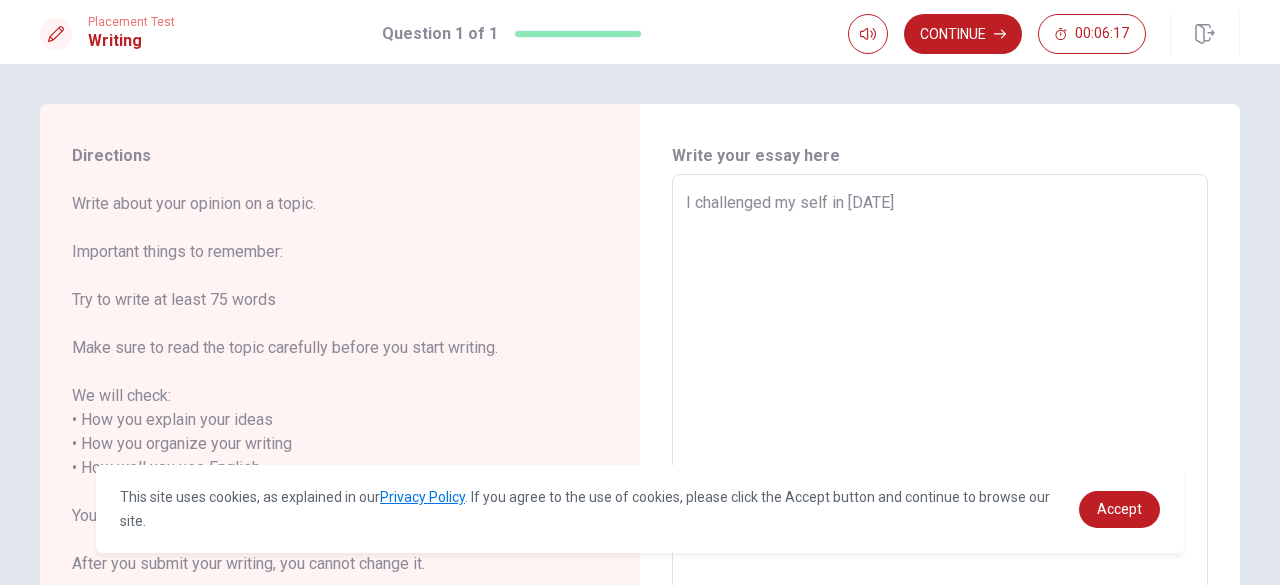 type on "x" 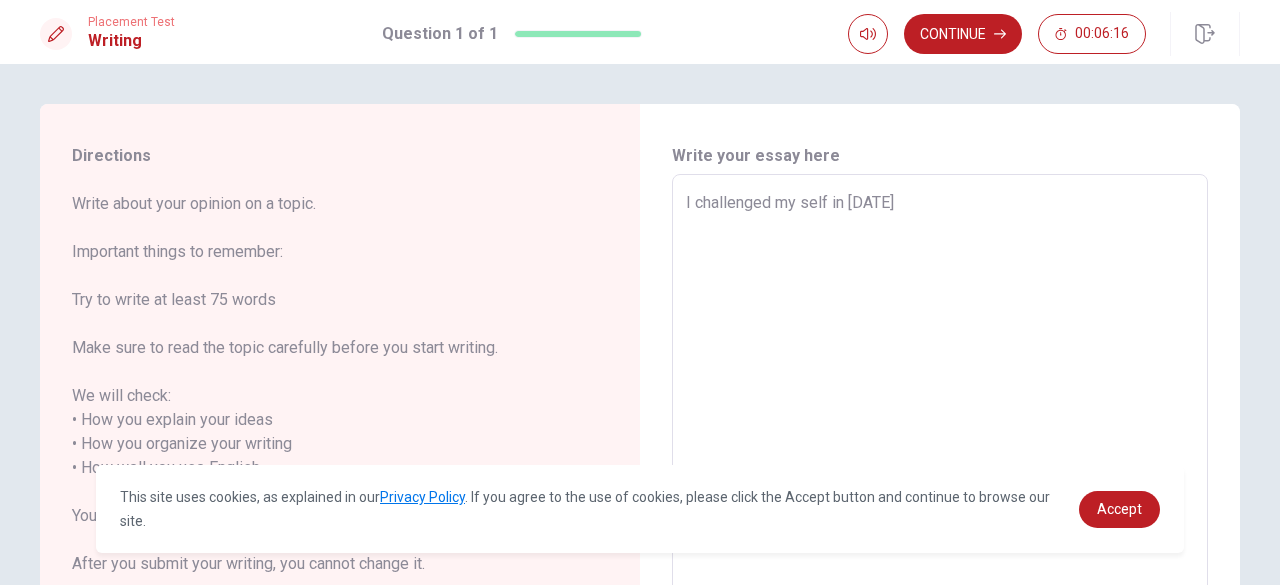 type on "I challenged my self in [DATE]," 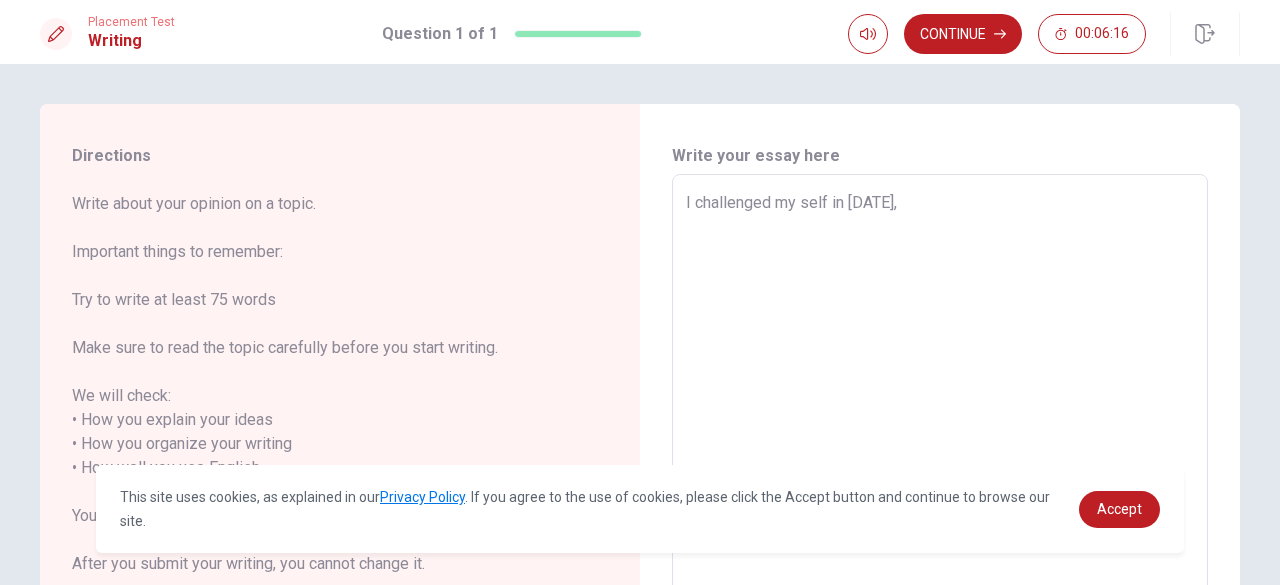 type on "x" 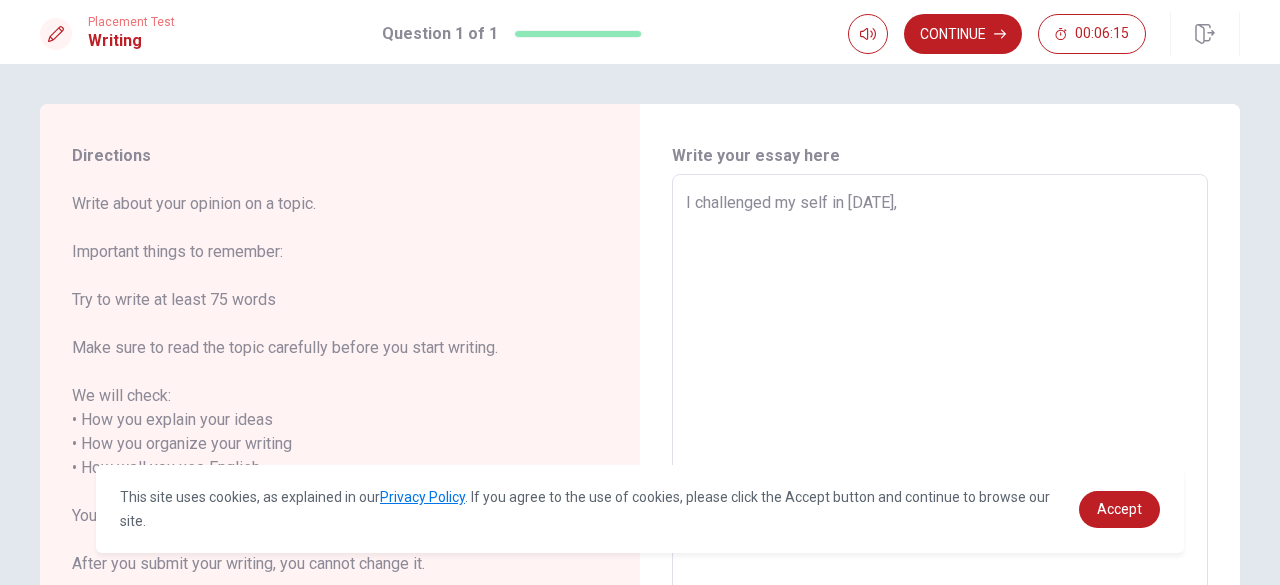 type on "x" 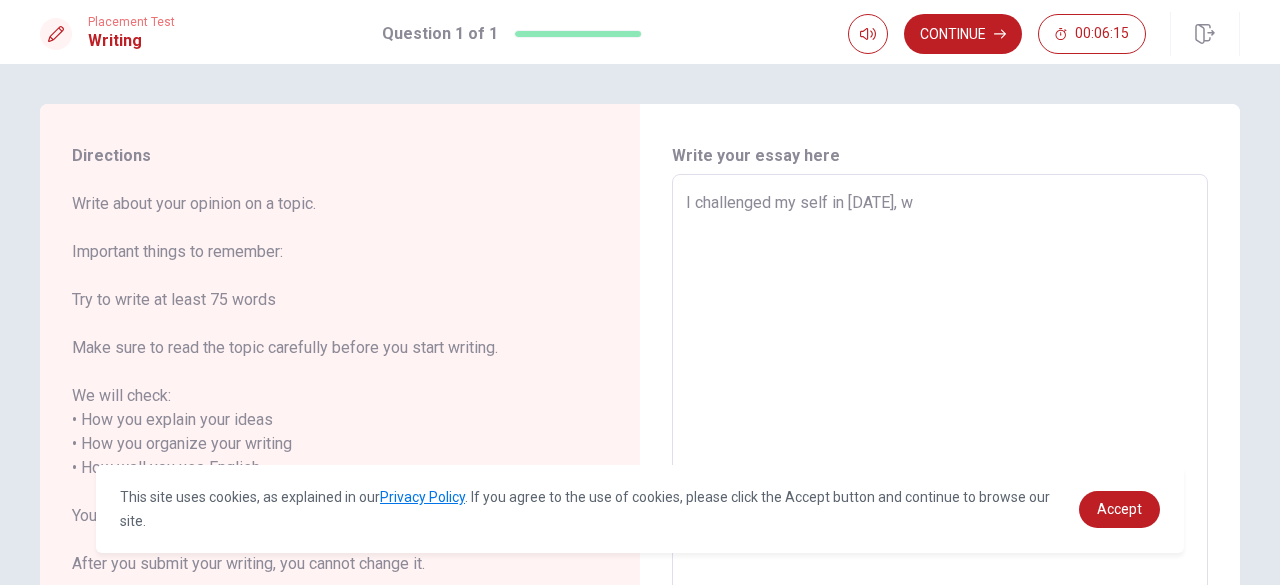 type on "x" 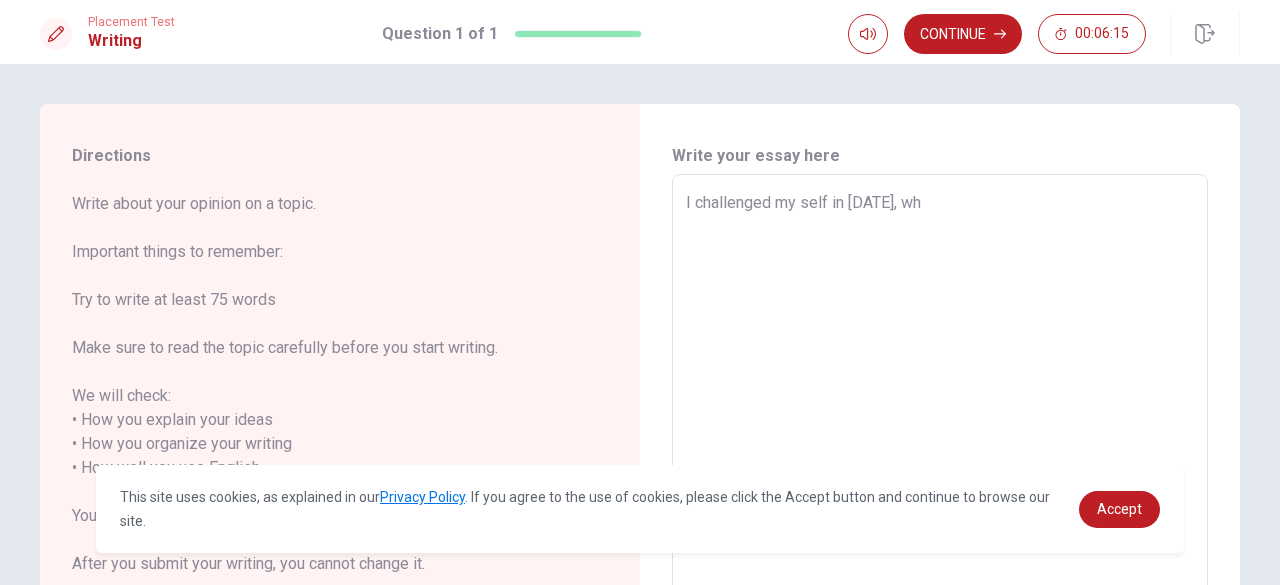 type on "x" 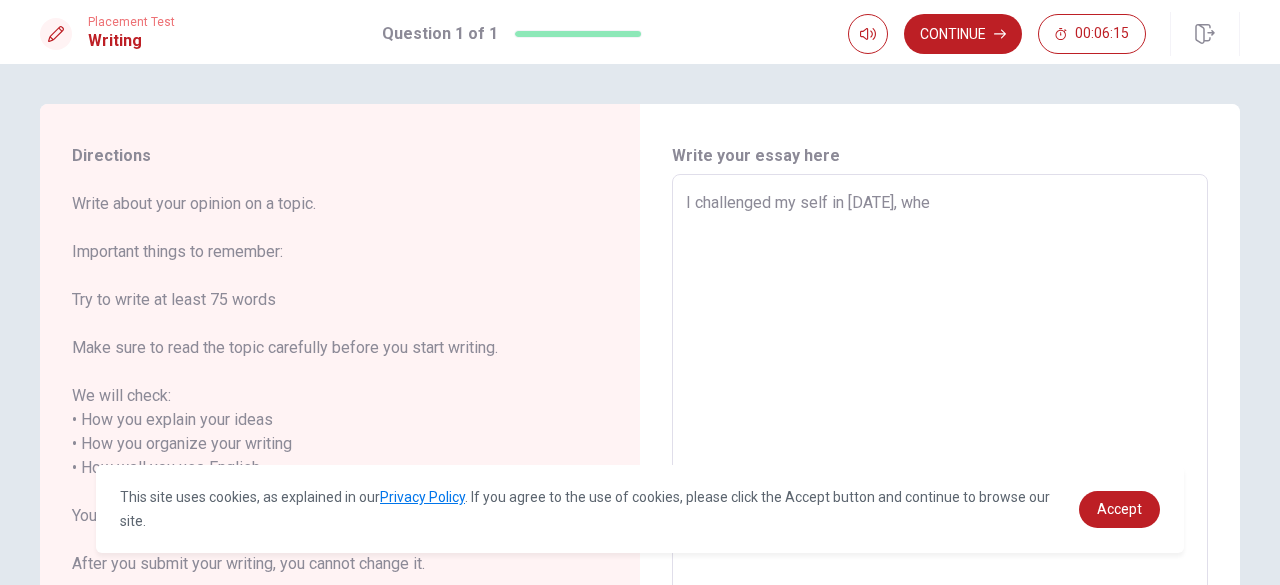 type on "x" 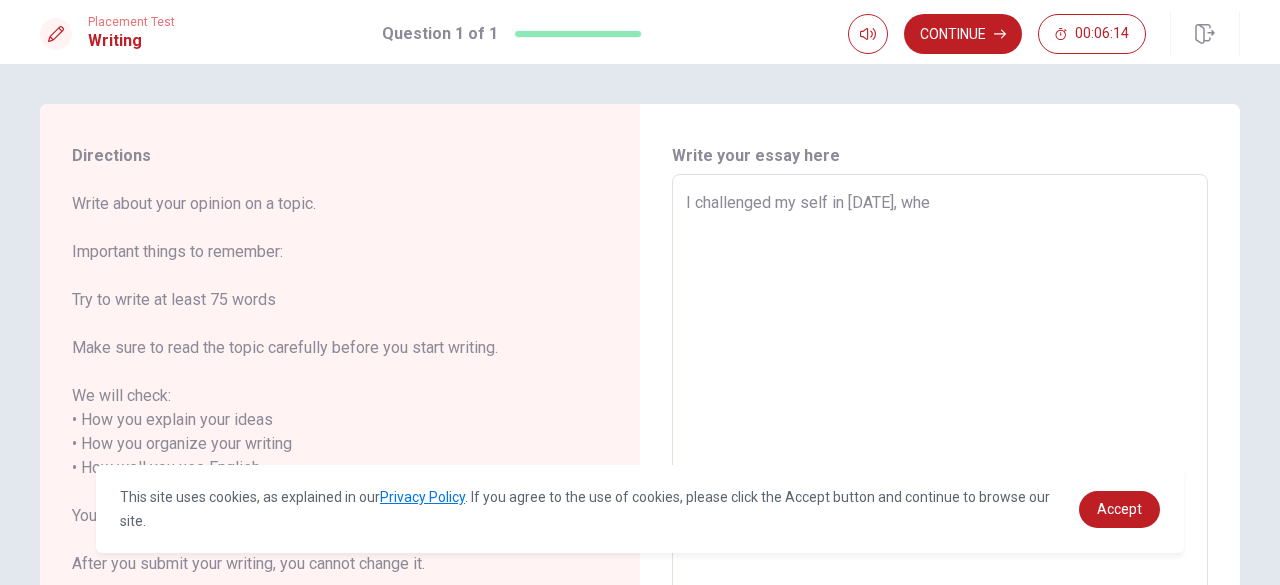 type on "I challenged my self in [DATE], when" 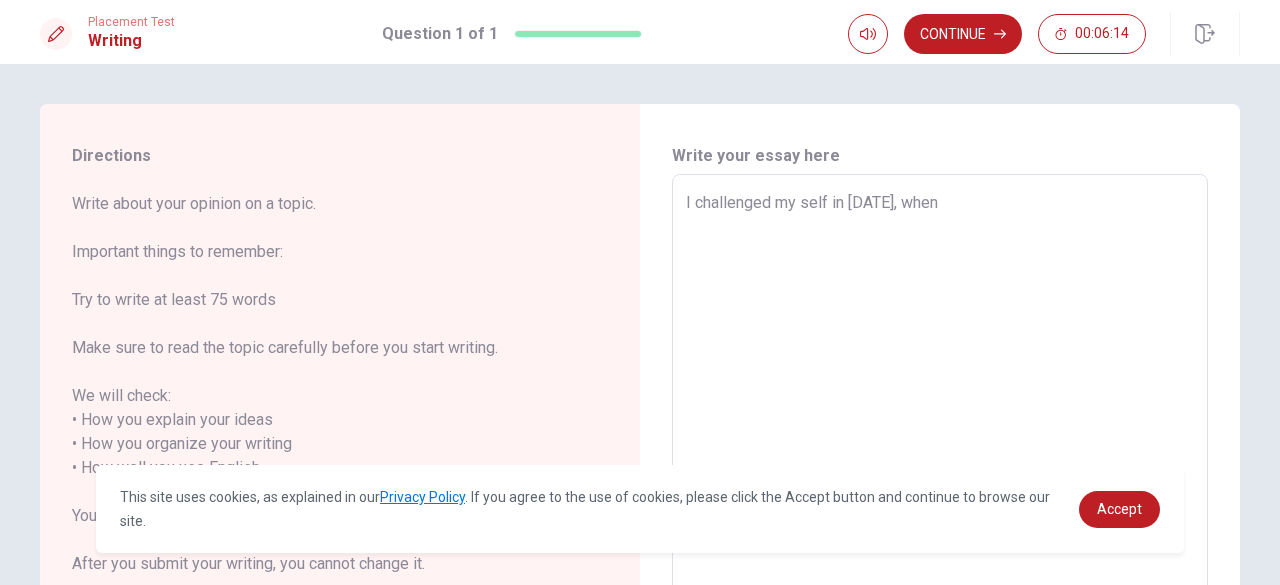 type on "x" 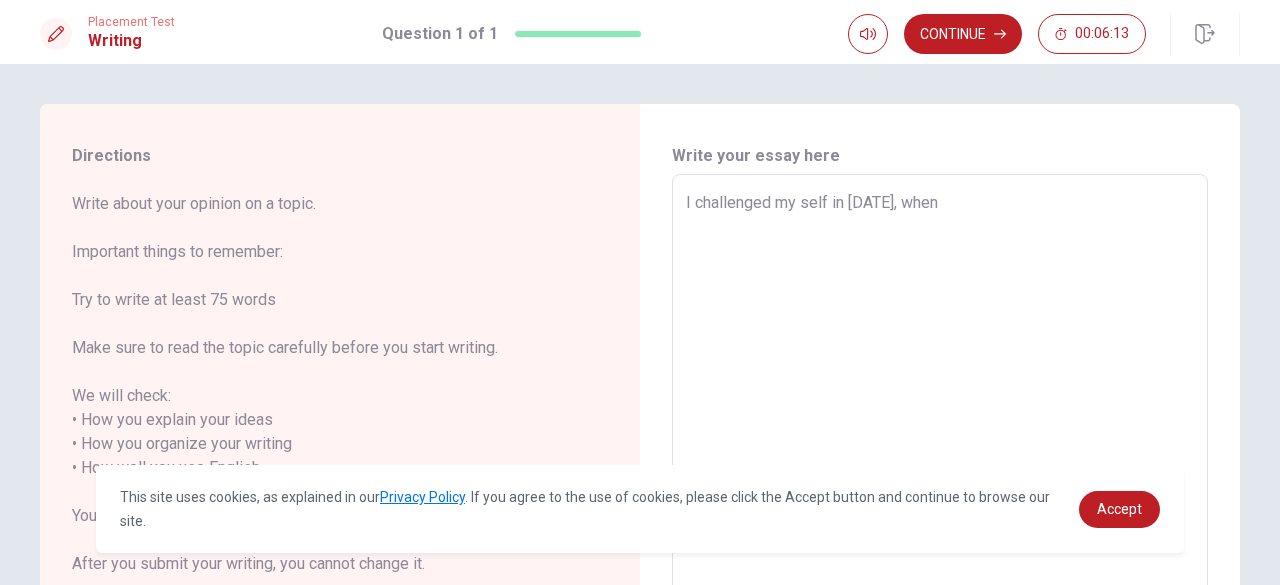type on "I challenged my self in [DATE], when i" 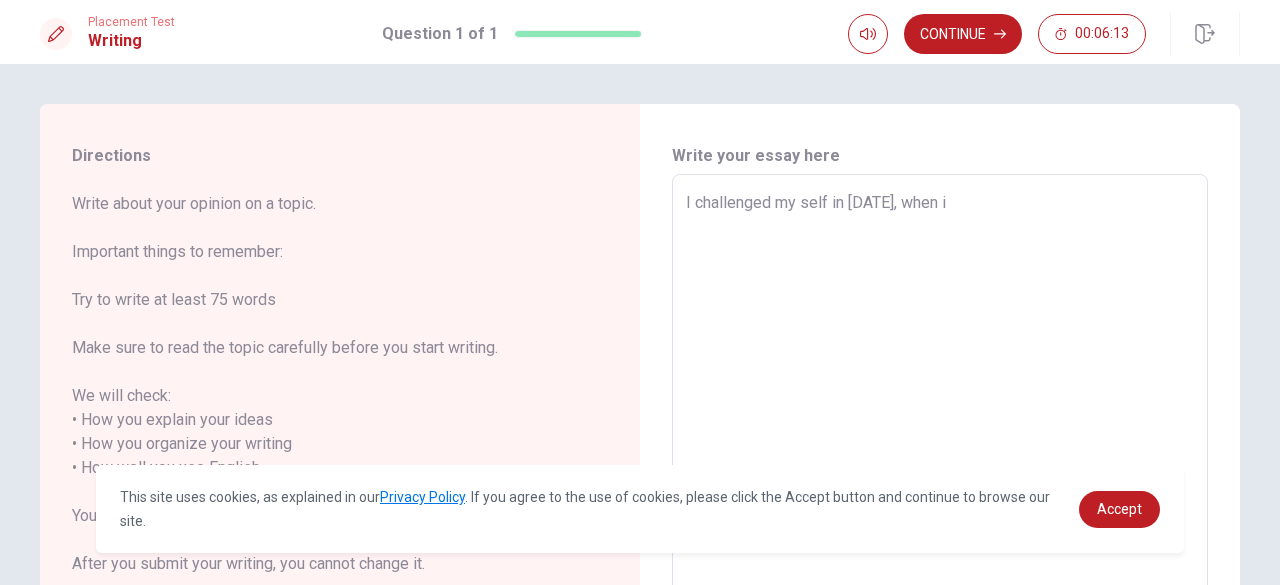 type on "x" 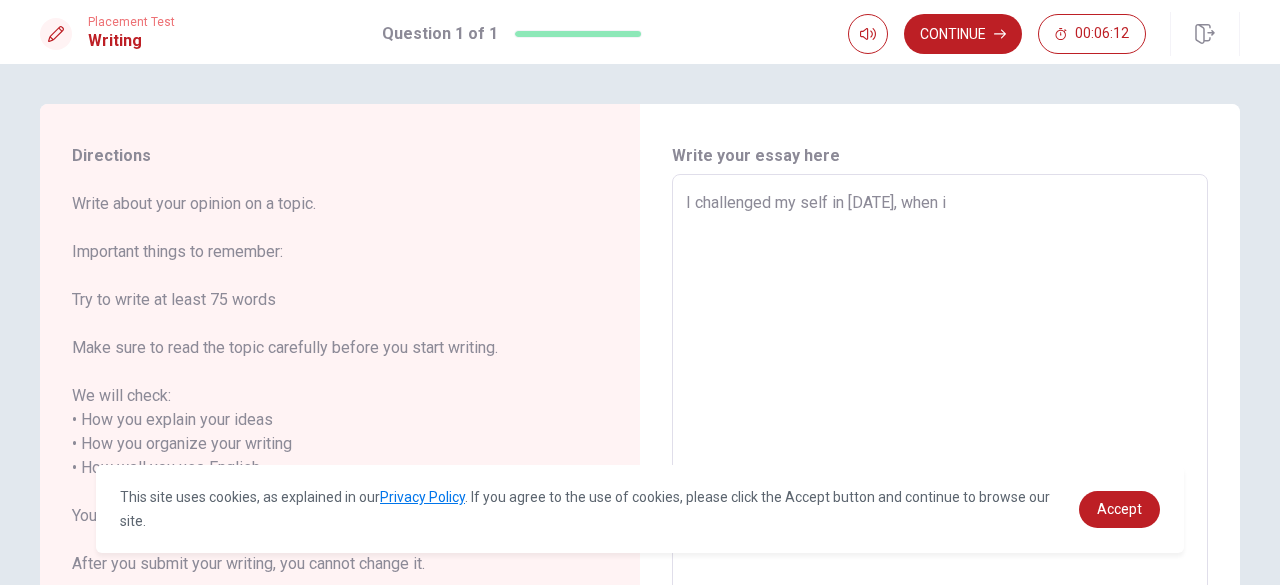 type on "I challenged my self in [DATE], when i" 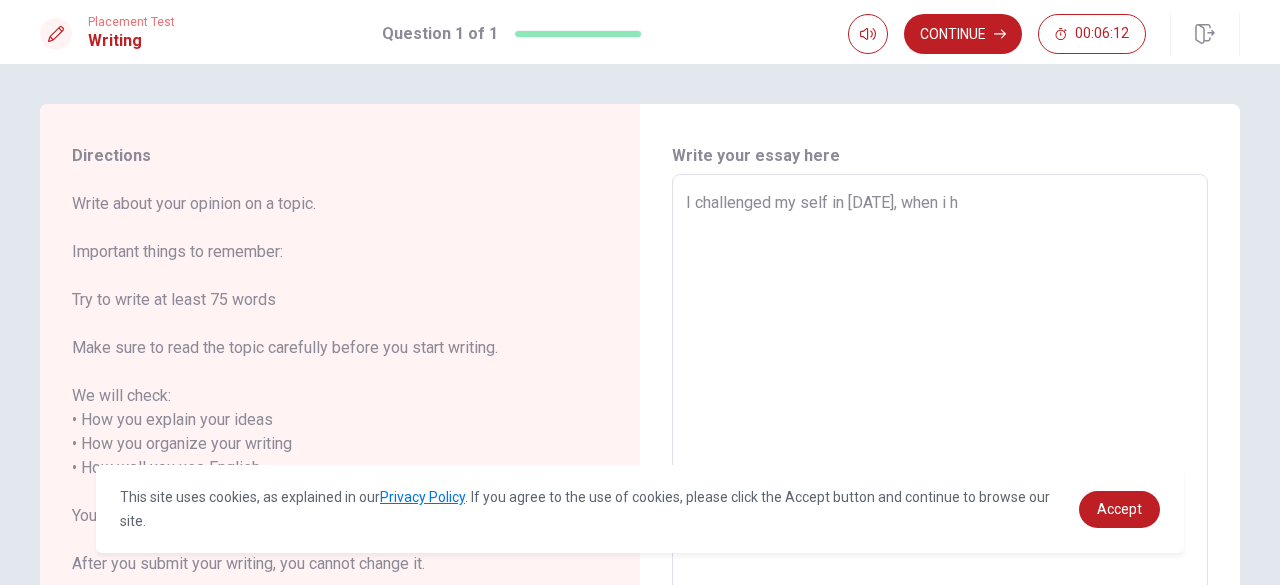 type on "x" 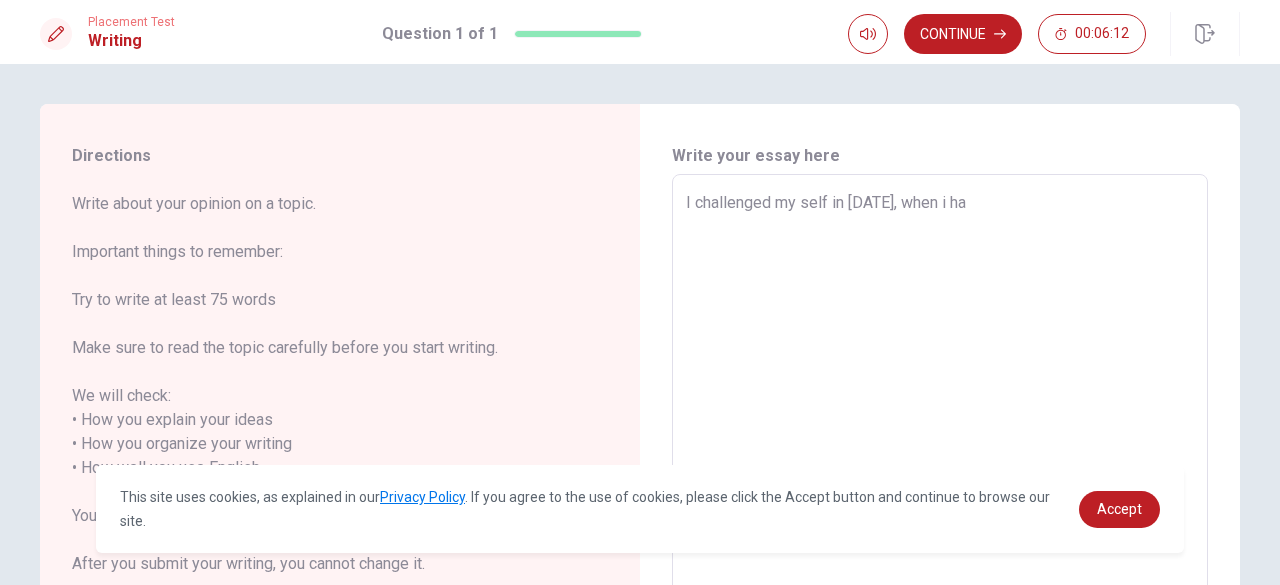 type on "x" 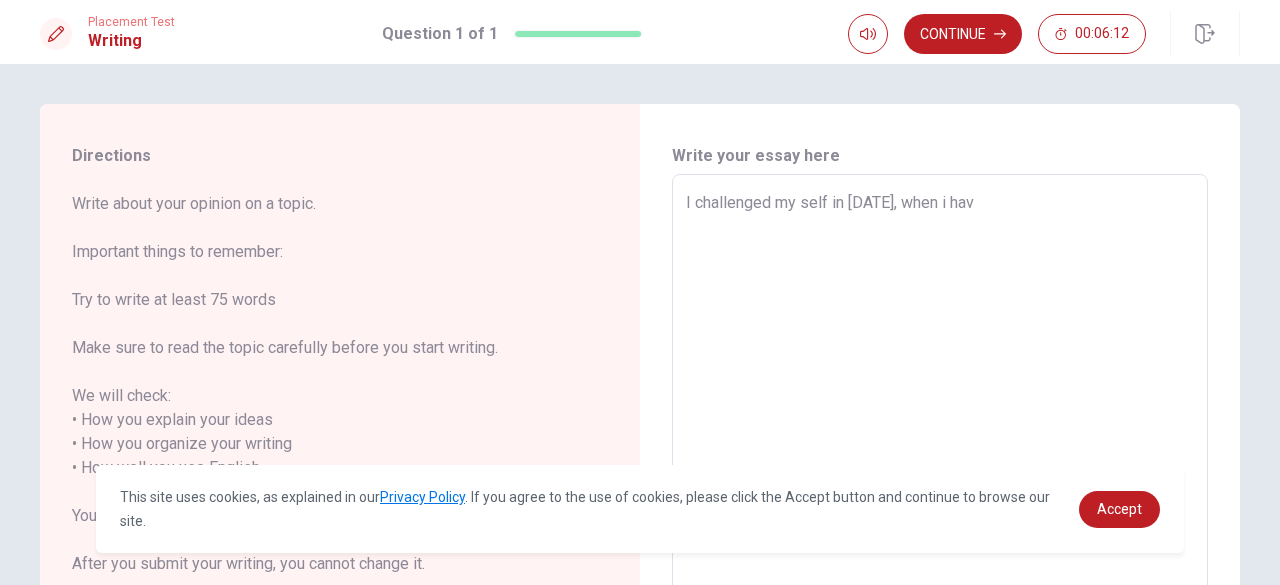 type on "x" 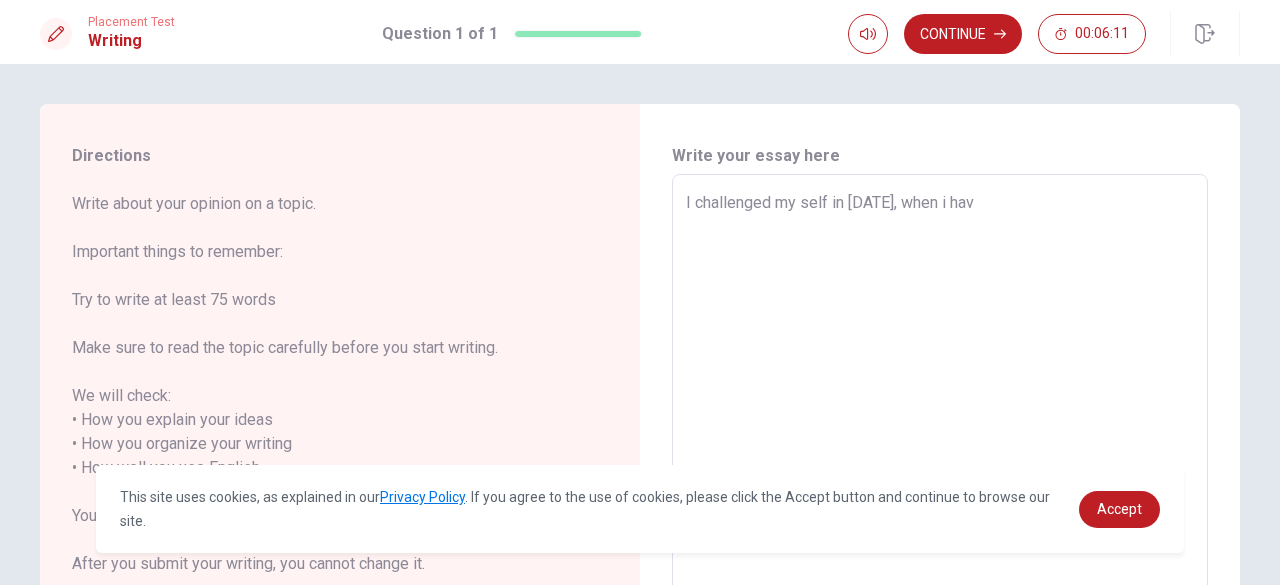 type on "I challenged my self in [DATE], when i have" 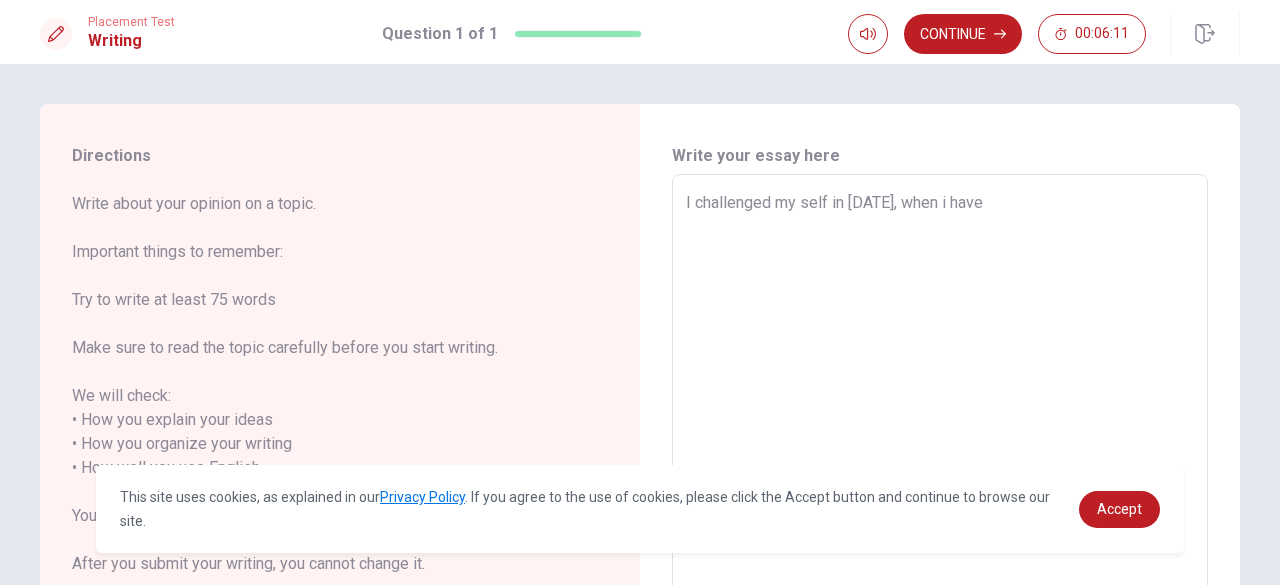 type on "x" 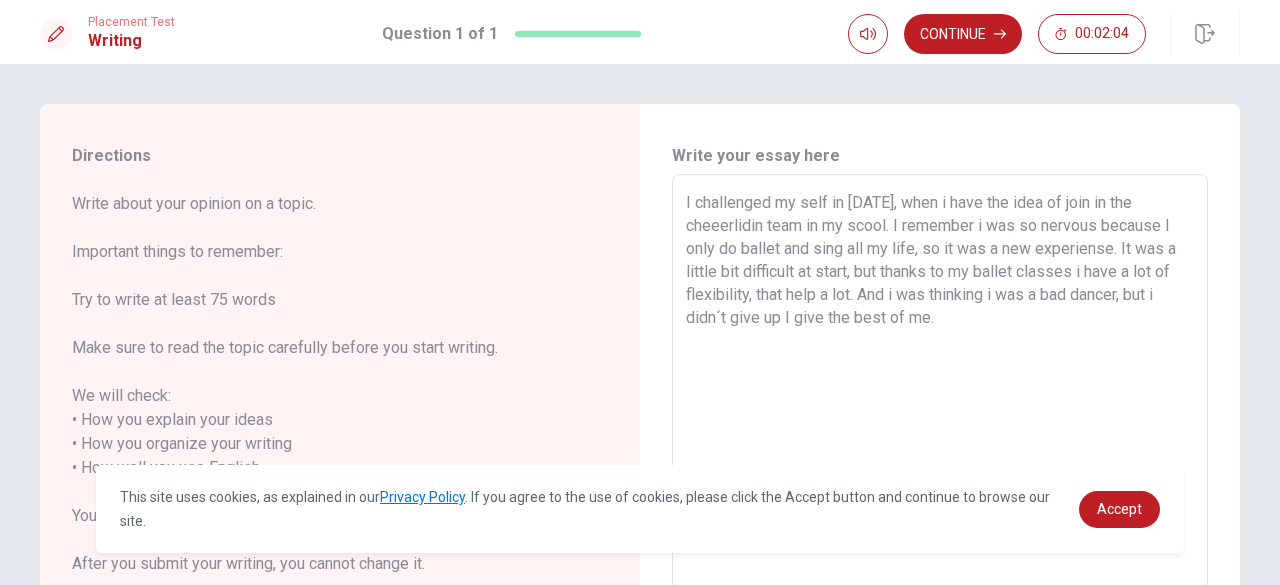 click on "I challenged my self in [DATE], when i have the idea of join in the cheeerlidin team in my scool. I remember i was so nervous because I only do ballet and sing all my life, so it was a new experiense. It was a little bit difficult at start, but thanks to my ballet classes i have a lot of flexibility, that help a lot. And i was thinking i was a bad dancer, but i didn´t give up I give the best of me." at bounding box center (940, 468) 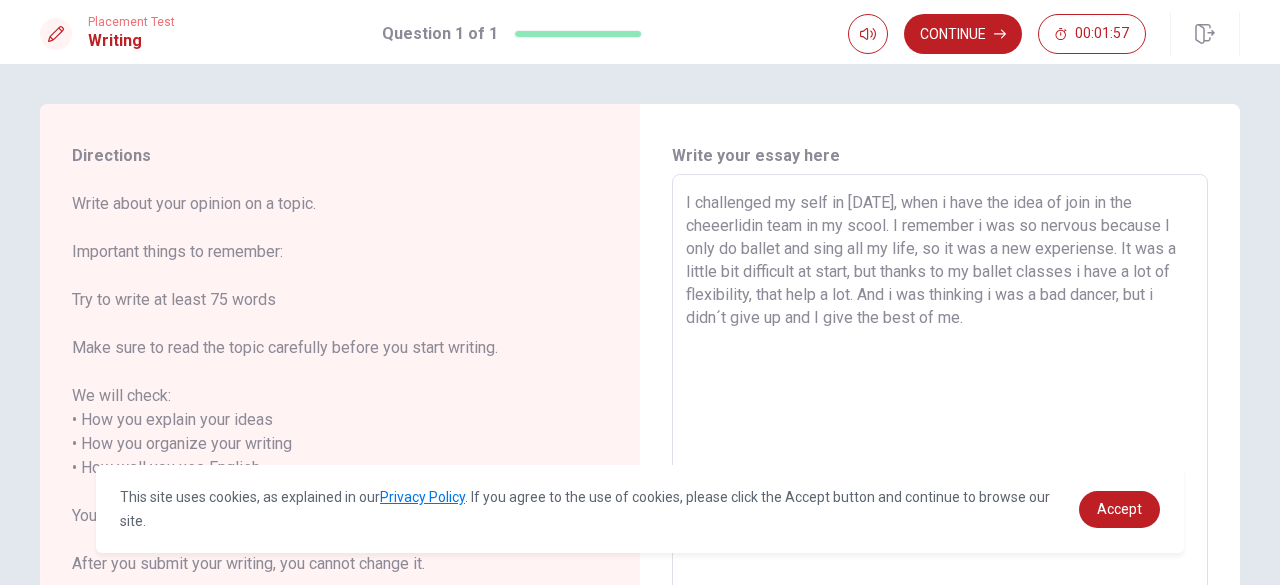 click on "I challenged my self in [DATE], when i have the idea of join in the cheeerlidin team in my scool. I remember i was so nervous because I only do ballet and sing all my life, so it was a new experiense. It was a little bit difficult at start, but thanks to my ballet classes i have a lot of flexibility, that help a lot. And i was thinking i was a bad dancer, but i didn´t give up and I give the best of me." at bounding box center [940, 468] 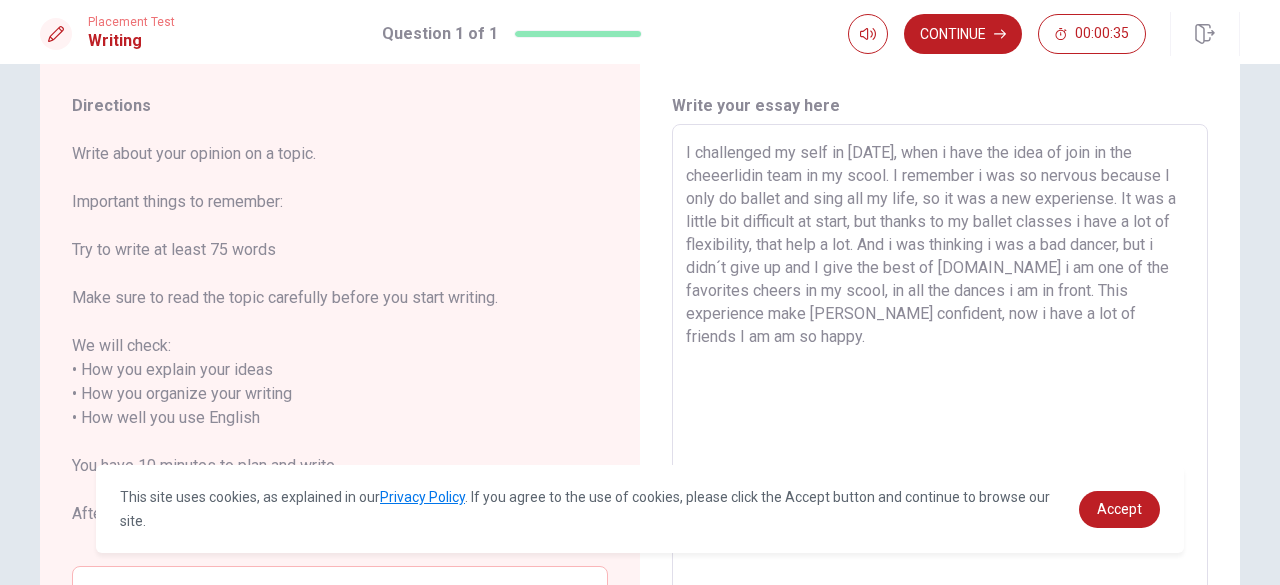 scroll, scrollTop: 49, scrollLeft: 0, axis: vertical 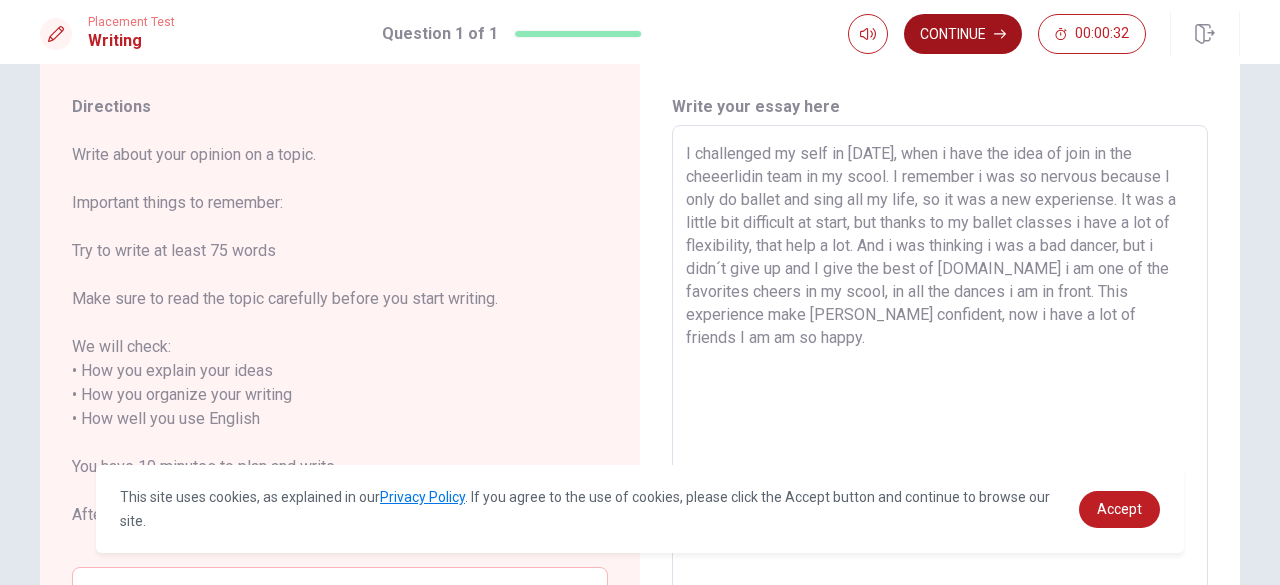 click on "Continue" at bounding box center (963, 34) 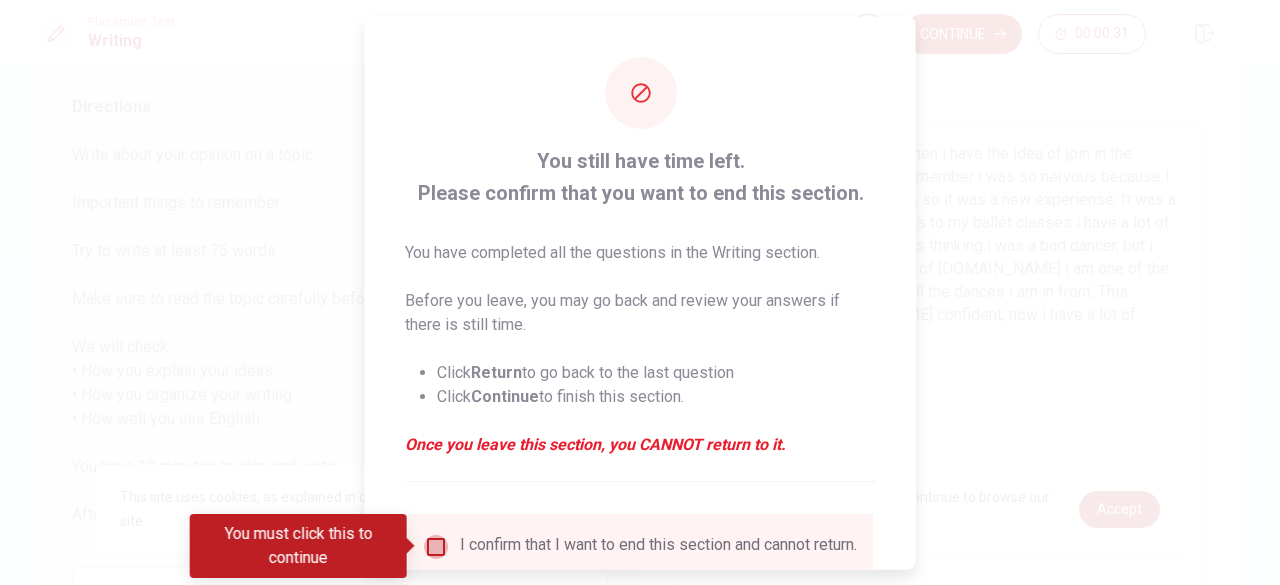 click at bounding box center [436, 546] 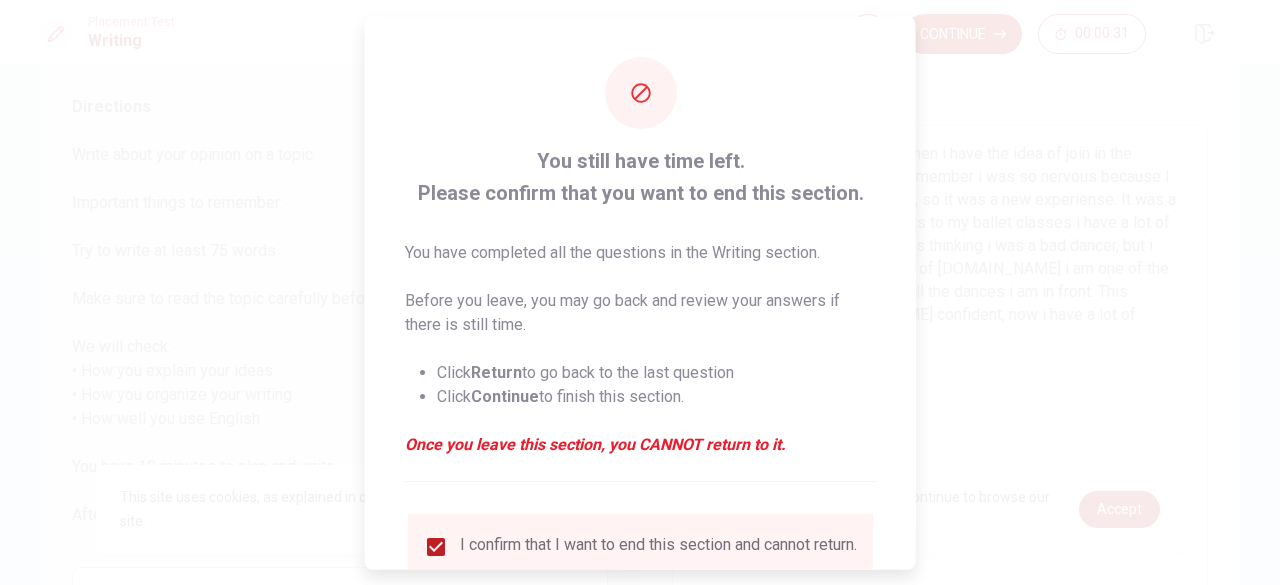 scroll, scrollTop: 160, scrollLeft: 0, axis: vertical 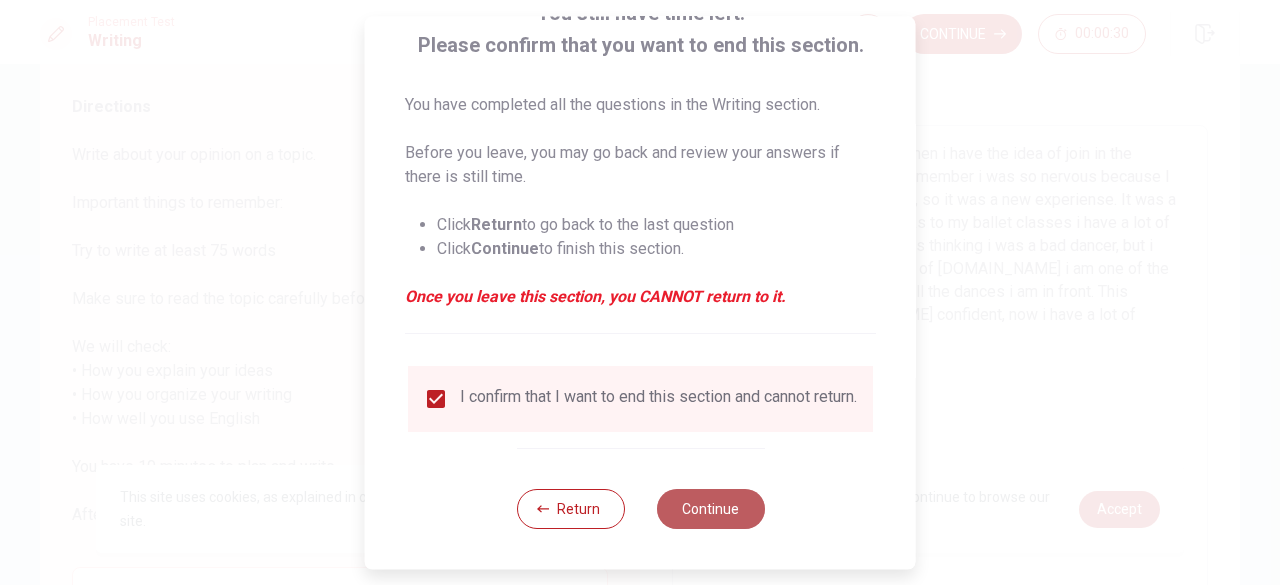 click on "Continue" at bounding box center (710, 509) 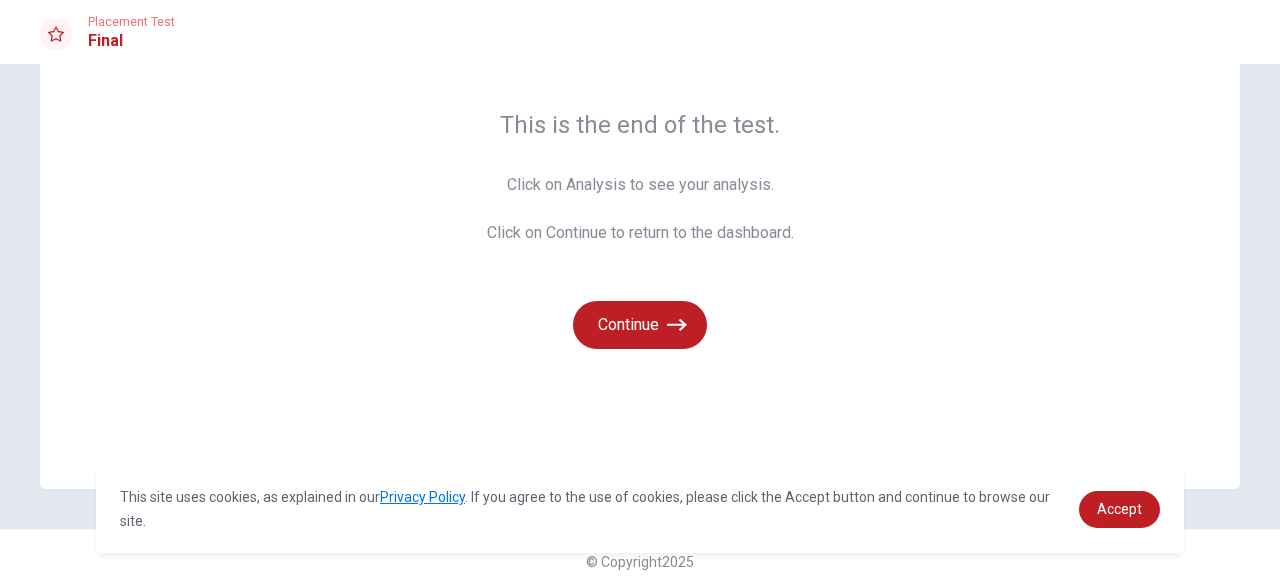 scroll, scrollTop: 142, scrollLeft: 0, axis: vertical 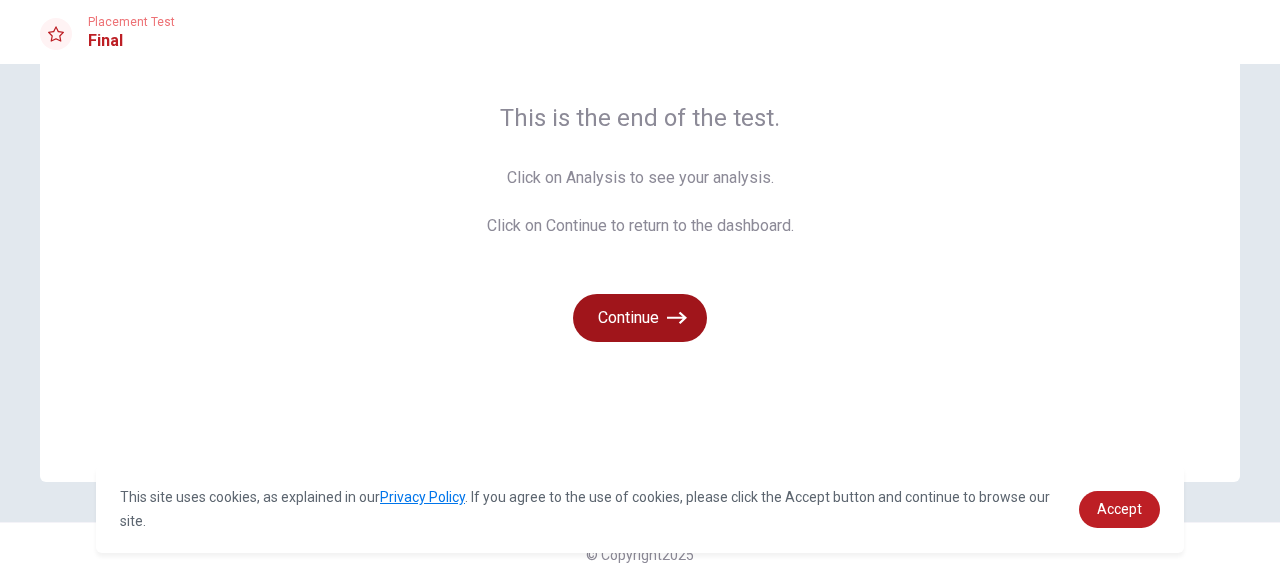click on "Continue" at bounding box center [640, 318] 